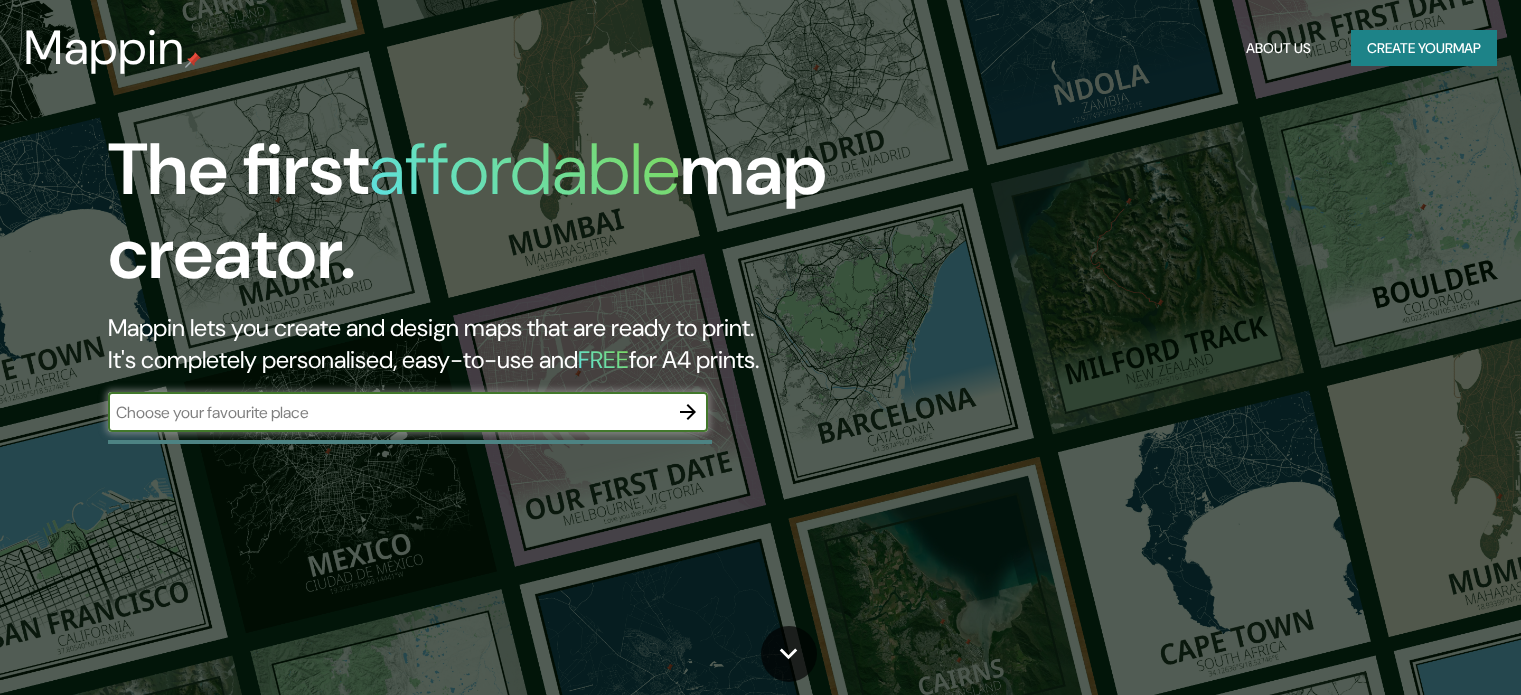 scroll, scrollTop: 0, scrollLeft: 0, axis: both 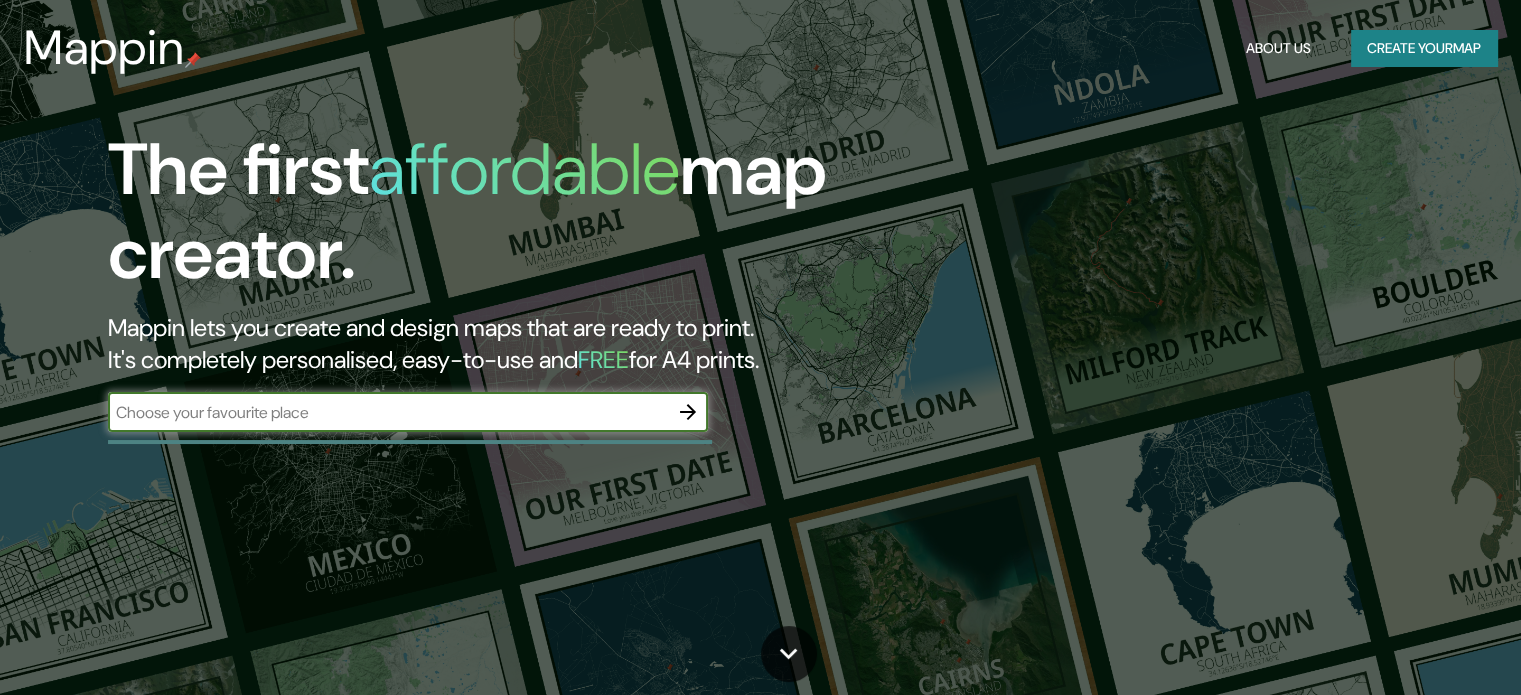 click at bounding box center (388, 412) 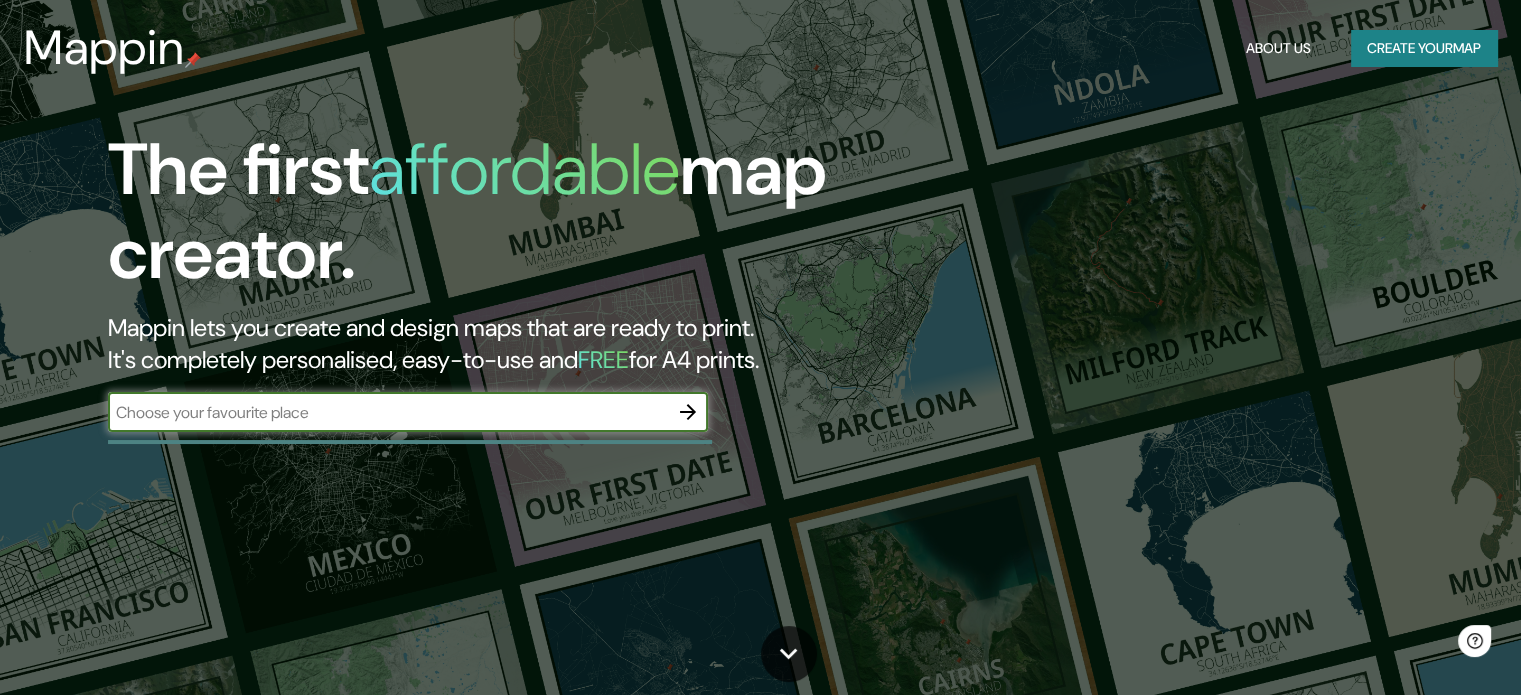 scroll, scrollTop: 0, scrollLeft: 0, axis: both 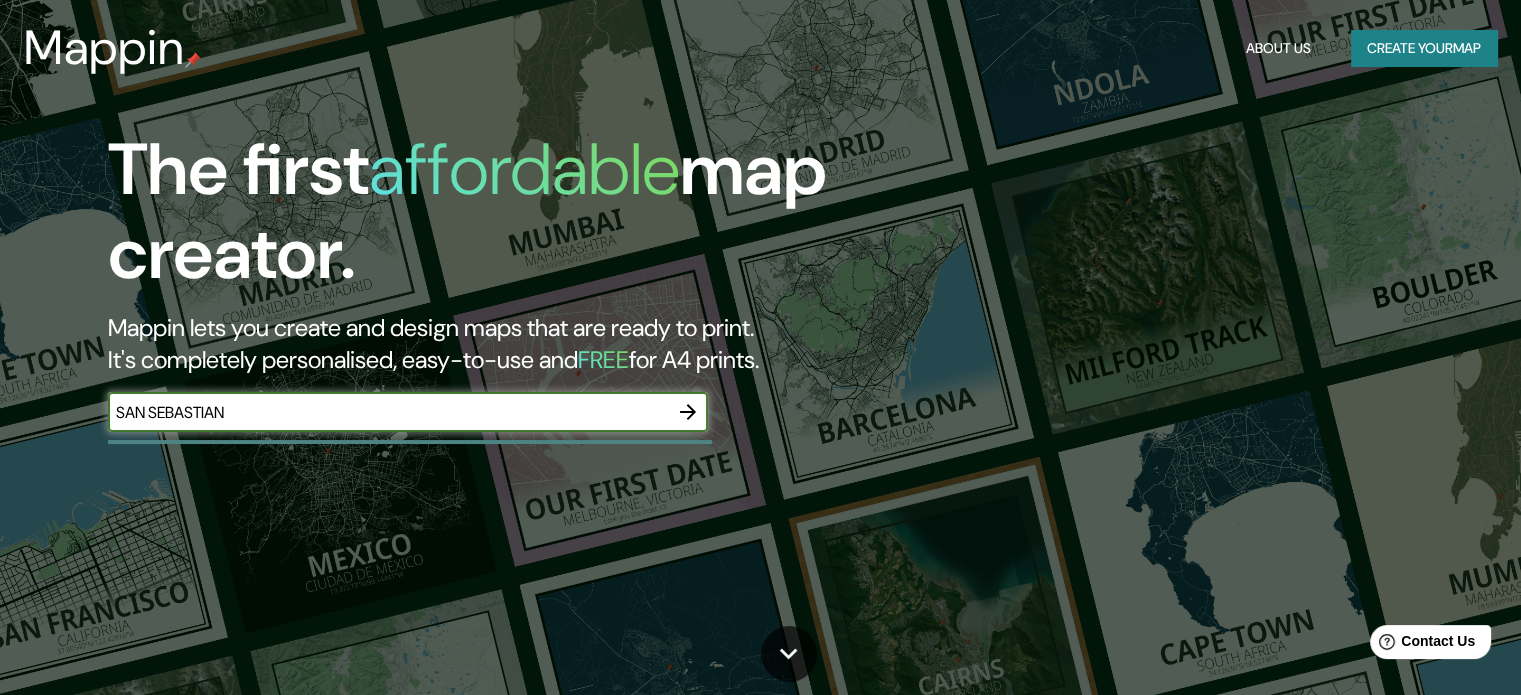 type on "SAN SEBASTIAN" 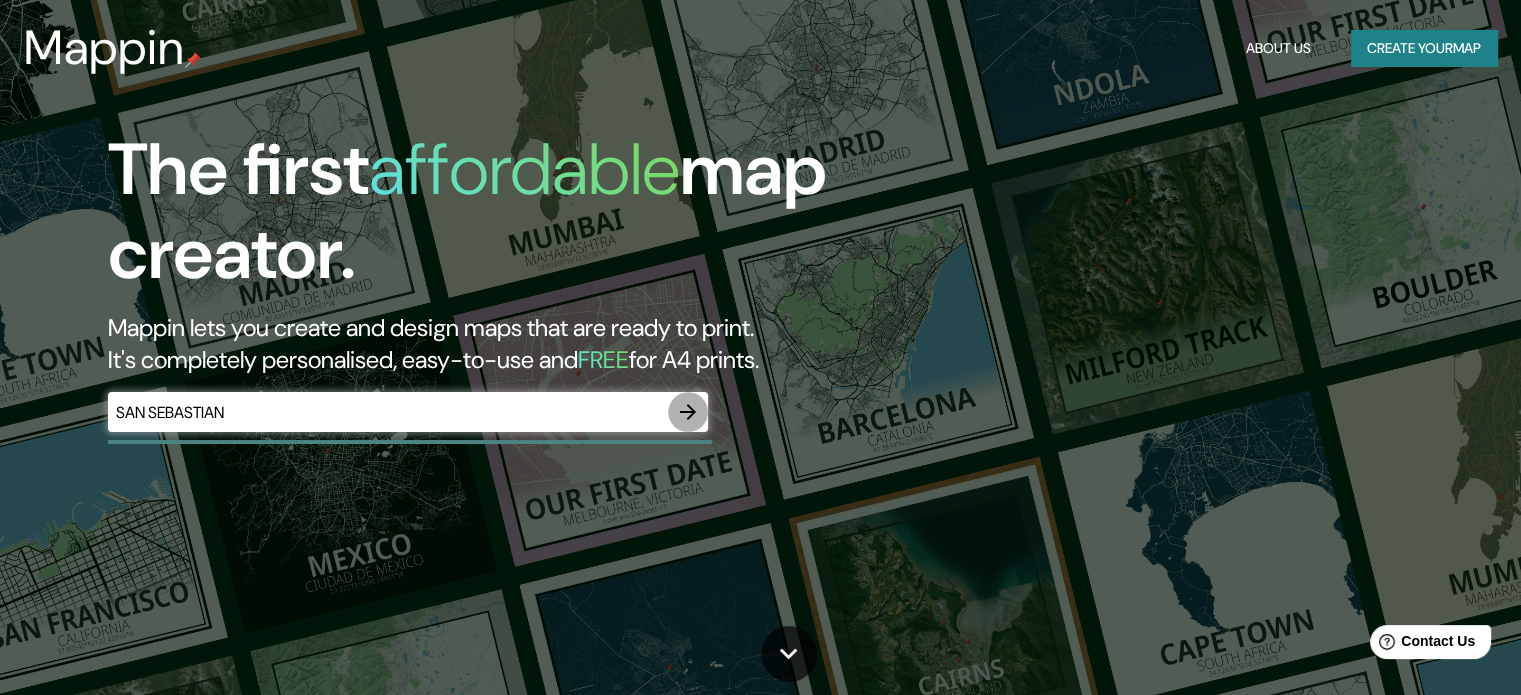 click 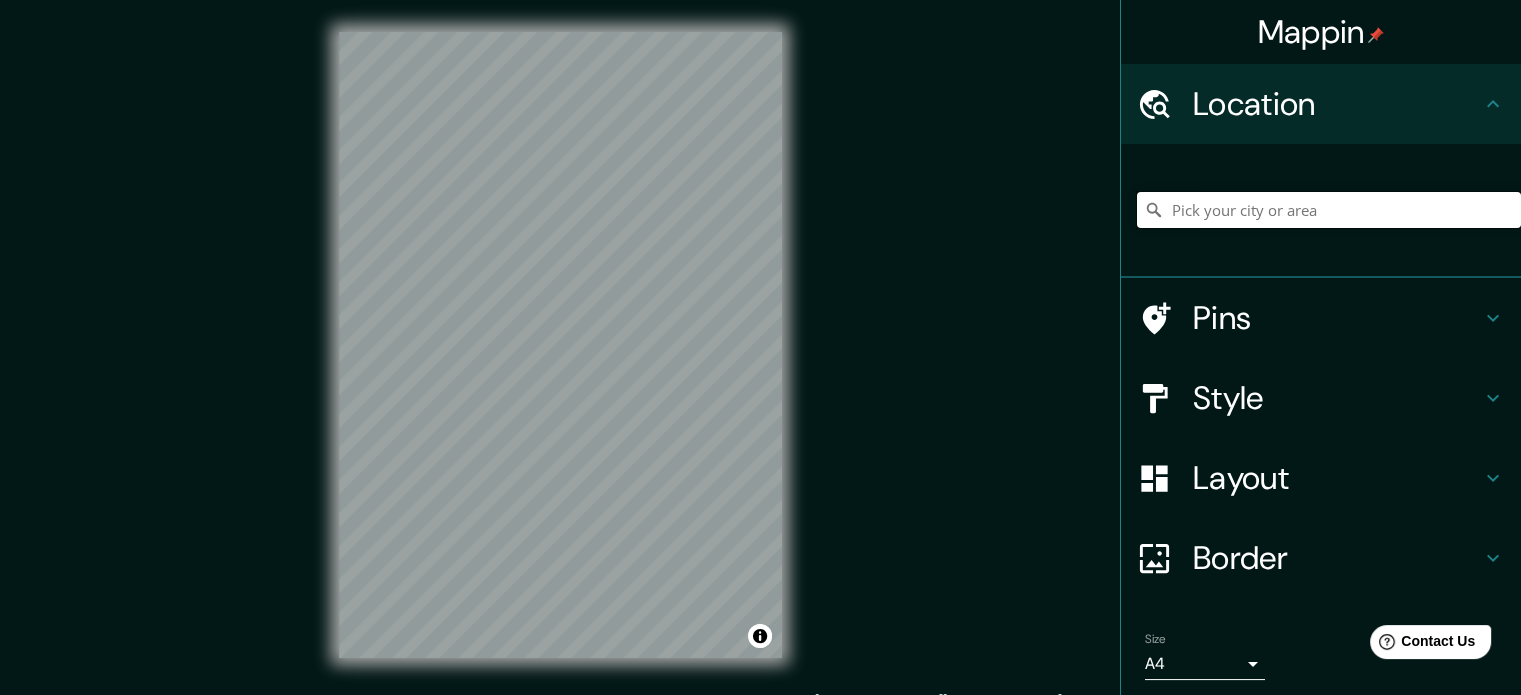 click at bounding box center (1329, 210) 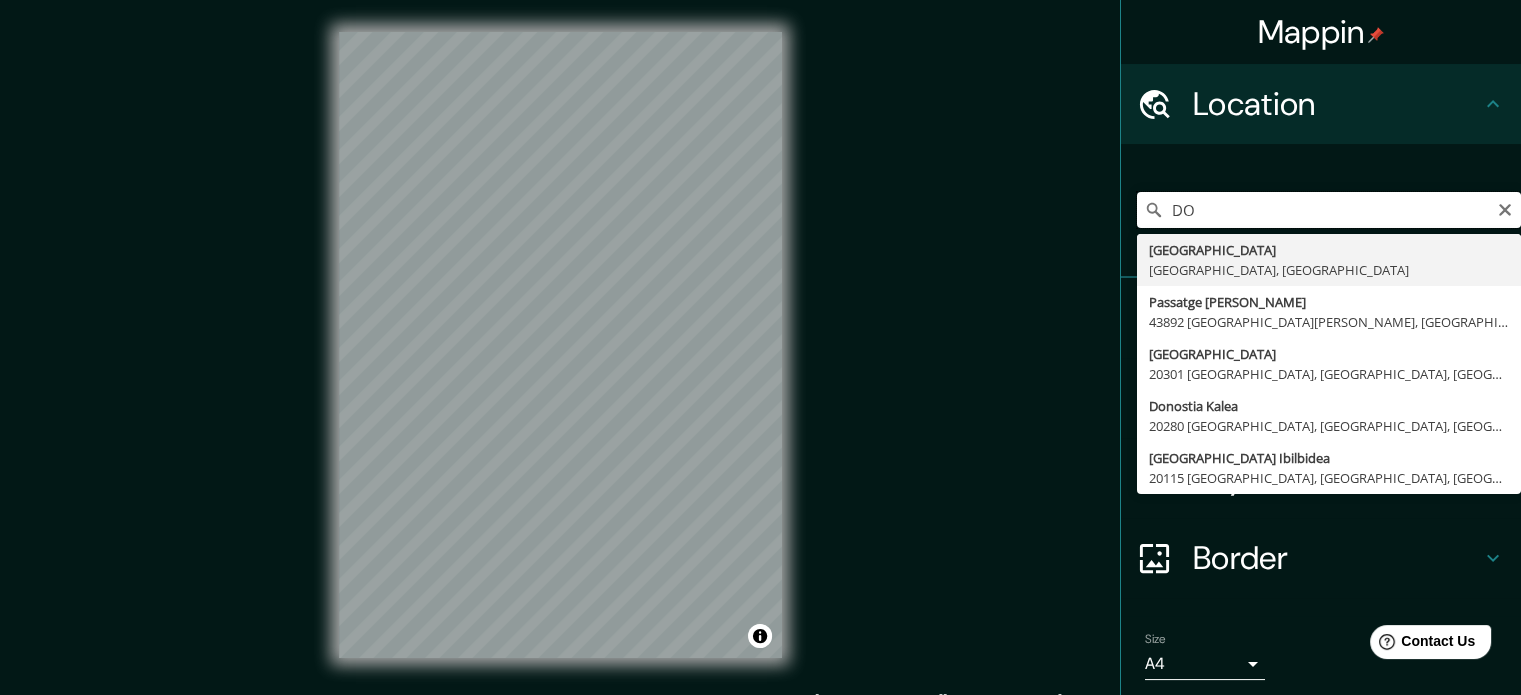 type on "D" 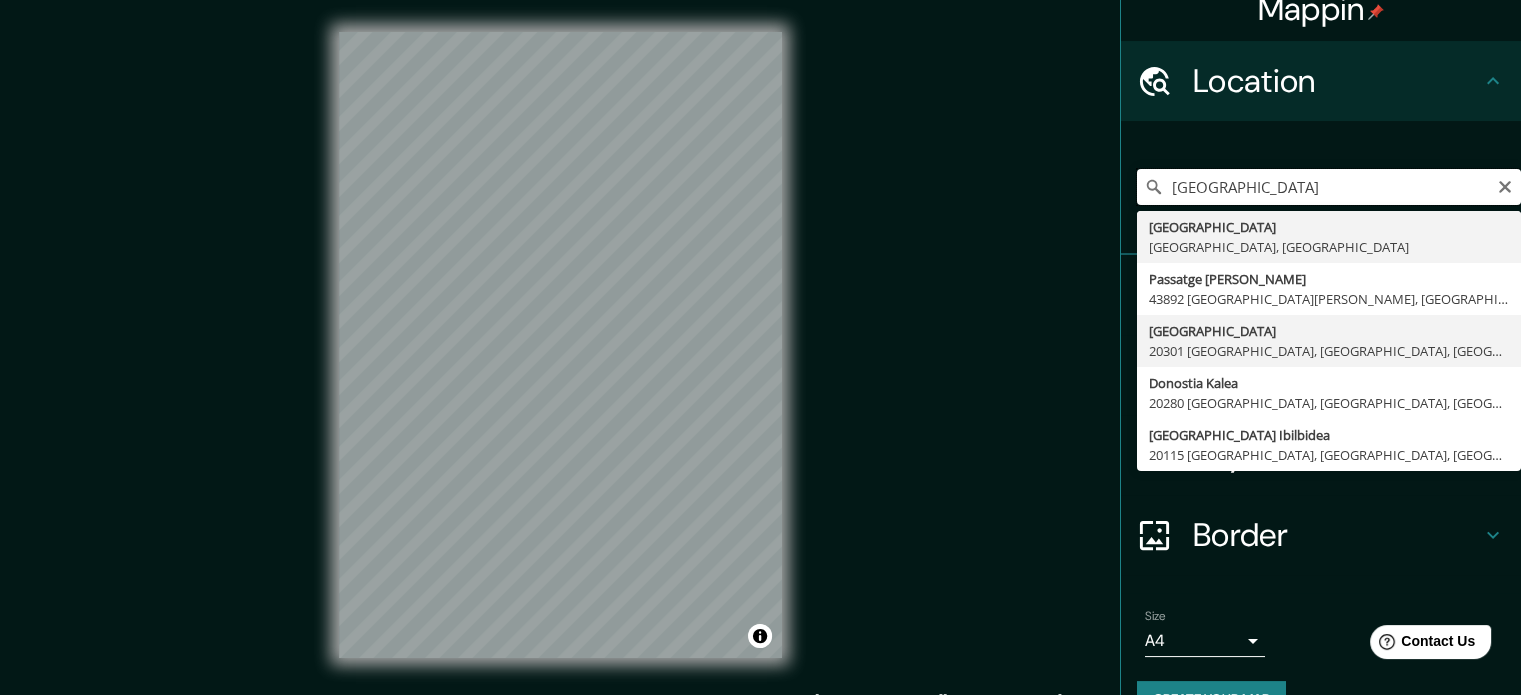 scroll, scrollTop: 0, scrollLeft: 0, axis: both 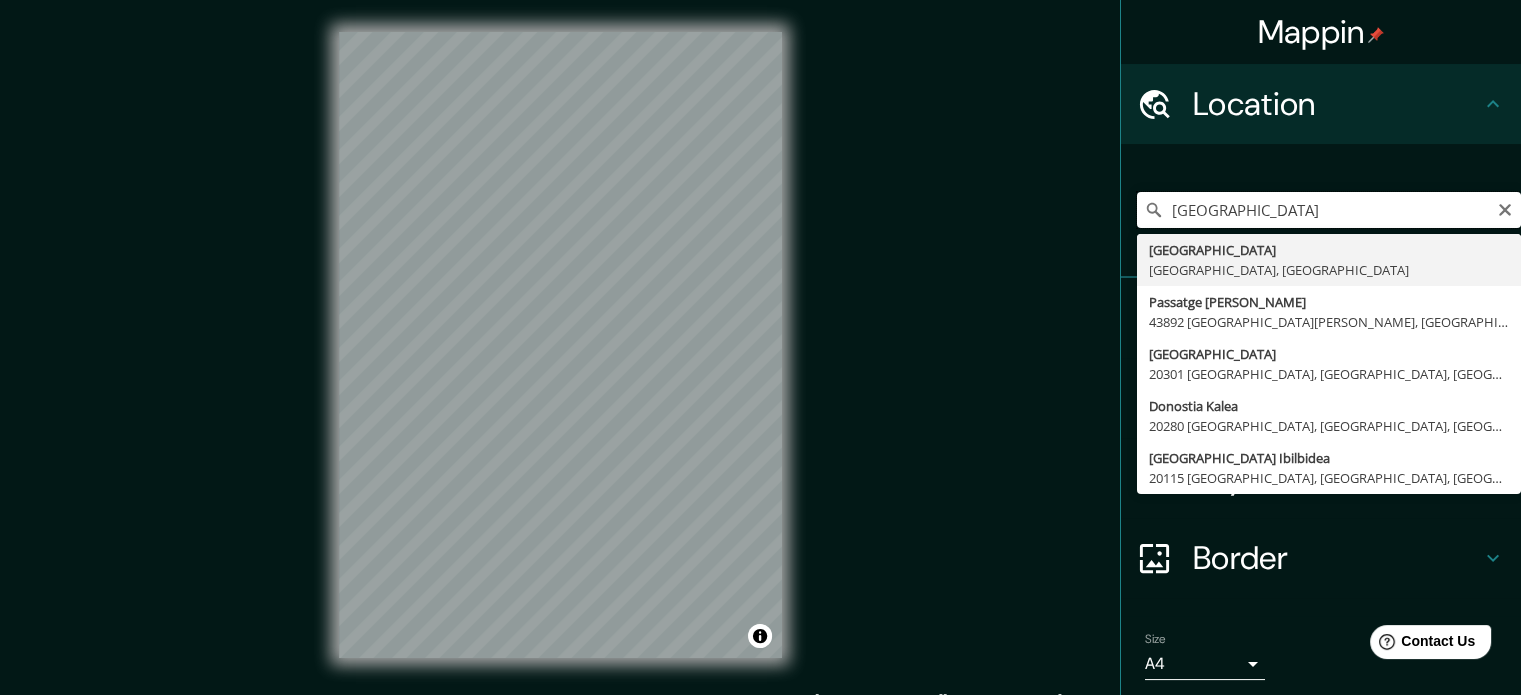 drag, startPoint x: 1257, startPoint y: 204, endPoint x: 1088, endPoint y: 222, distance: 169.95587 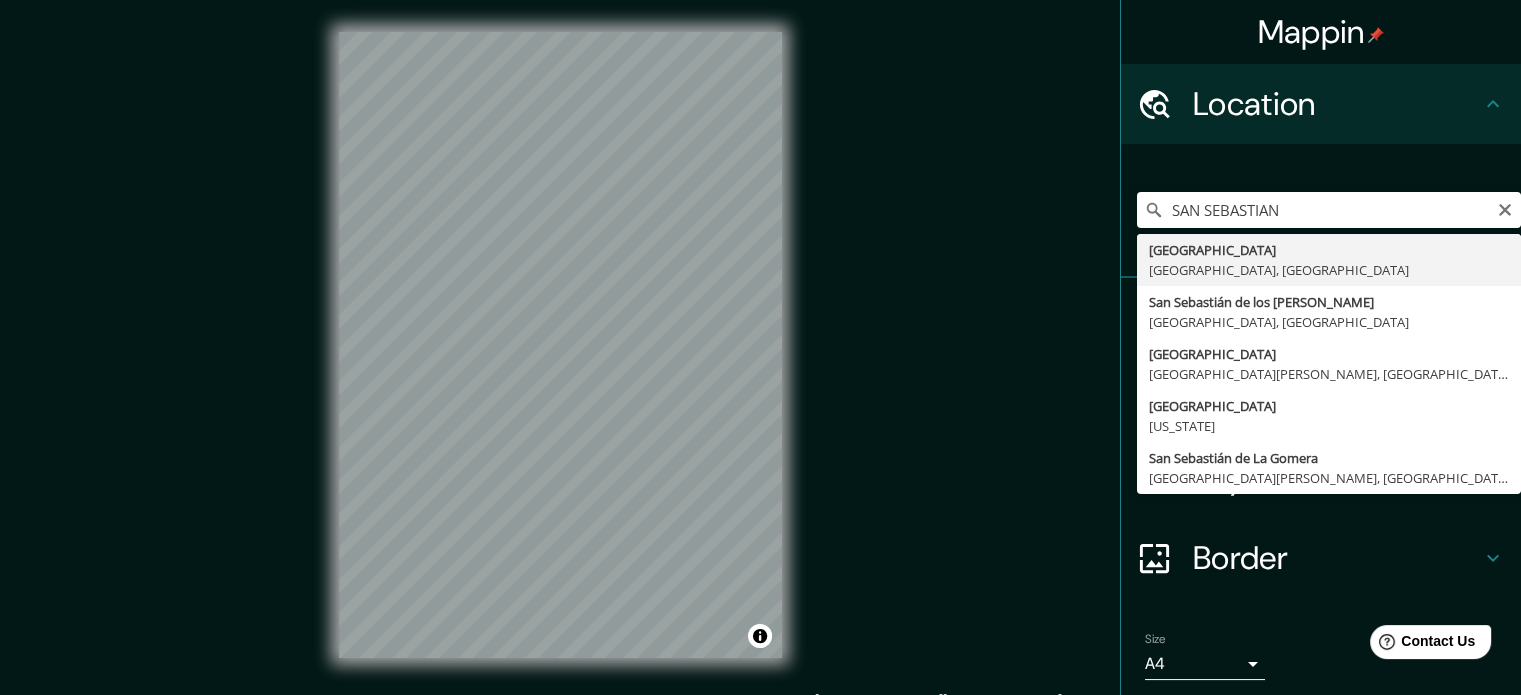type on "[GEOGRAPHIC_DATA], [GEOGRAPHIC_DATA], [GEOGRAPHIC_DATA]" 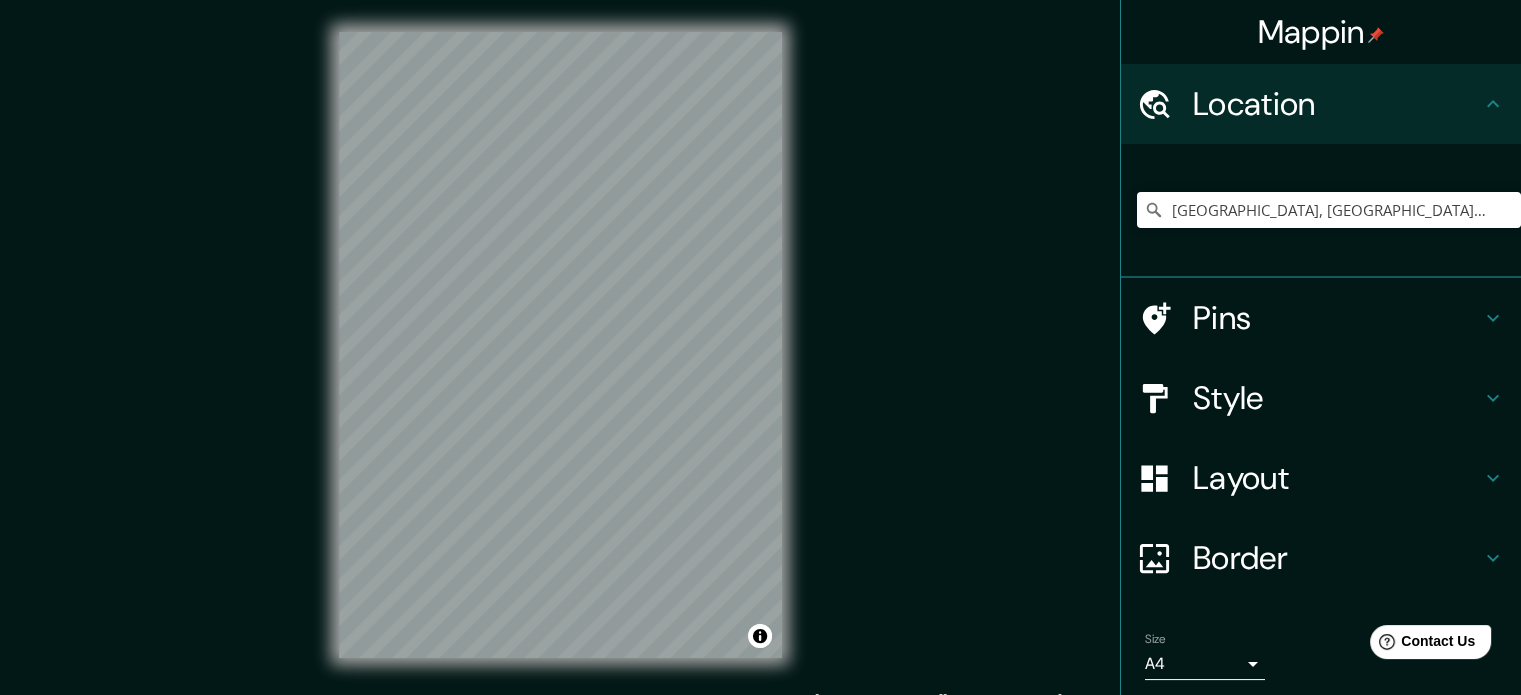 click on "Style" at bounding box center (1337, 398) 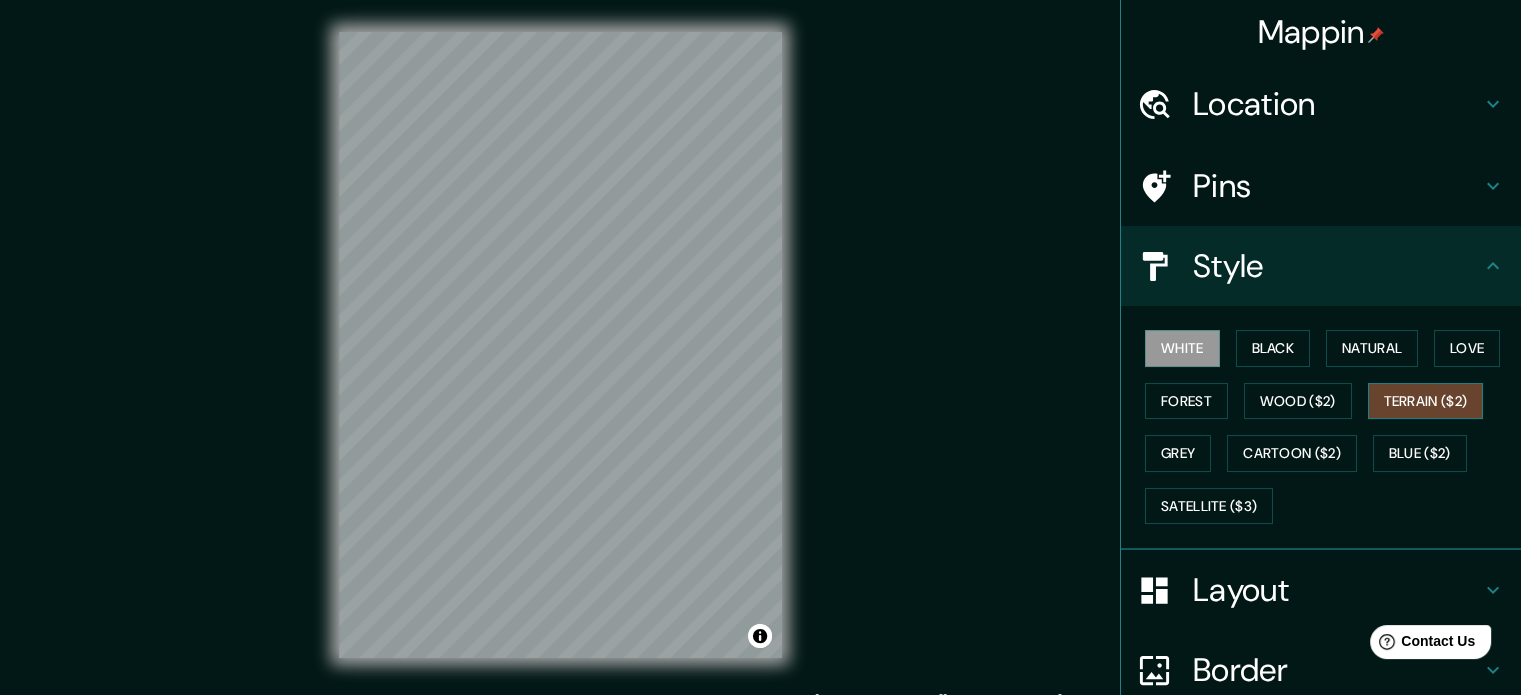 click on "Terrain ($2)" at bounding box center [1426, 401] 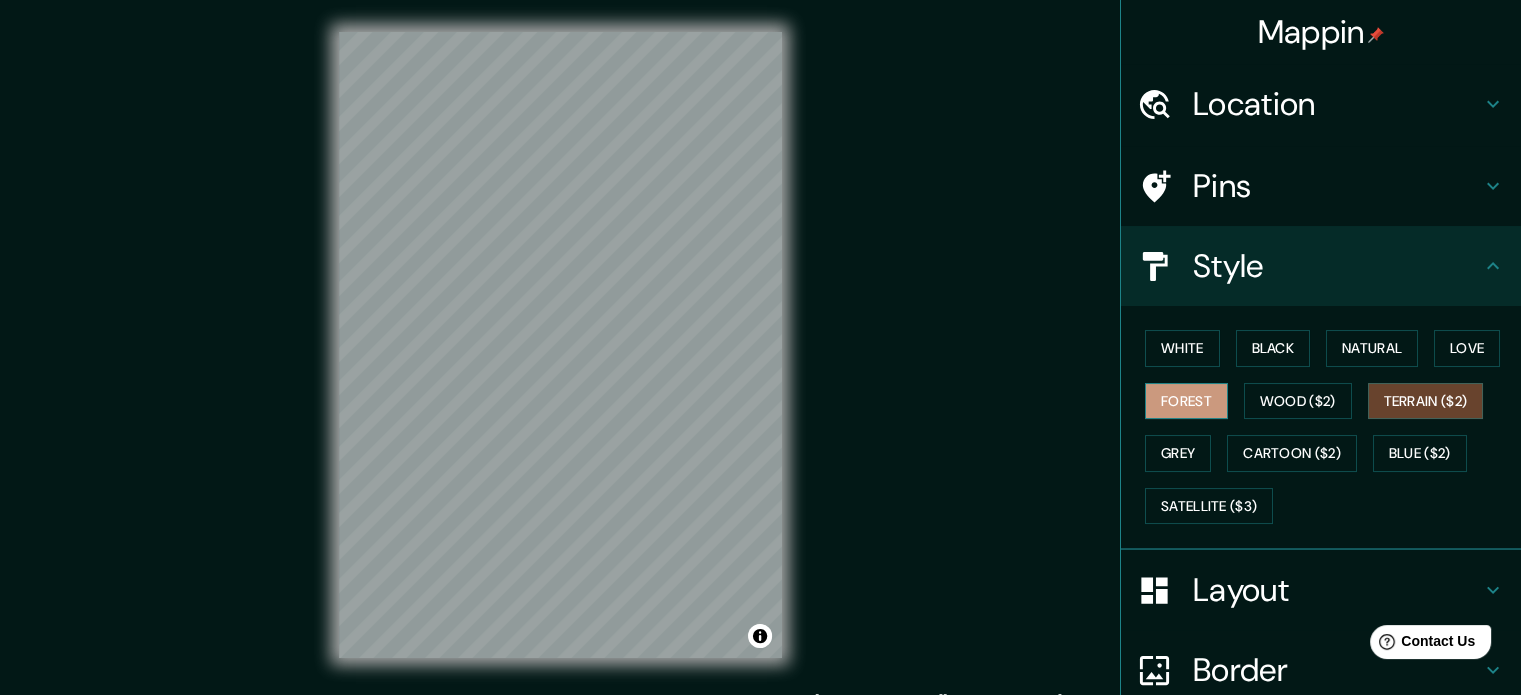 click on "Forest" at bounding box center [1186, 401] 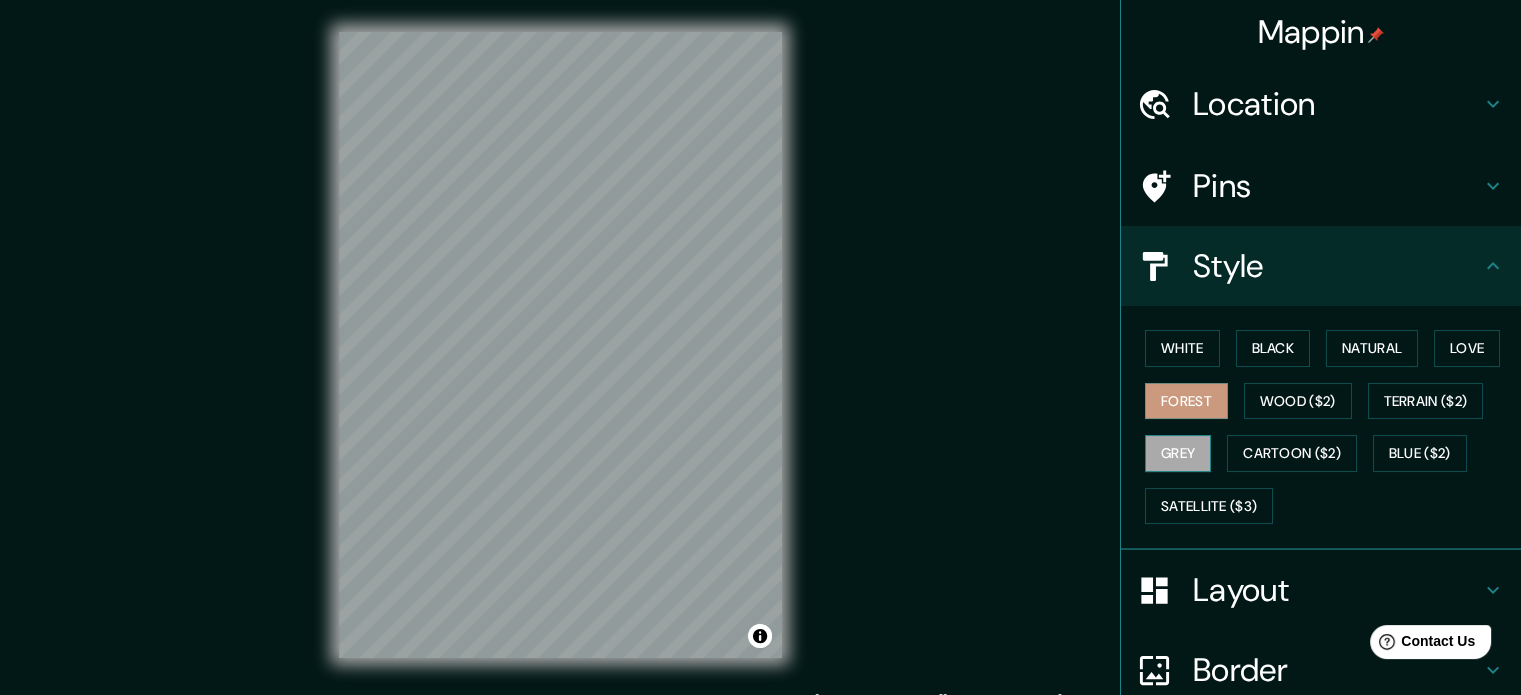 click on "Grey" at bounding box center [1178, 453] 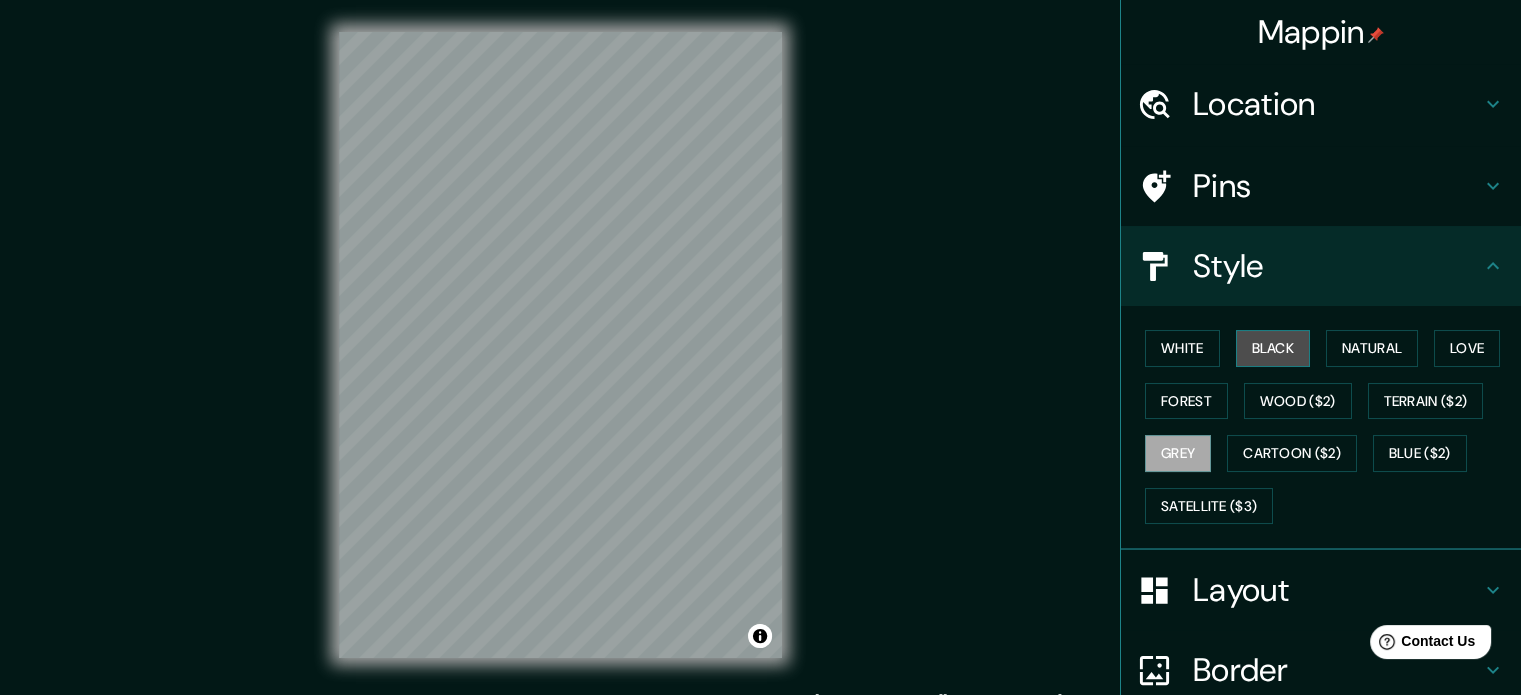 click on "Black" at bounding box center (1273, 348) 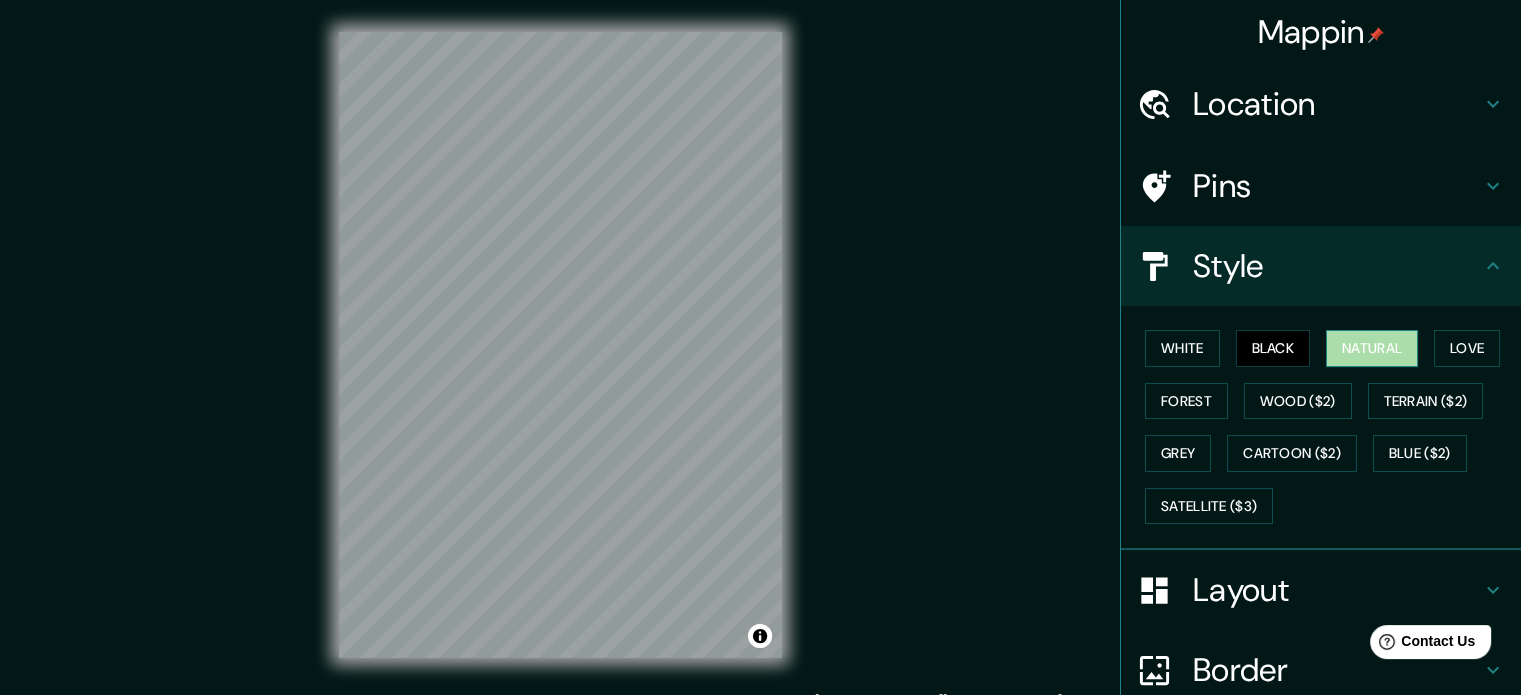 click on "Natural" at bounding box center (1372, 348) 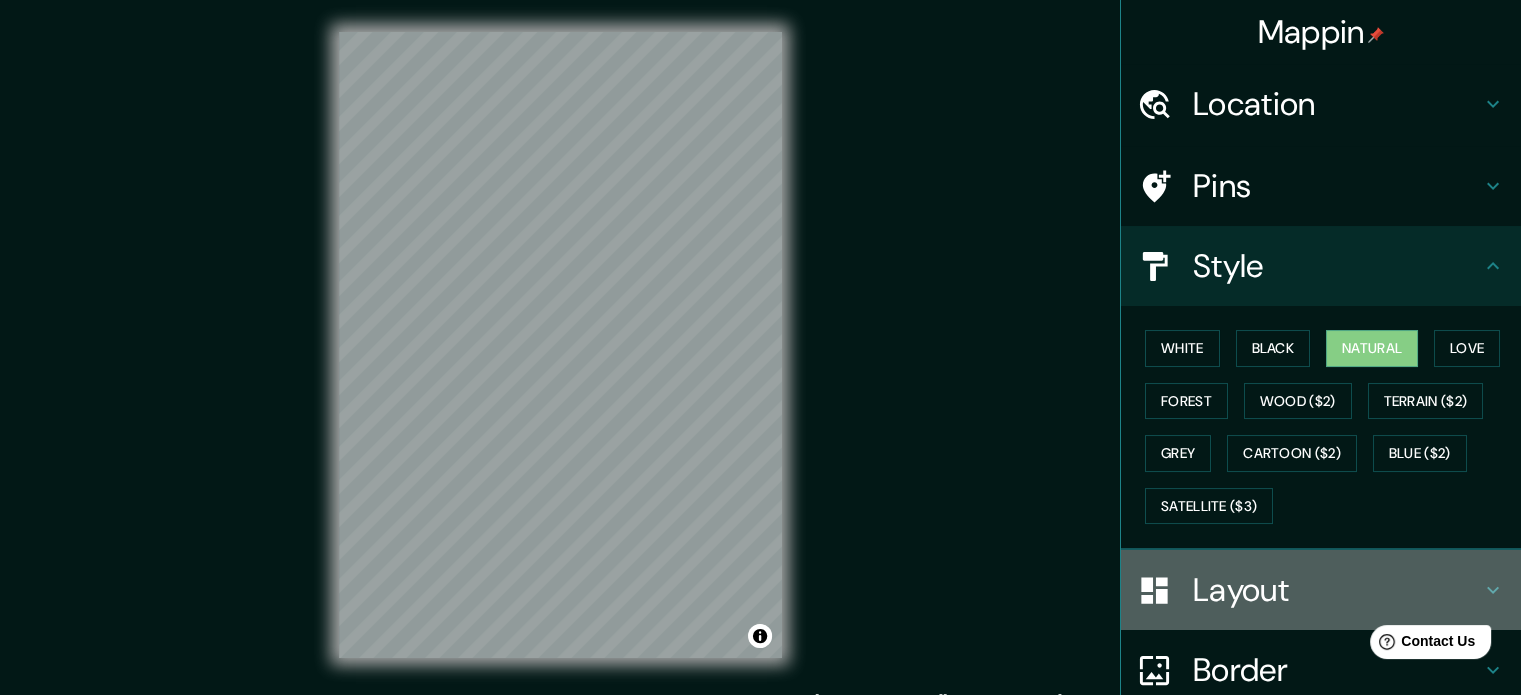 click on "Layout" at bounding box center (1337, 590) 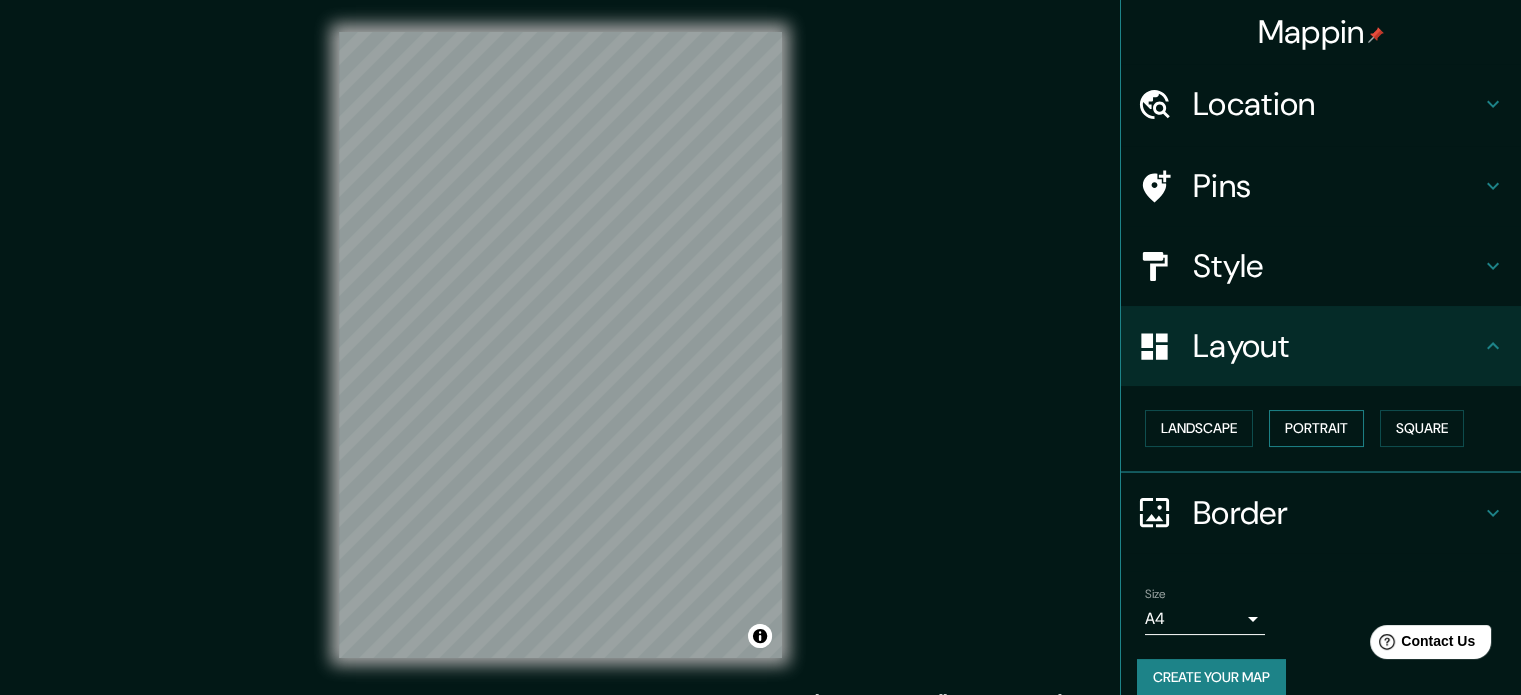 click on "Portrait" at bounding box center [1316, 428] 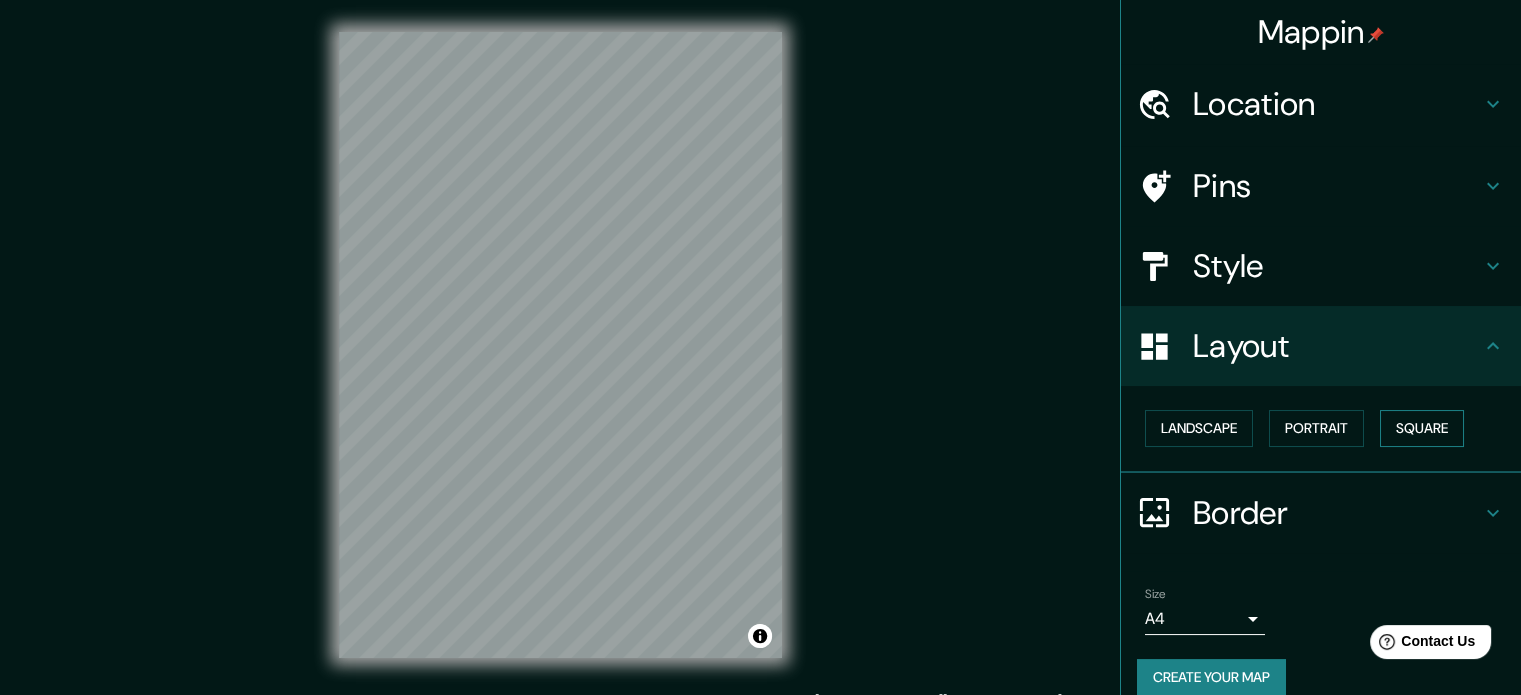 click on "Square" at bounding box center (1422, 428) 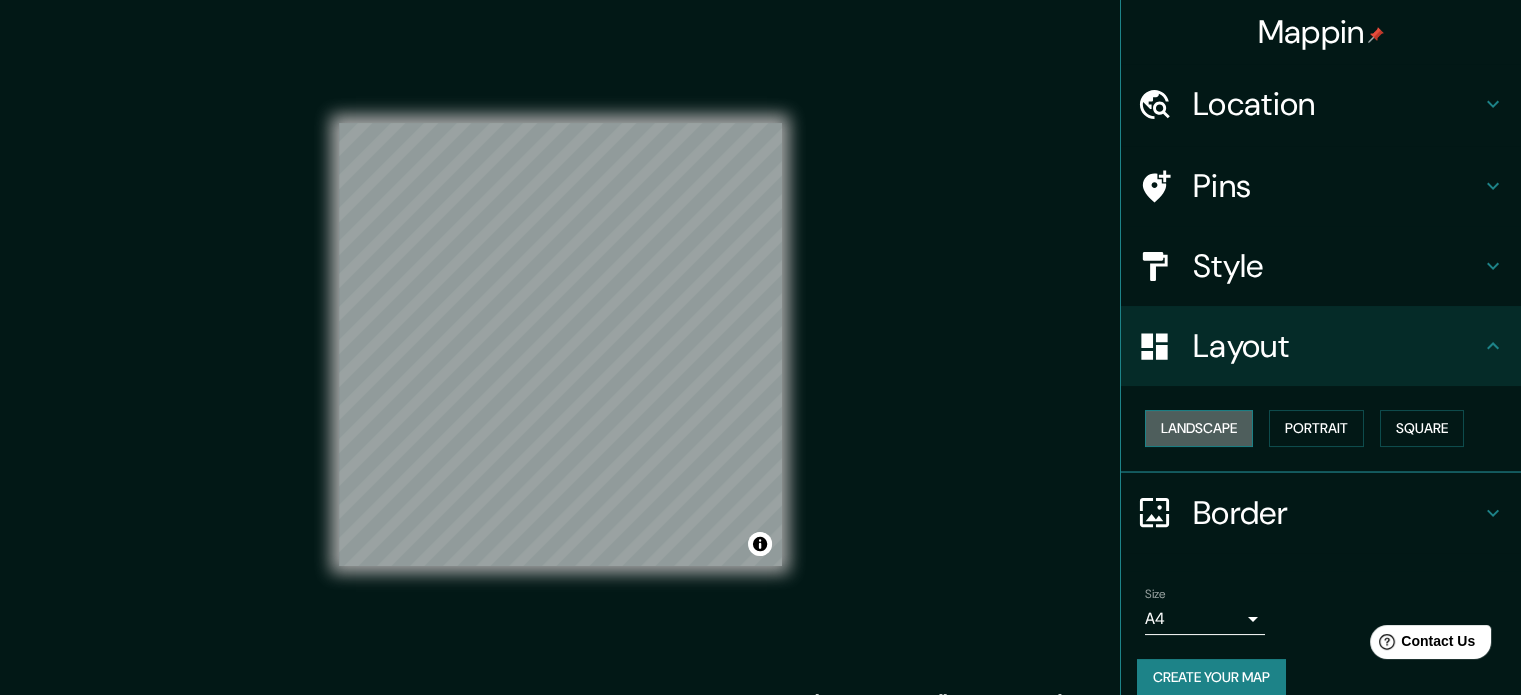 click on "Landscape" at bounding box center (1199, 428) 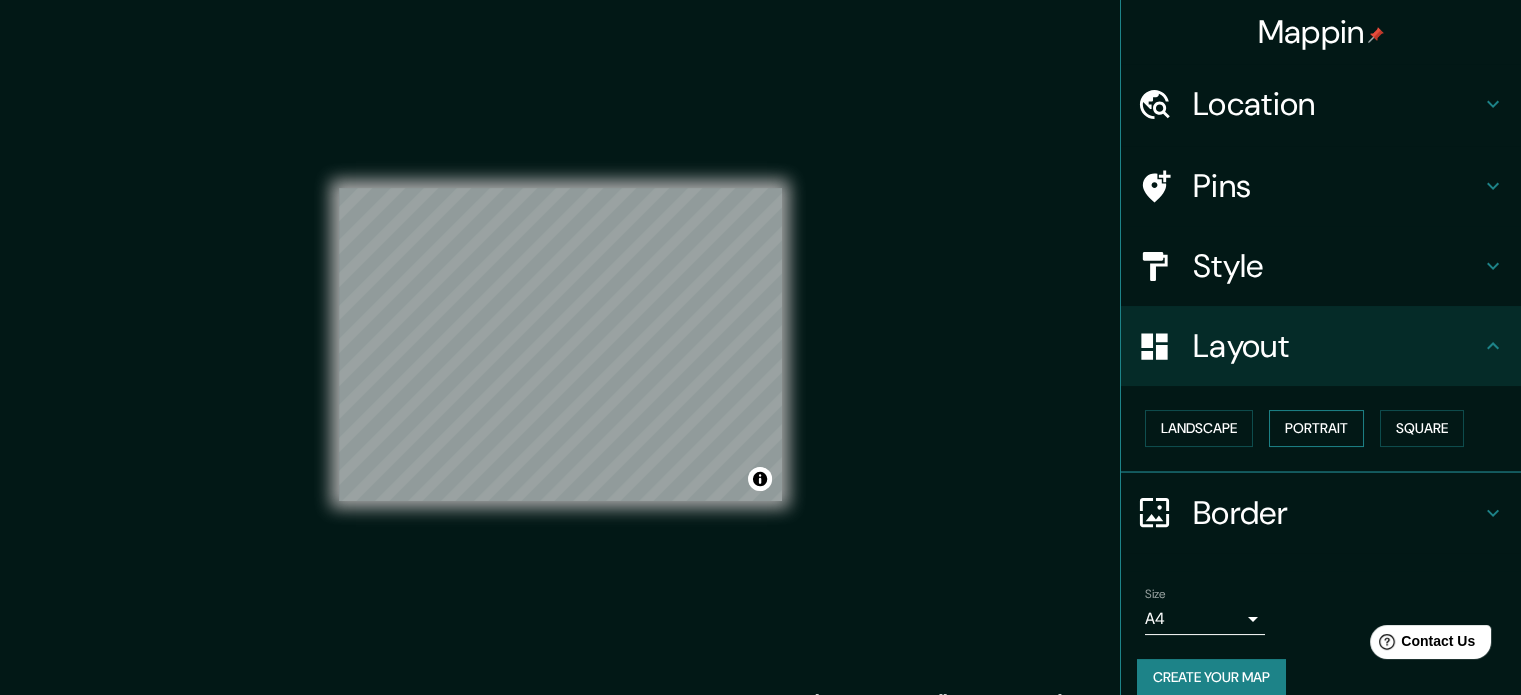 click on "Portrait" at bounding box center (1316, 428) 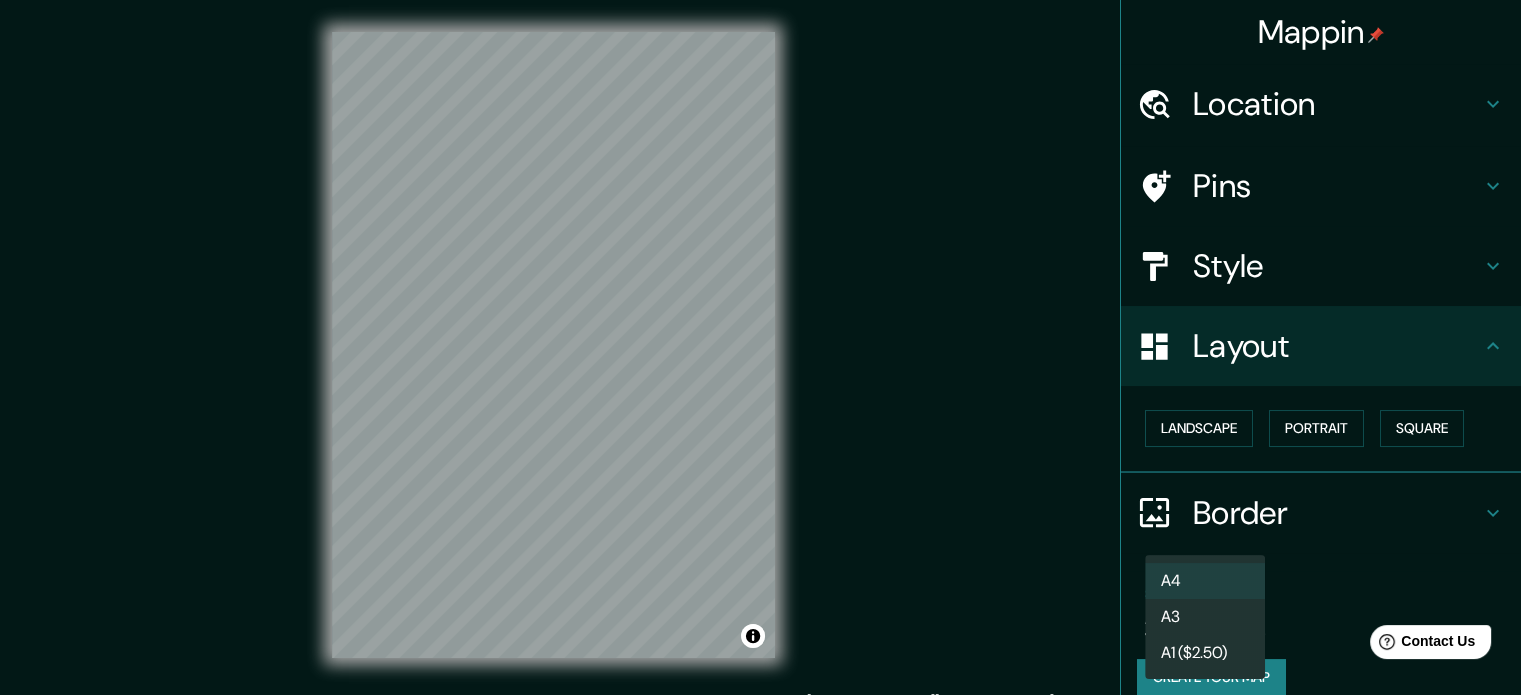 click on "Mappin Location San Sebastián, Gipuzkoa, Spain Pins Style Layout Landscape Portrait Square Border Choose a border.  Hint : you can make layers of the frame opaque to create some cool effects. None Simple Transparent Fancy Size A4 single Create your map © Mapbox   © OpenStreetMap   Improve this map Any problems, suggestions, or concerns please email    help@mappin.pro . . . A4 A3 A1 ($2.50)" at bounding box center [760, 347] 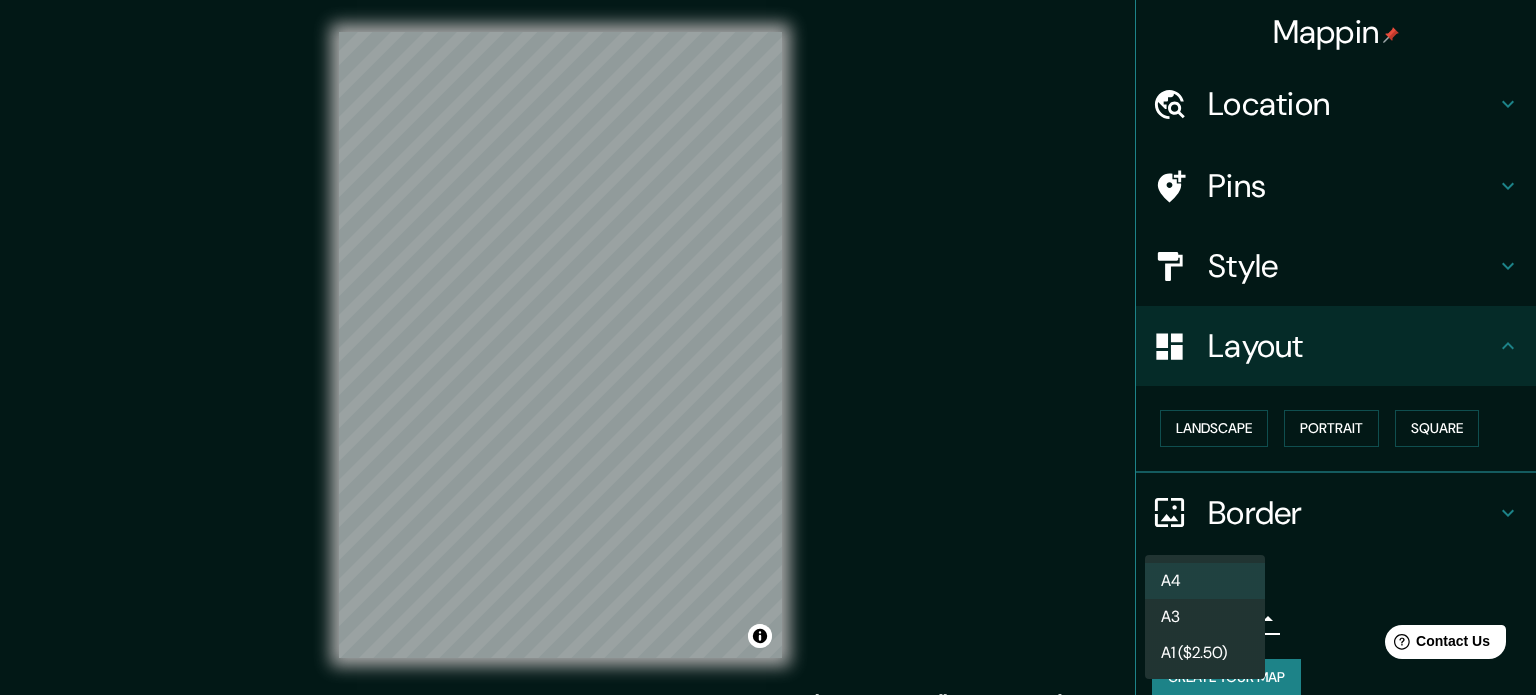 click on "A3" at bounding box center (1205, 617) 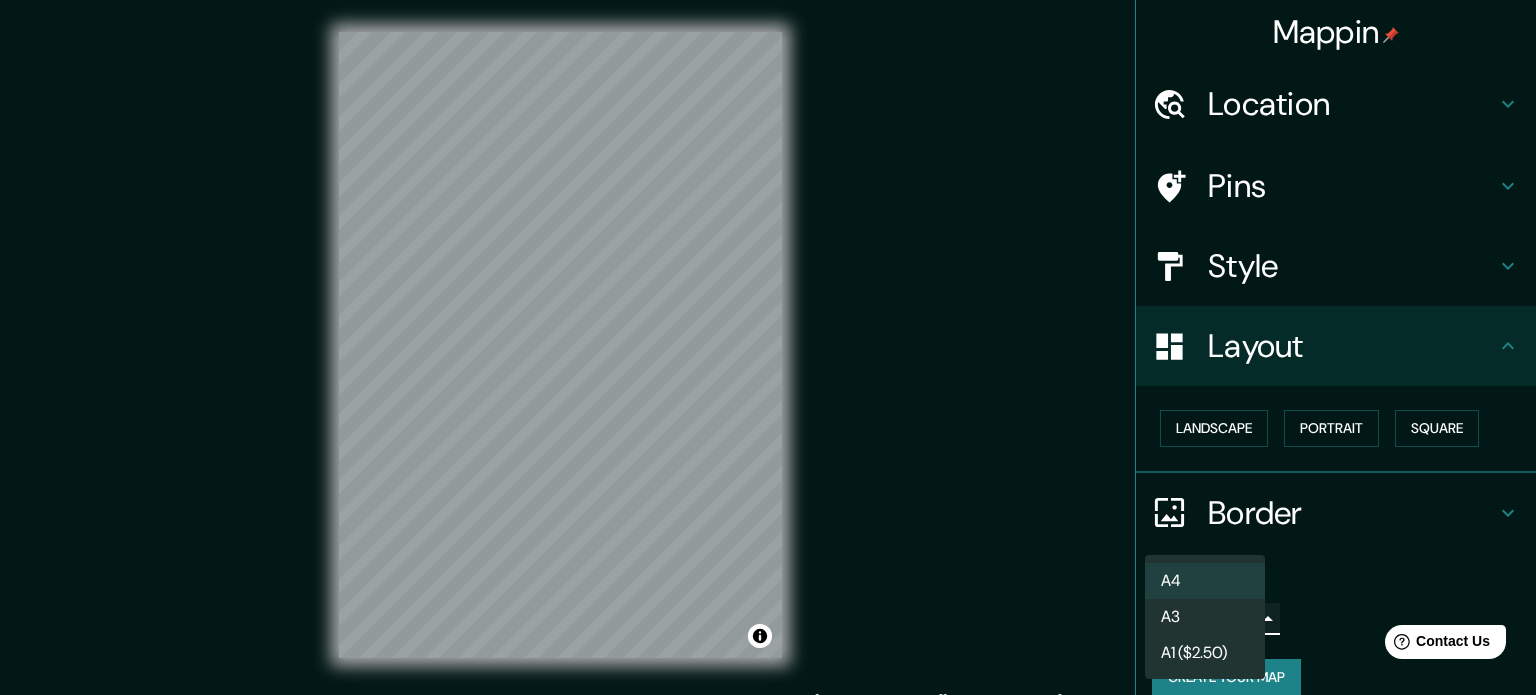type on "a4" 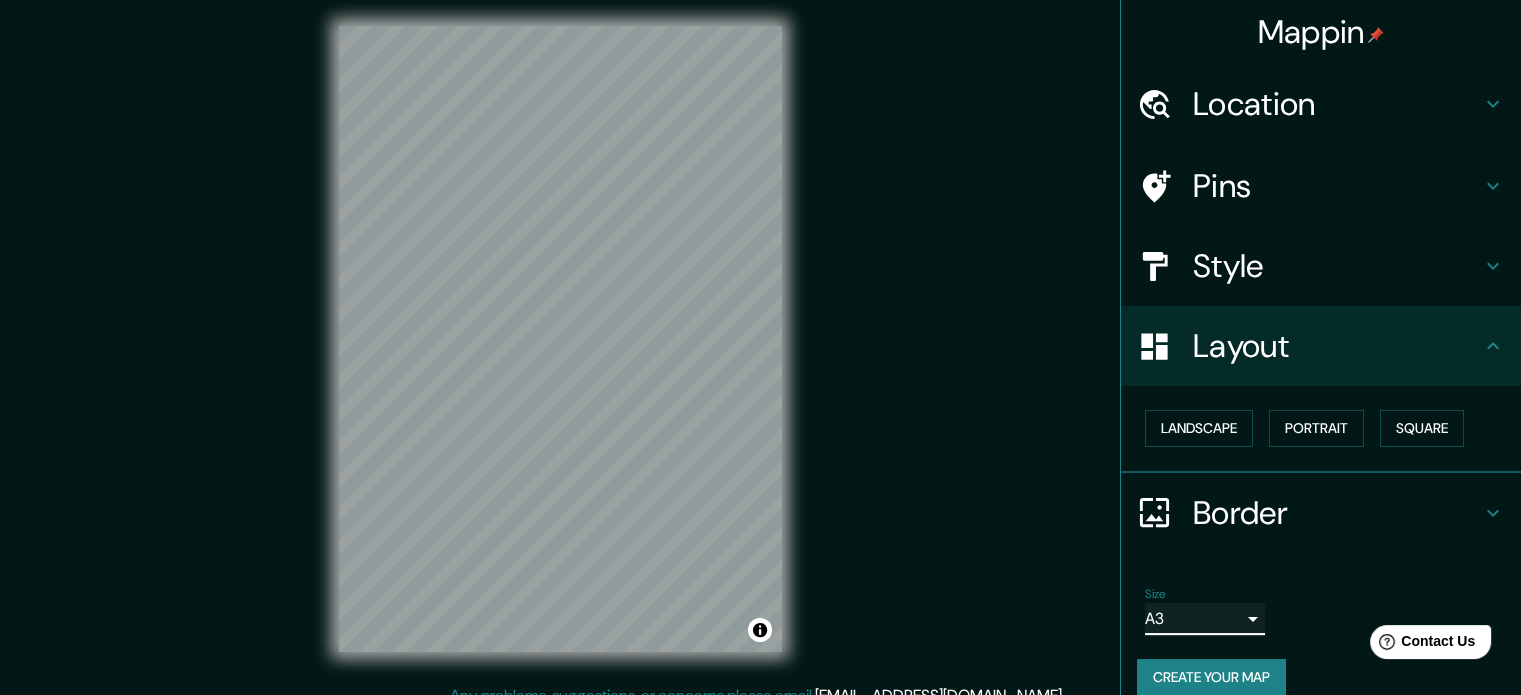 scroll, scrollTop: 0, scrollLeft: 0, axis: both 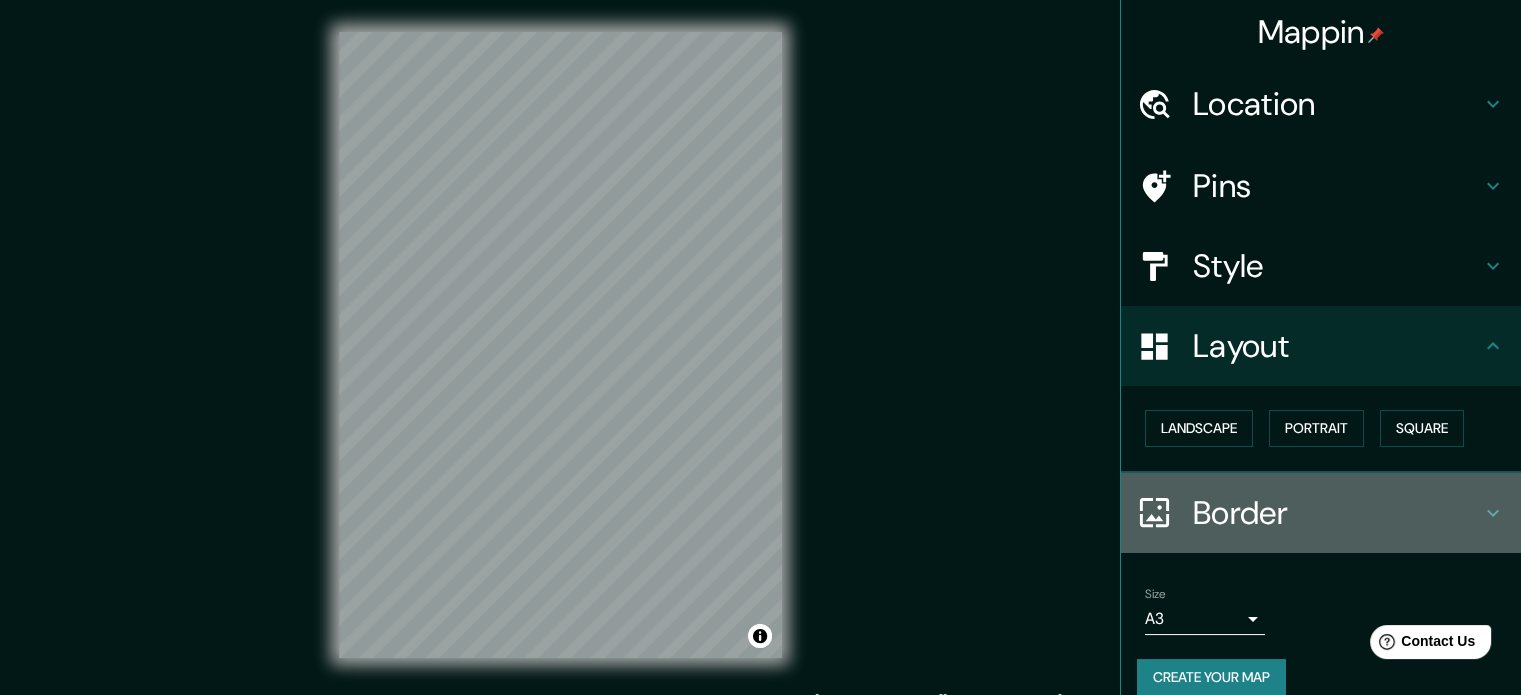 click on "Border" at bounding box center [1337, 513] 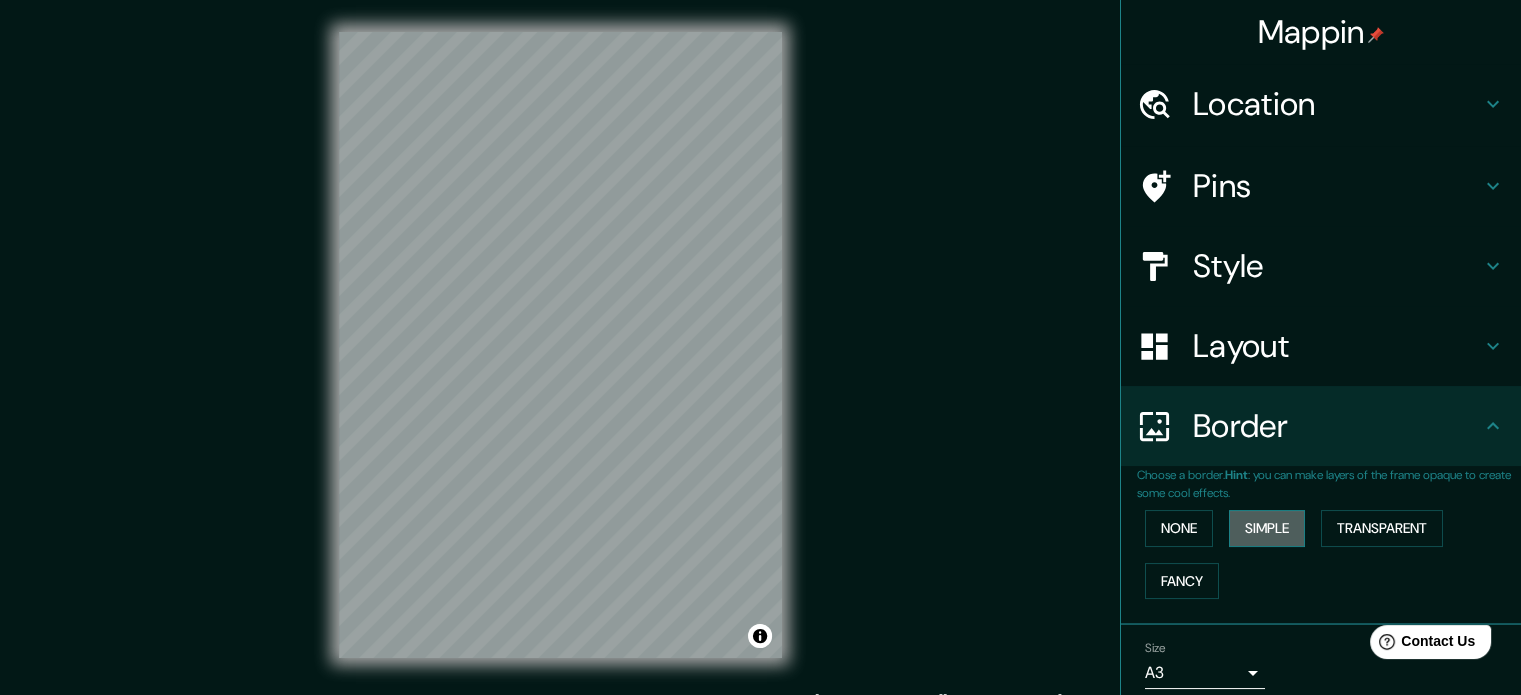 click on "Simple" at bounding box center [1267, 528] 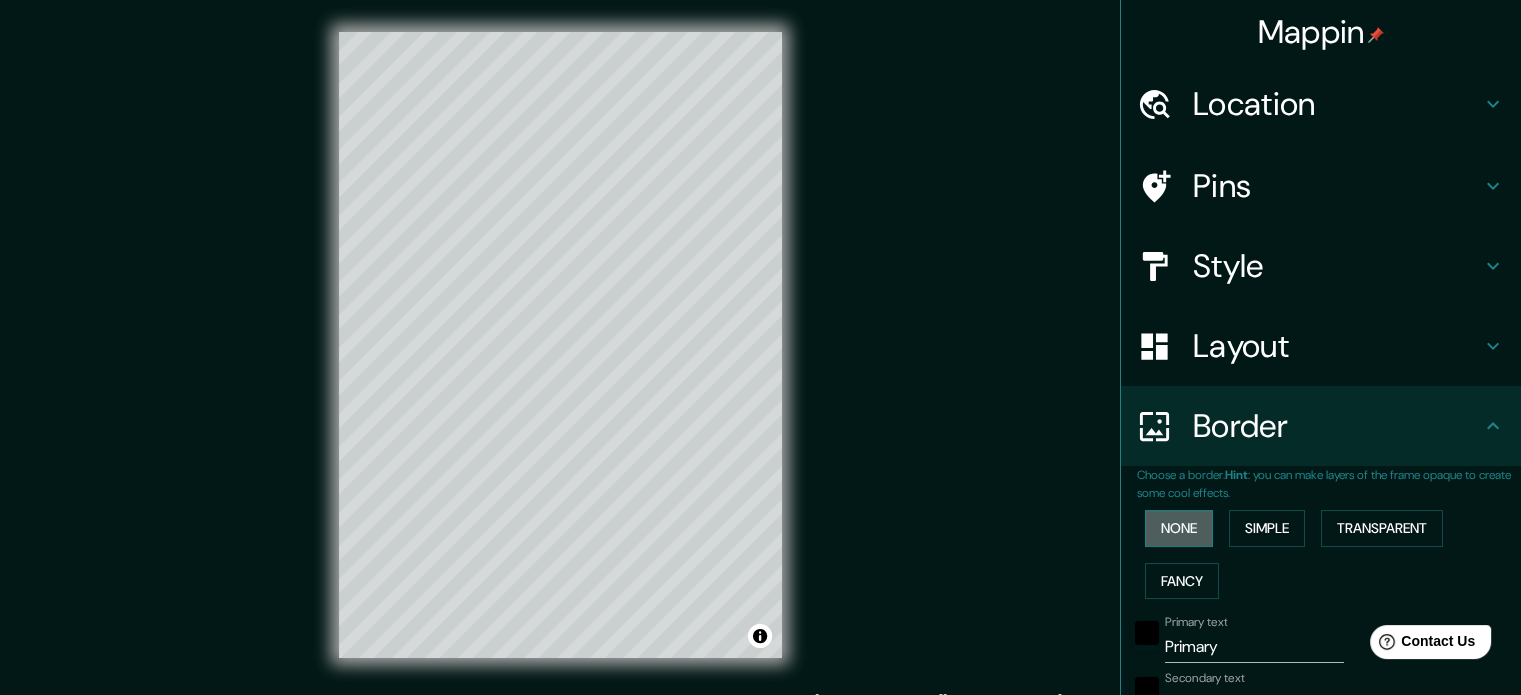 click on "None" at bounding box center (1179, 528) 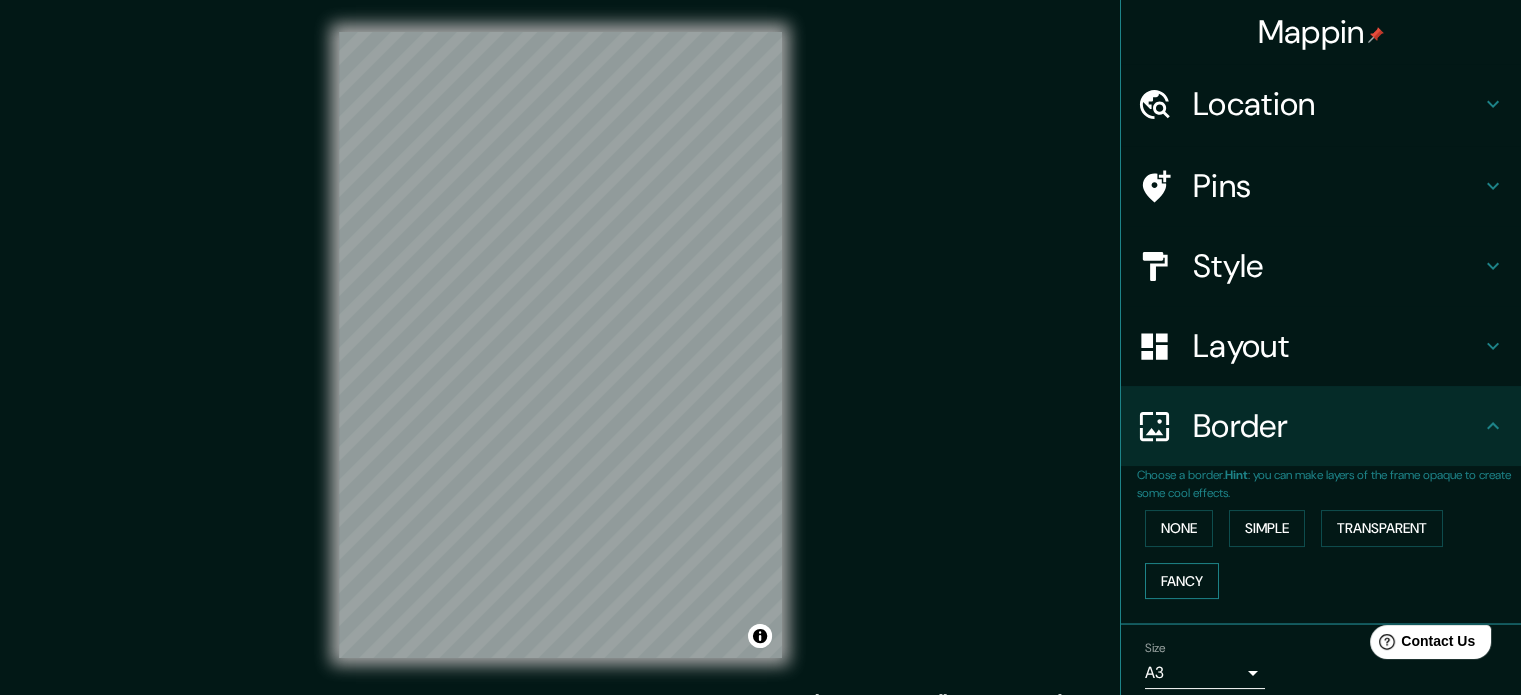 click on "Fancy" at bounding box center (1182, 581) 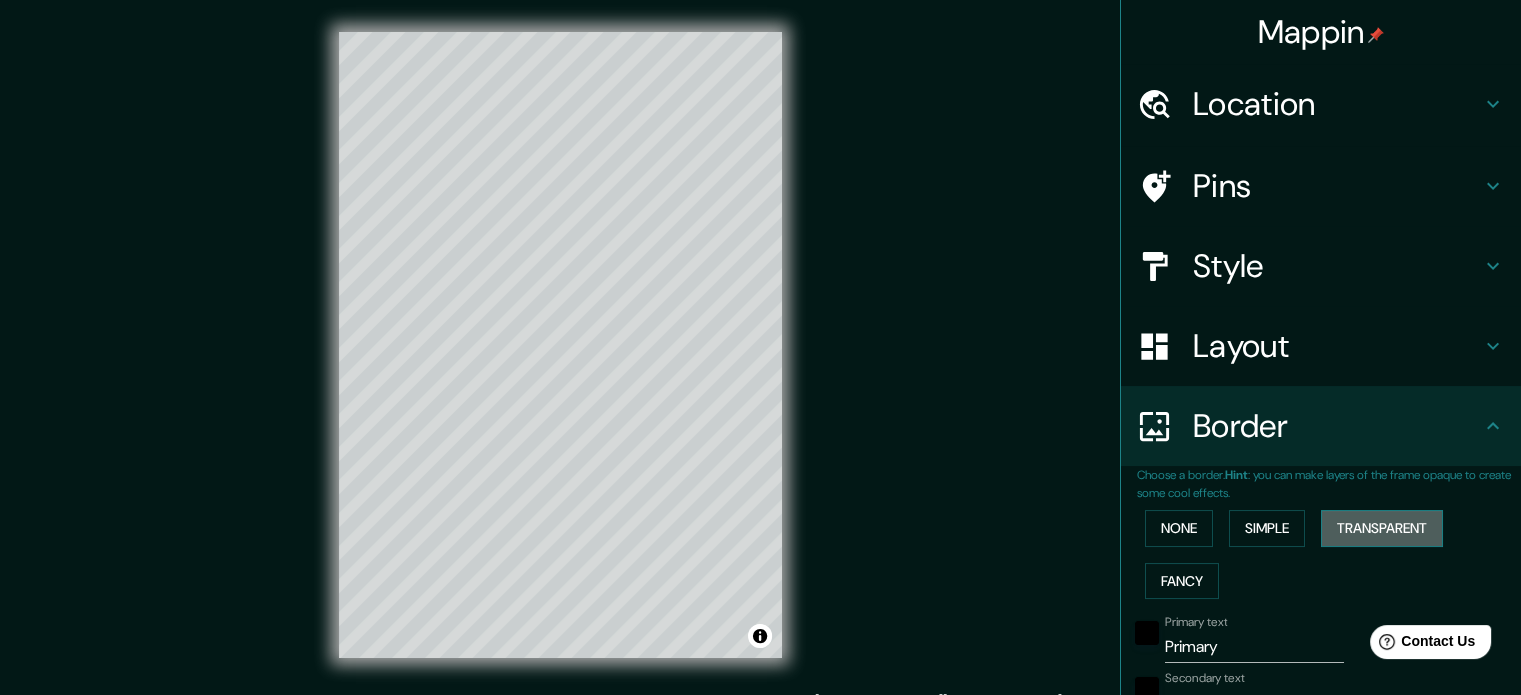 click on "Transparent" at bounding box center [1382, 528] 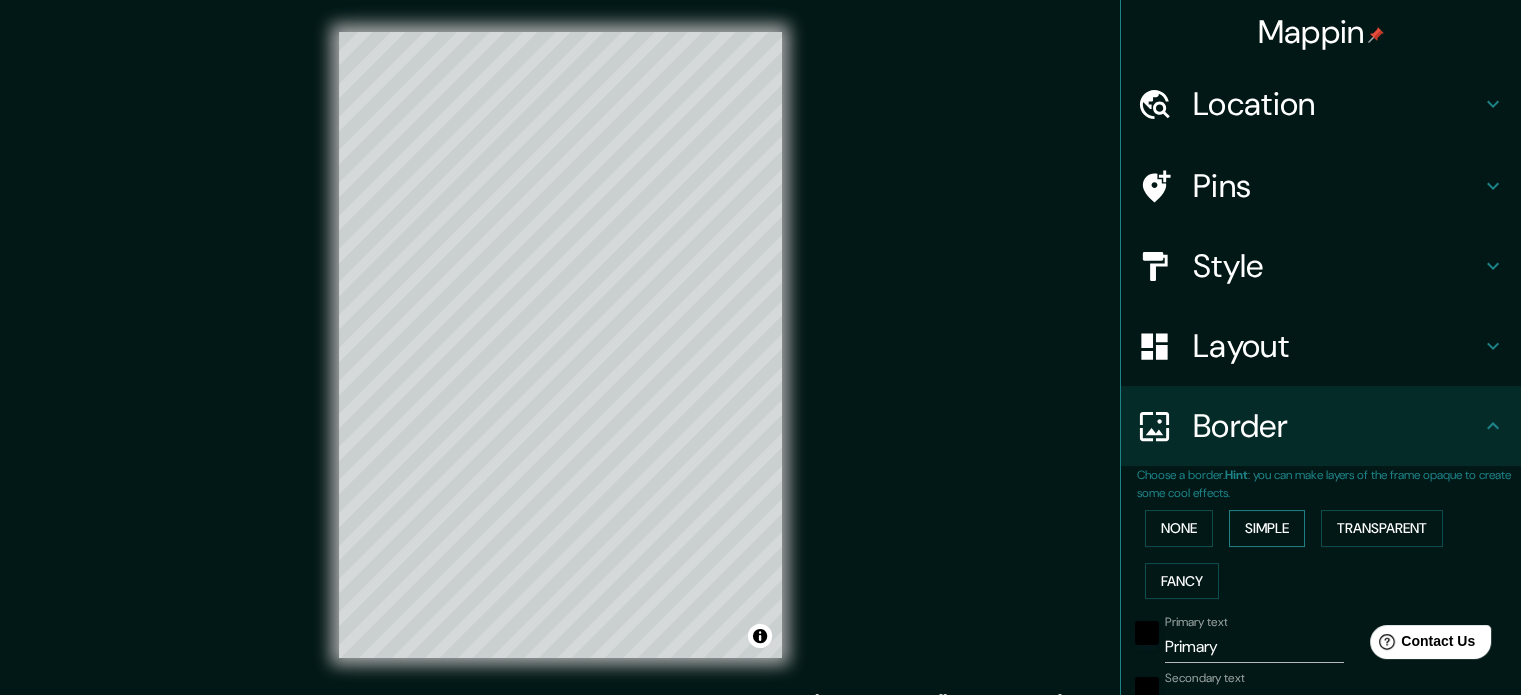 click on "Simple" at bounding box center [1267, 528] 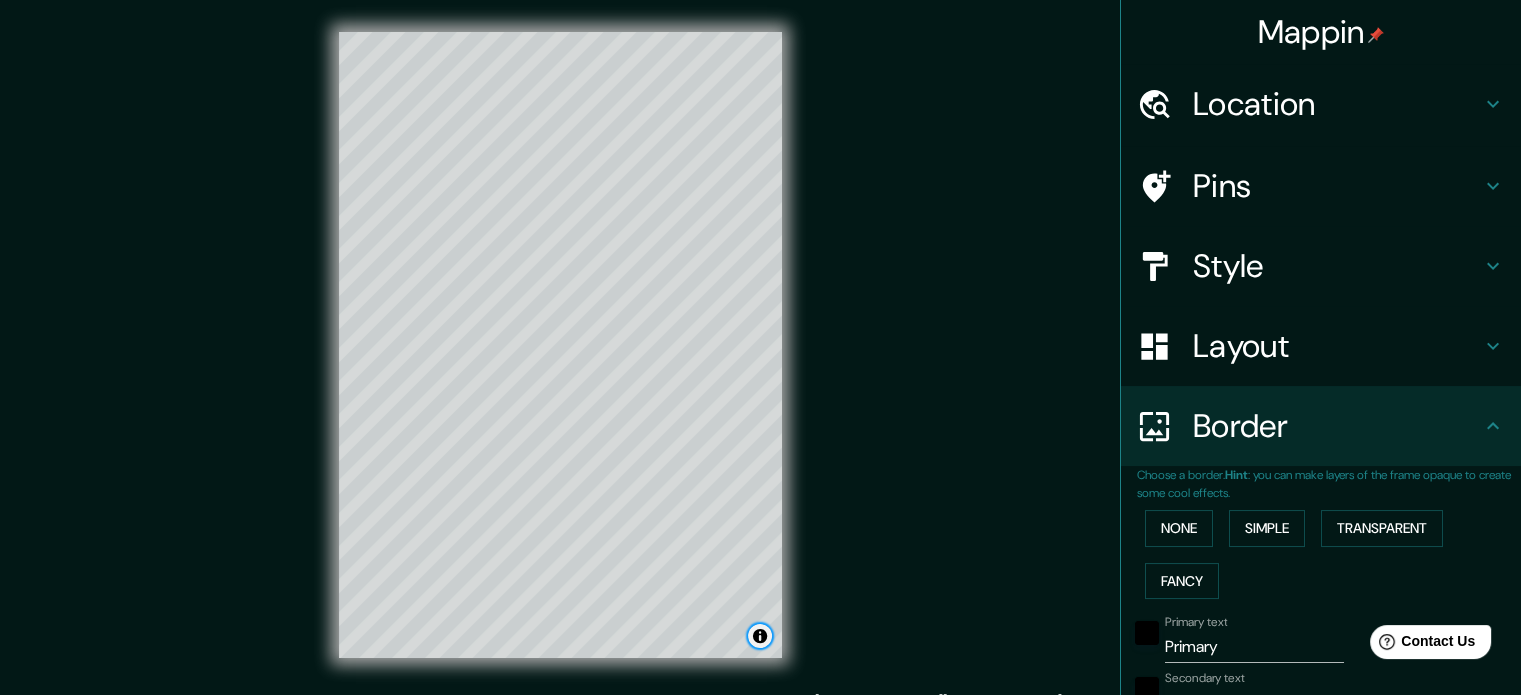 click at bounding box center [760, 636] 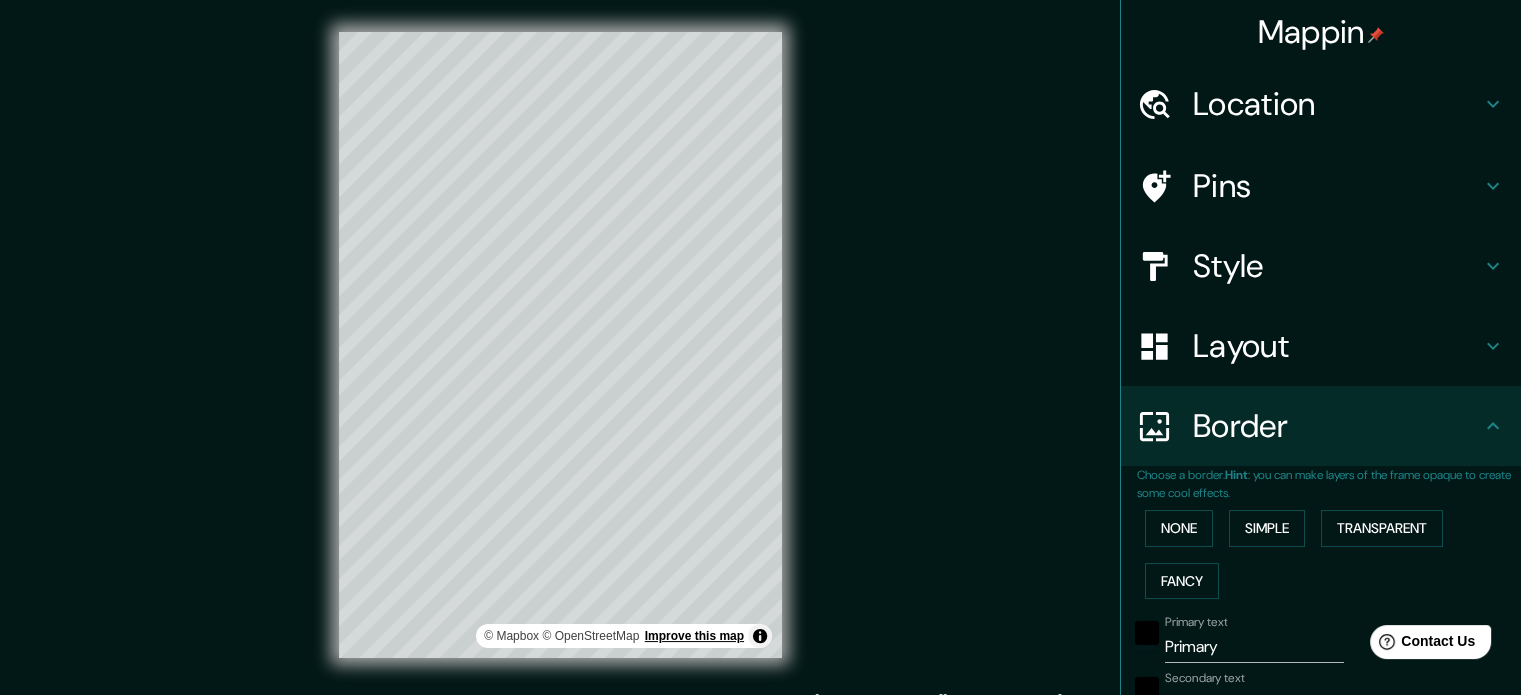 click on "Improve this map" at bounding box center [694, 636] 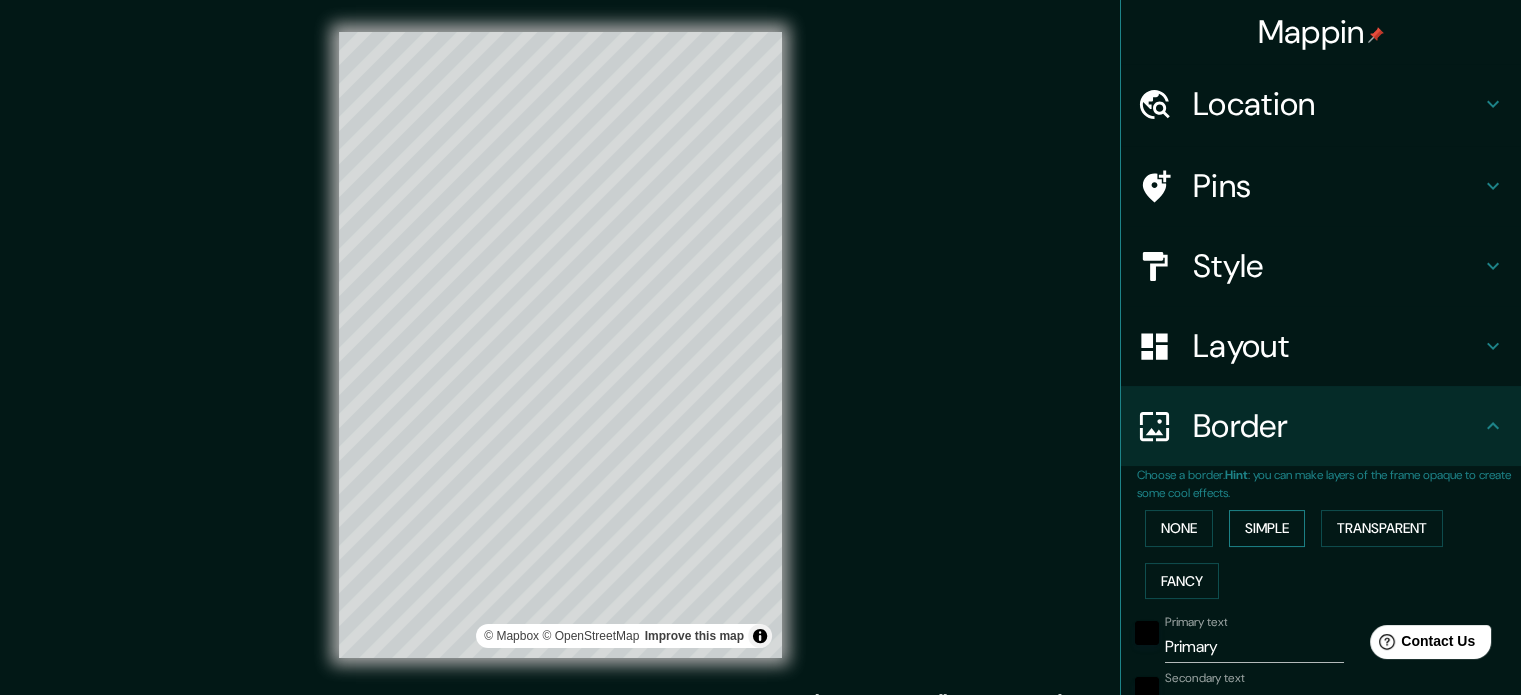 click on "Simple" at bounding box center [1267, 528] 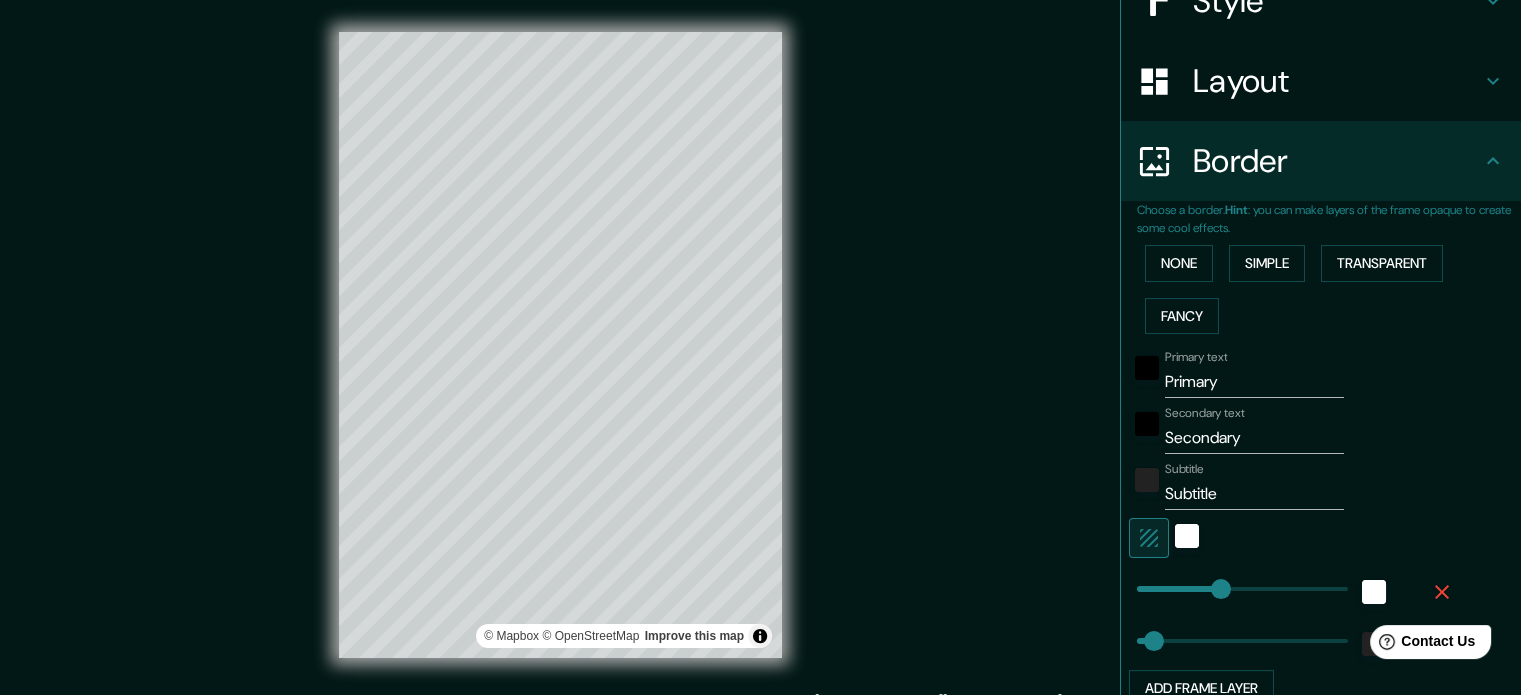 scroll, scrollTop: 300, scrollLeft: 0, axis: vertical 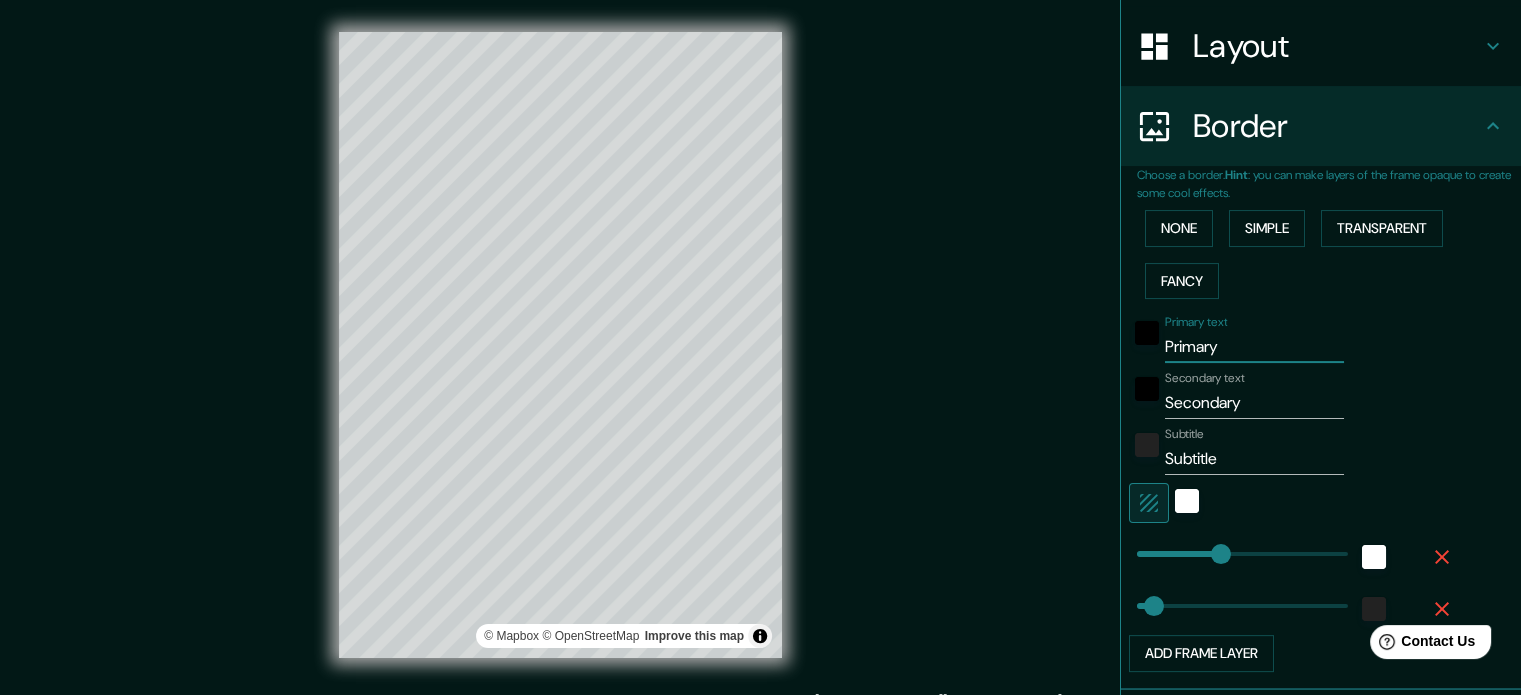 click on "Primary" at bounding box center (1254, 347) 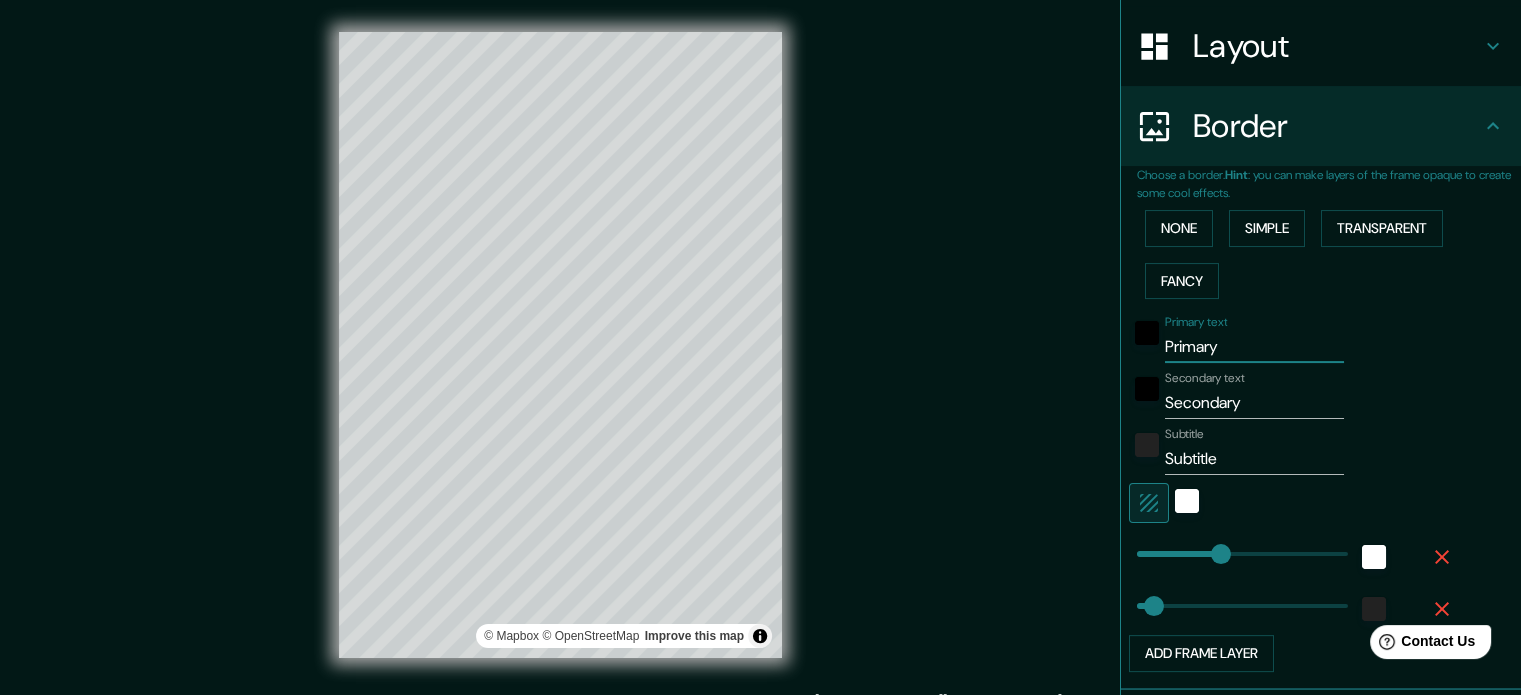 type on "d" 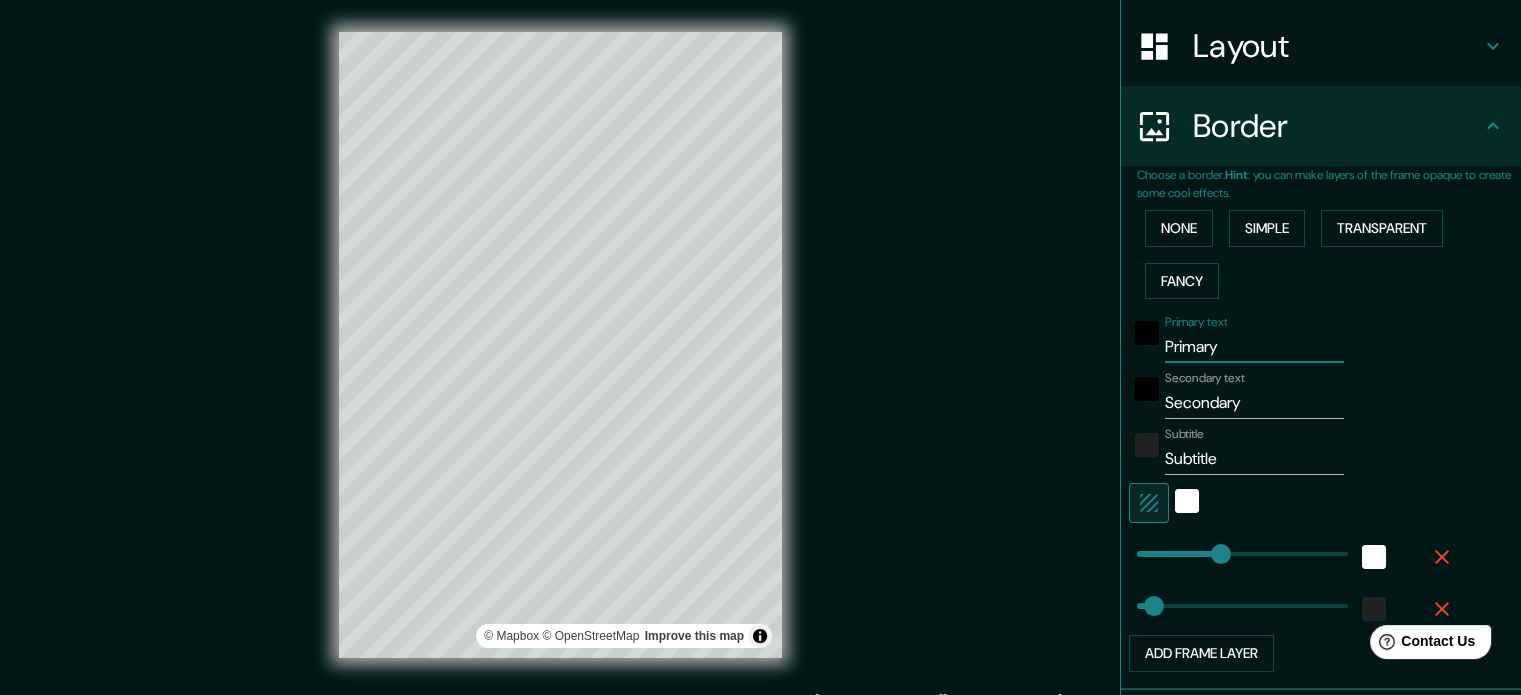 type on "177" 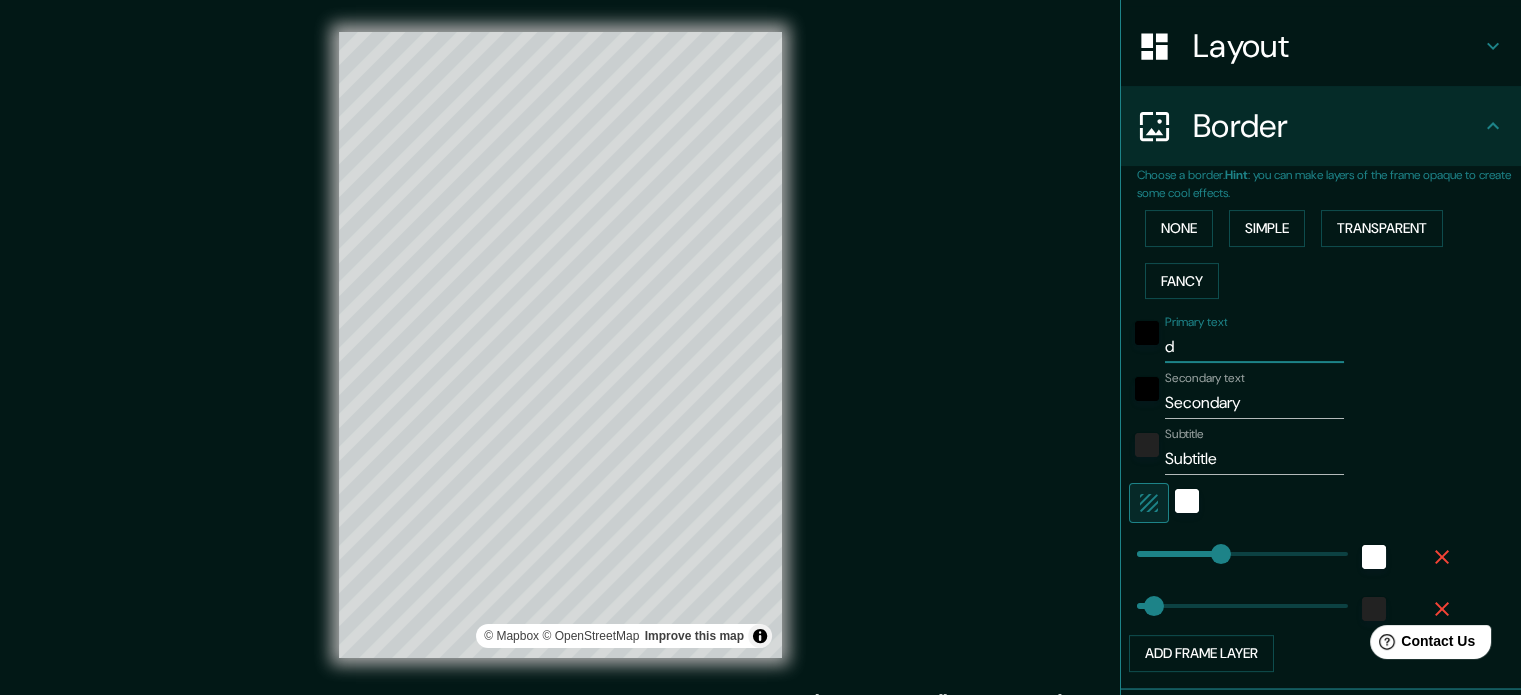 type on "dO" 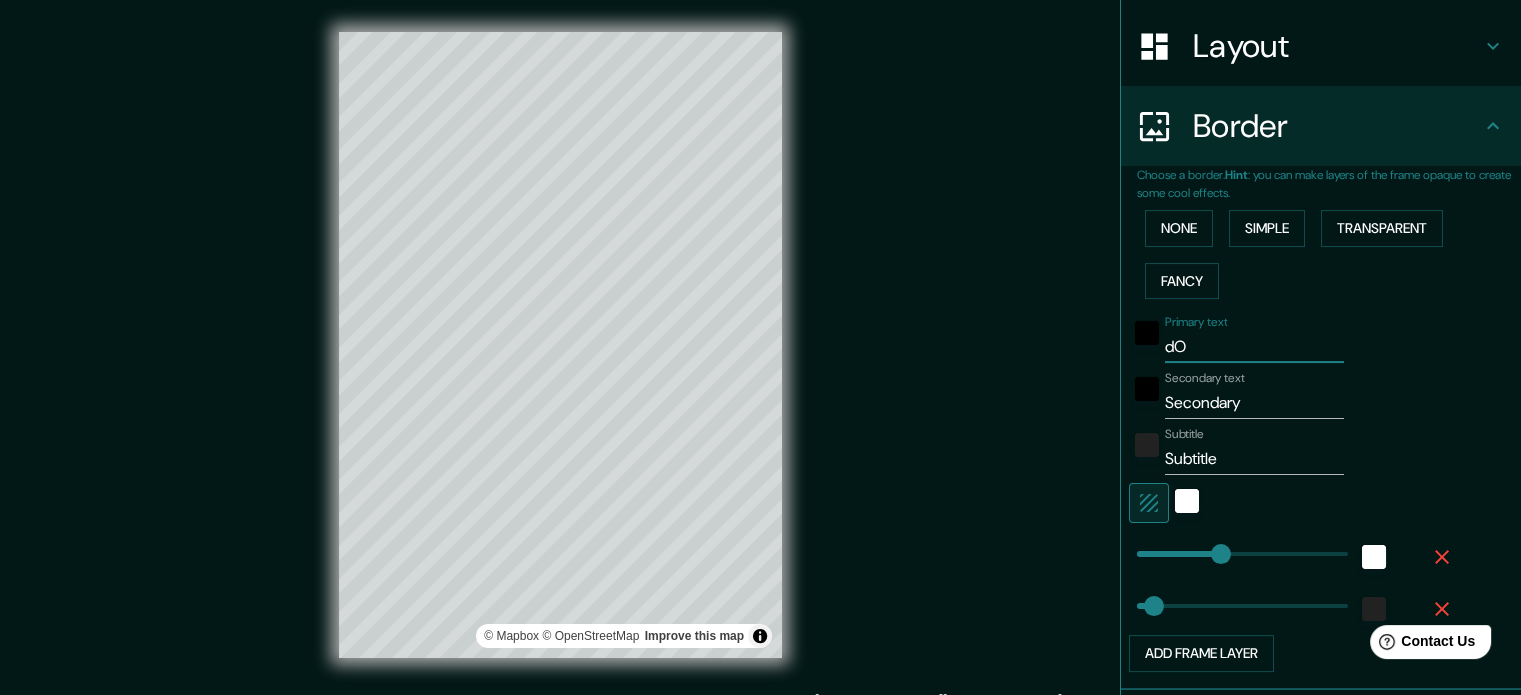 type on "d" 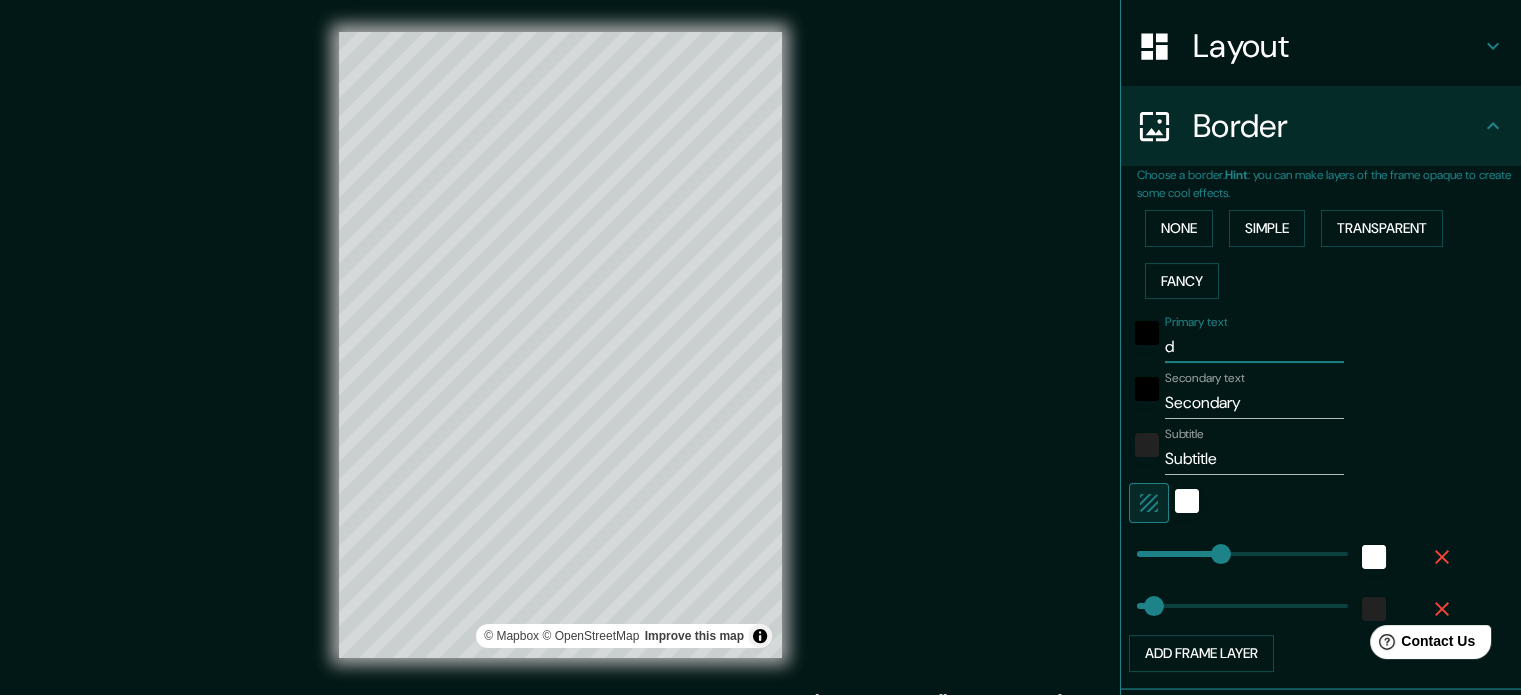 type on "35" 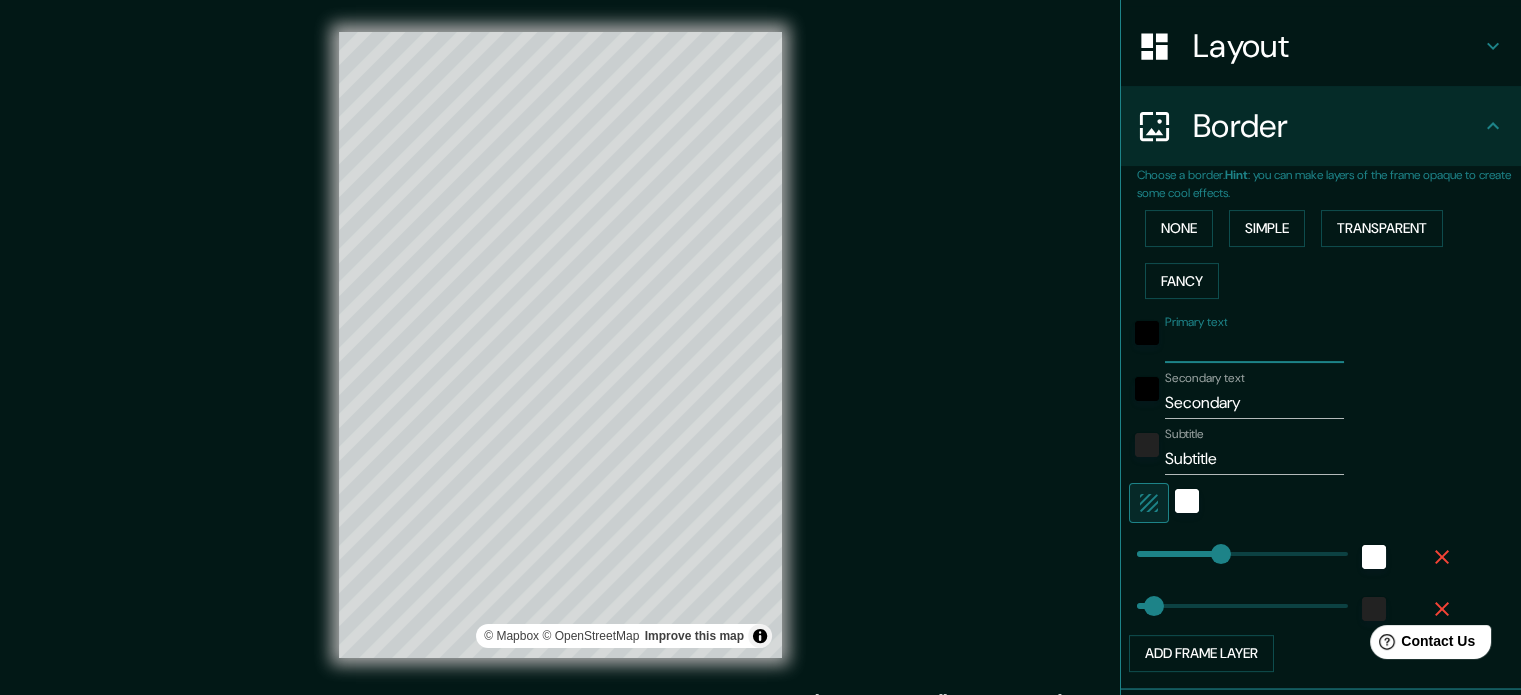 type on "D" 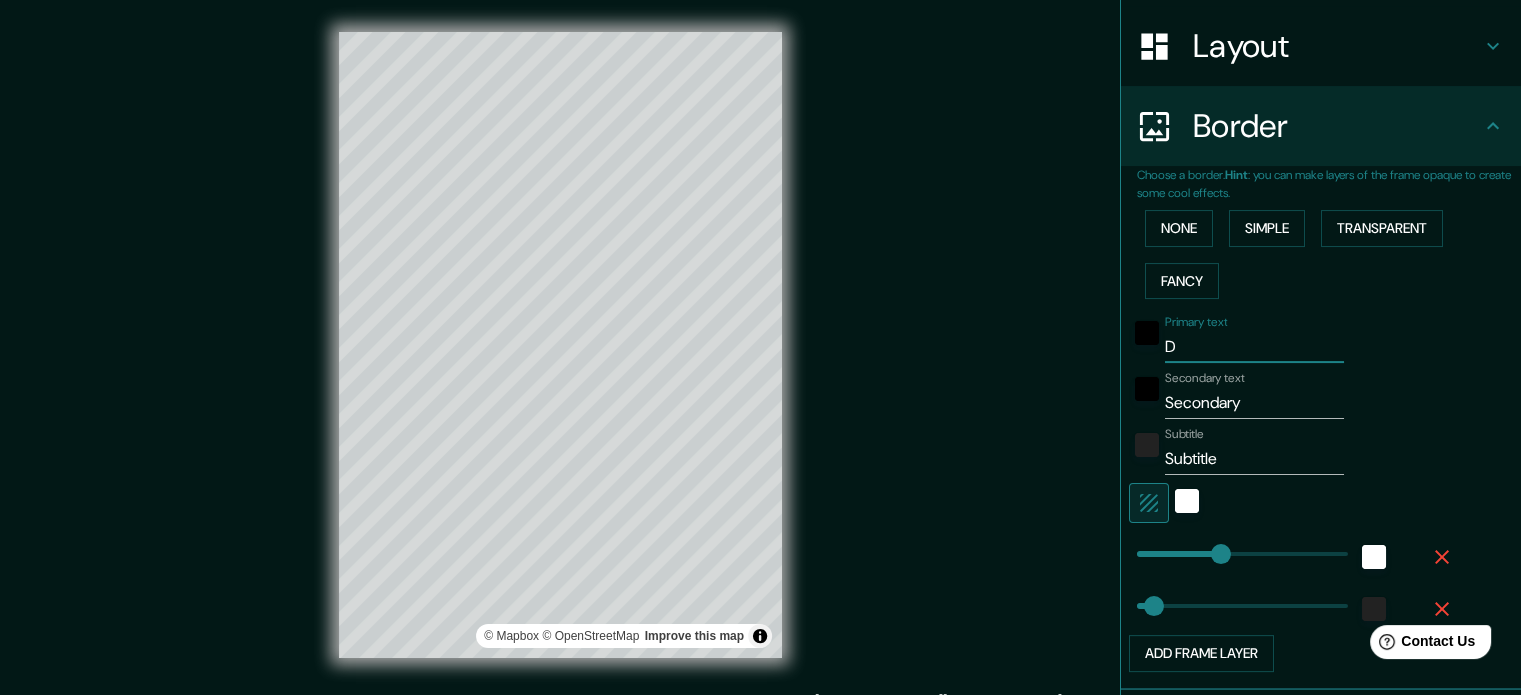 type on "177" 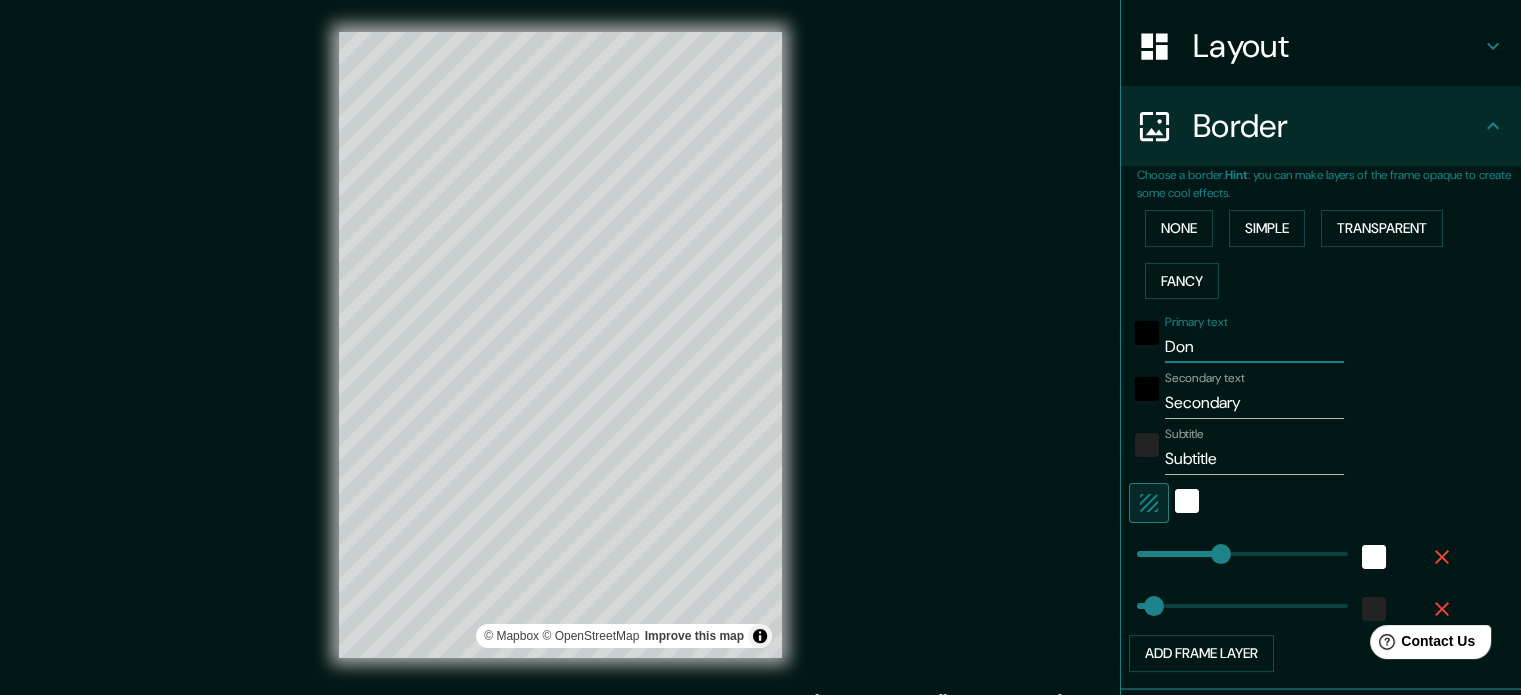 type on "Dono" 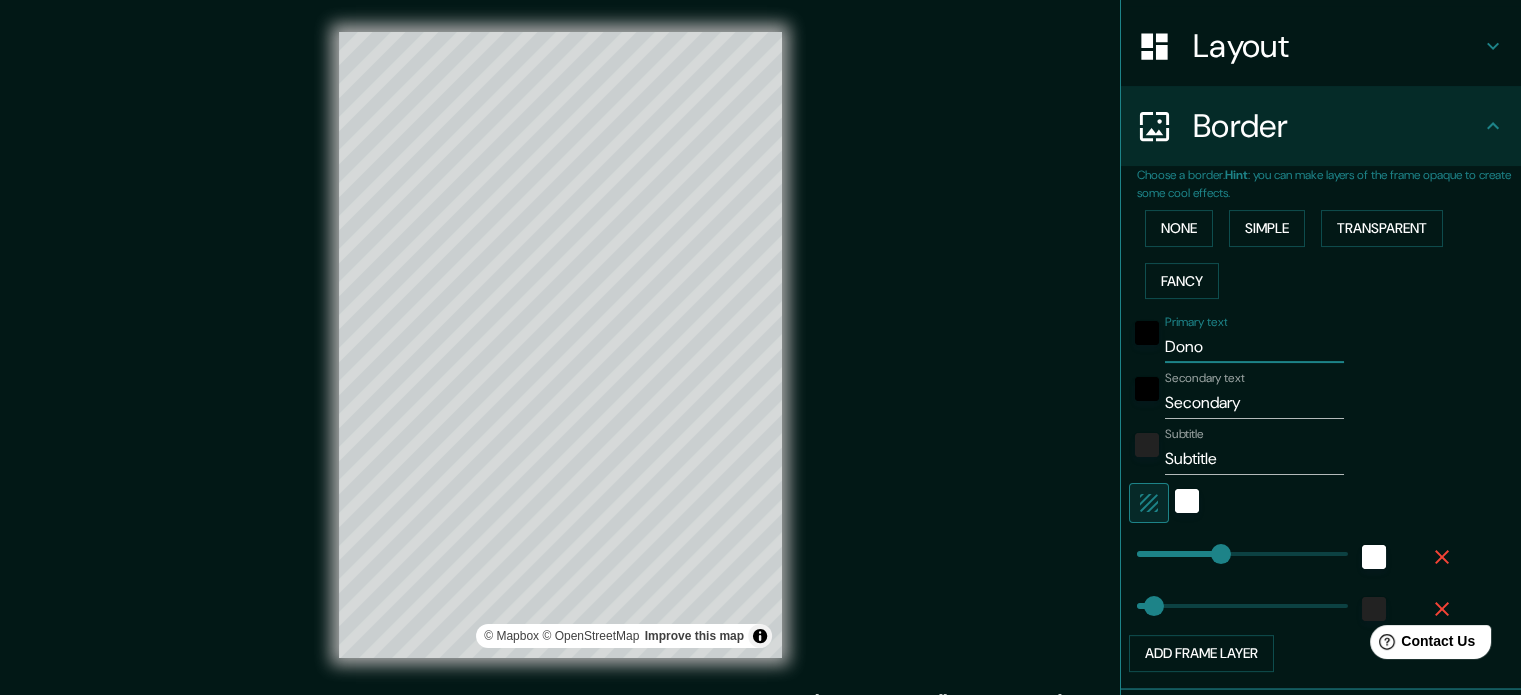type on "Donos" 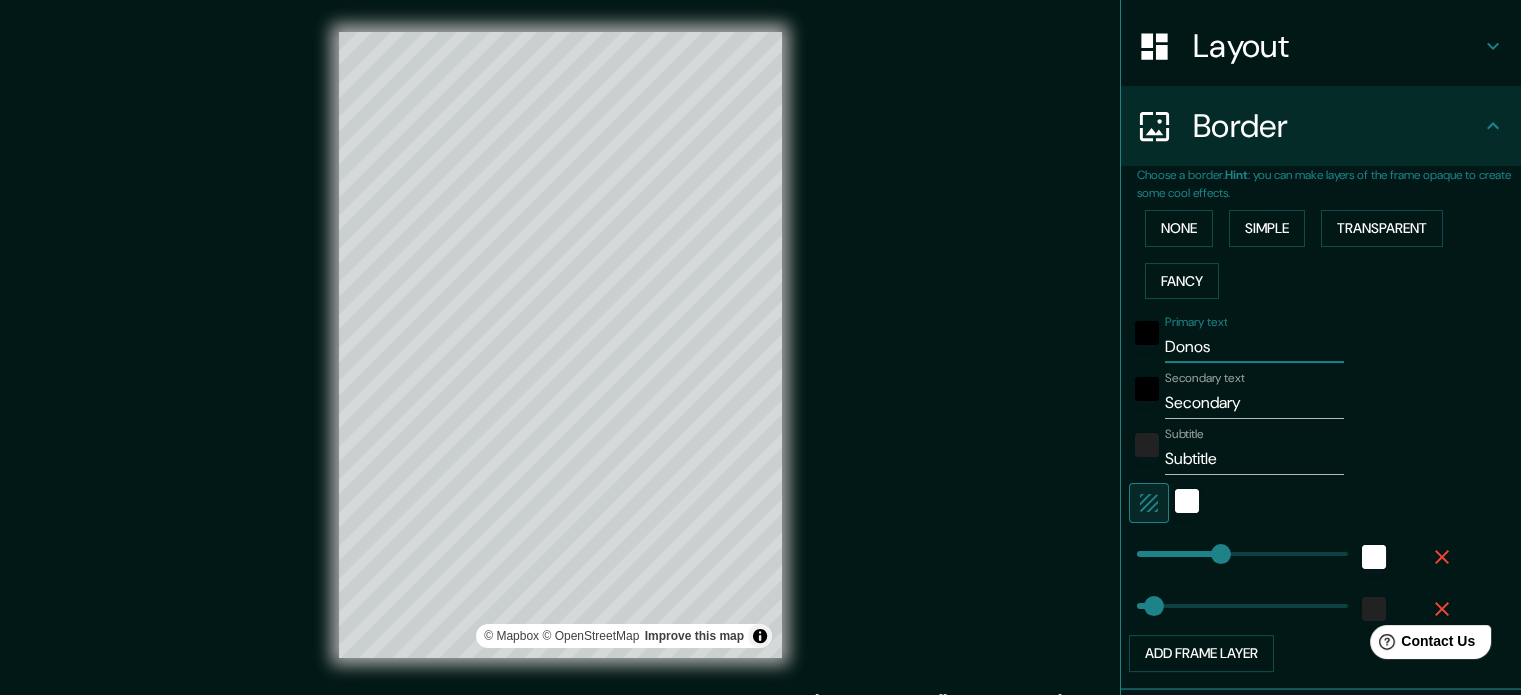 type on "177" 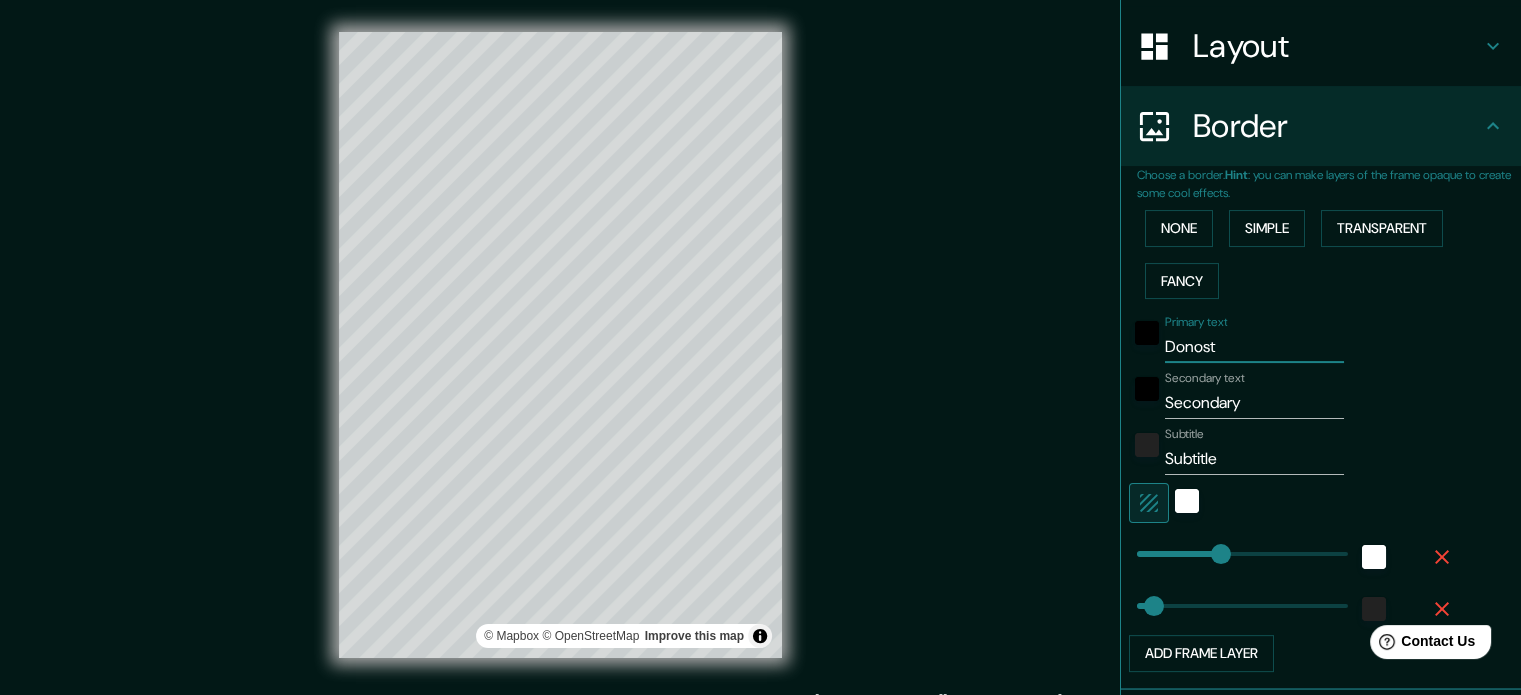 type on "Donosti" 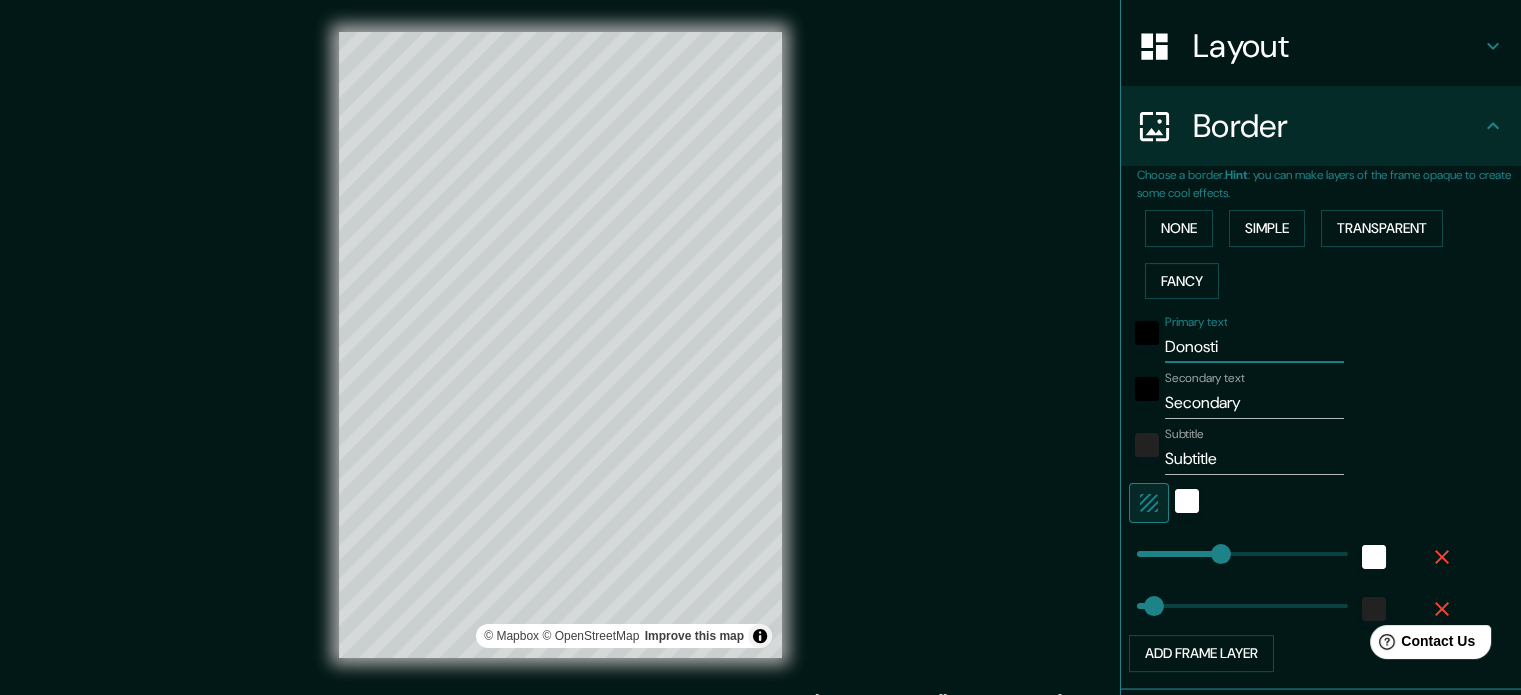 type on "177" 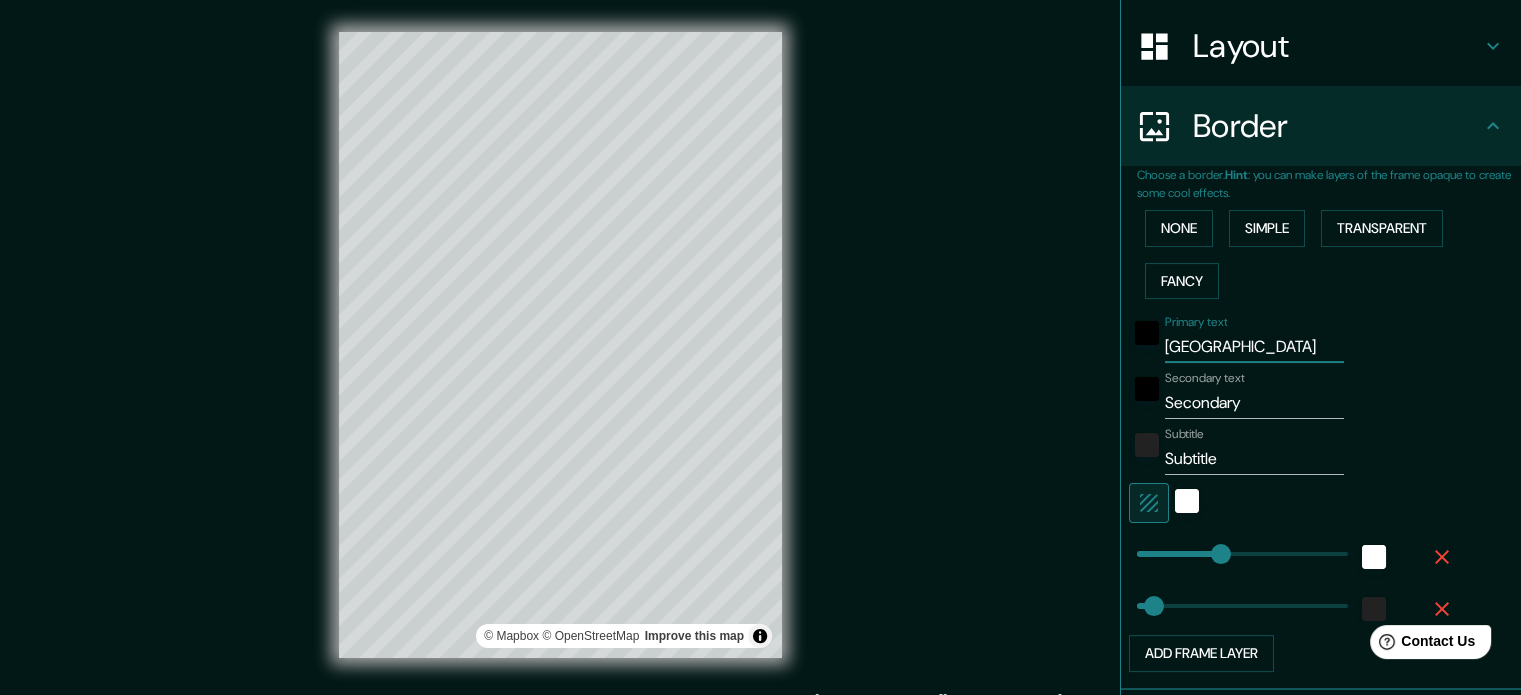 type on "177" 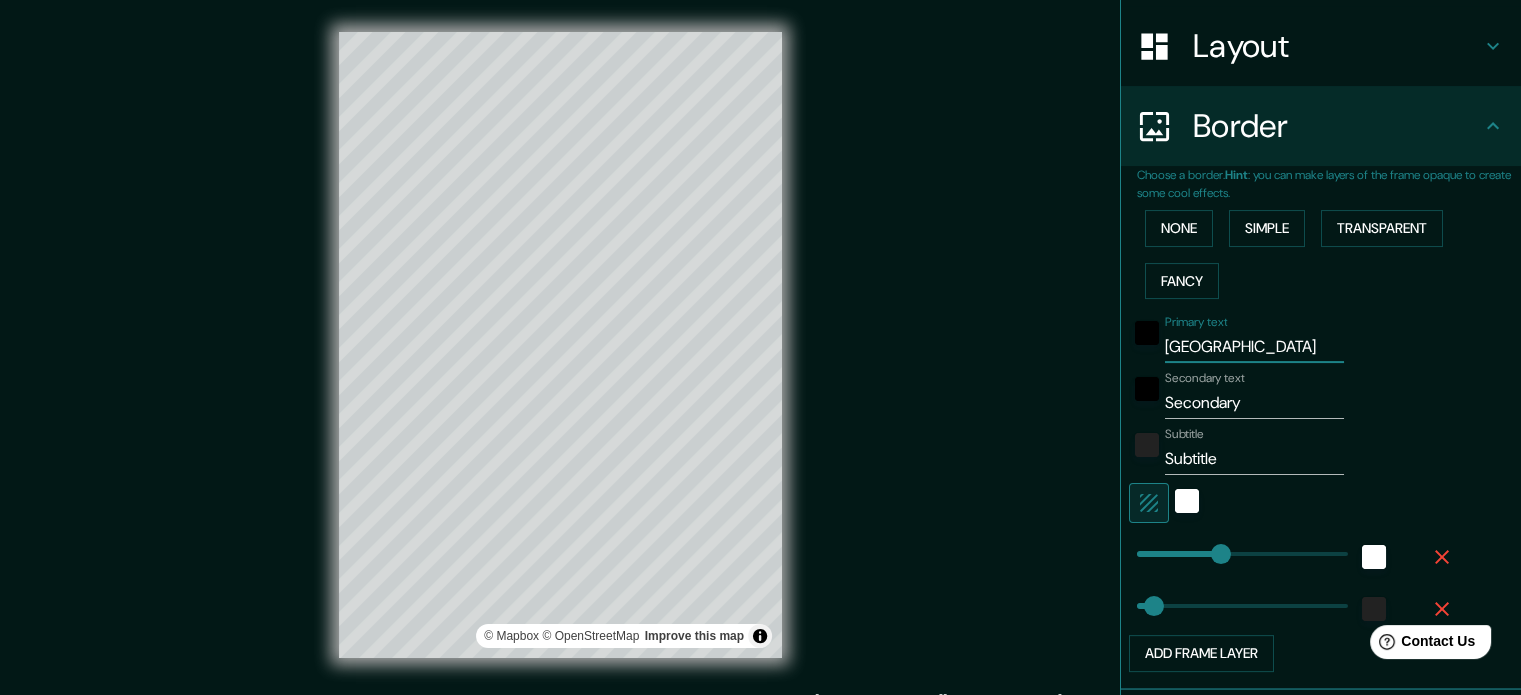 type on "Donostia" 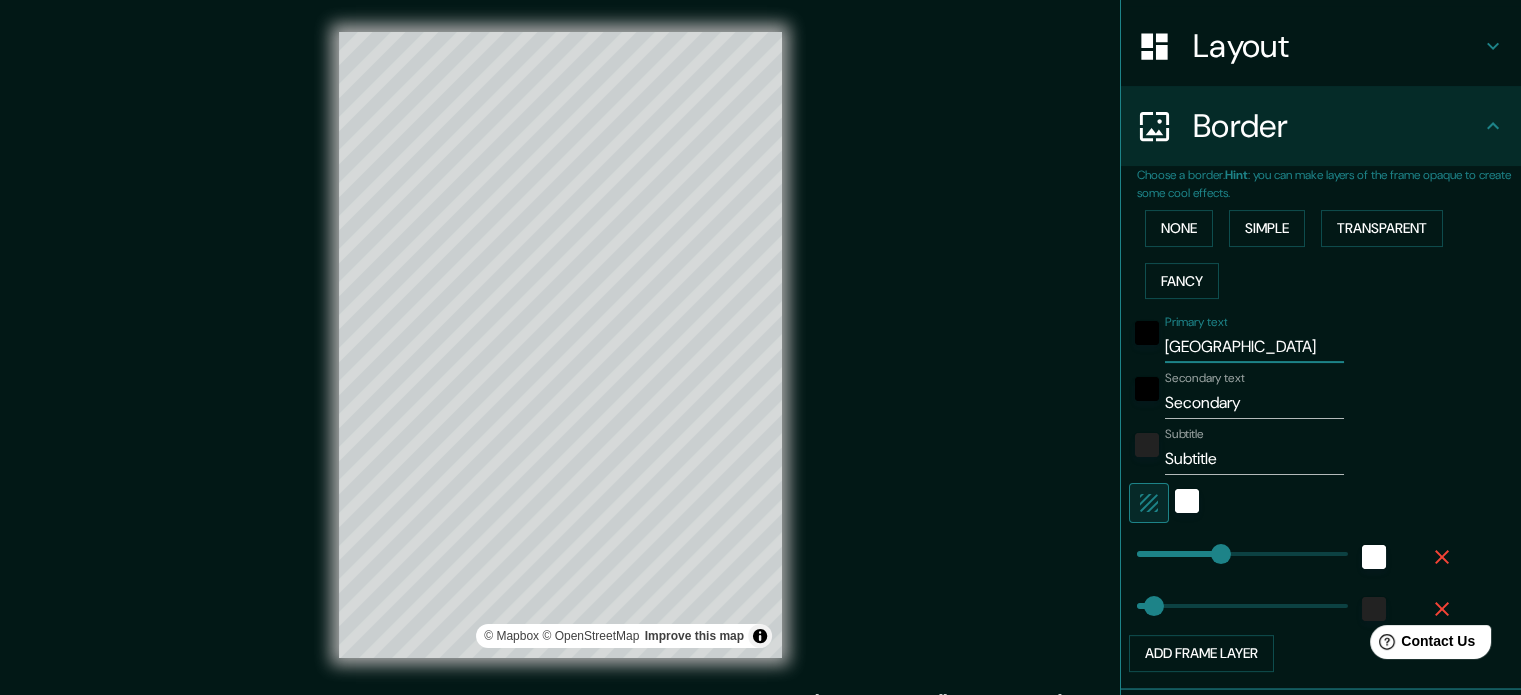 drag, startPoint x: 1240, startPoint y: 346, endPoint x: 1140, endPoint y: 352, distance: 100.17984 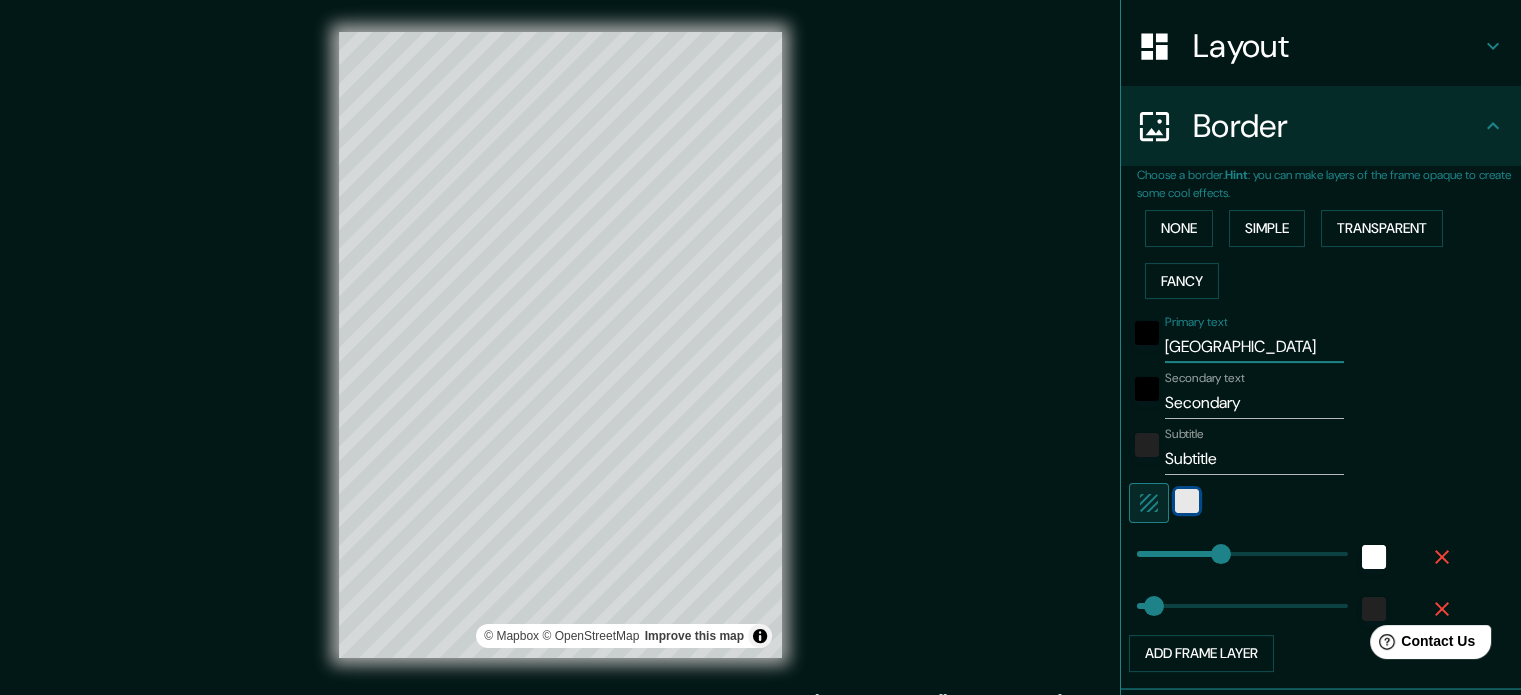 click at bounding box center [1187, 501] 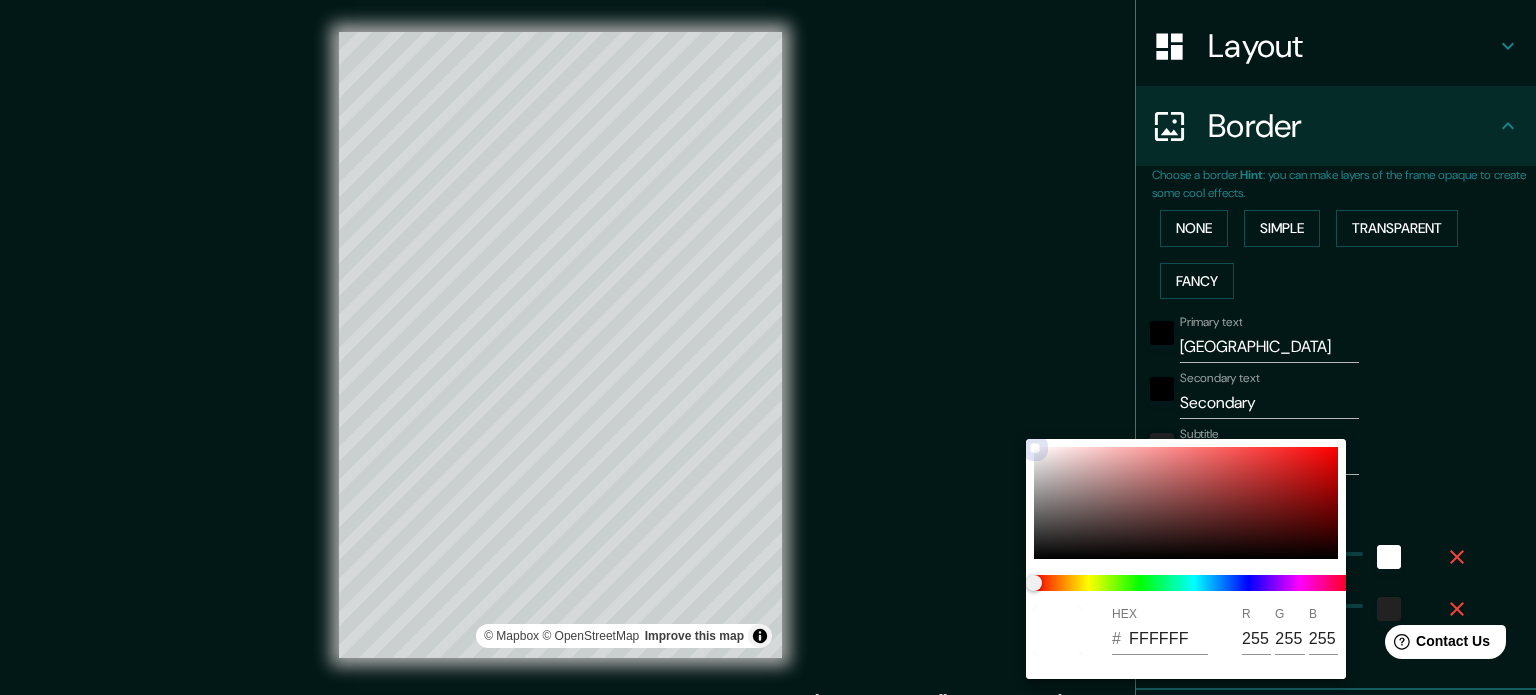 type on "177" 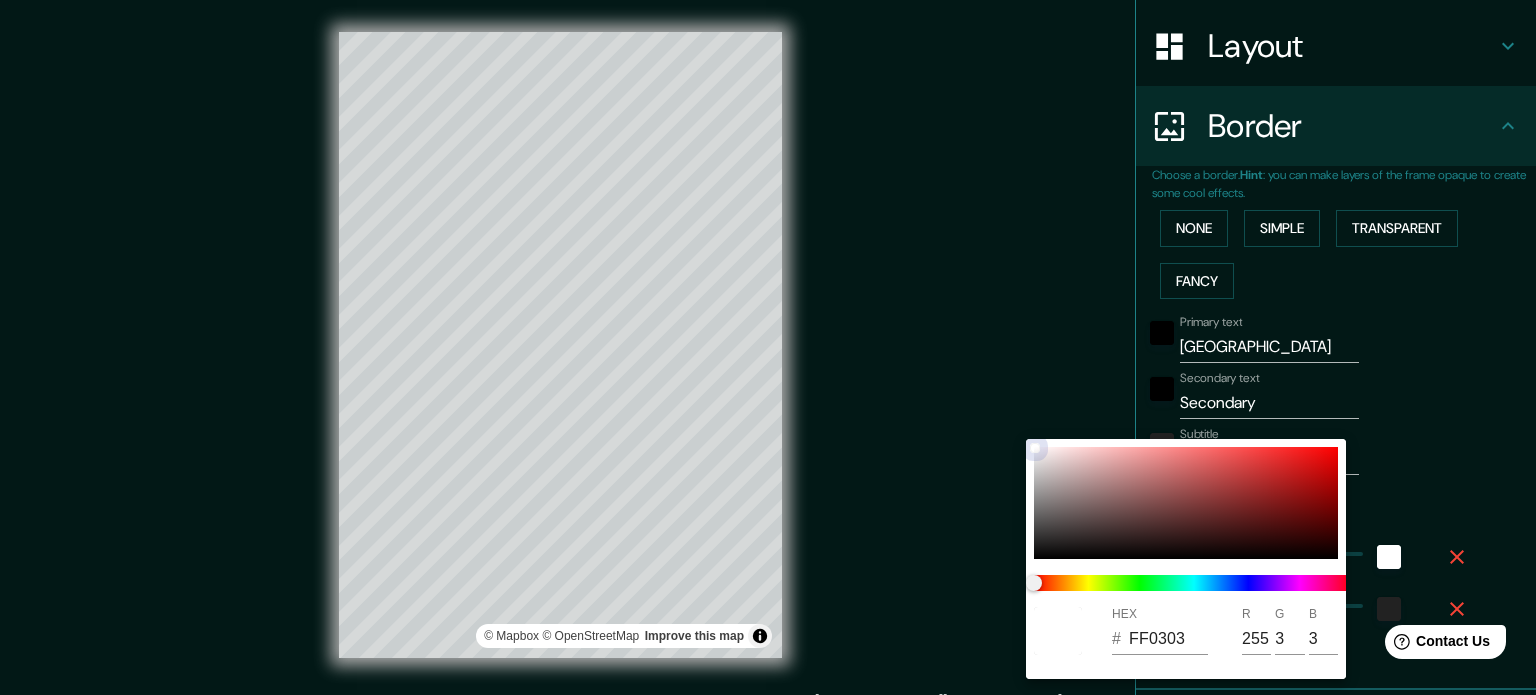 drag, startPoint x: 1328, startPoint y: 464, endPoint x: 1333, endPoint y: 447, distance: 17.720045 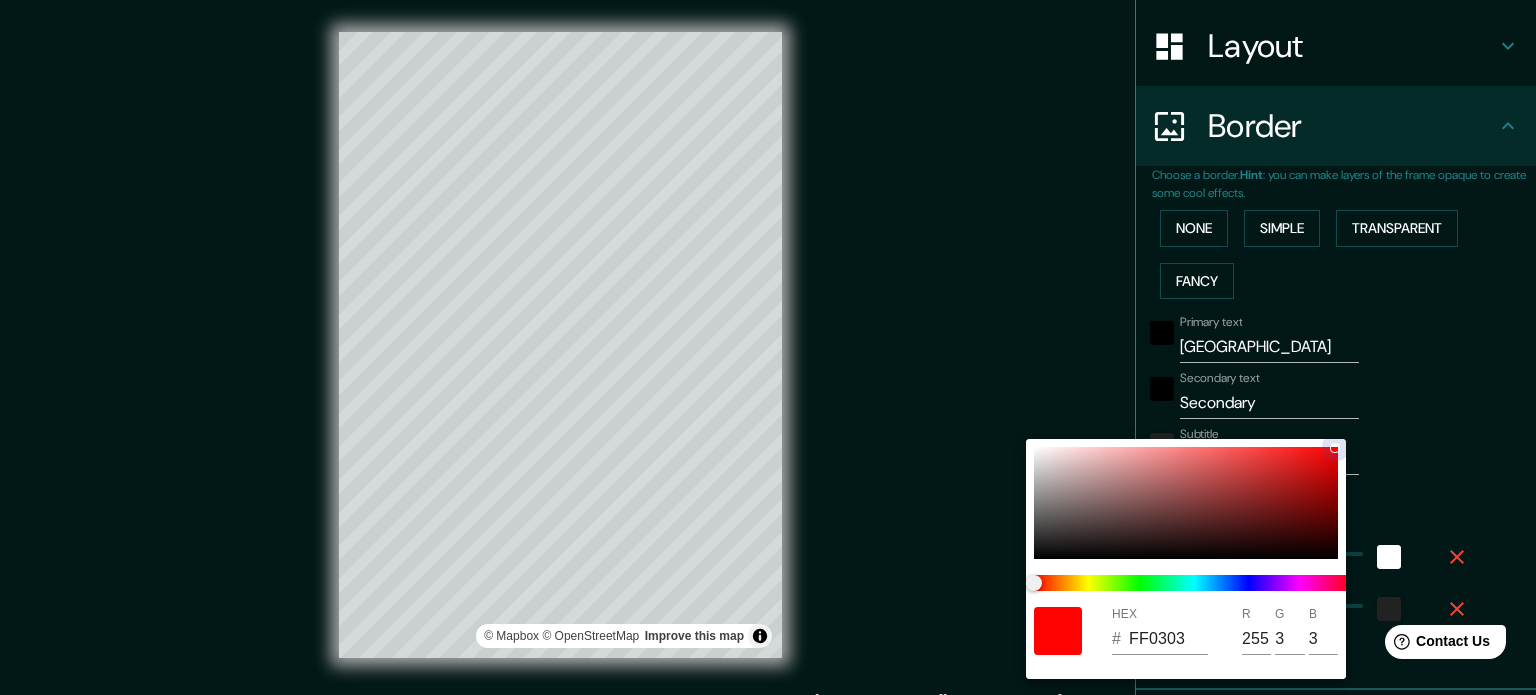 type on "177" 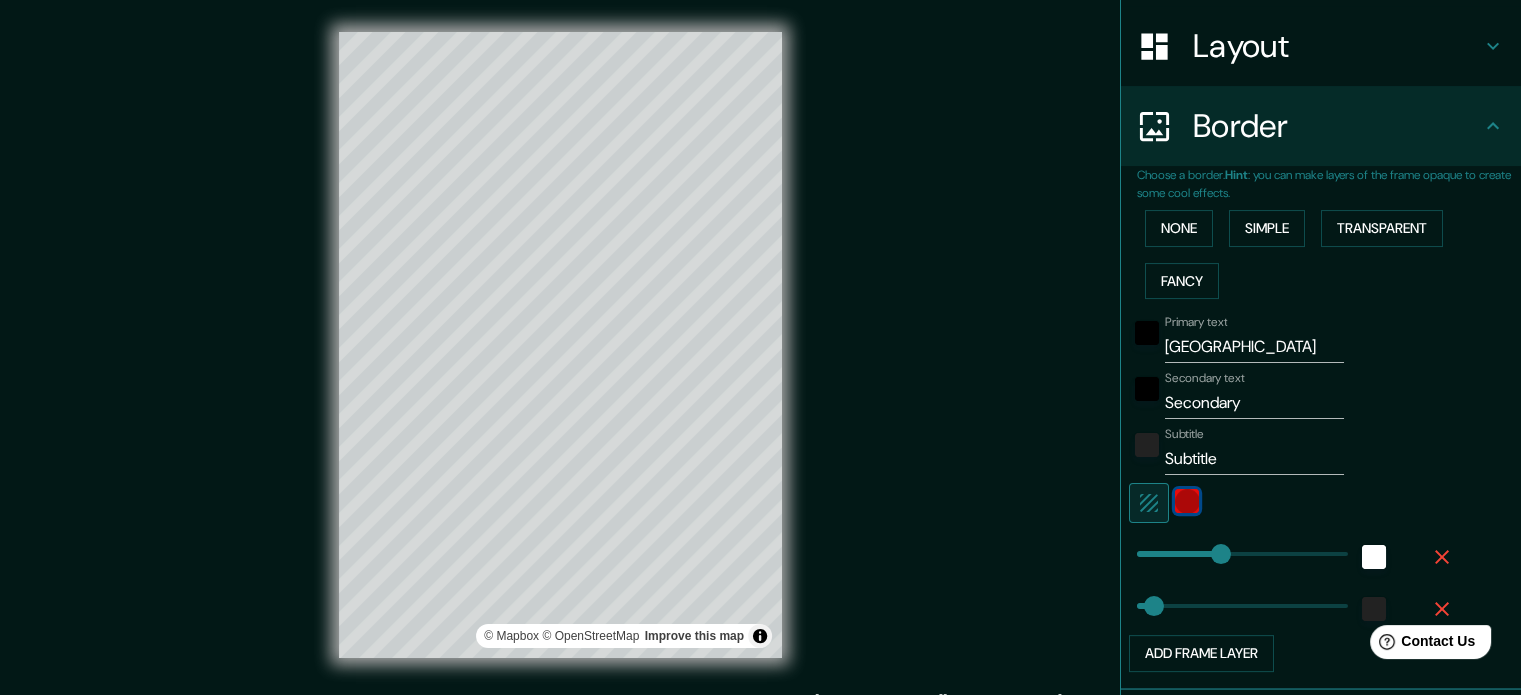 type 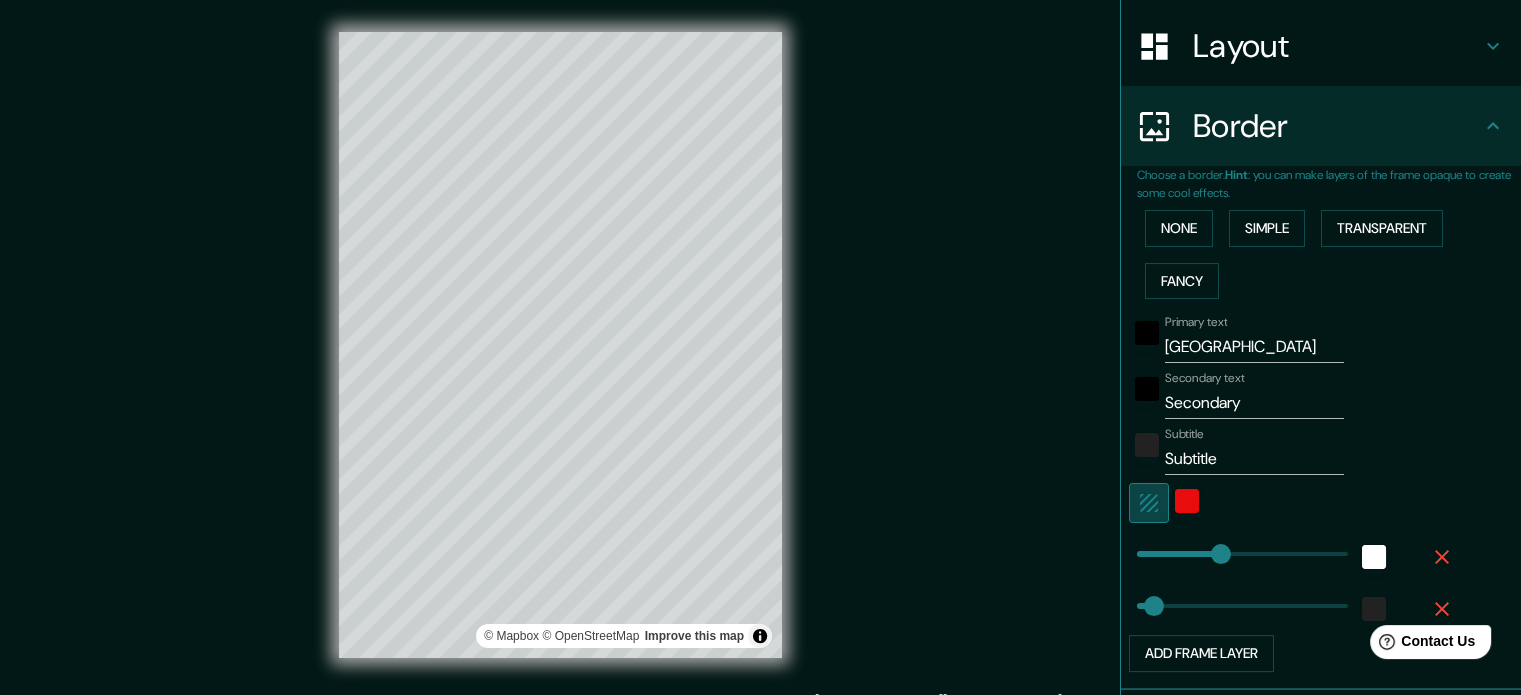click 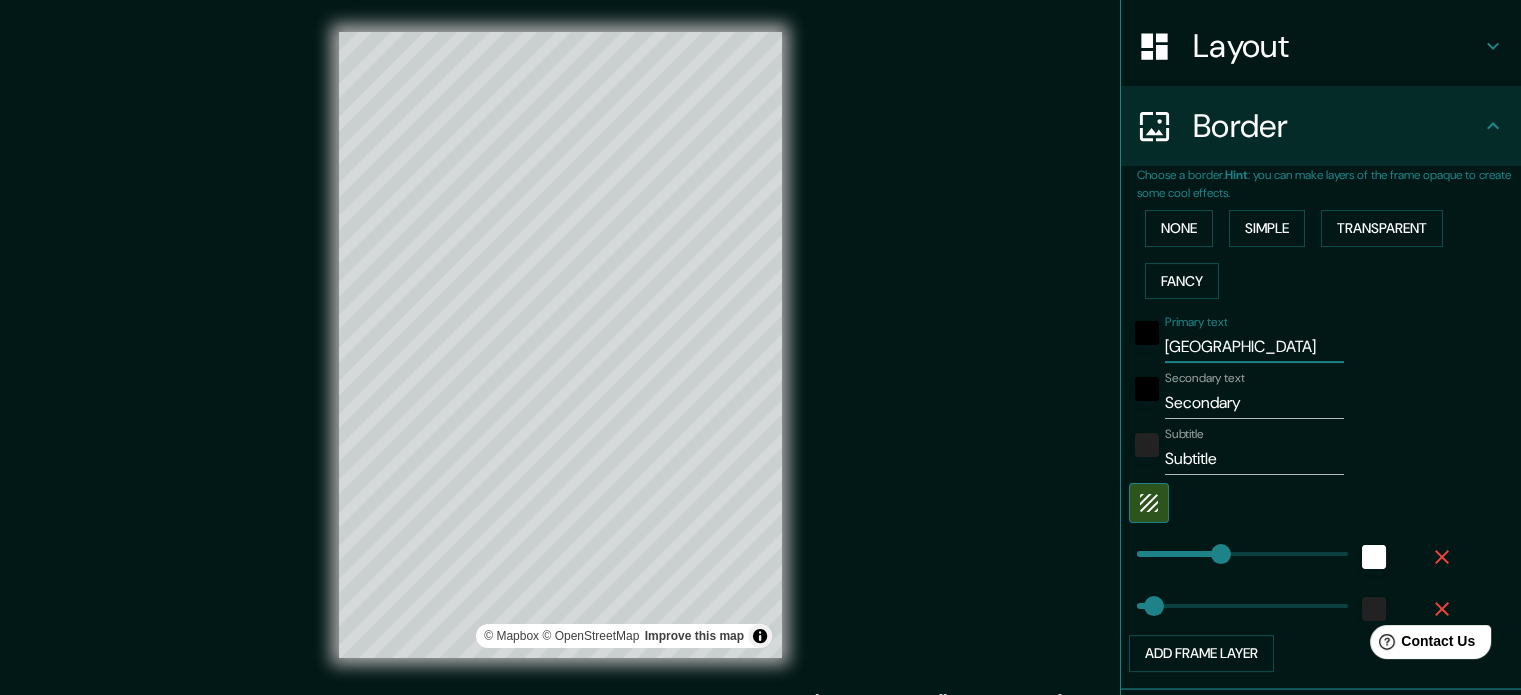 type 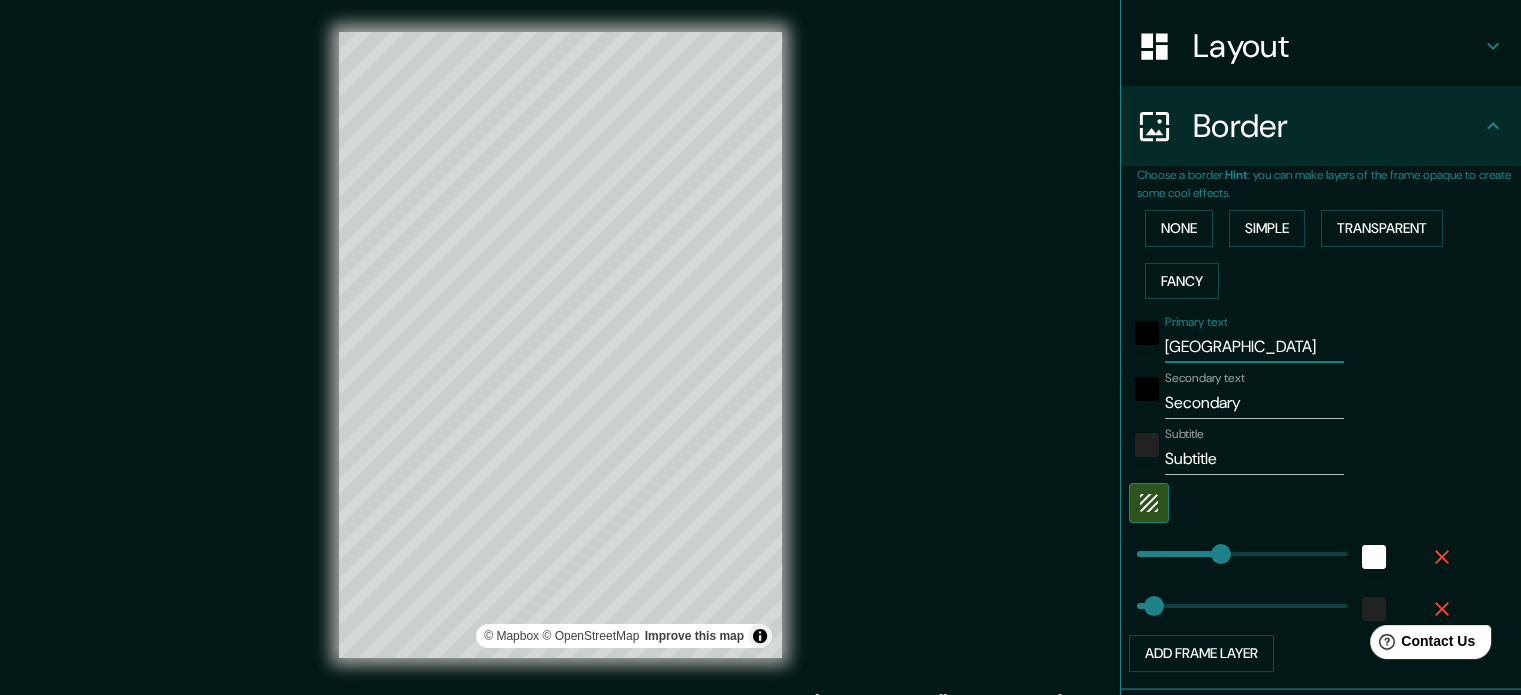 type on "177" 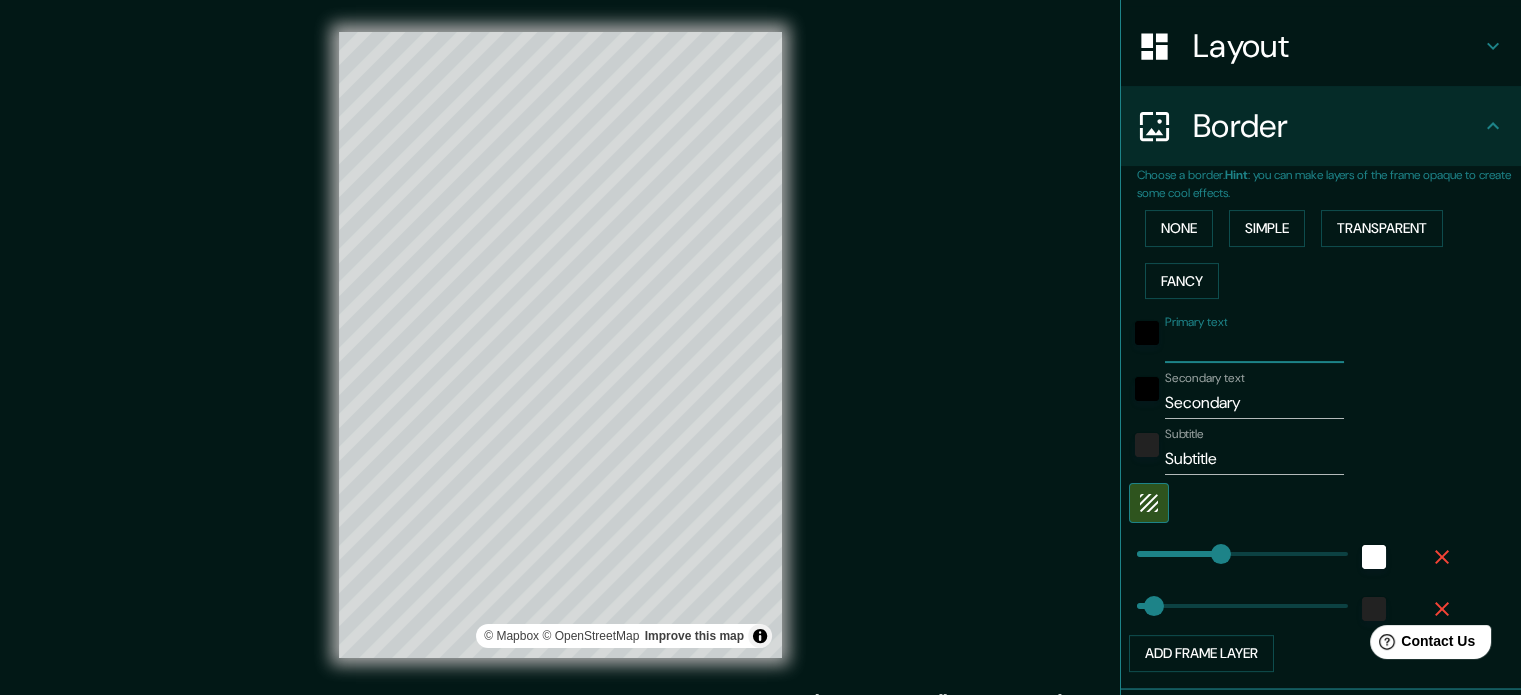 type 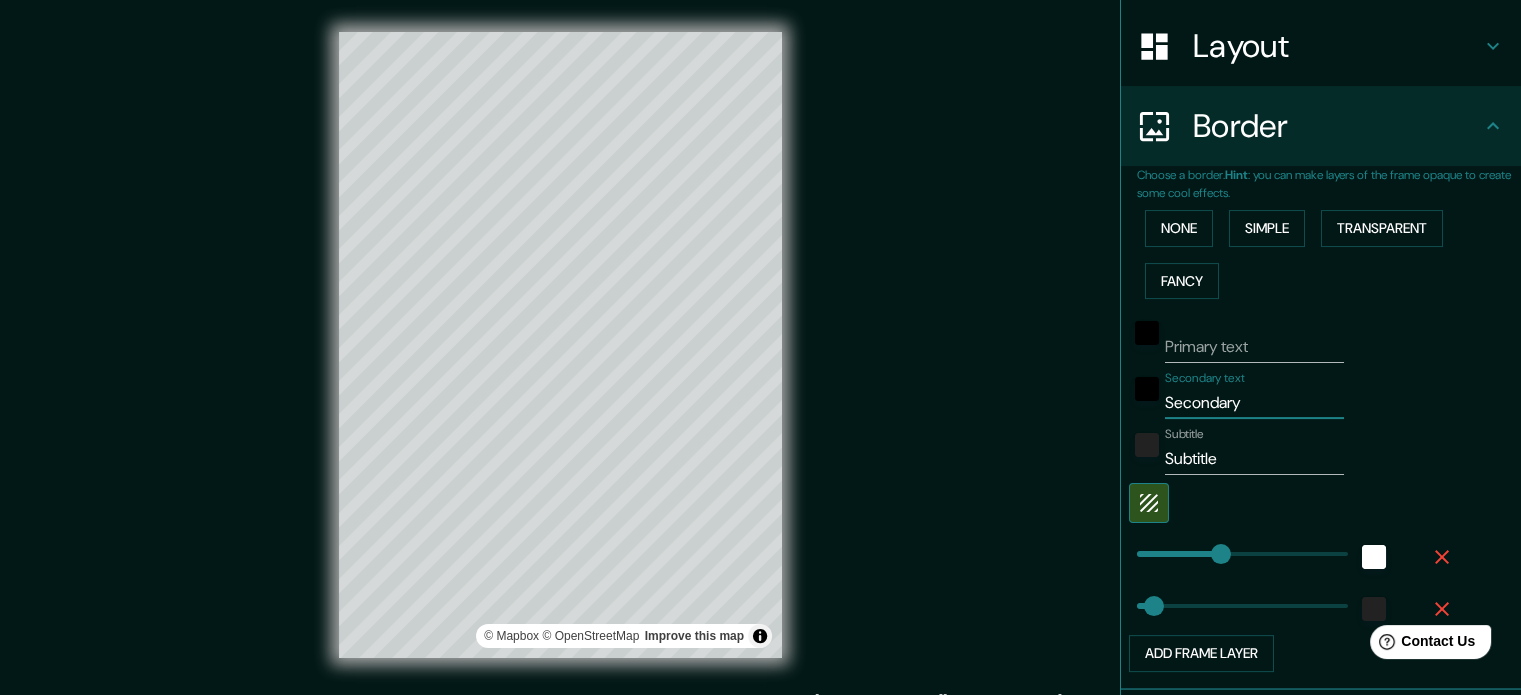 drag, startPoint x: 1241, startPoint y: 403, endPoint x: 1110, endPoint y: 417, distance: 131.74597 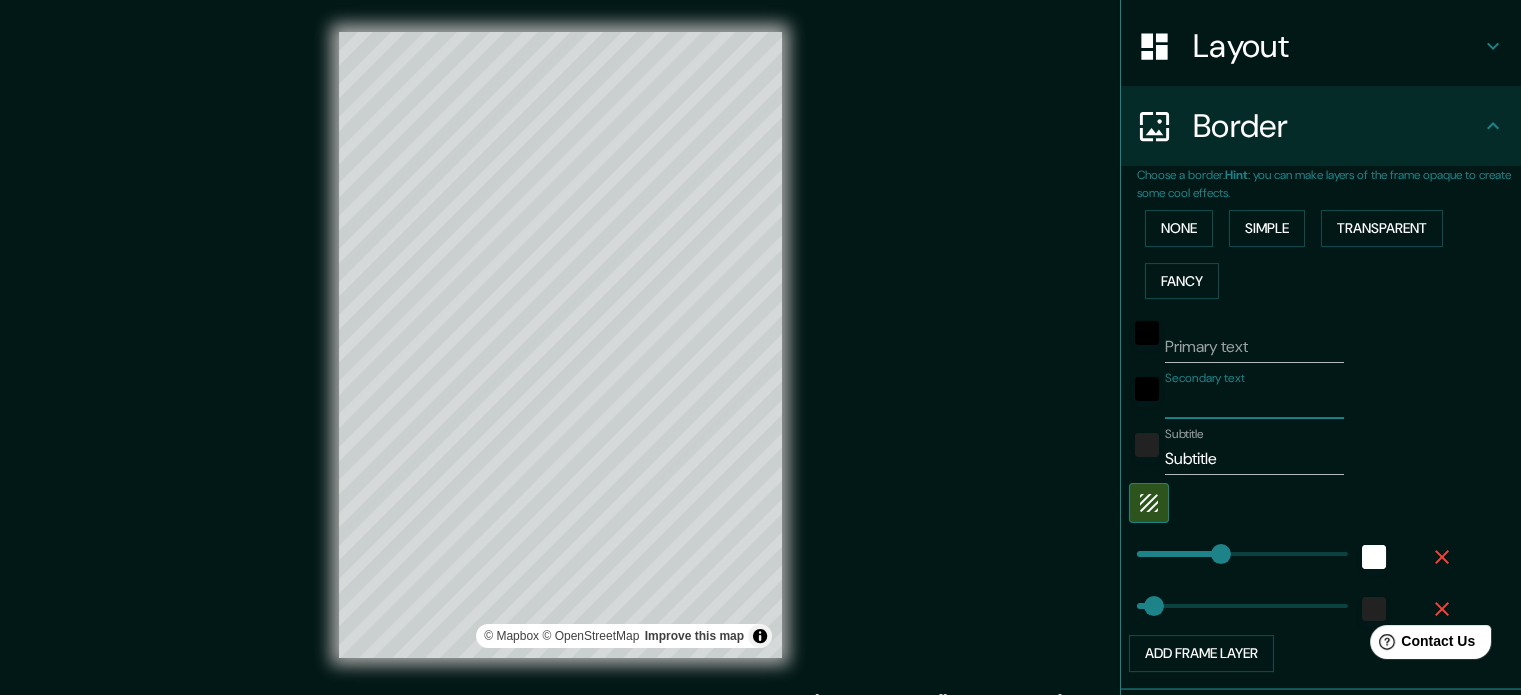 type 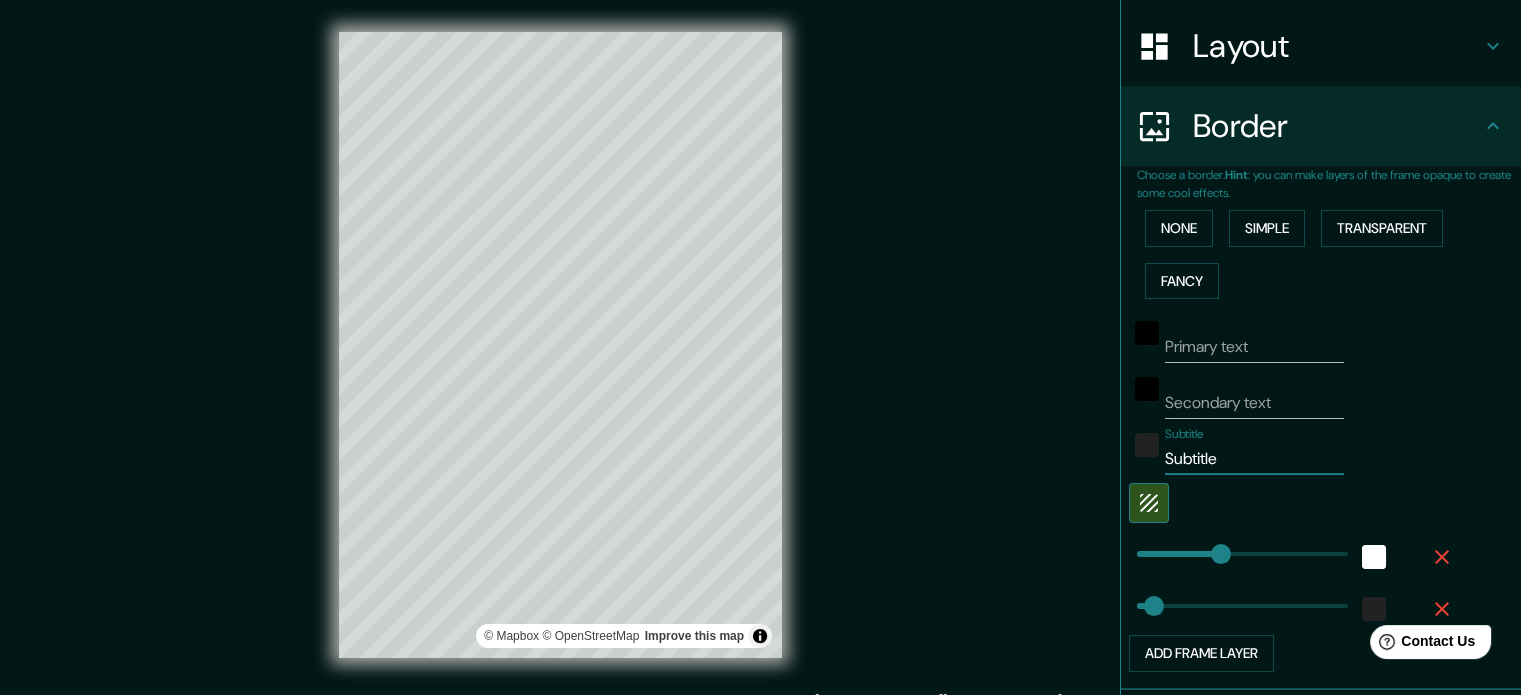 drag, startPoint x: 1219, startPoint y: 453, endPoint x: 1015, endPoint y: 456, distance: 204.02206 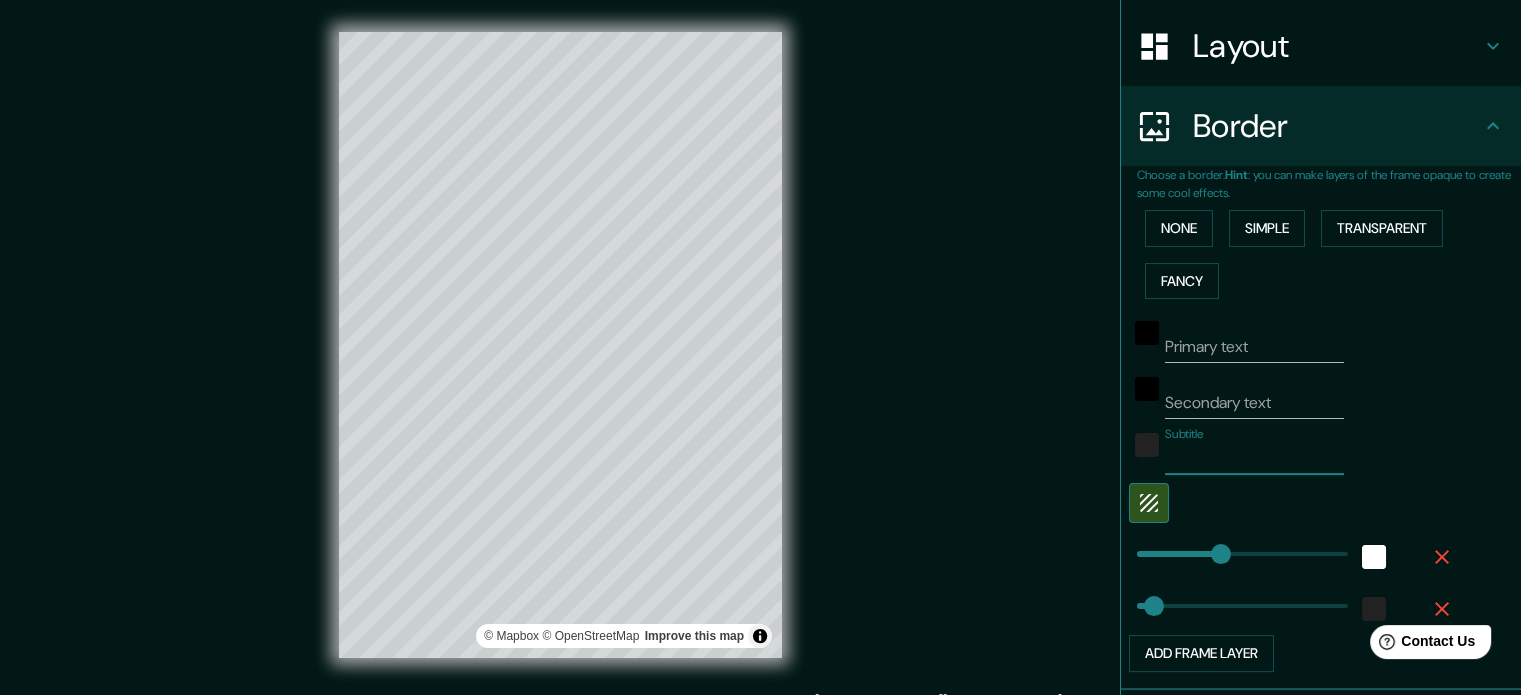 type on "177" 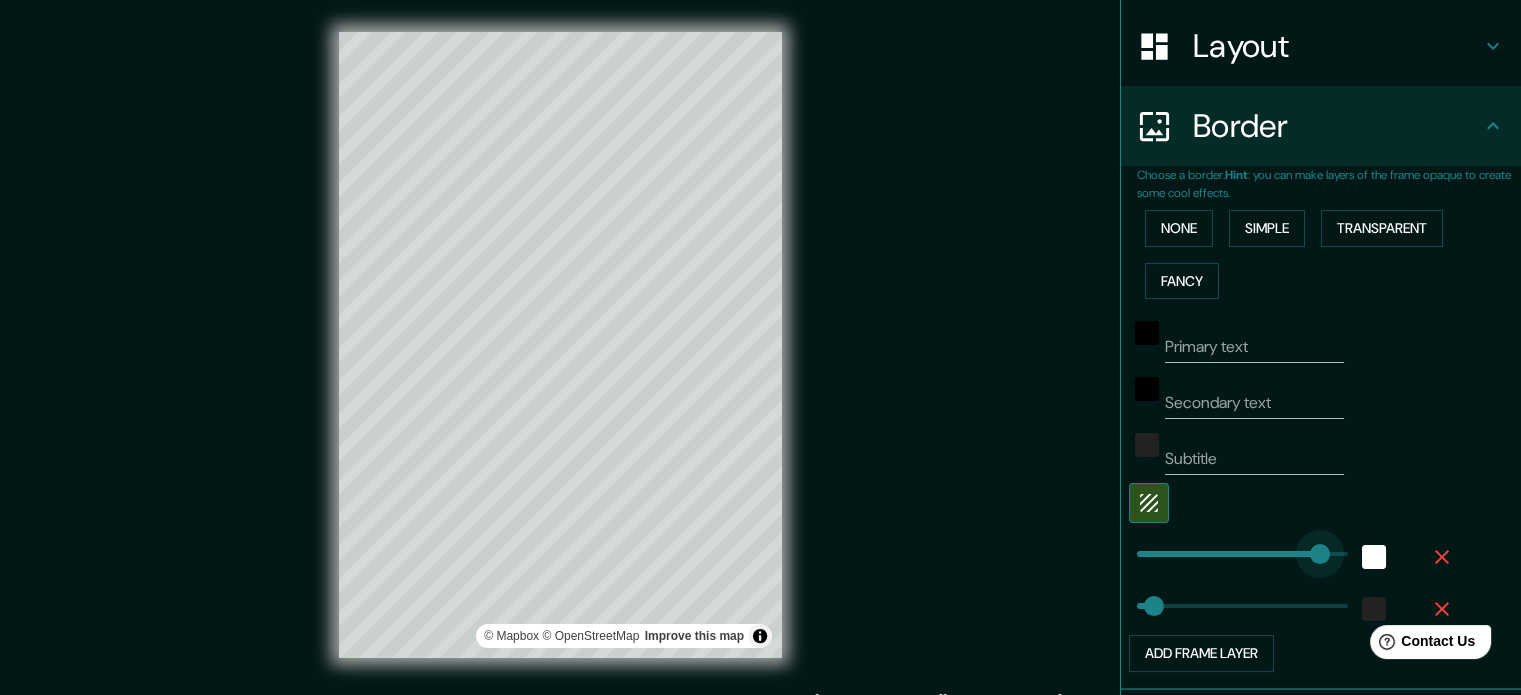 type on "434" 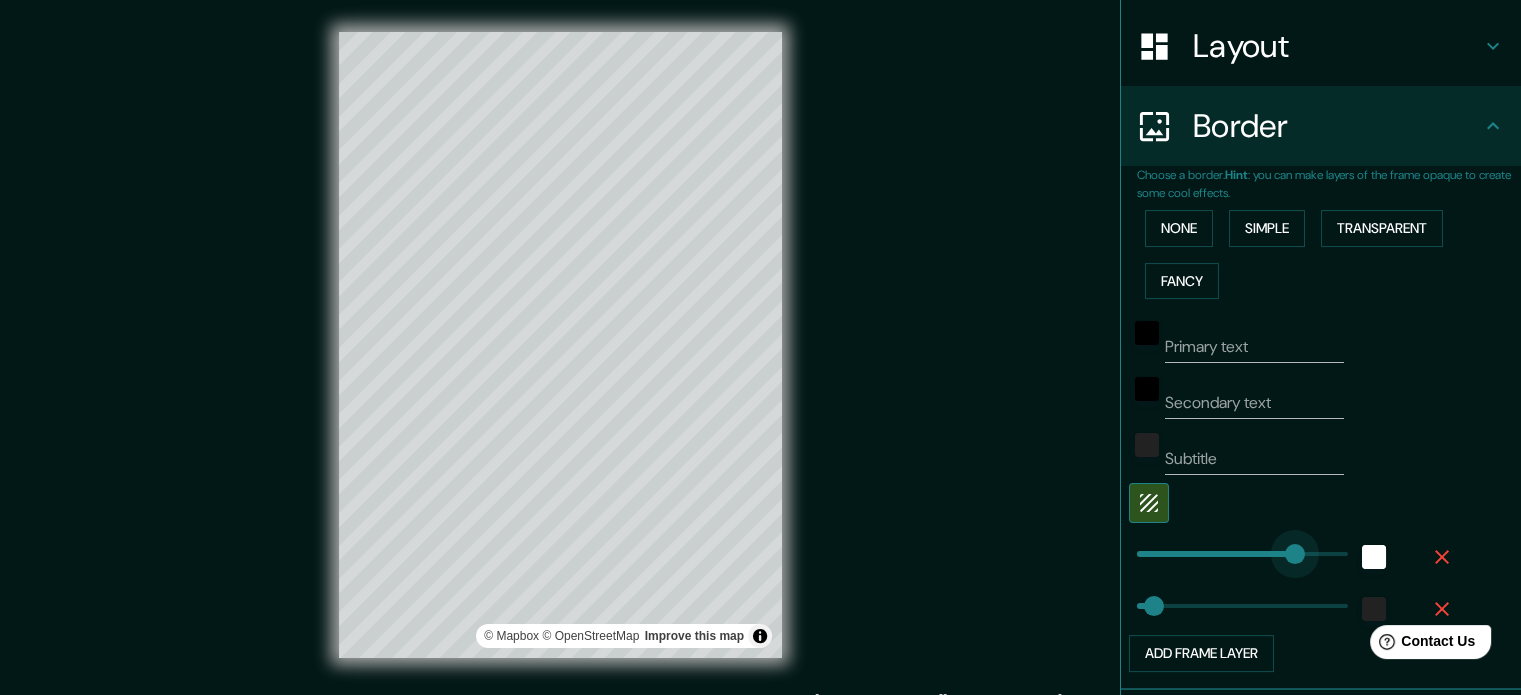 type on "0" 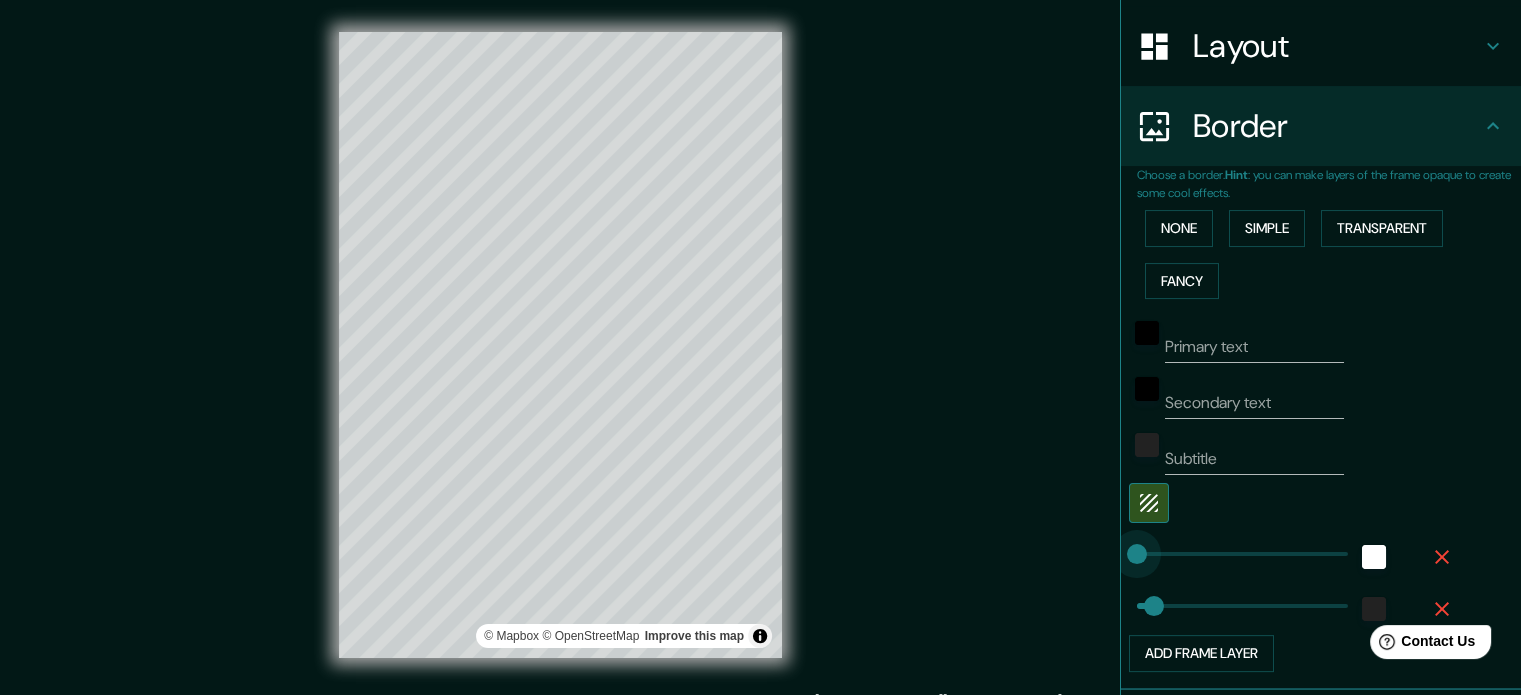 drag, startPoint x: 1317, startPoint y: 547, endPoint x: 1079, endPoint y: 549, distance: 238.0084 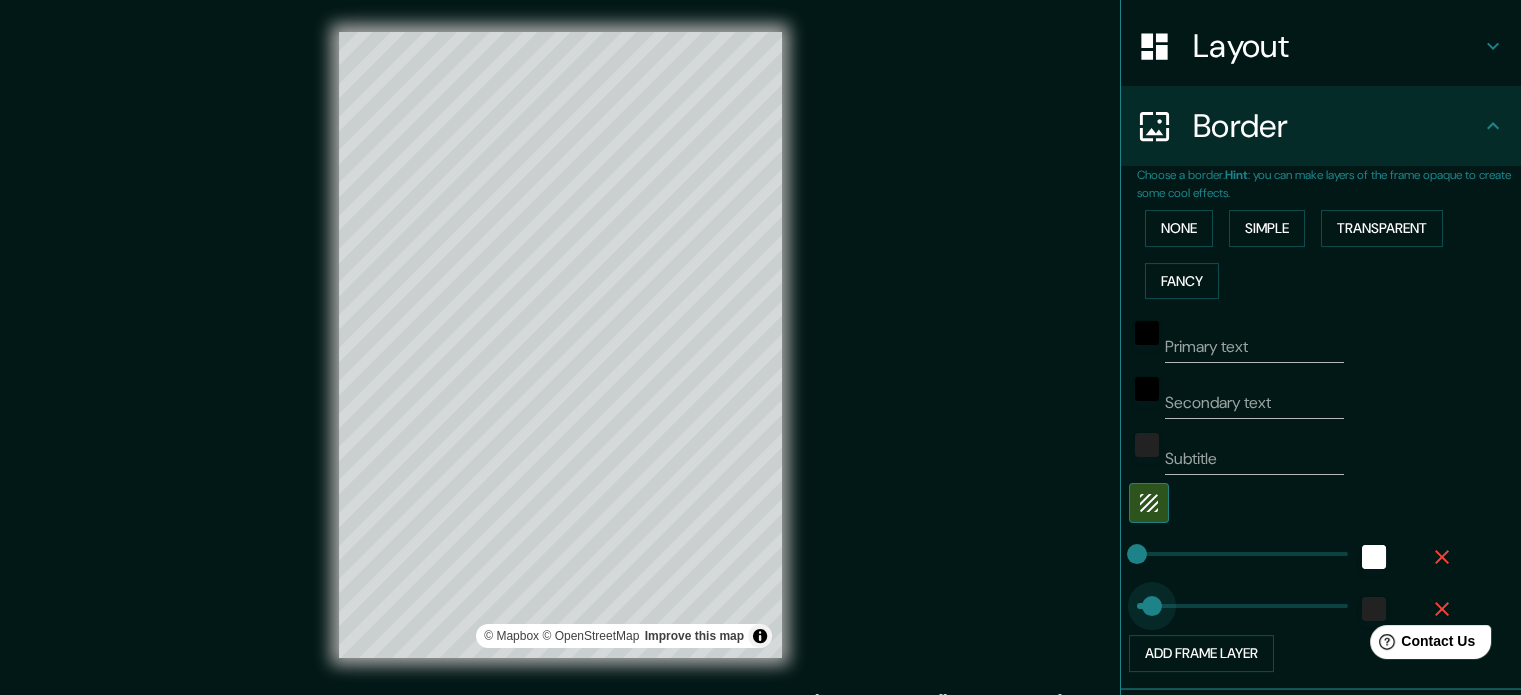 type on "0" 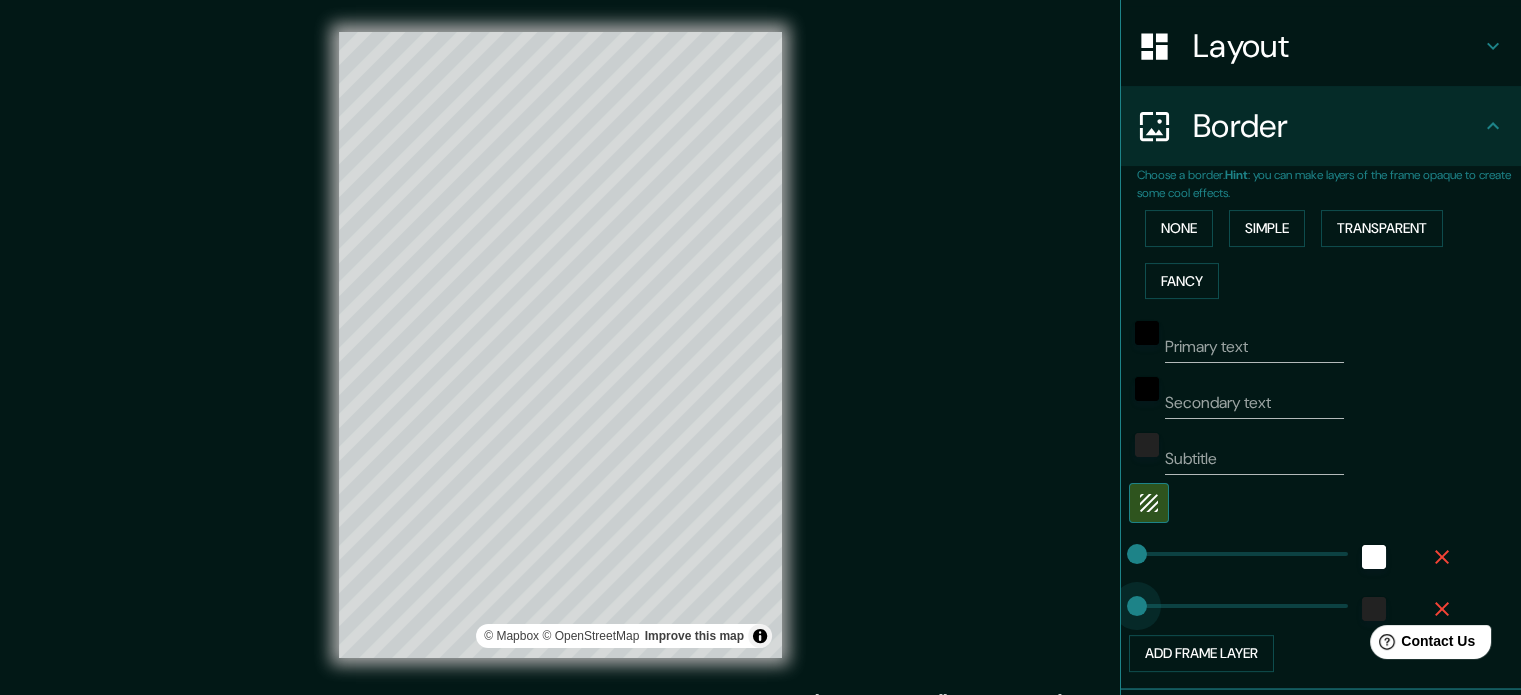 drag, startPoint x: 1137, startPoint y: 601, endPoint x: 1120, endPoint y: 601, distance: 17 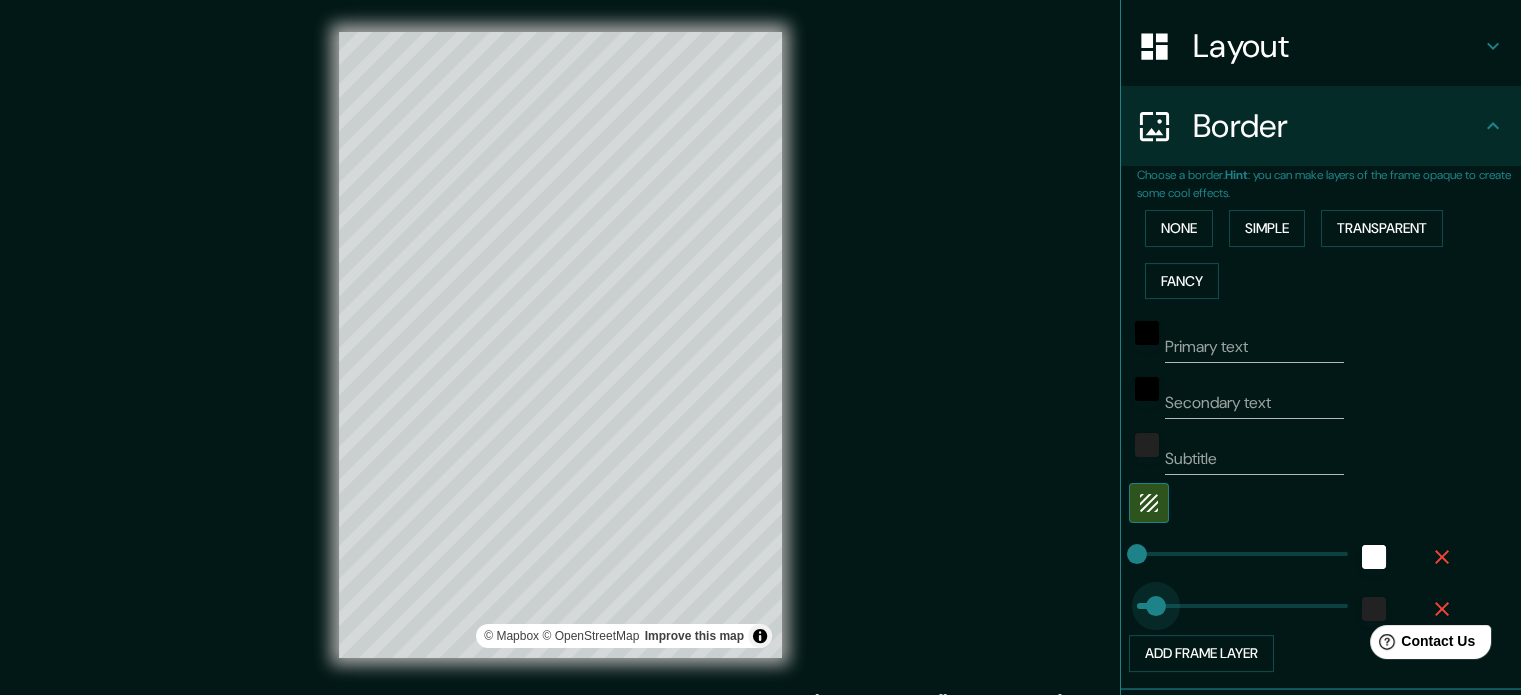 type on "398" 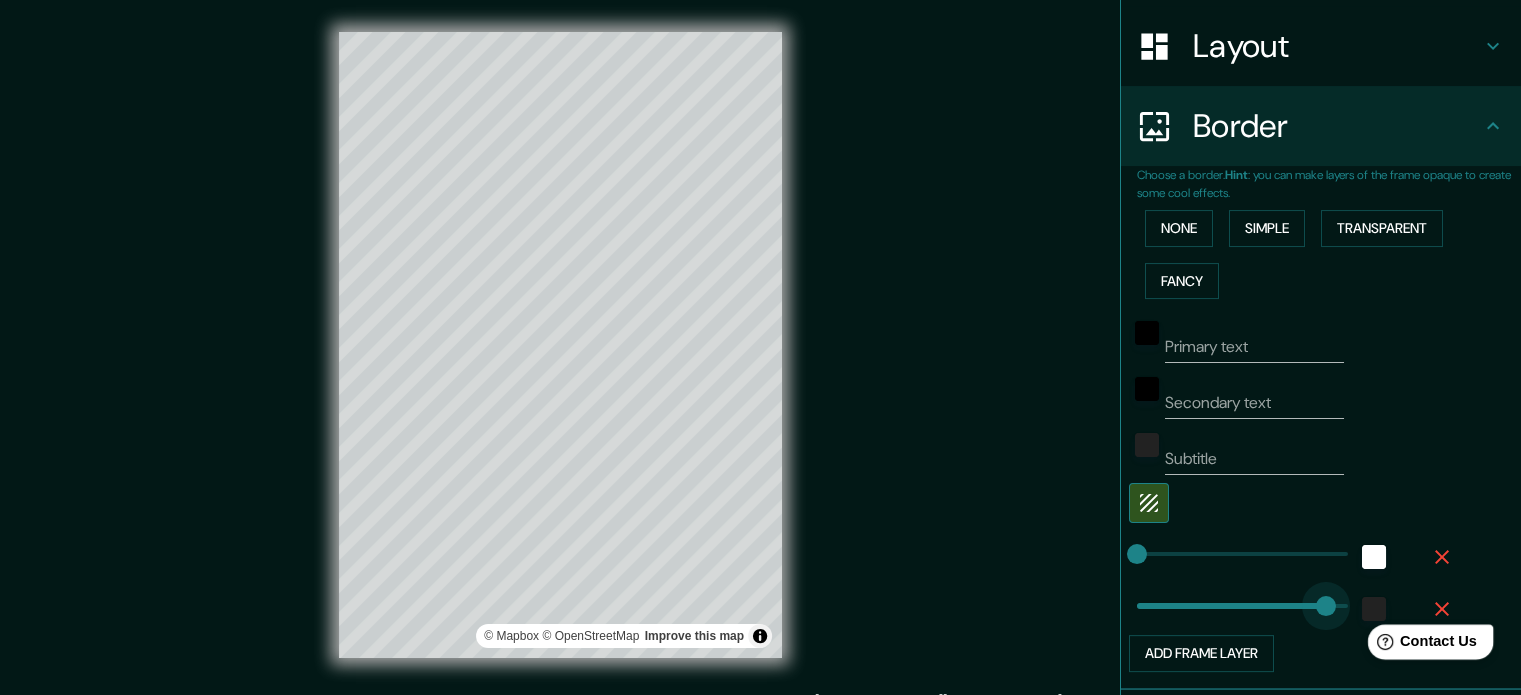 drag, startPoint x: 2467, startPoint y: 1218, endPoint x: 1407, endPoint y: 636, distance: 1209.2659 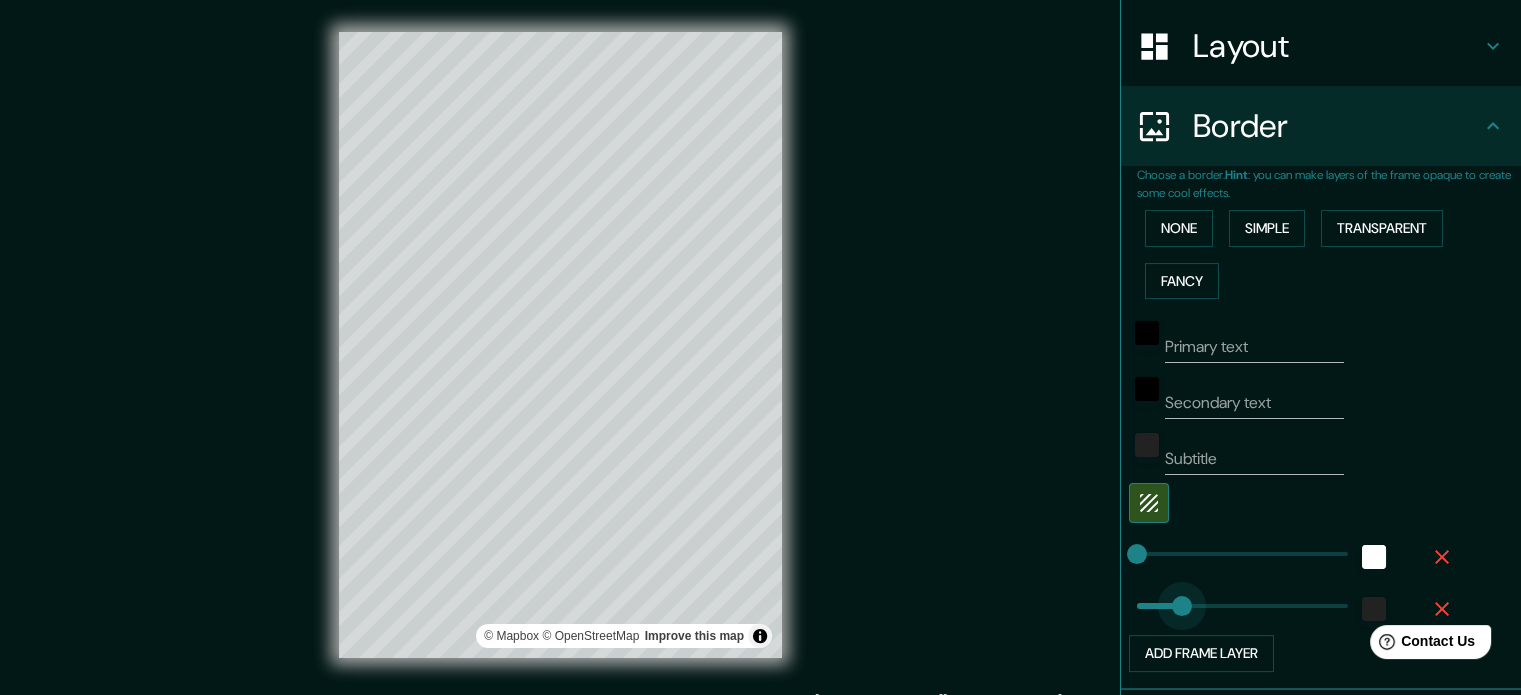type on "41" 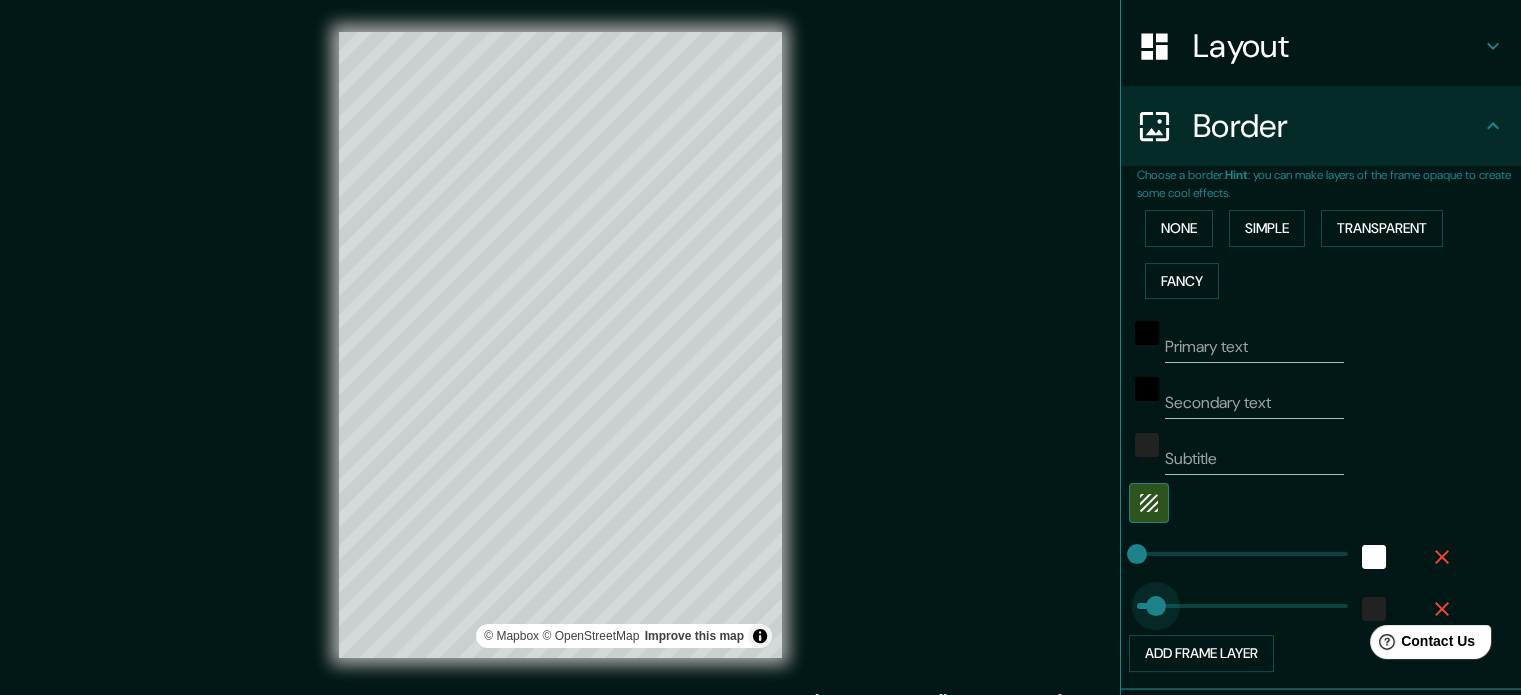 drag, startPoint x: 1335, startPoint y: 603, endPoint x: 1141, endPoint y: 615, distance: 194.37077 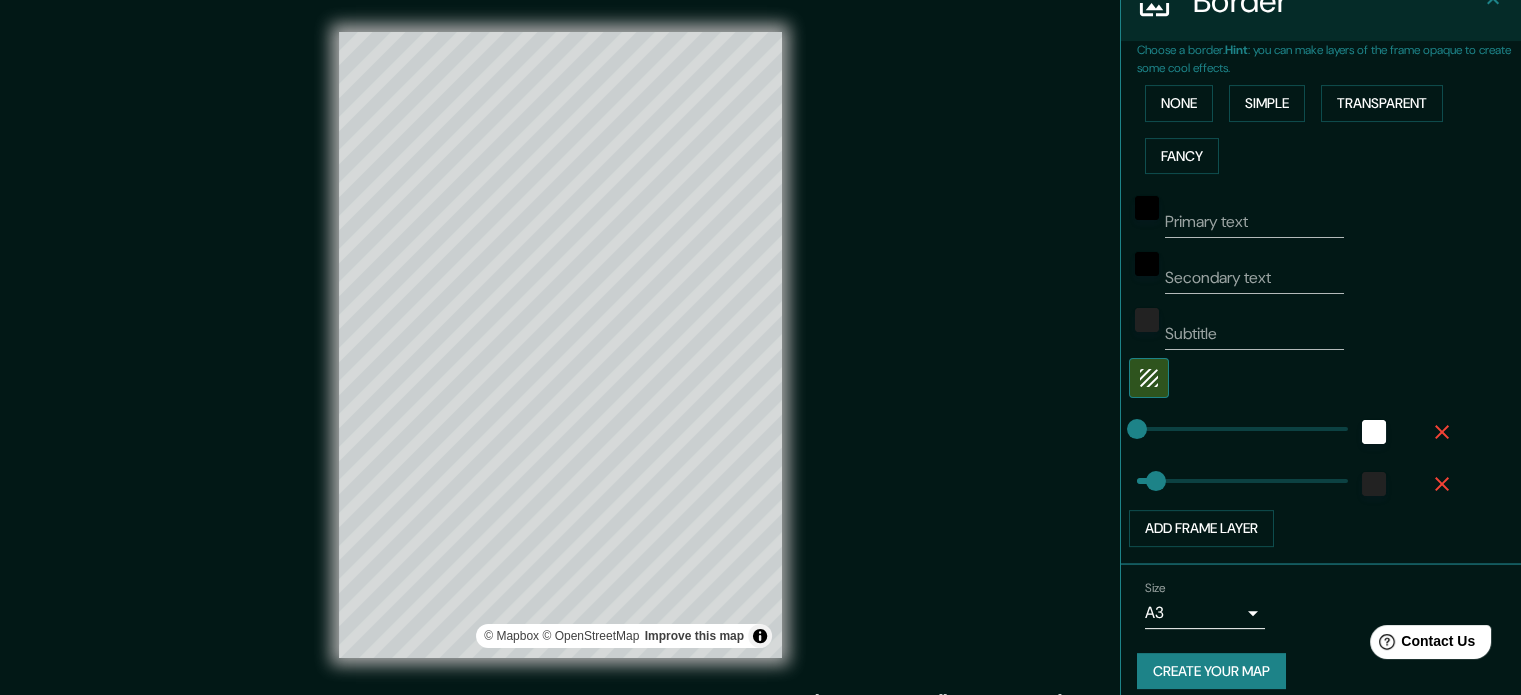 scroll, scrollTop: 440, scrollLeft: 0, axis: vertical 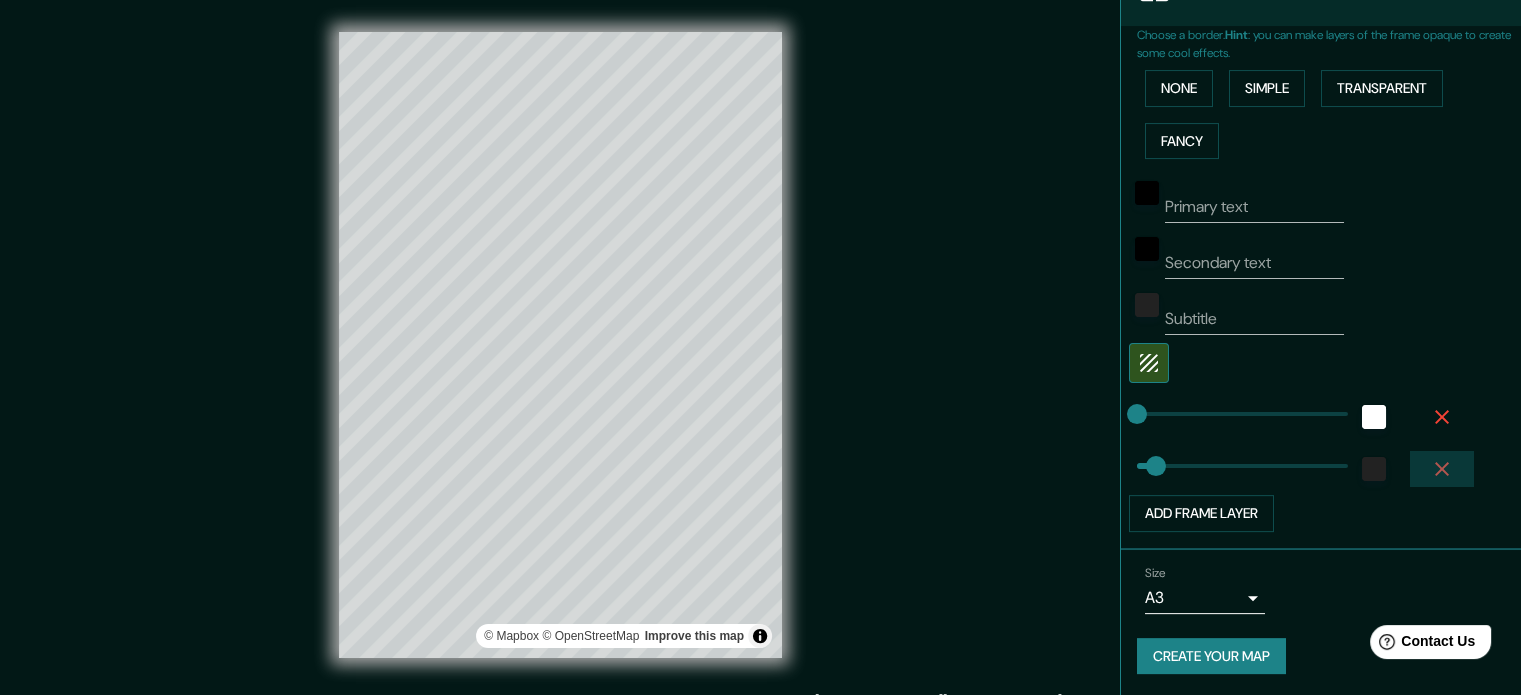 click 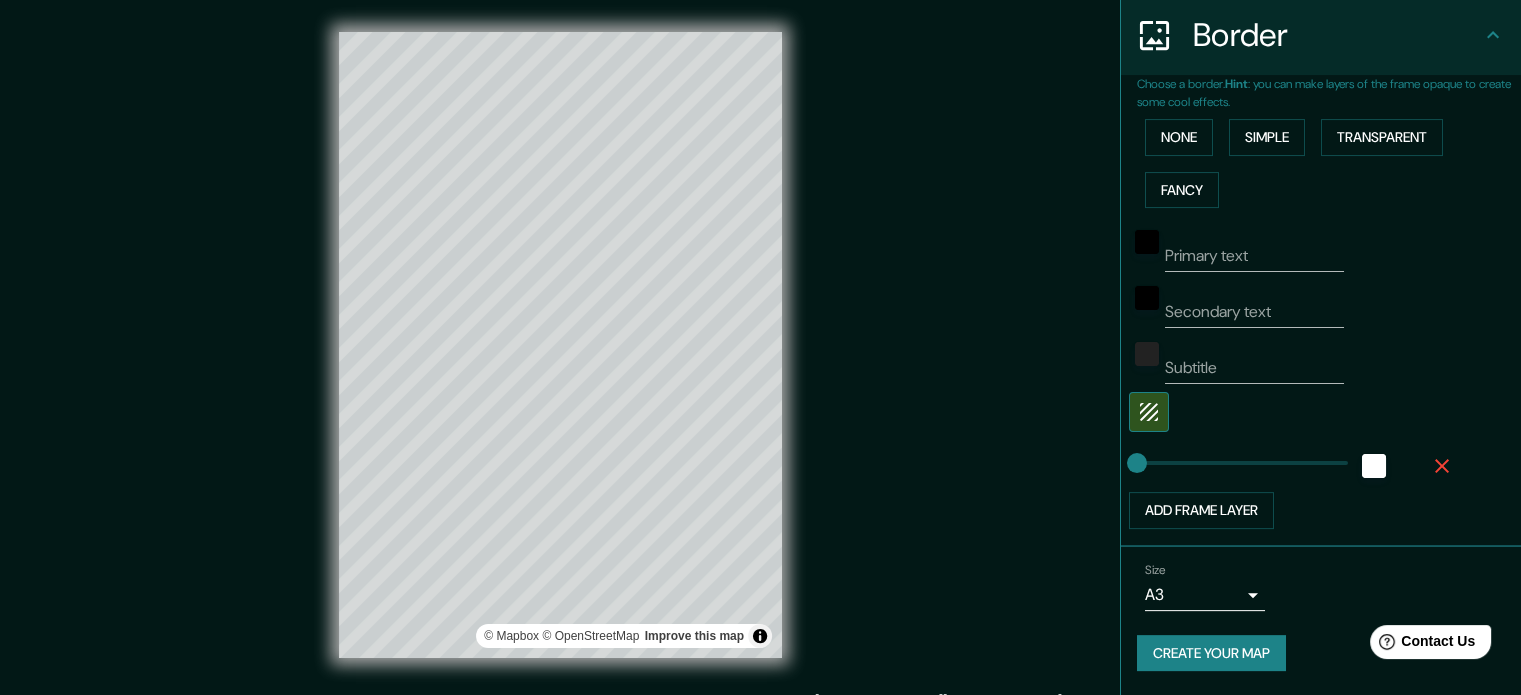 scroll, scrollTop: 388, scrollLeft: 0, axis: vertical 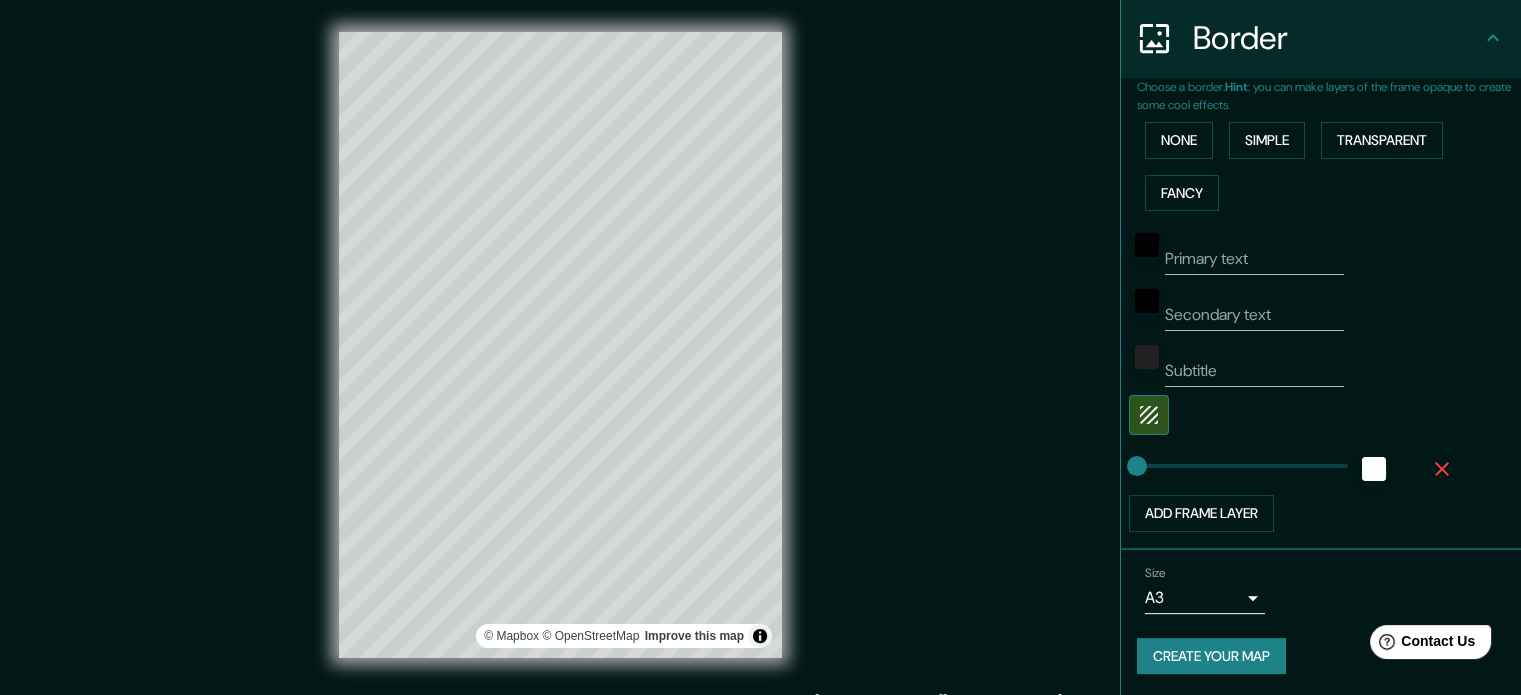 click 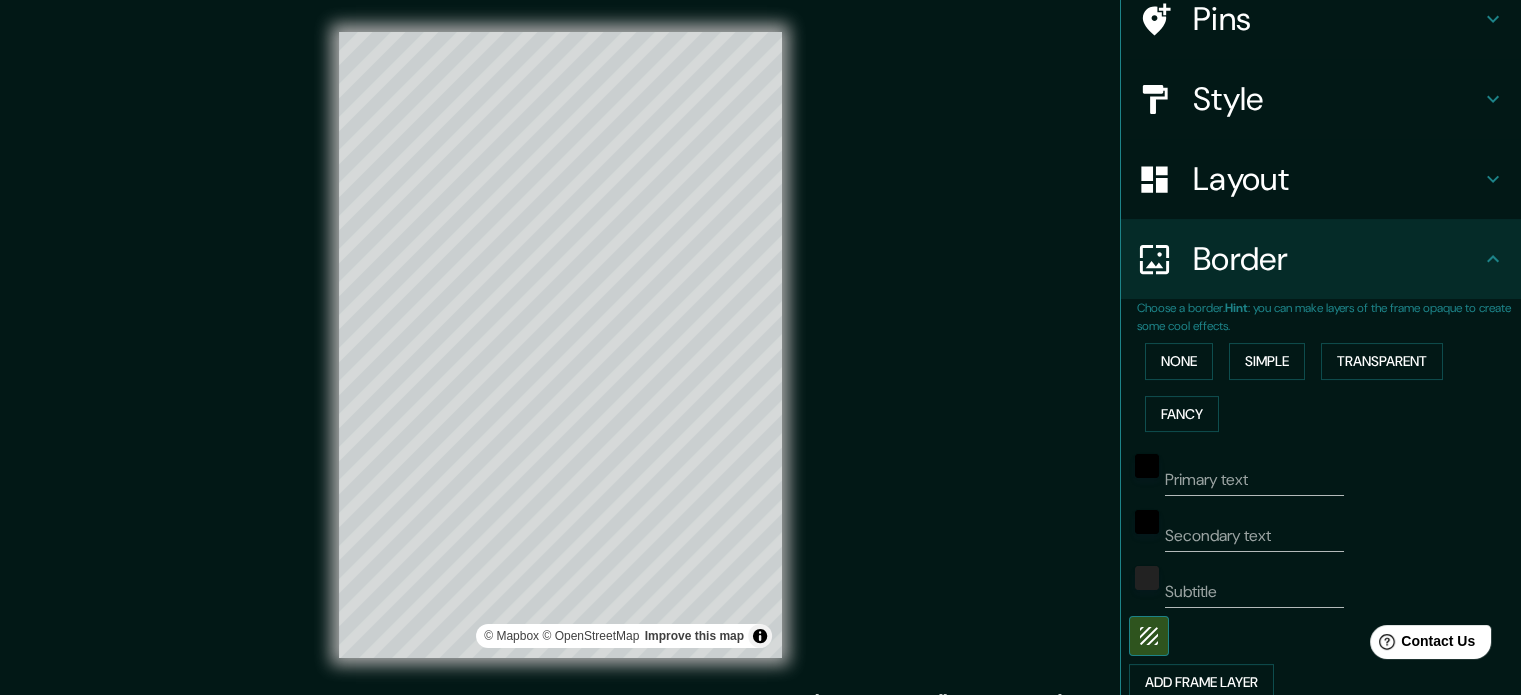 scroll, scrollTop: 136, scrollLeft: 0, axis: vertical 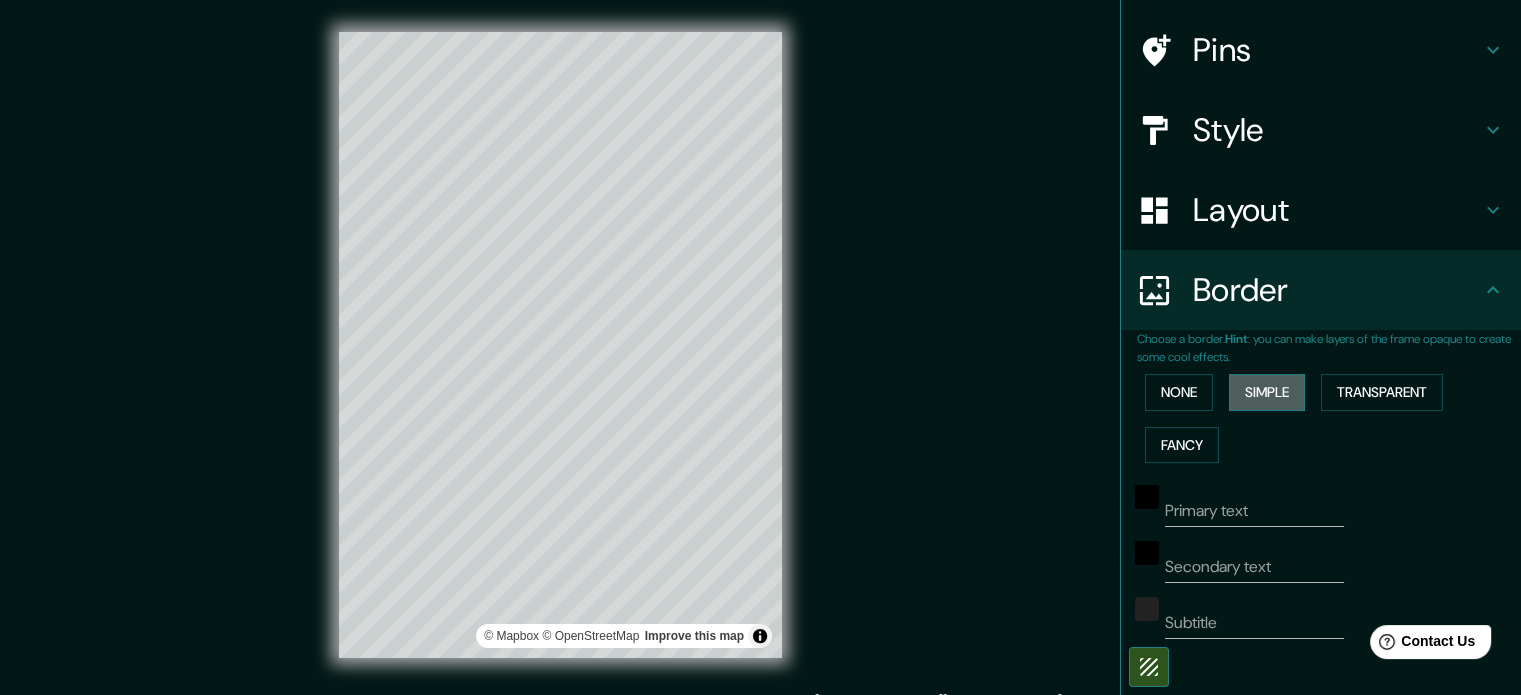 click on "Simple" at bounding box center [1267, 392] 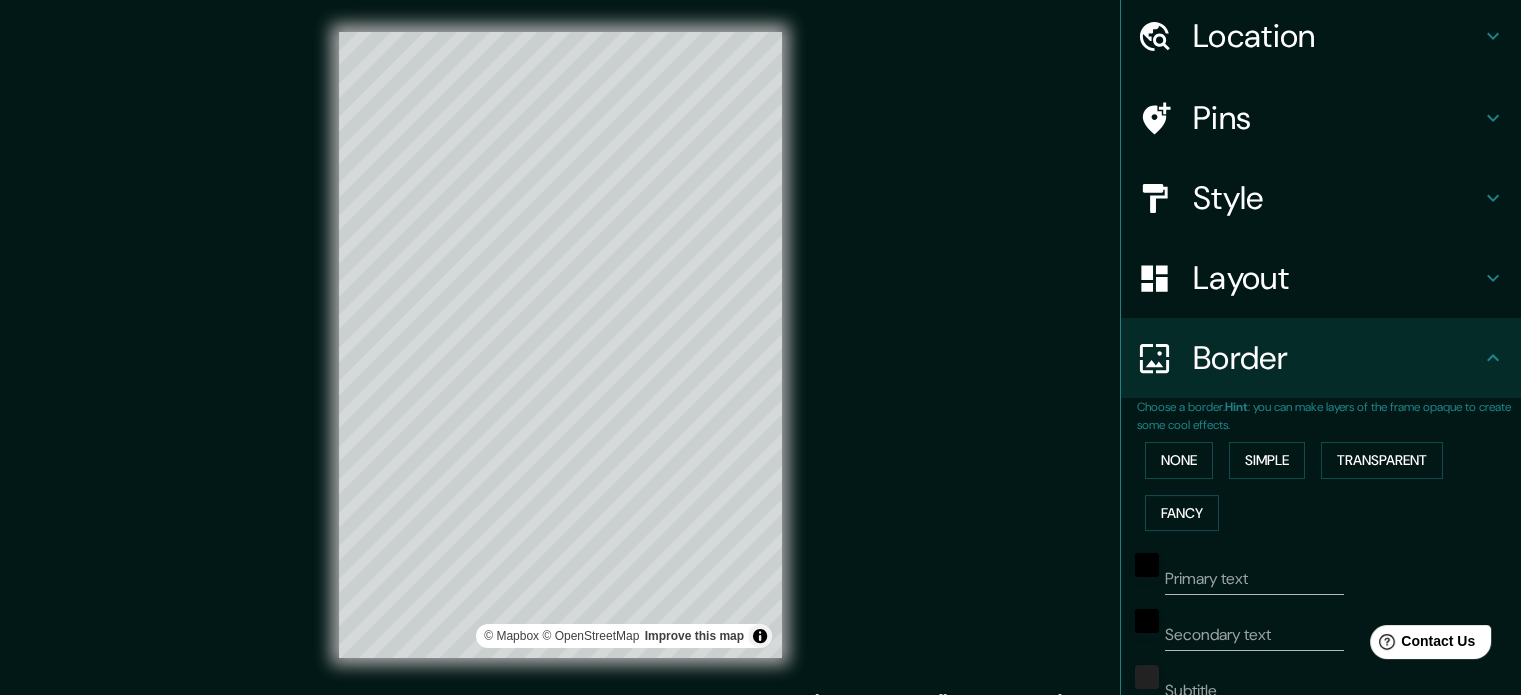 scroll, scrollTop: 0, scrollLeft: 0, axis: both 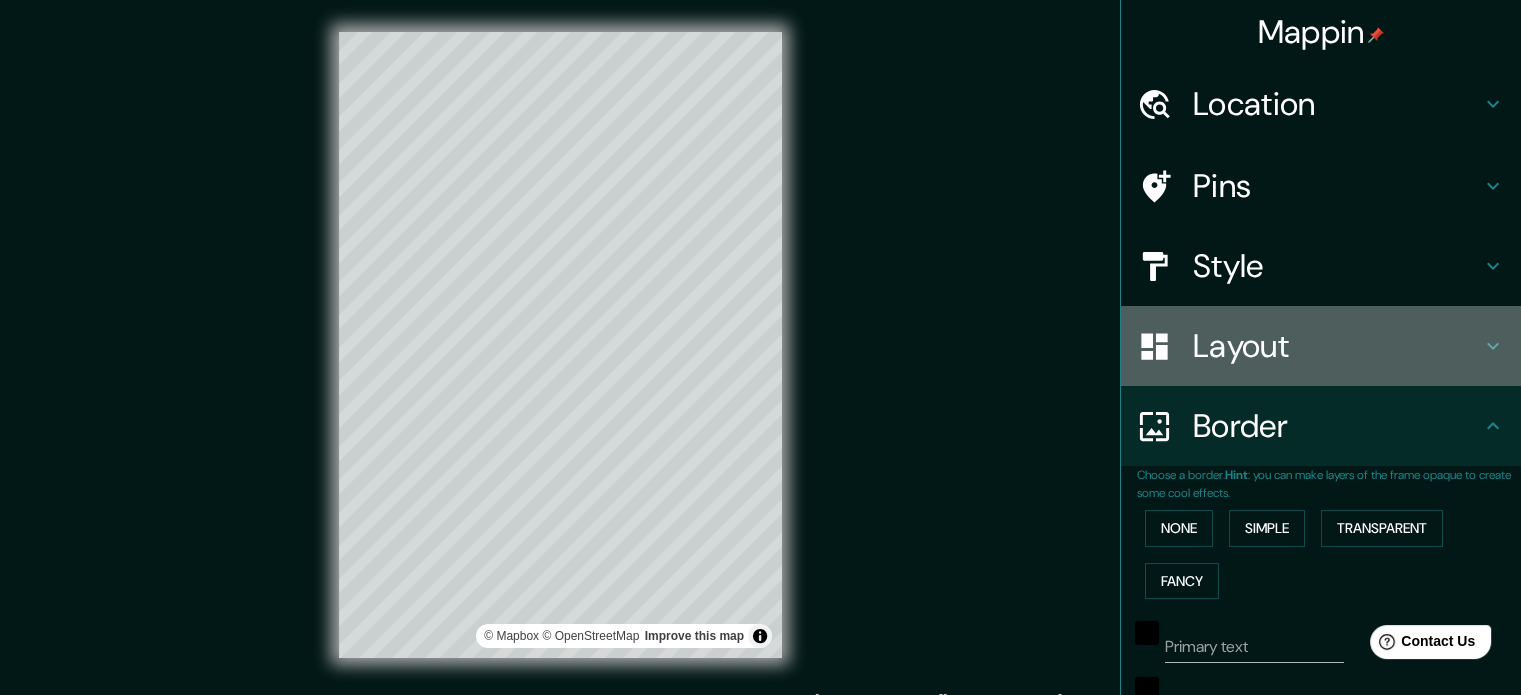 click on "Layout" at bounding box center (1337, 346) 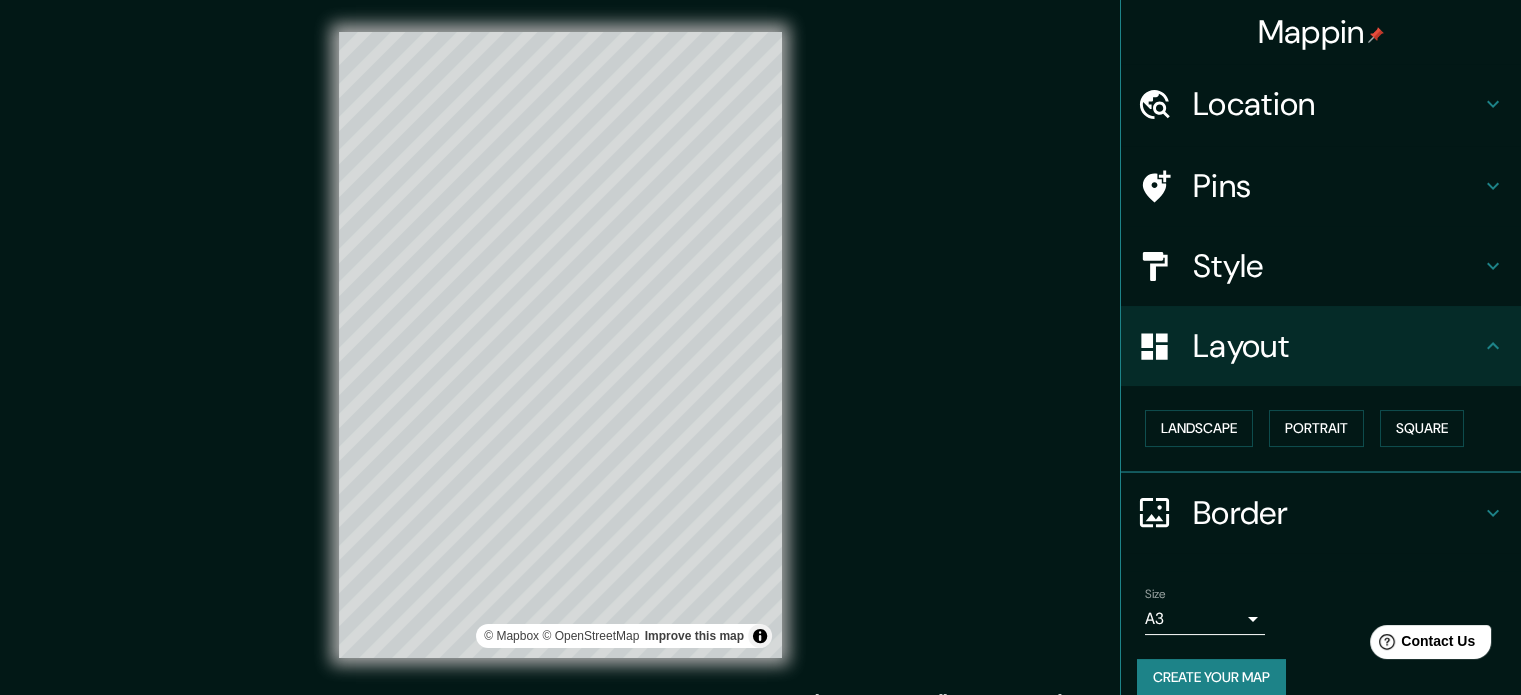click on "Layout" at bounding box center [1337, 346] 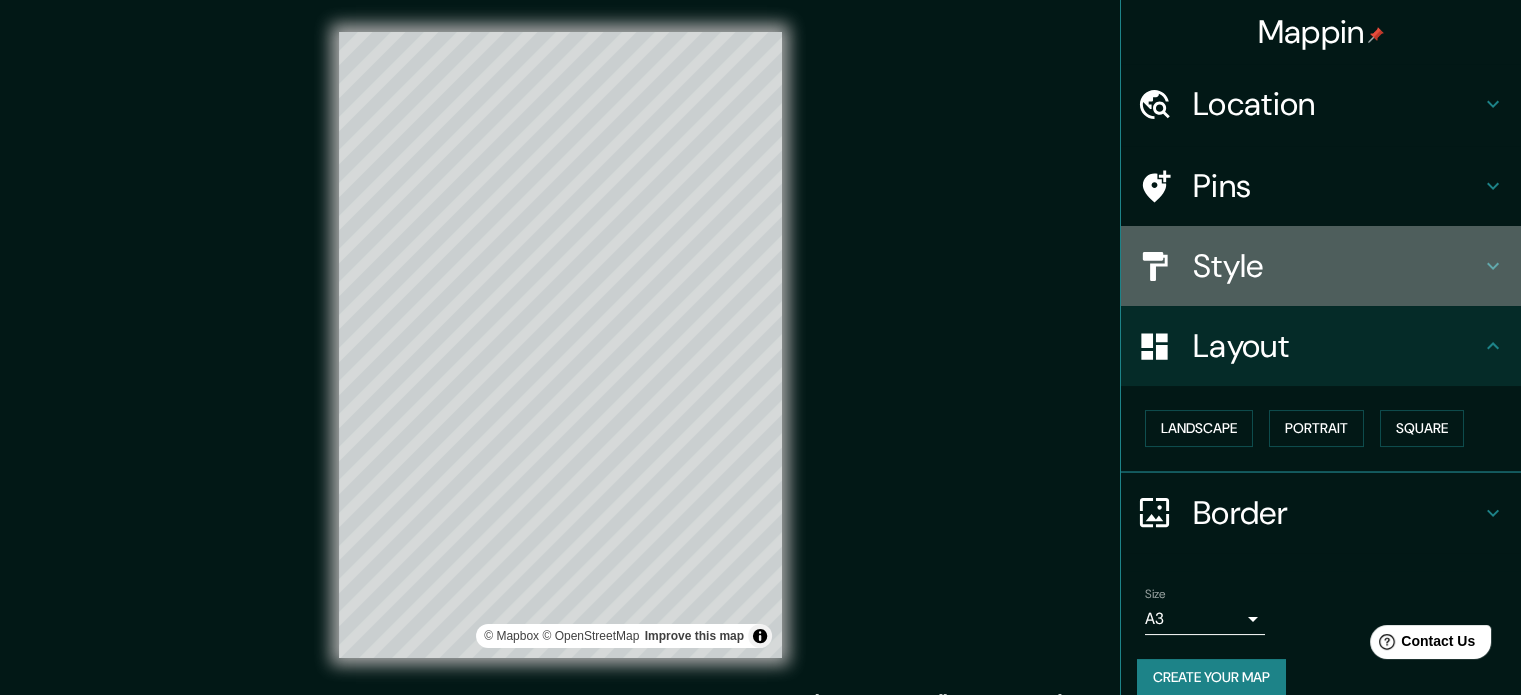 click on "Style" at bounding box center [1337, 266] 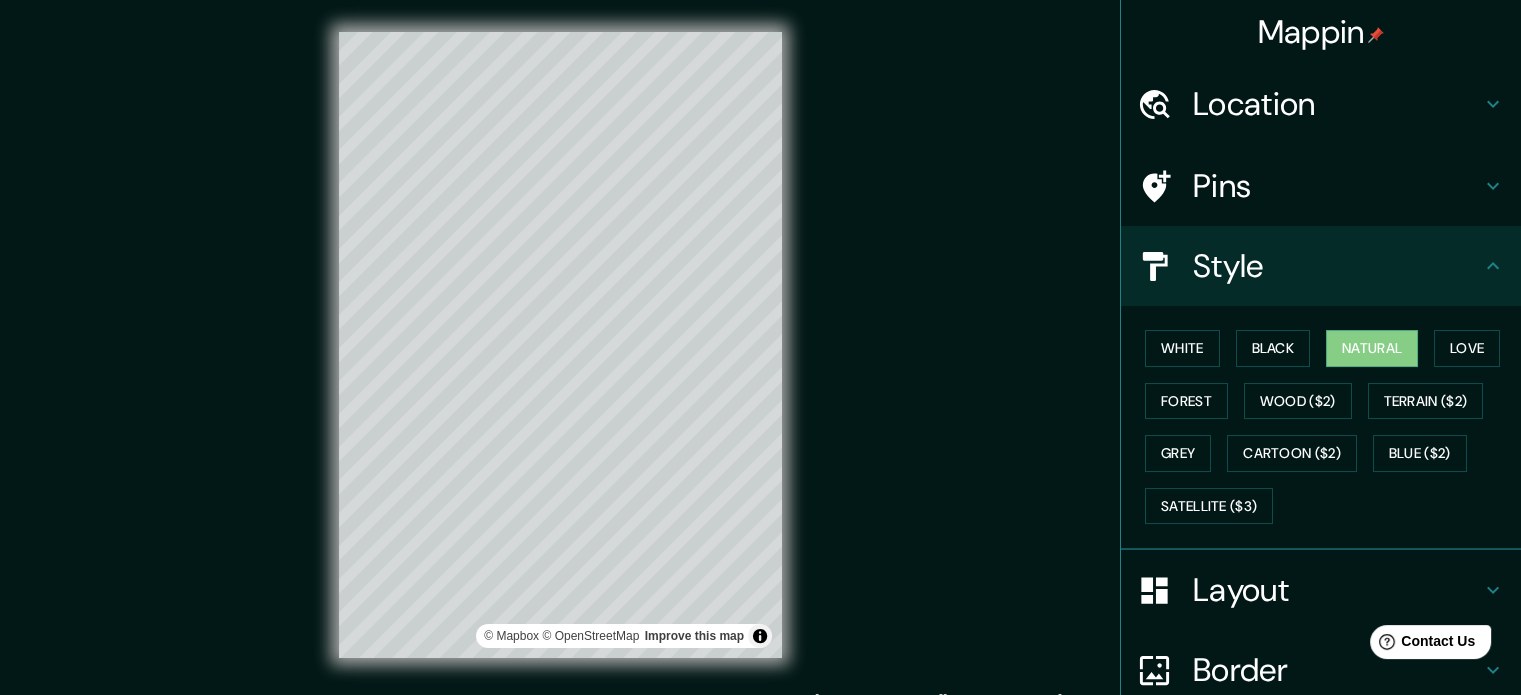 click on "Style" at bounding box center [1337, 266] 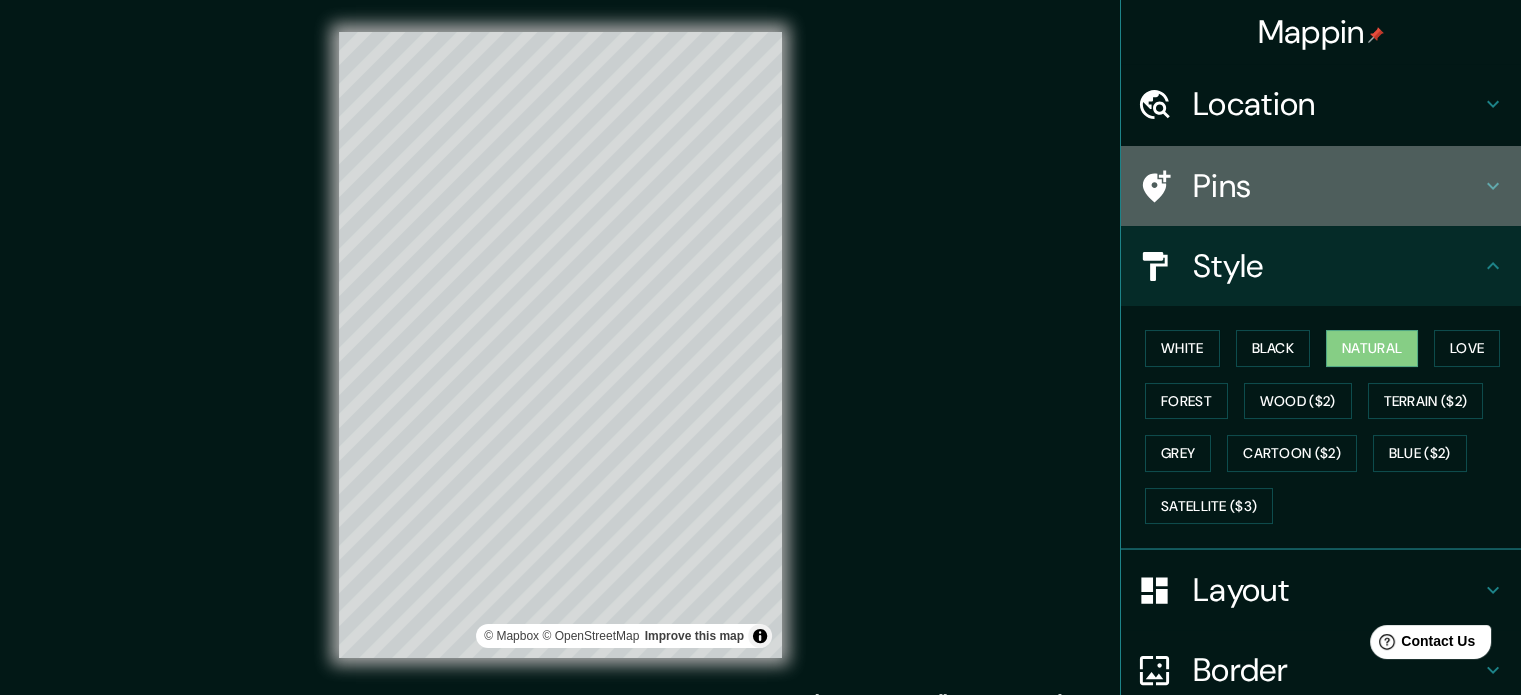 click on "Pins" at bounding box center (1337, 186) 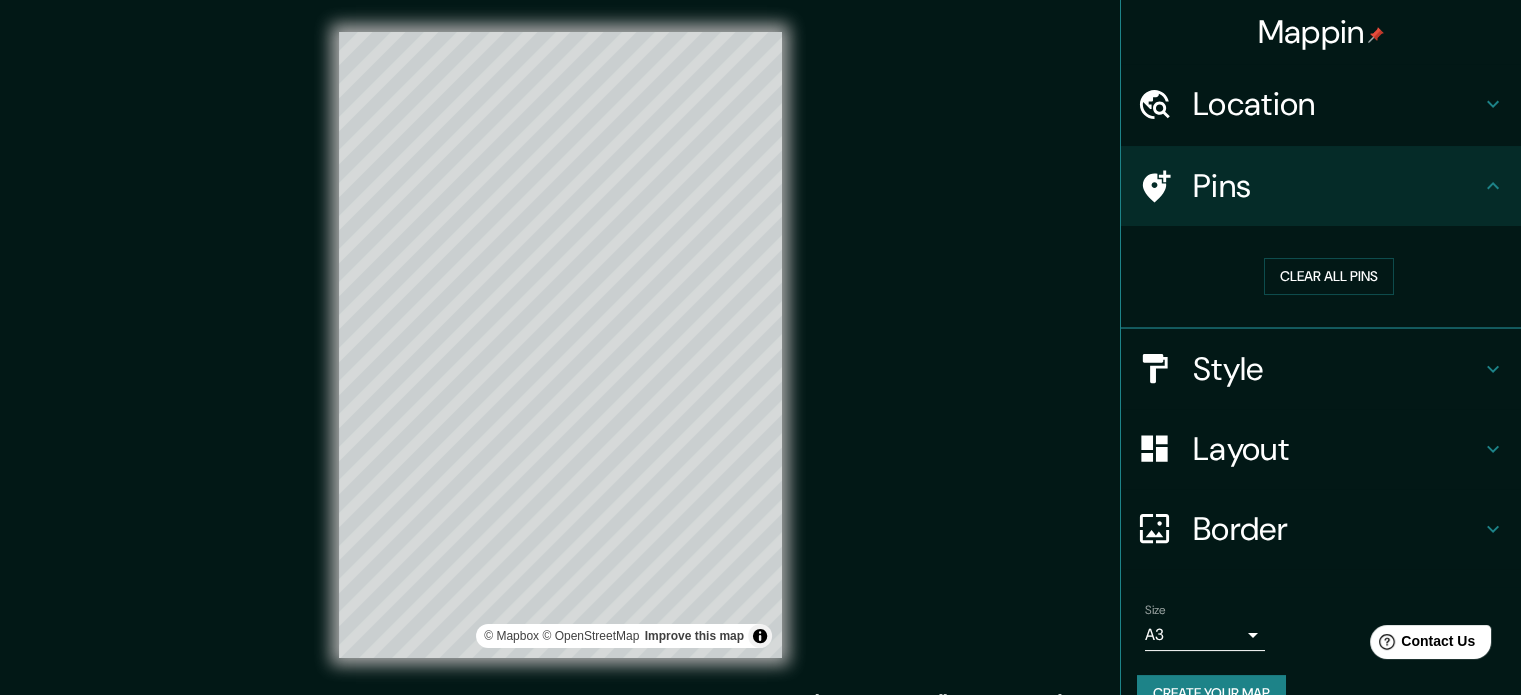 click on "Pins" at bounding box center (1337, 186) 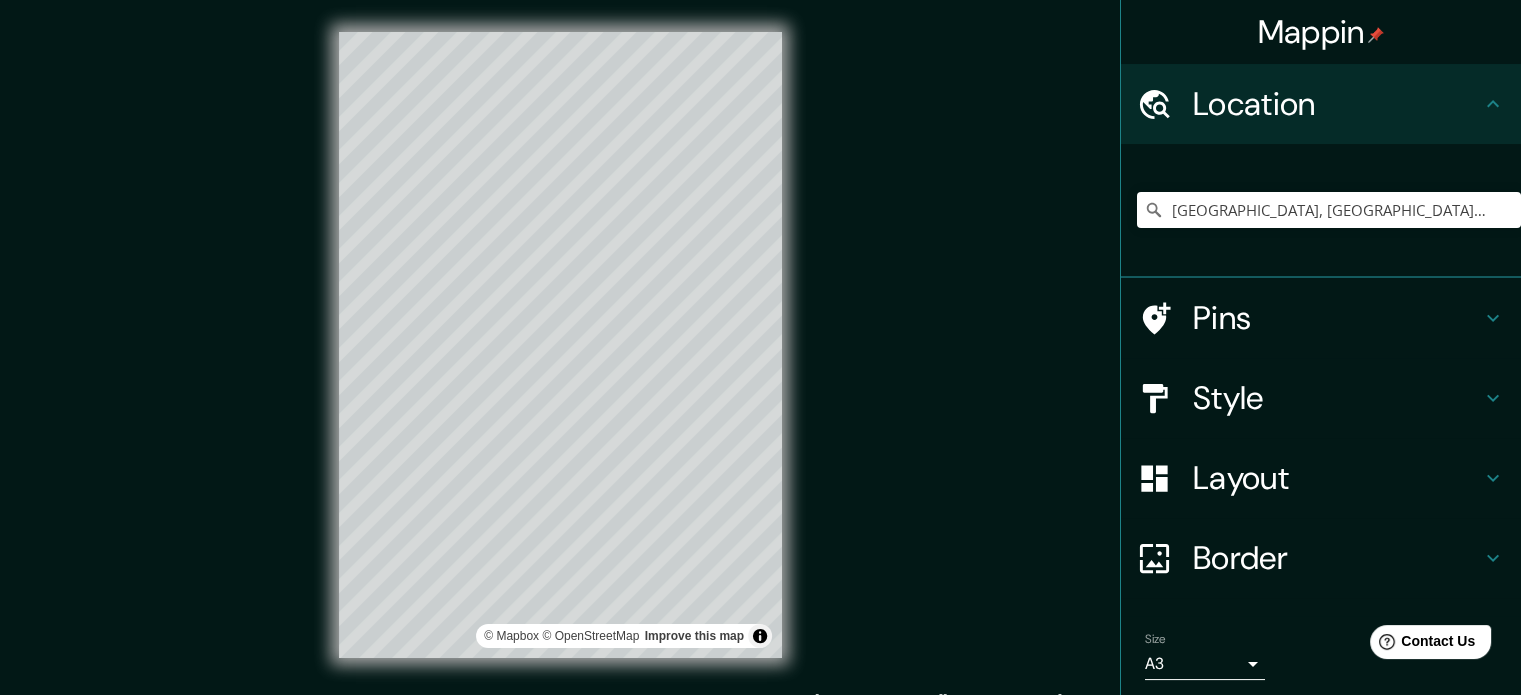 click on "Location" at bounding box center (1337, 104) 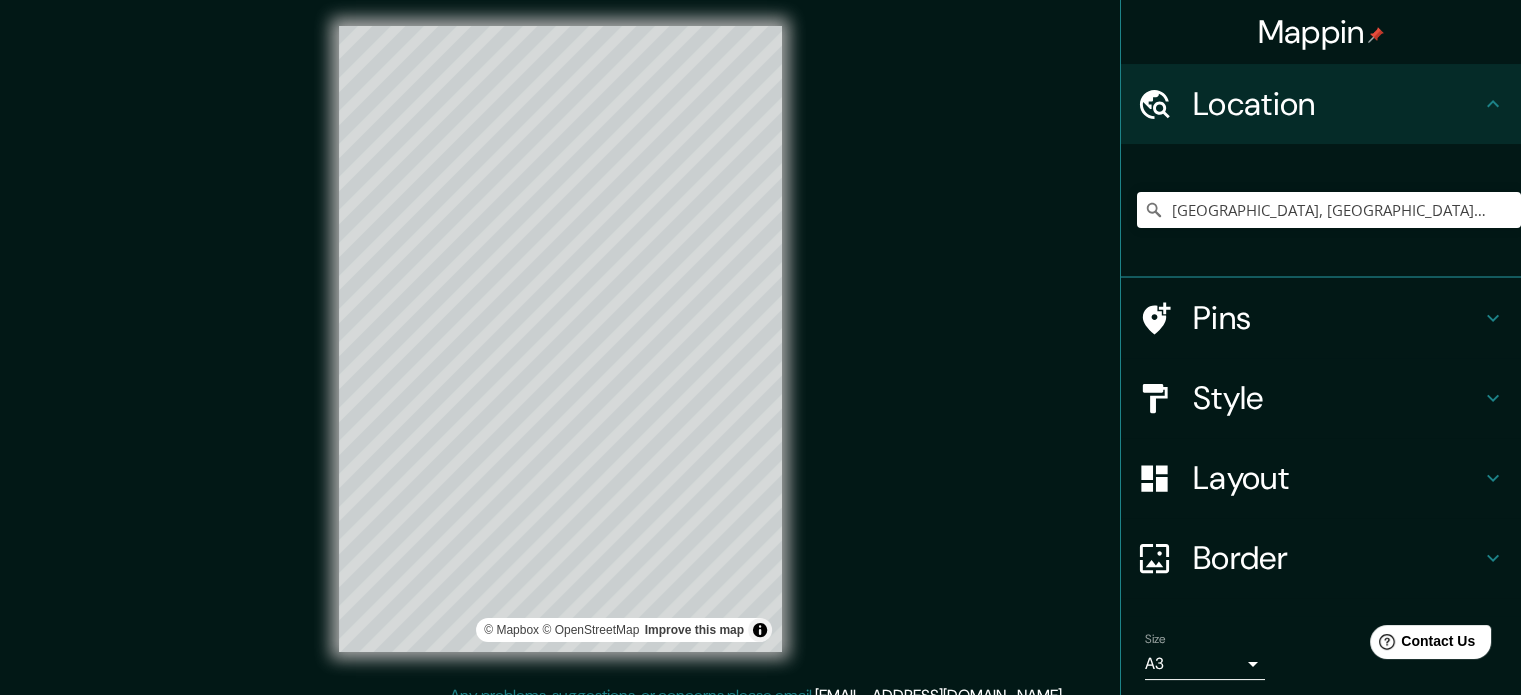 scroll, scrollTop: 0, scrollLeft: 0, axis: both 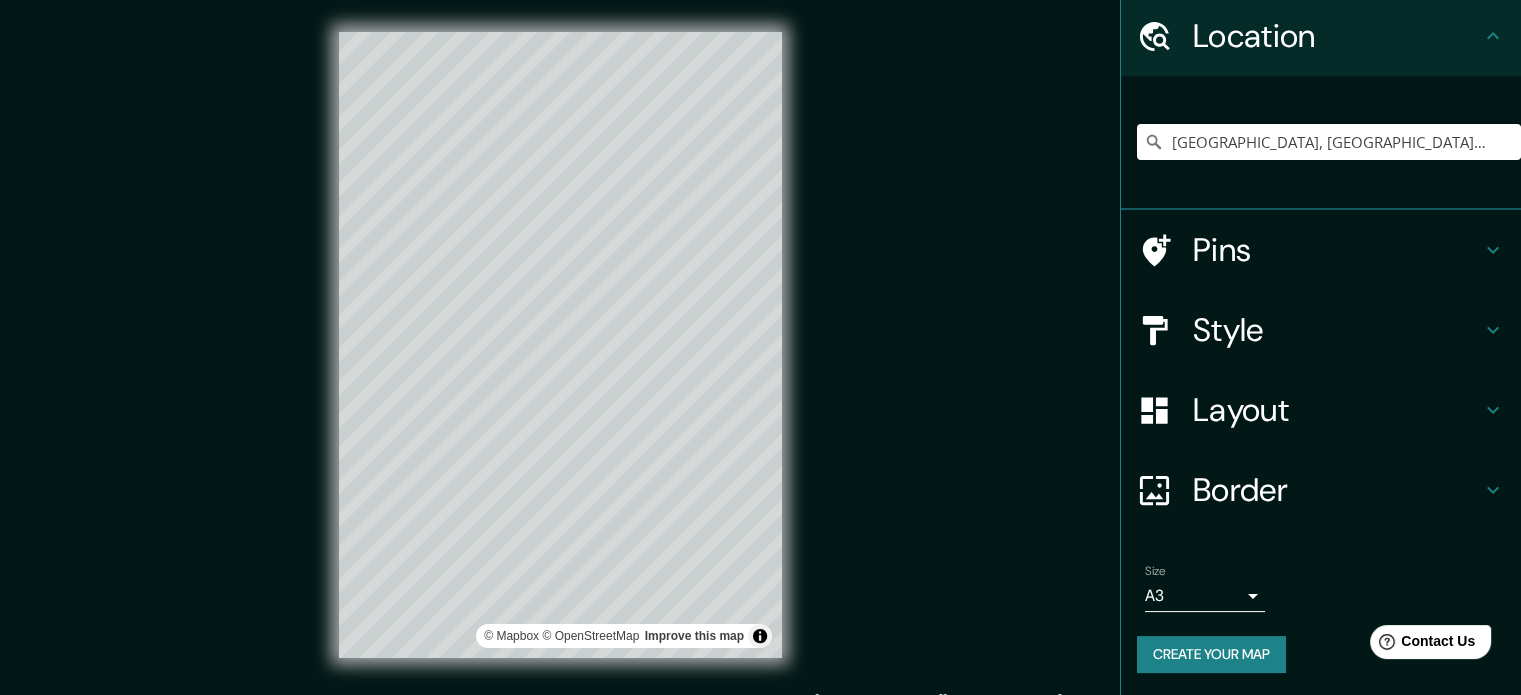 click on "Create your map" at bounding box center [1211, 654] 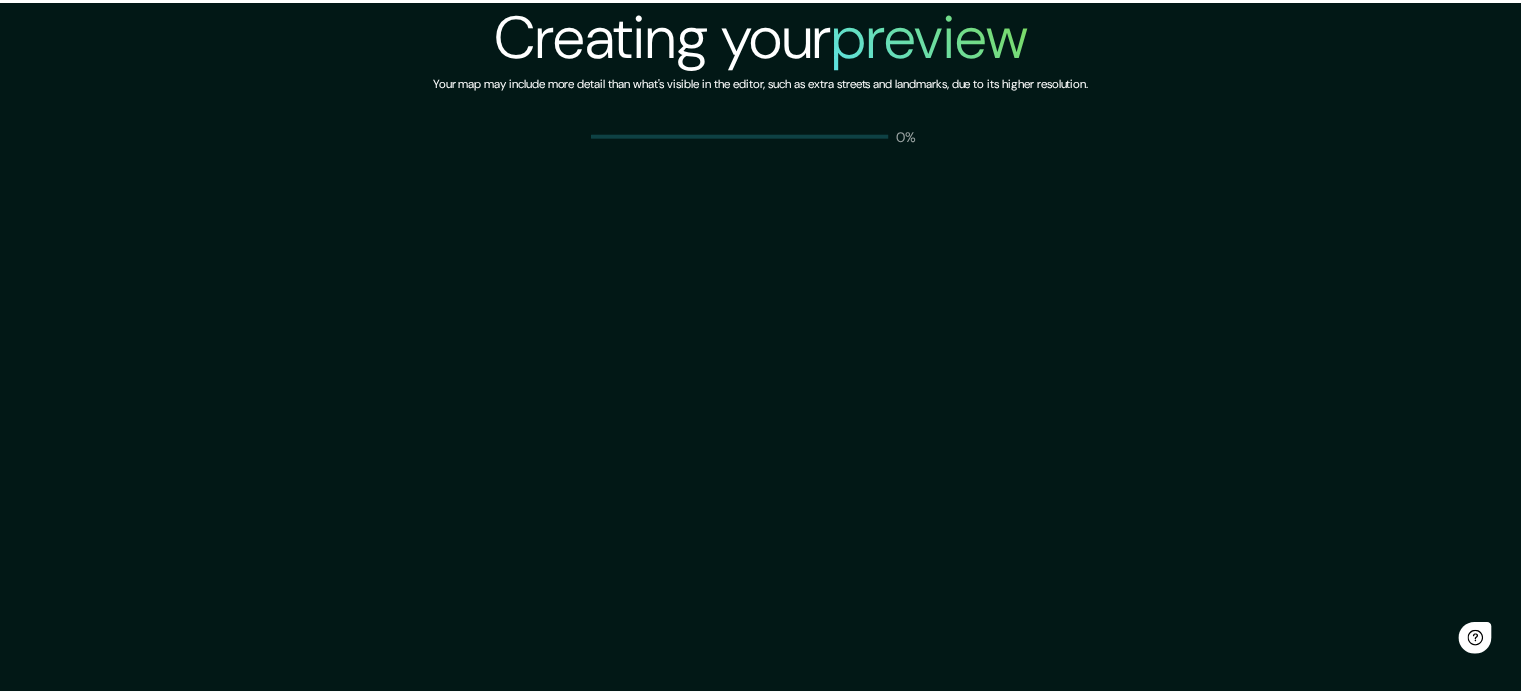 scroll, scrollTop: 0, scrollLeft: 0, axis: both 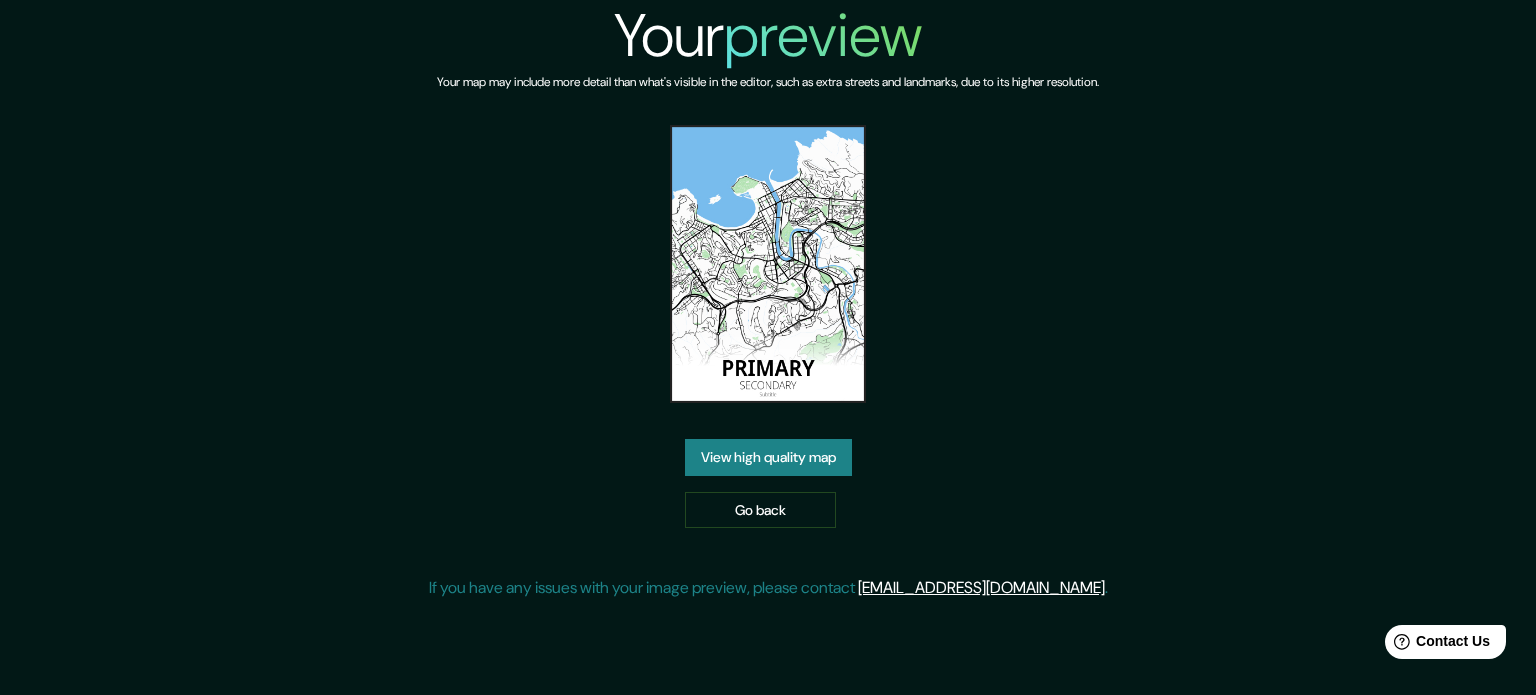 click on "View high quality map" at bounding box center [768, 457] 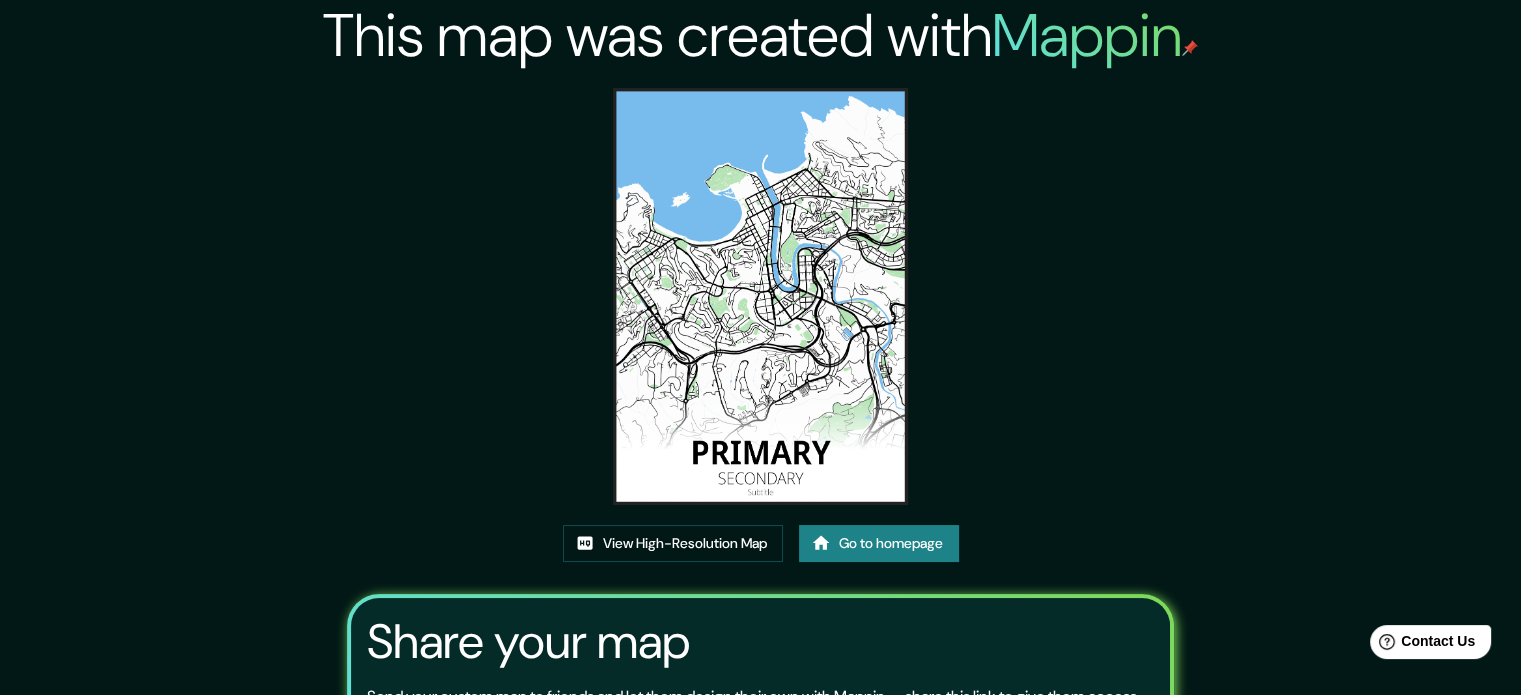 click at bounding box center [760, 296] 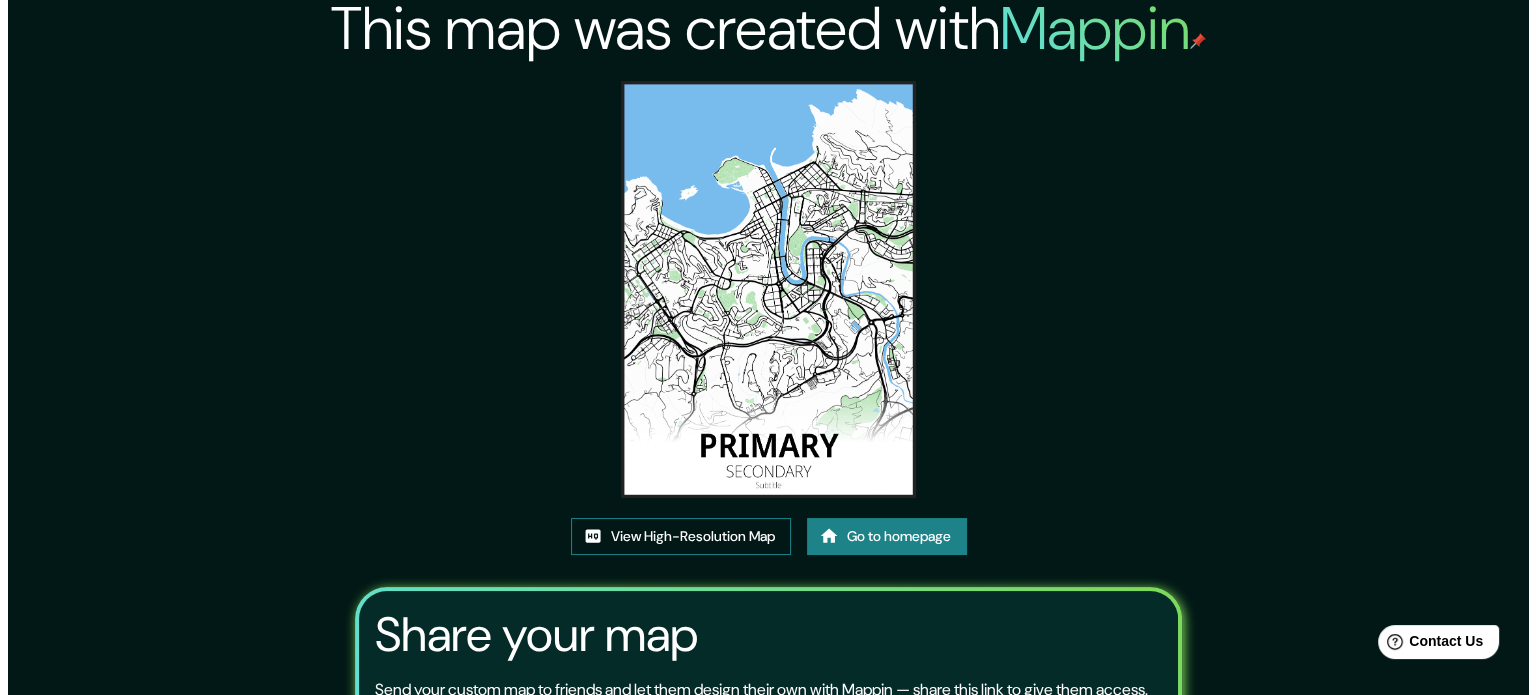 scroll, scrollTop: 0, scrollLeft: 0, axis: both 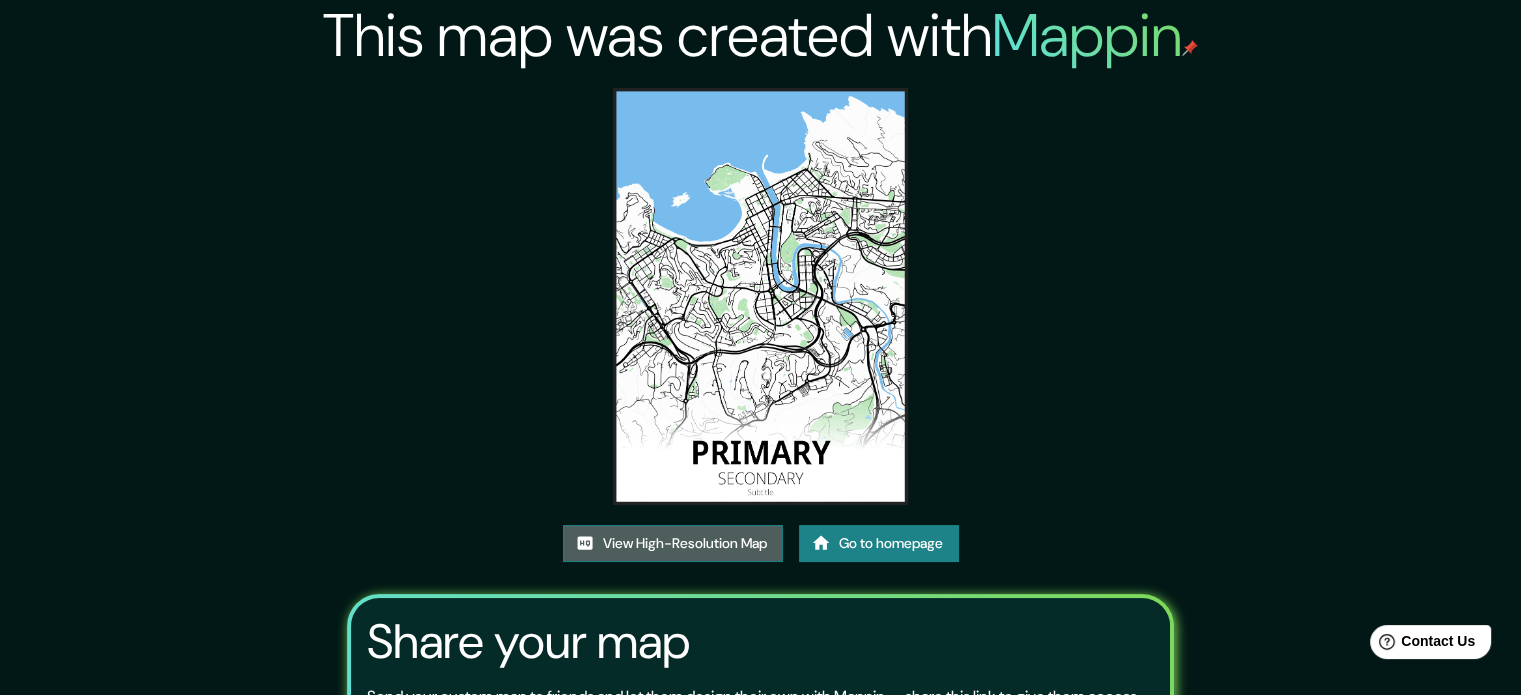 click on "View High-Resolution Map" at bounding box center (673, 543) 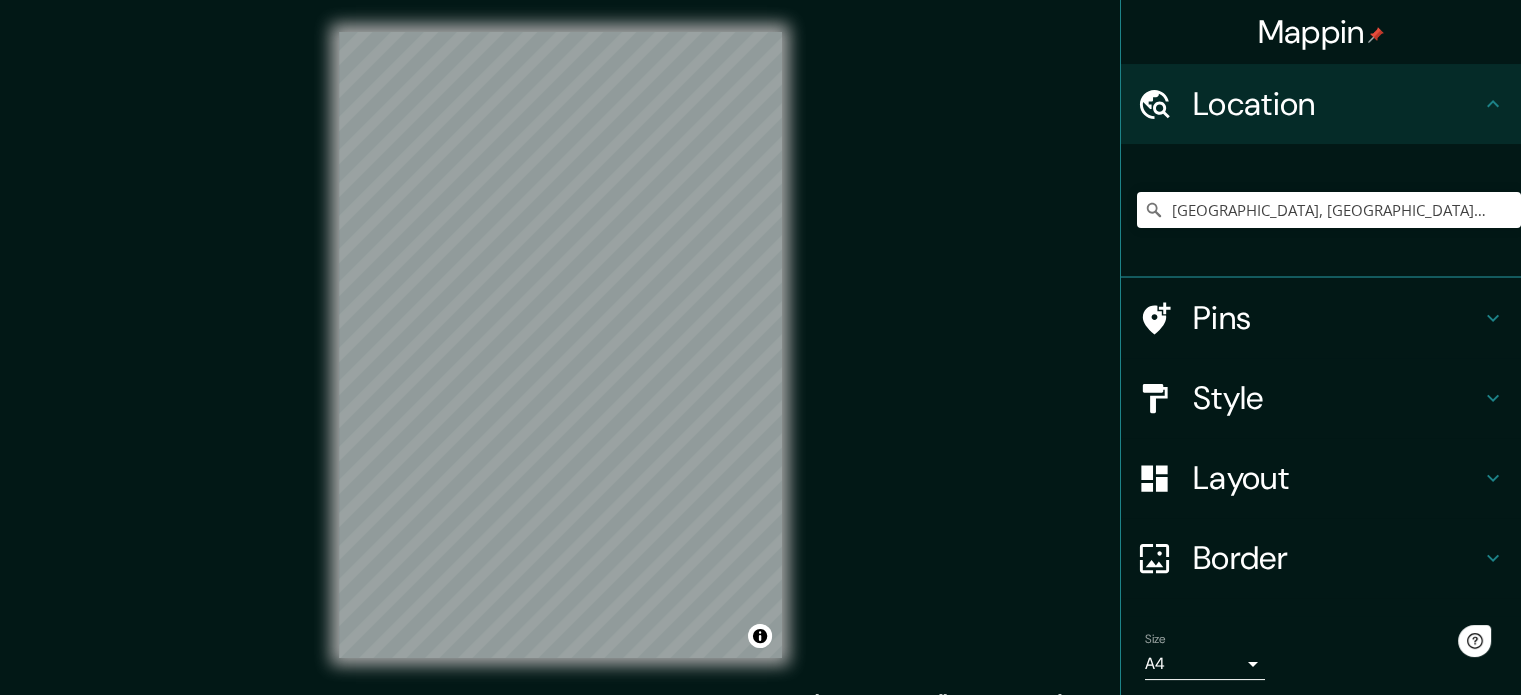 scroll, scrollTop: 0, scrollLeft: 0, axis: both 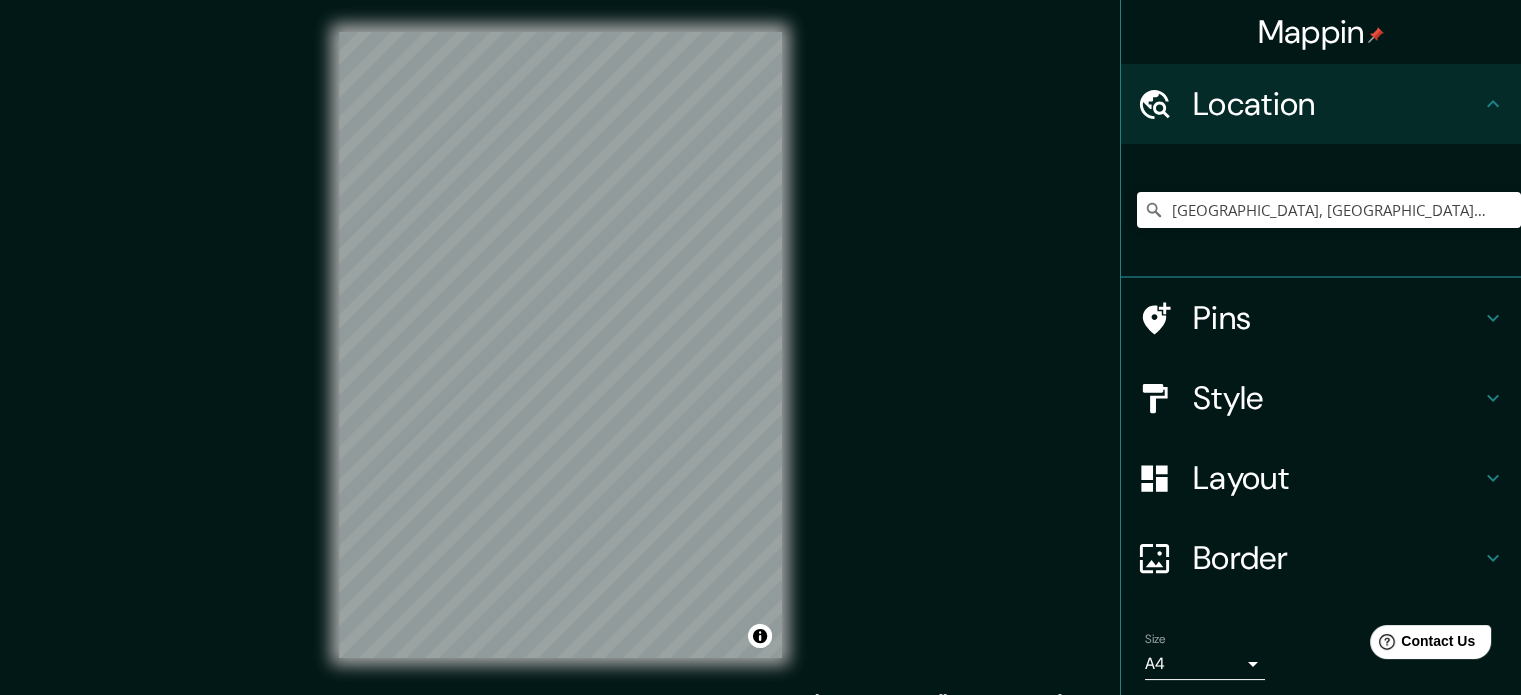 click 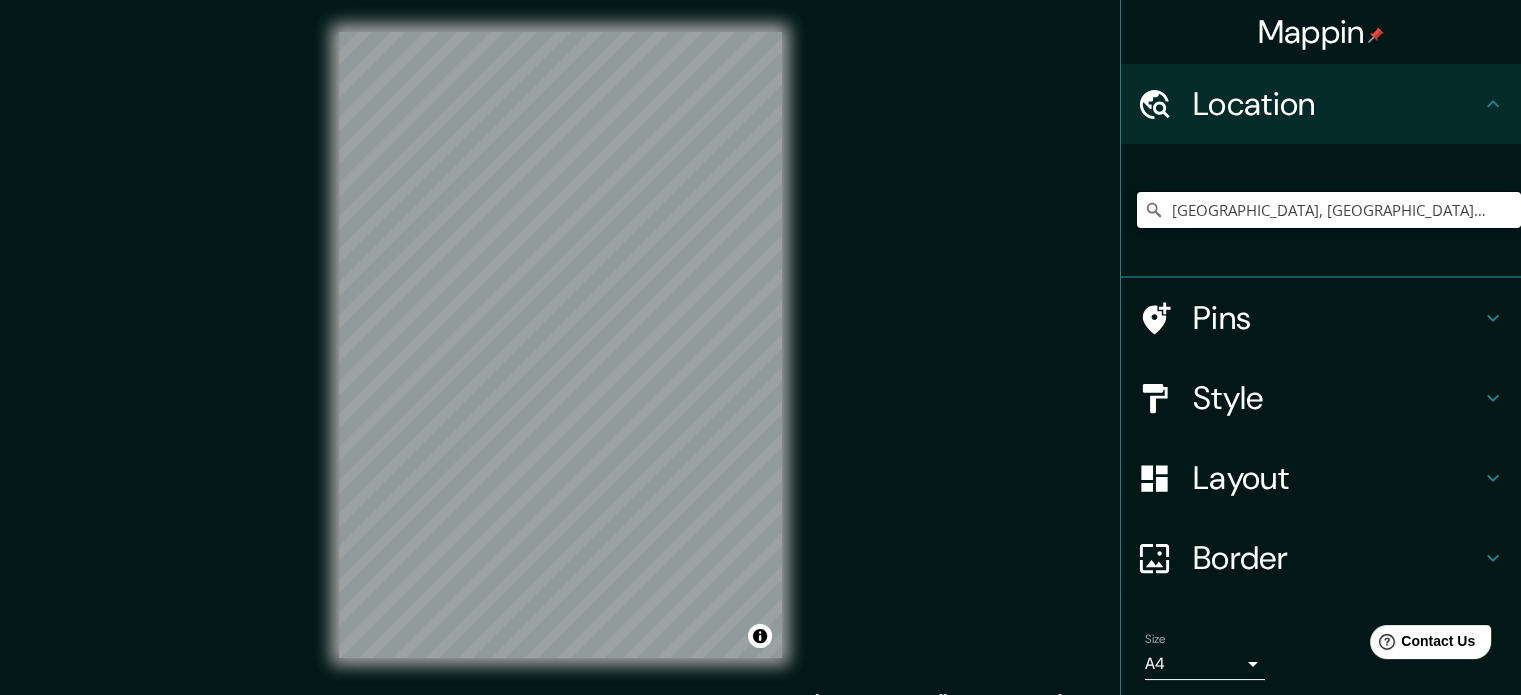 click on "[GEOGRAPHIC_DATA], [GEOGRAPHIC_DATA], [GEOGRAPHIC_DATA]" at bounding box center (1329, 210) 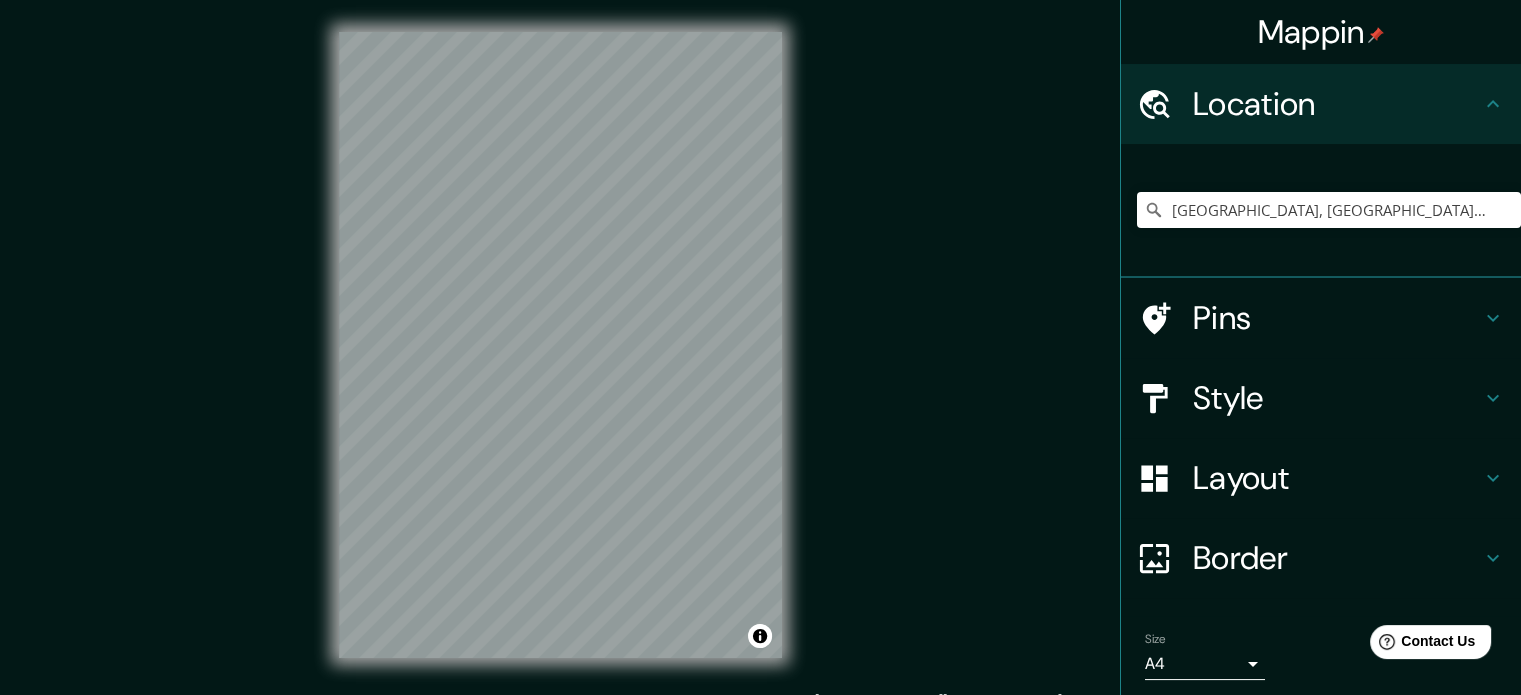 click on "[GEOGRAPHIC_DATA], [GEOGRAPHIC_DATA], [GEOGRAPHIC_DATA]" at bounding box center [1321, 211] 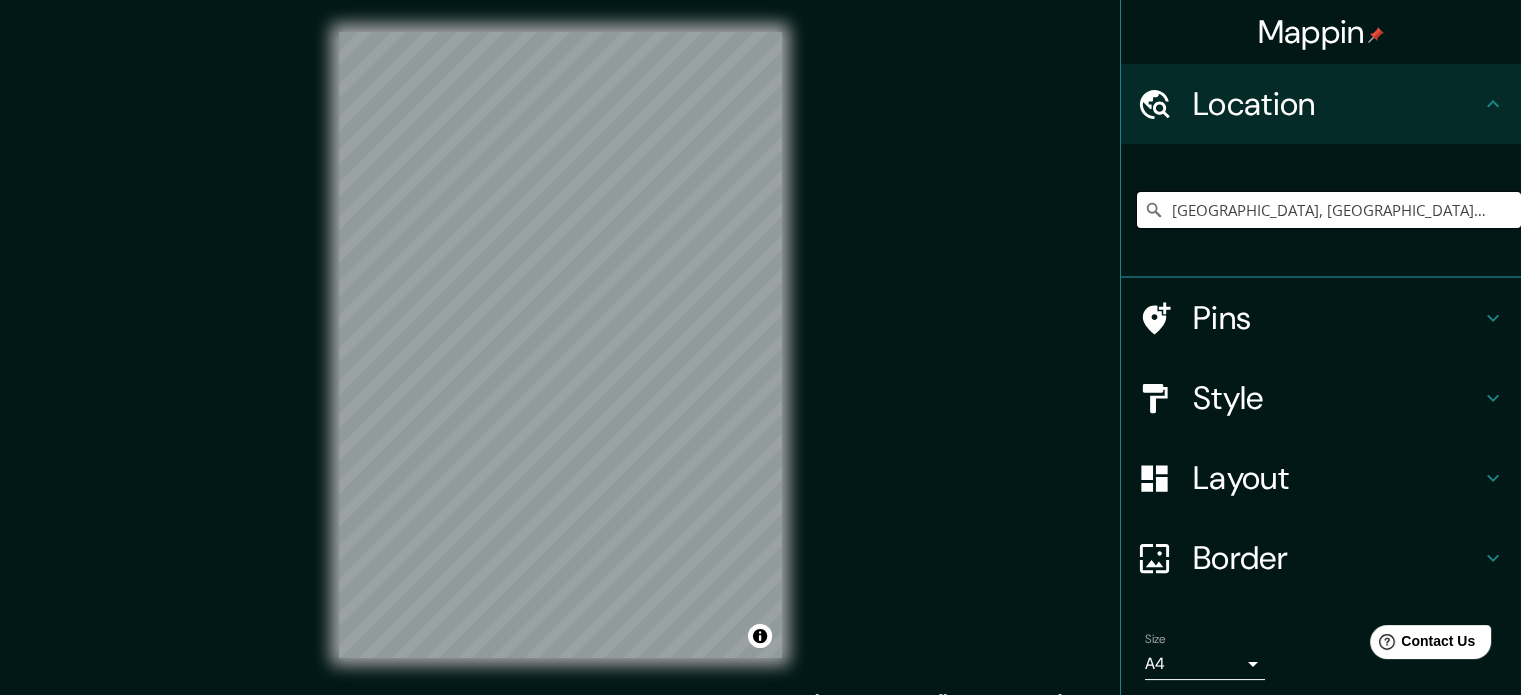 click on "[GEOGRAPHIC_DATA], [GEOGRAPHIC_DATA], [GEOGRAPHIC_DATA]" at bounding box center [1329, 210] 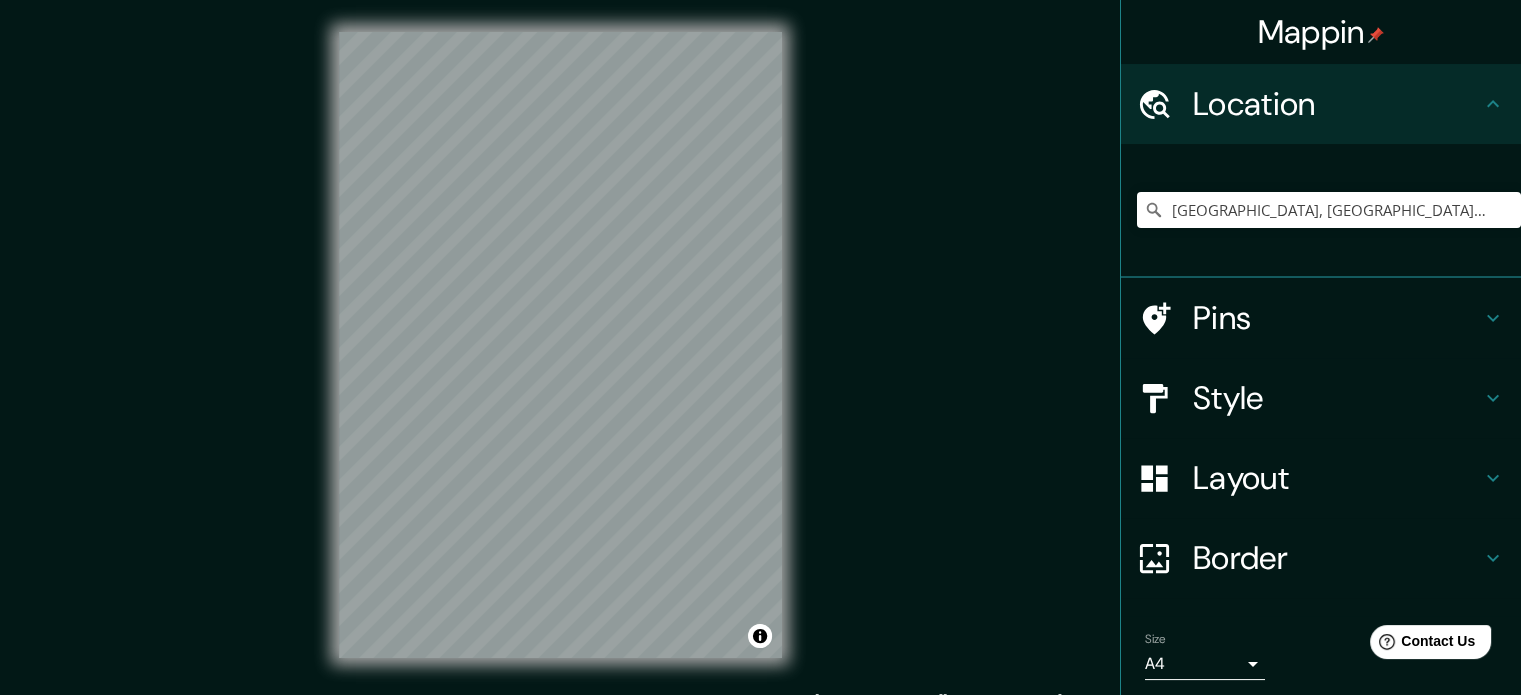 click on "[GEOGRAPHIC_DATA], [GEOGRAPHIC_DATA], [GEOGRAPHIC_DATA]" at bounding box center (1329, 210) 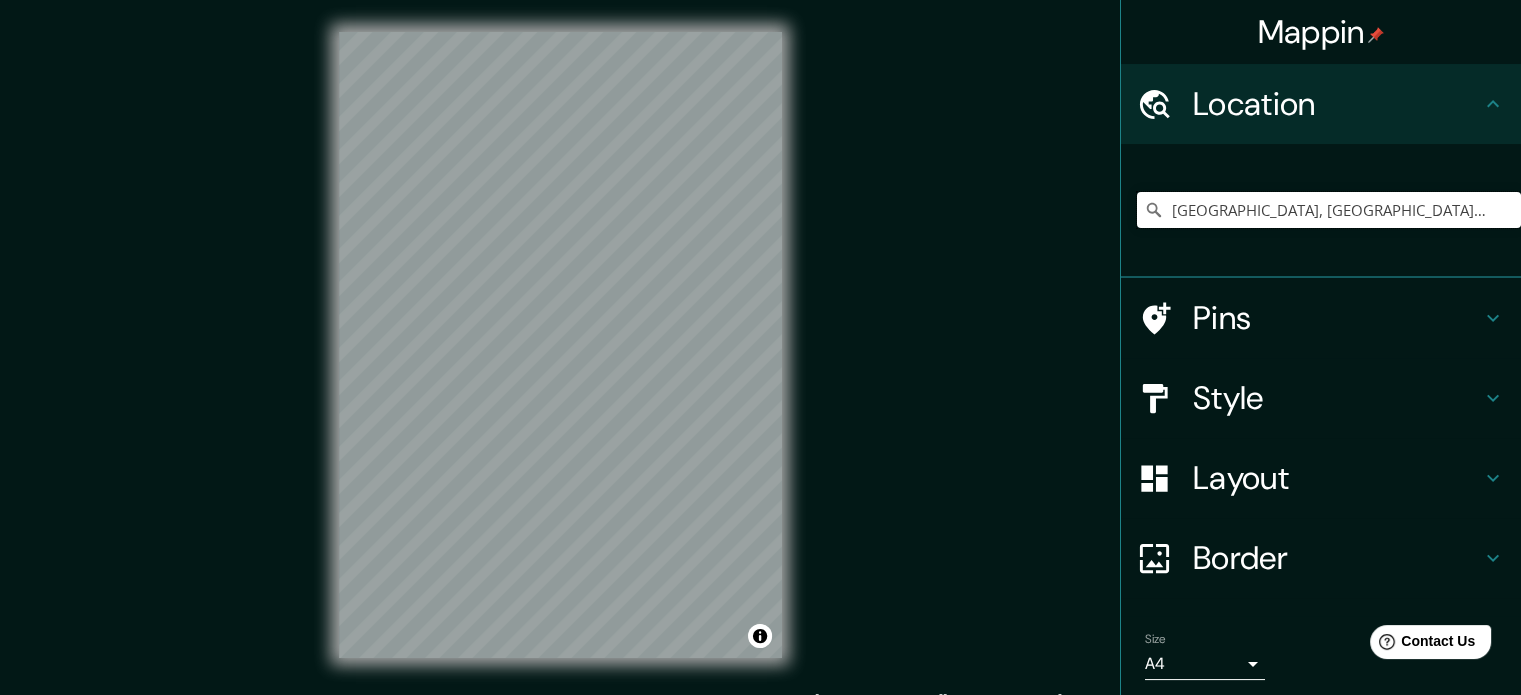 click on "[GEOGRAPHIC_DATA], [GEOGRAPHIC_DATA], [GEOGRAPHIC_DATA]" at bounding box center [1329, 210] 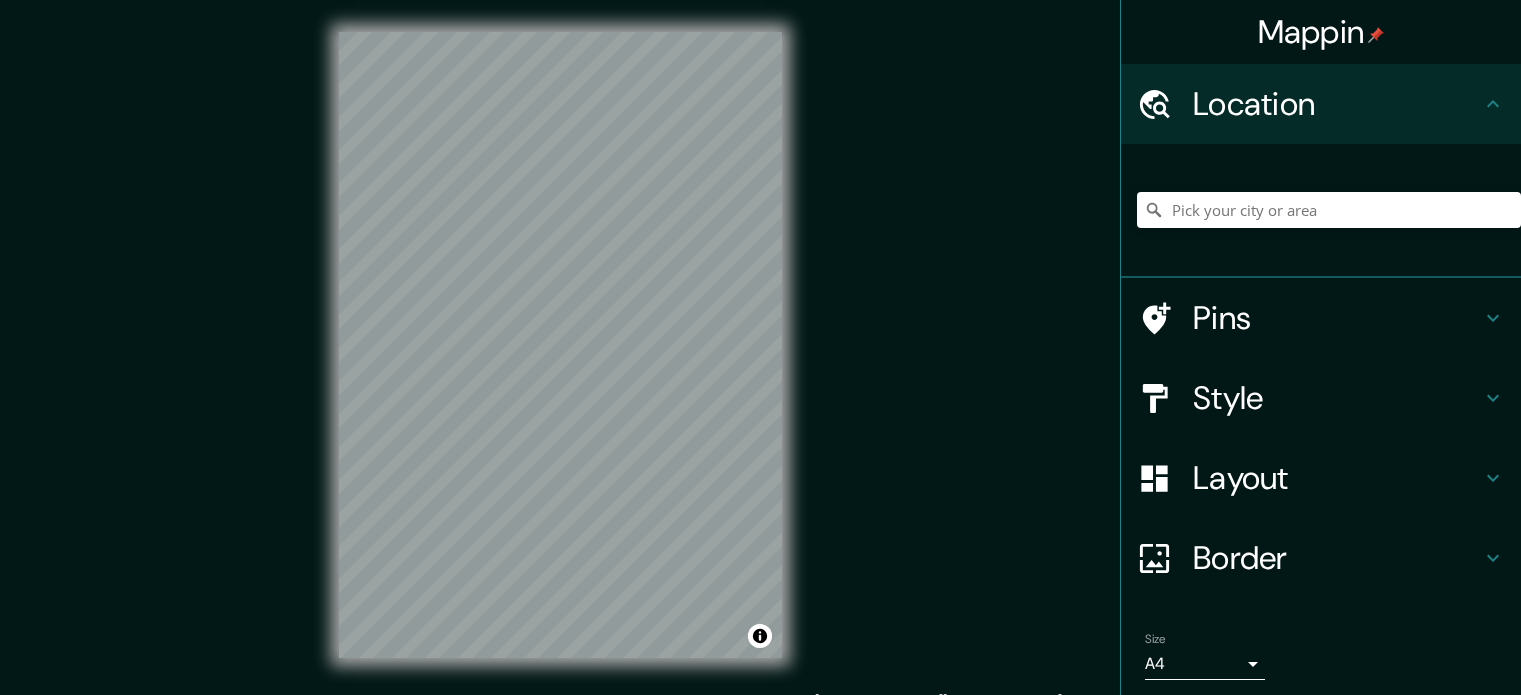 scroll, scrollTop: 0, scrollLeft: 0, axis: both 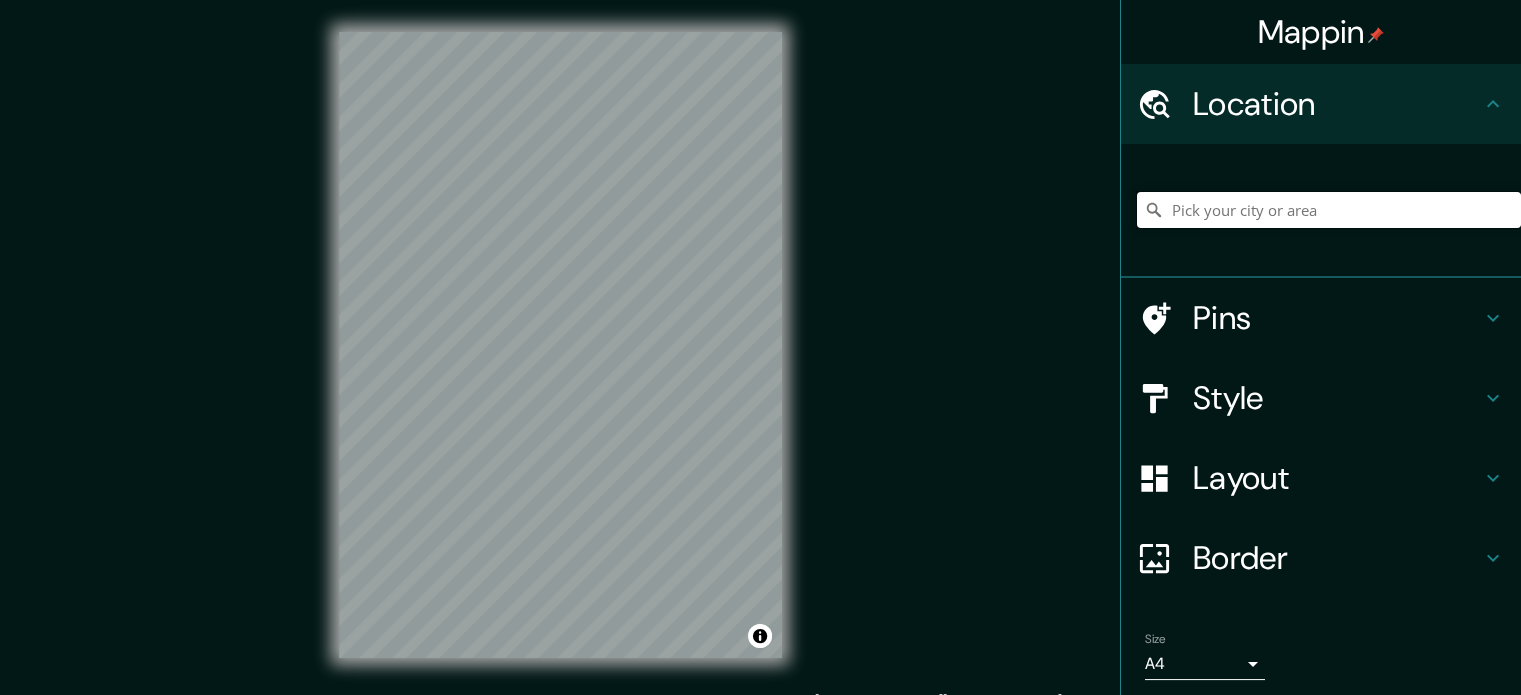 click at bounding box center (1329, 210) 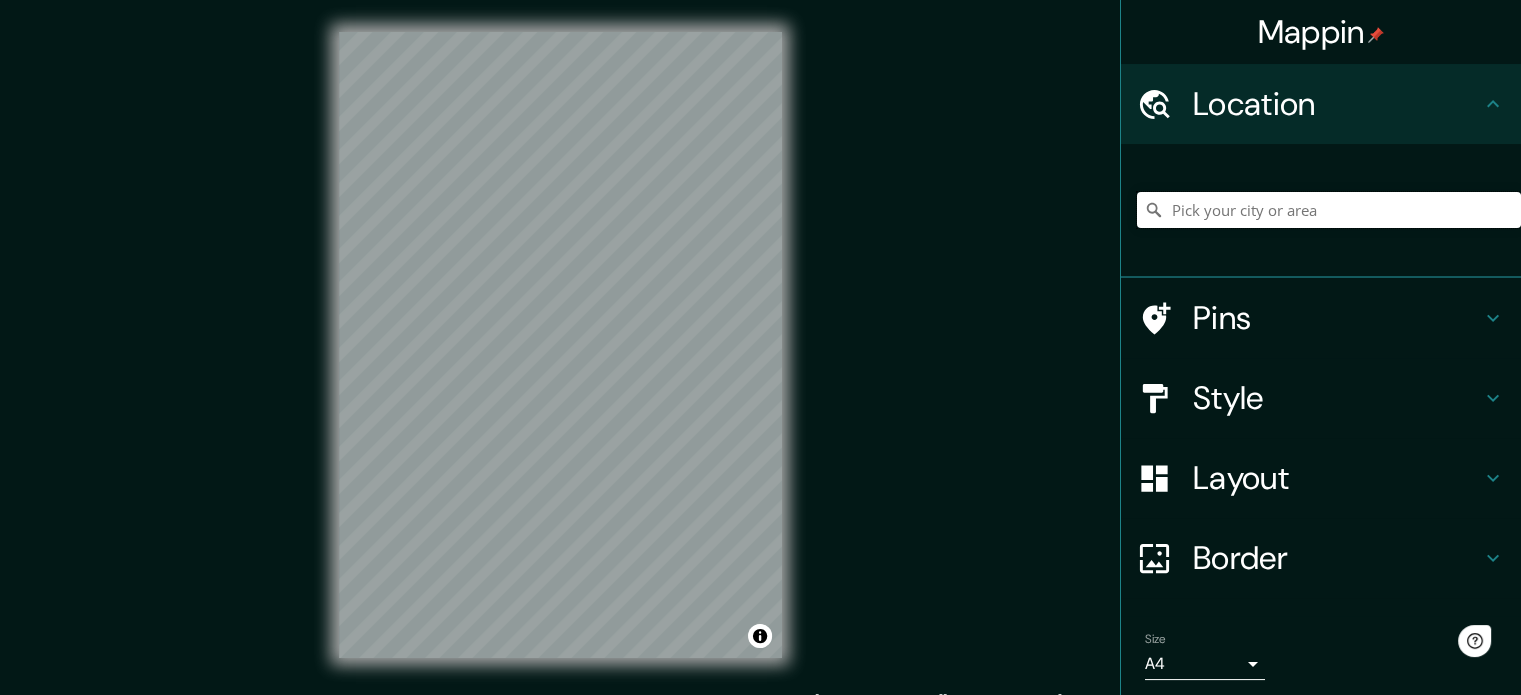 scroll, scrollTop: 0, scrollLeft: 0, axis: both 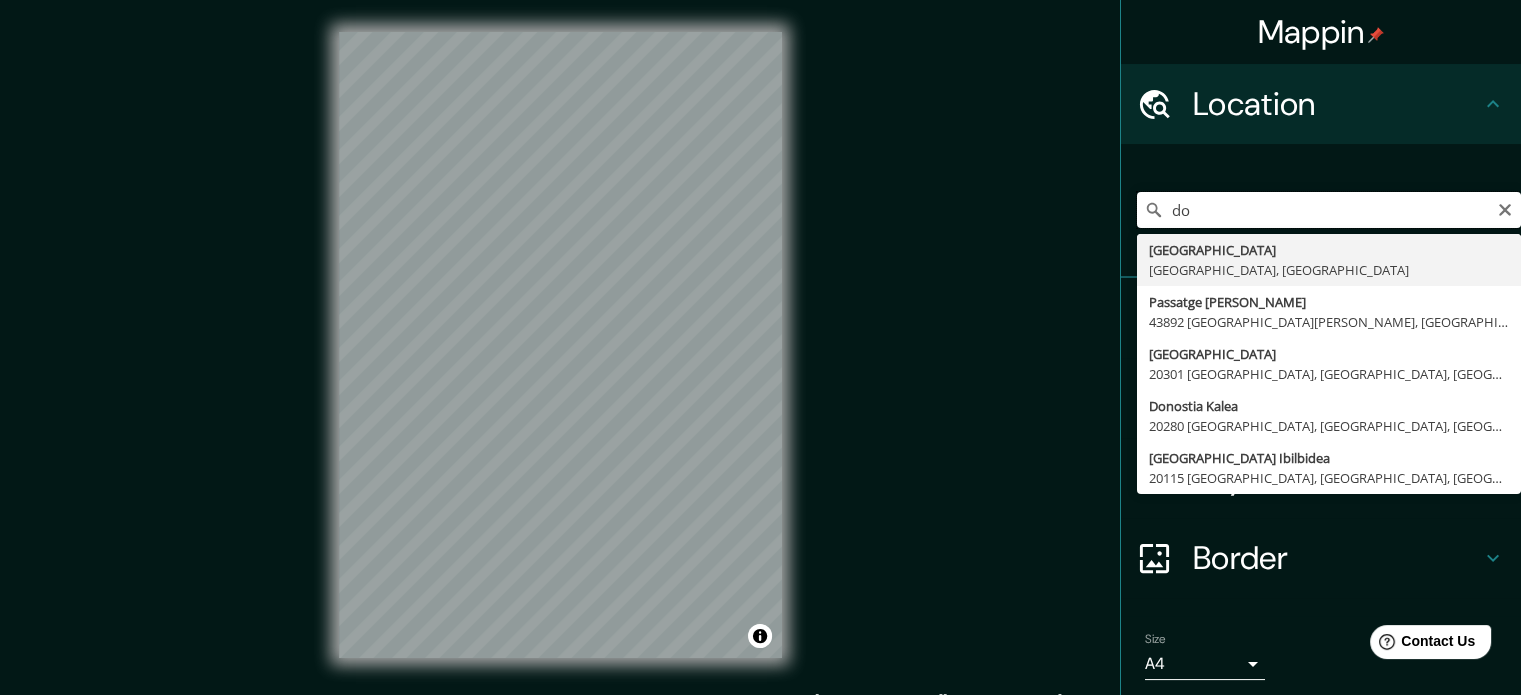 type on "d" 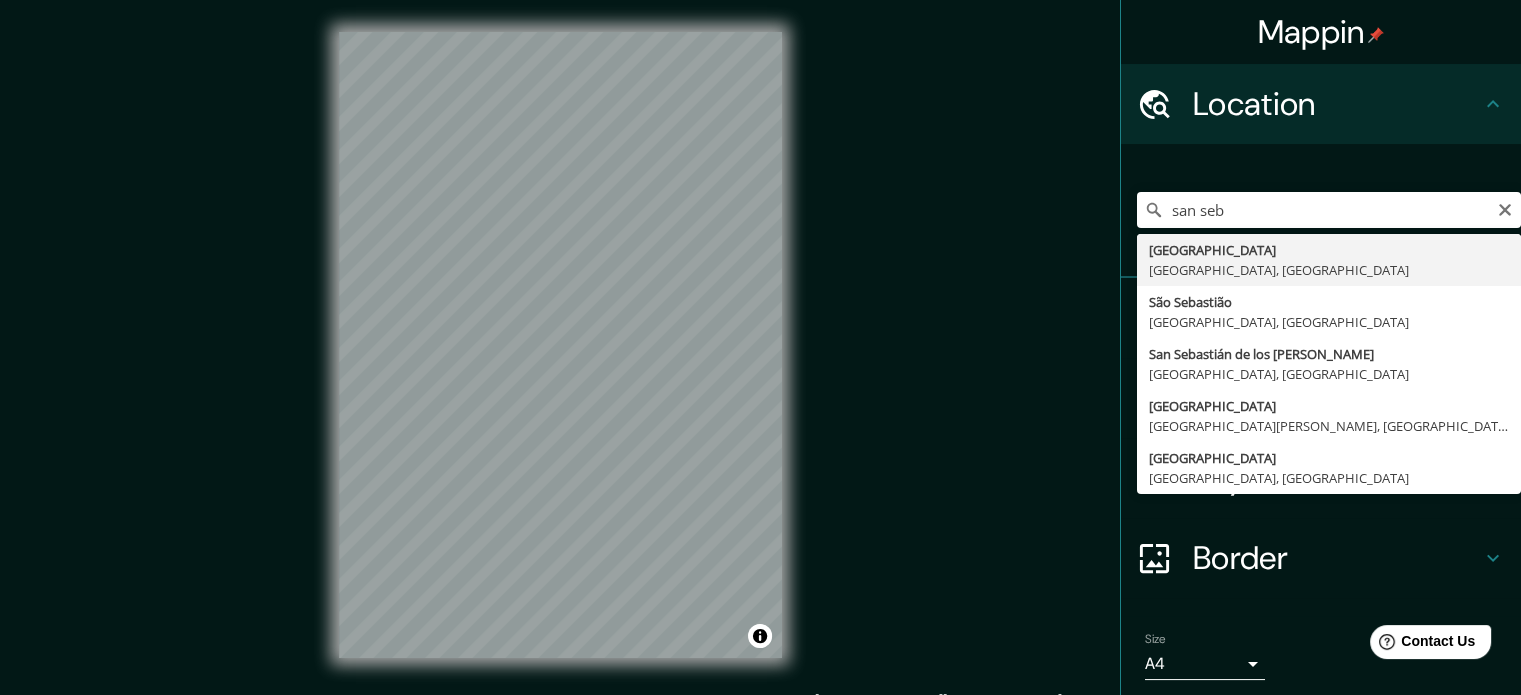 type on "[GEOGRAPHIC_DATA], [GEOGRAPHIC_DATA], [GEOGRAPHIC_DATA]" 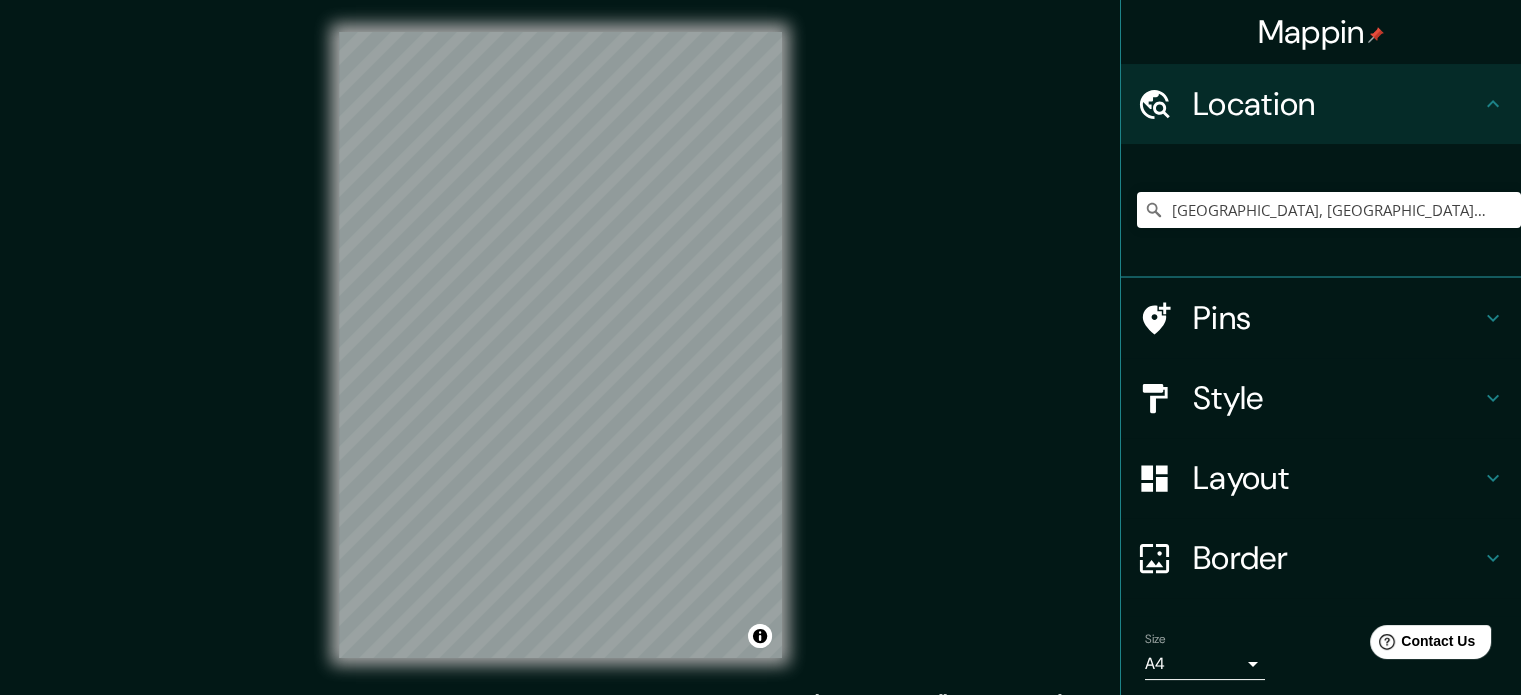 click on "Style" at bounding box center [1337, 398] 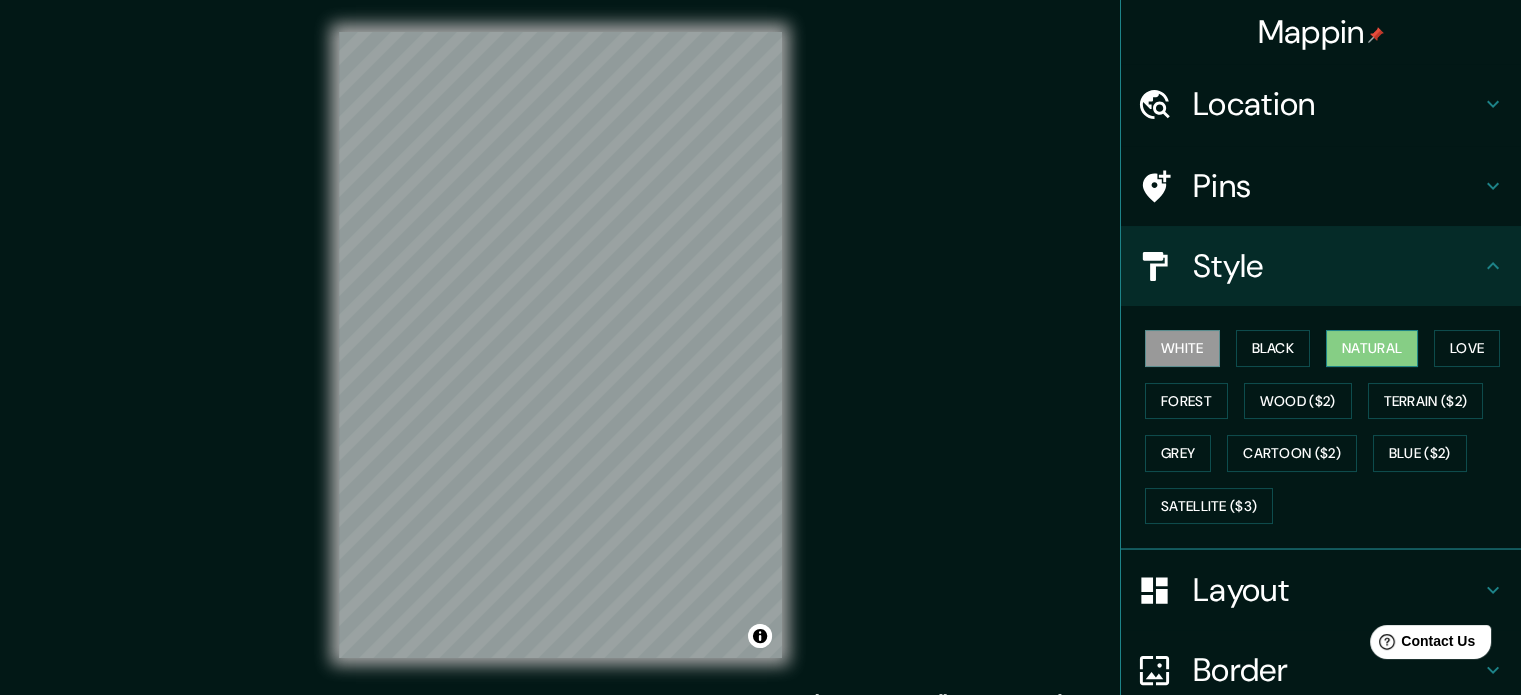click on "Natural" at bounding box center (1372, 348) 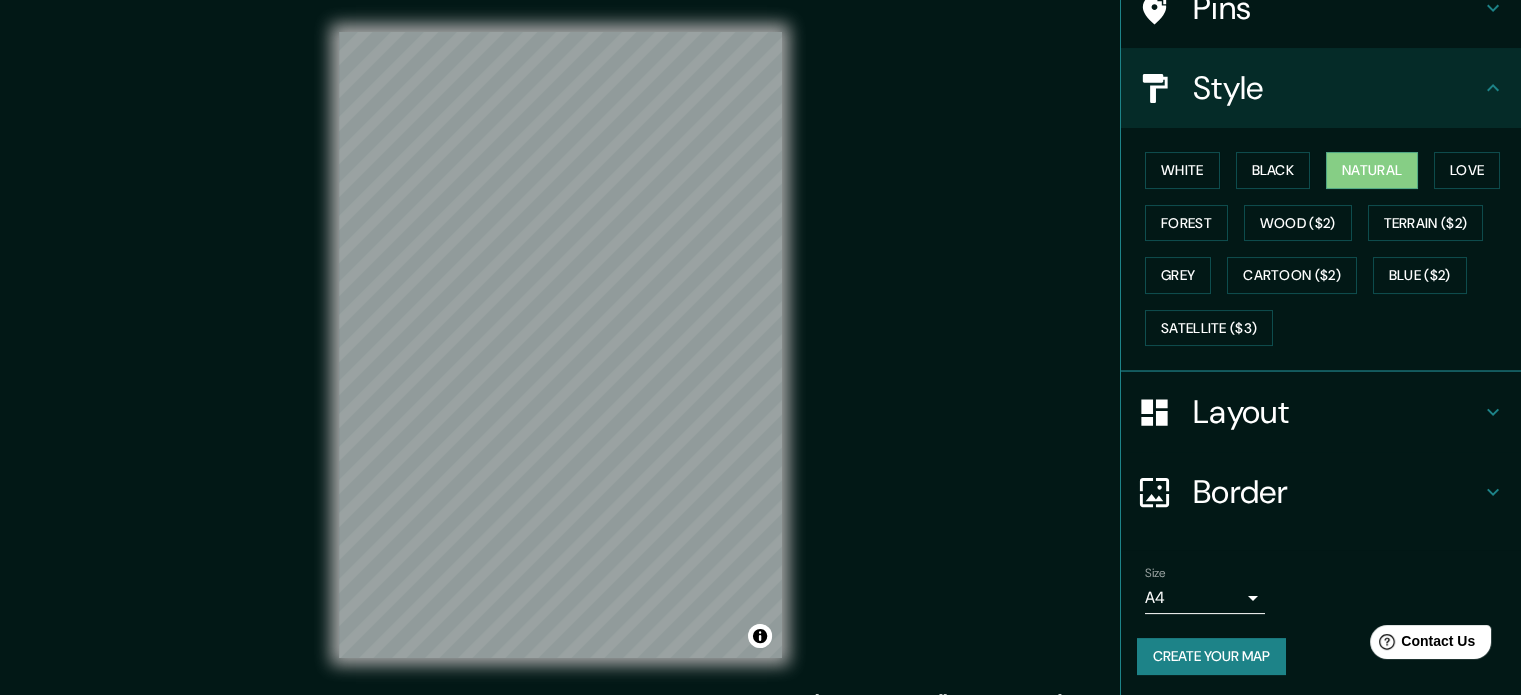 click on "Layout" at bounding box center [1337, 412] 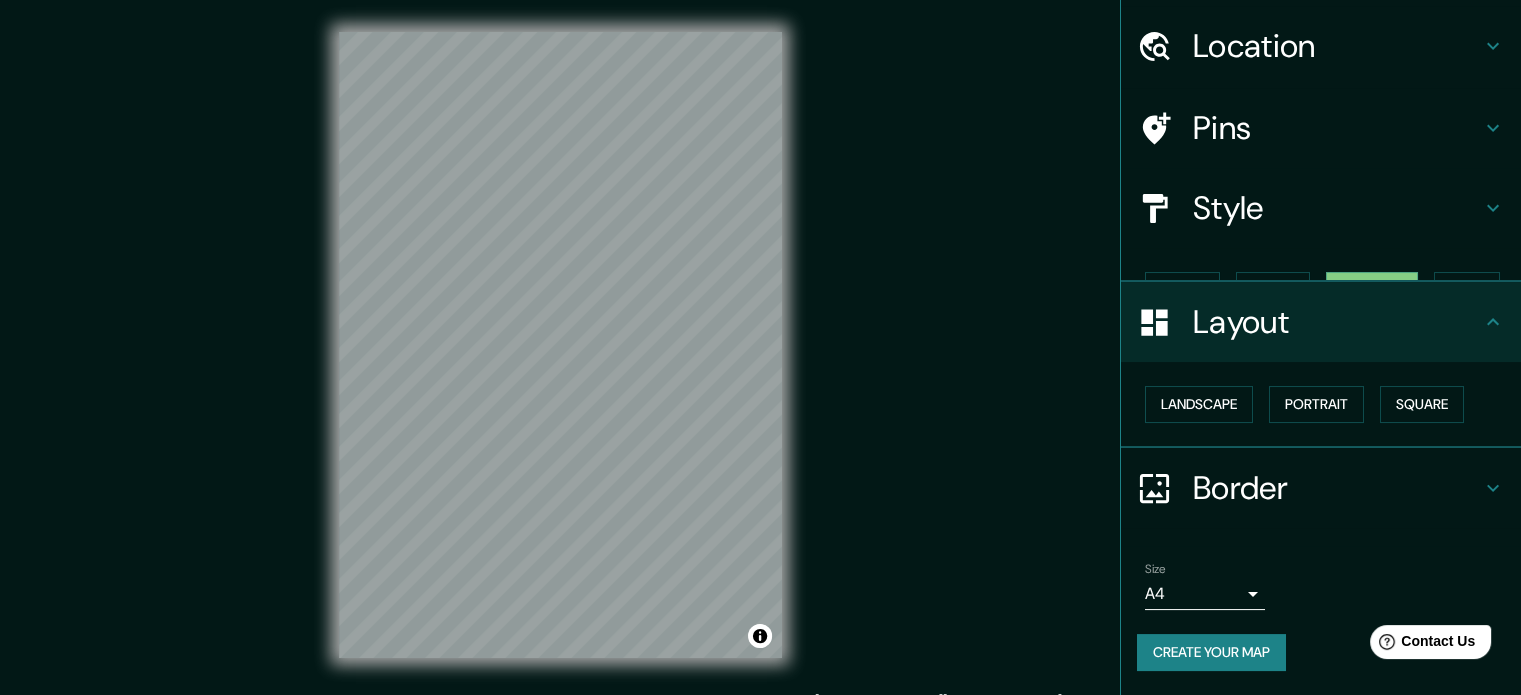 scroll, scrollTop: 22, scrollLeft: 0, axis: vertical 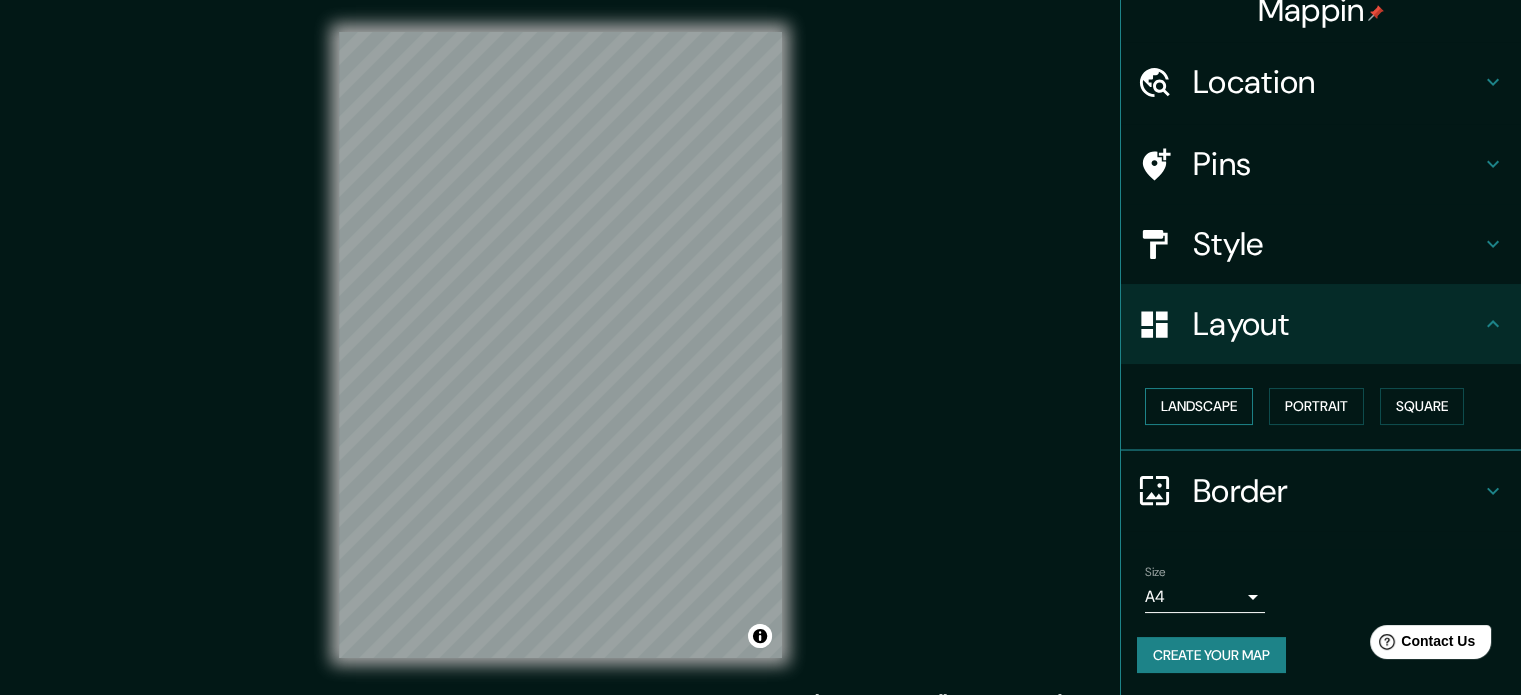 click on "Landscape" at bounding box center [1199, 406] 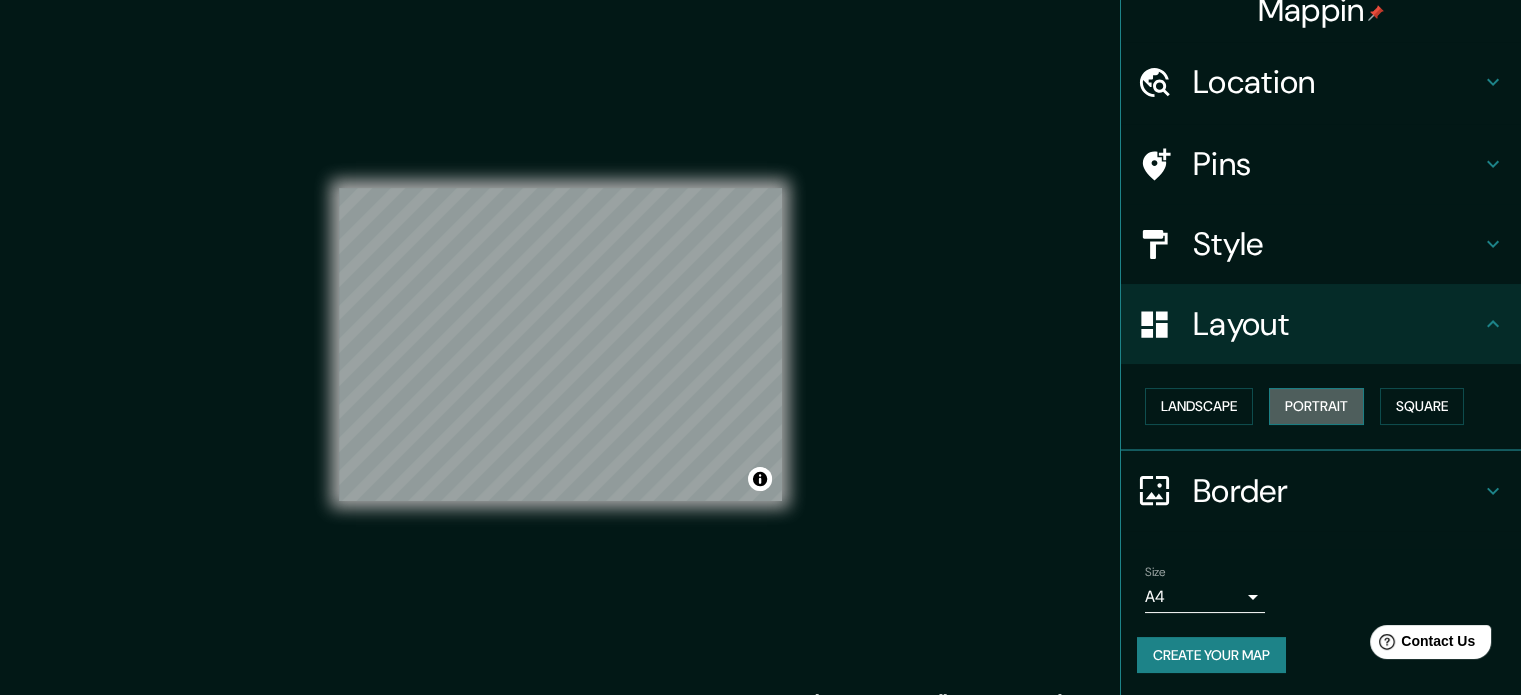 click on "Portrait" at bounding box center (1316, 406) 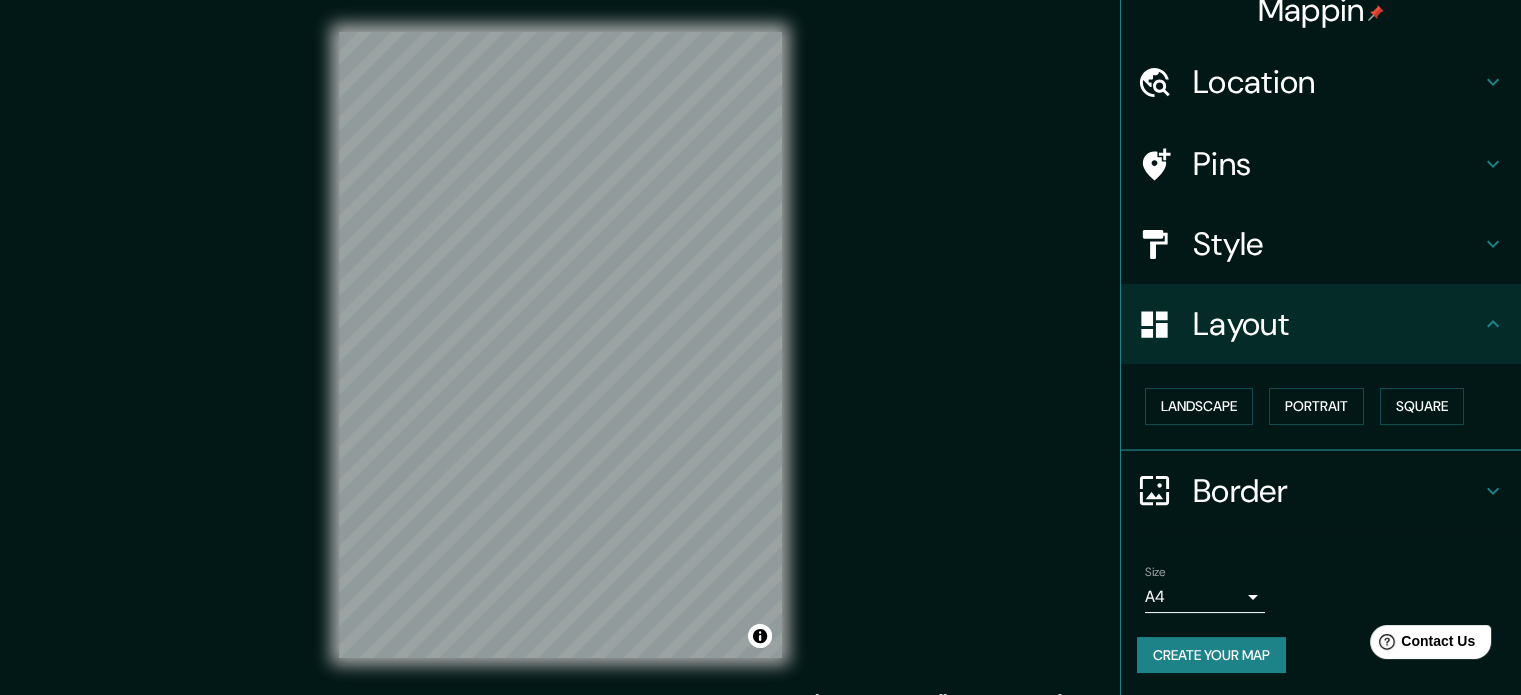 click on "Border" at bounding box center [1337, 491] 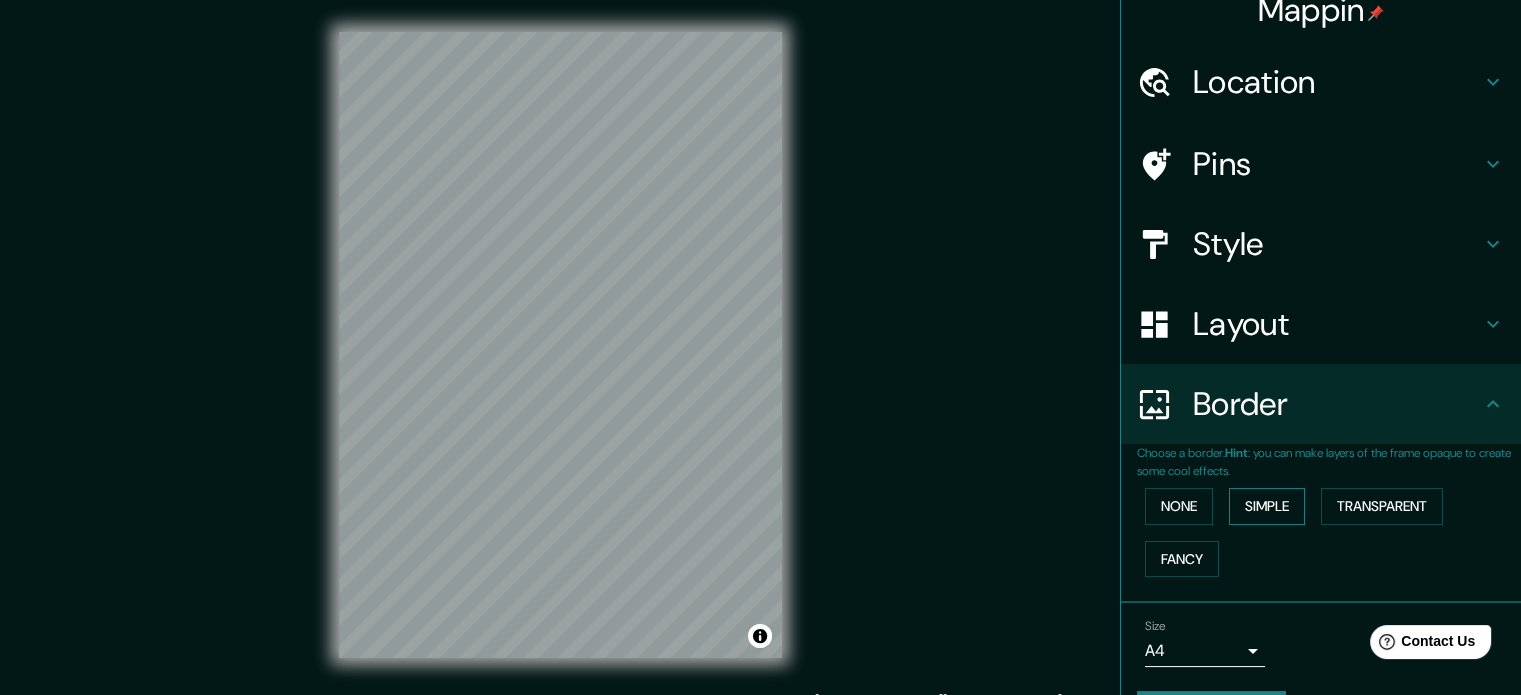 click on "Simple" at bounding box center [1267, 506] 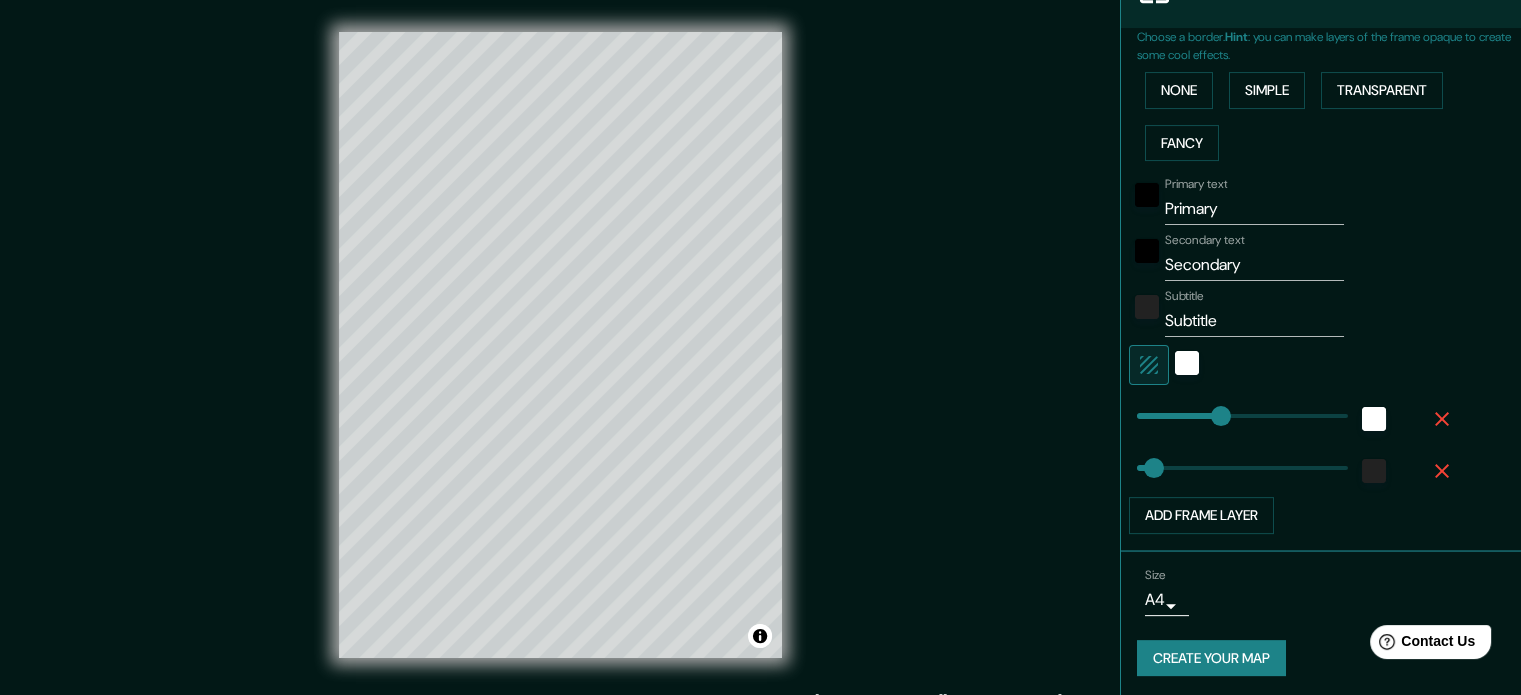 scroll, scrollTop: 440, scrollLeft: 0, axis: vertical 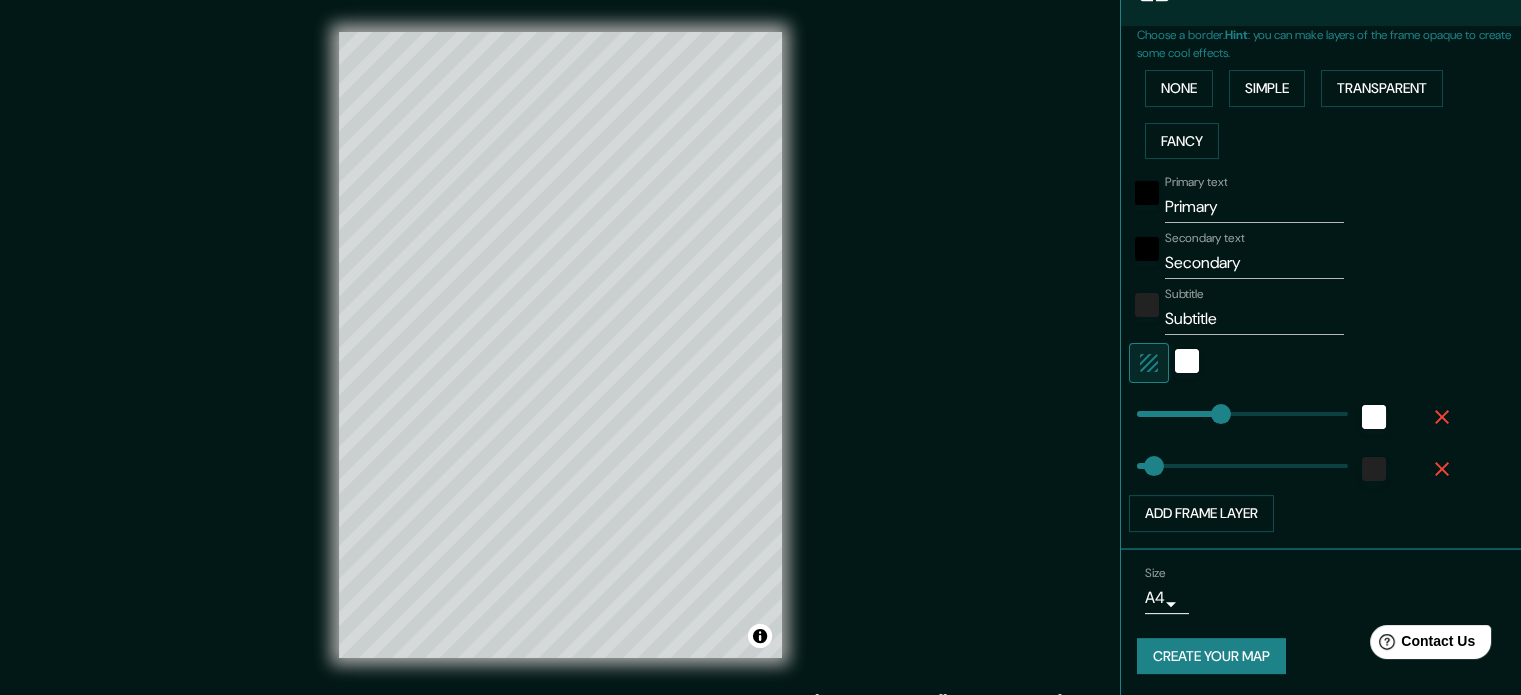 click on "Mappin Location San Sebastián, Gipuzkoa, Spain Pins Style Layout Border Choose a border.  Hint : you can make layers of the frame opaque to create some cool effects. None Simple Transparent Fancy Primary text Primary Secondary text Secondary Subtitle Subtitle Add frame layer Size A4 single Create your map © Mapbox   © OpenStreetMap   Improve this map Any problems, suggestions, or concerns please email    help@mappin.pro . . ." at bounding box center (760, 347) 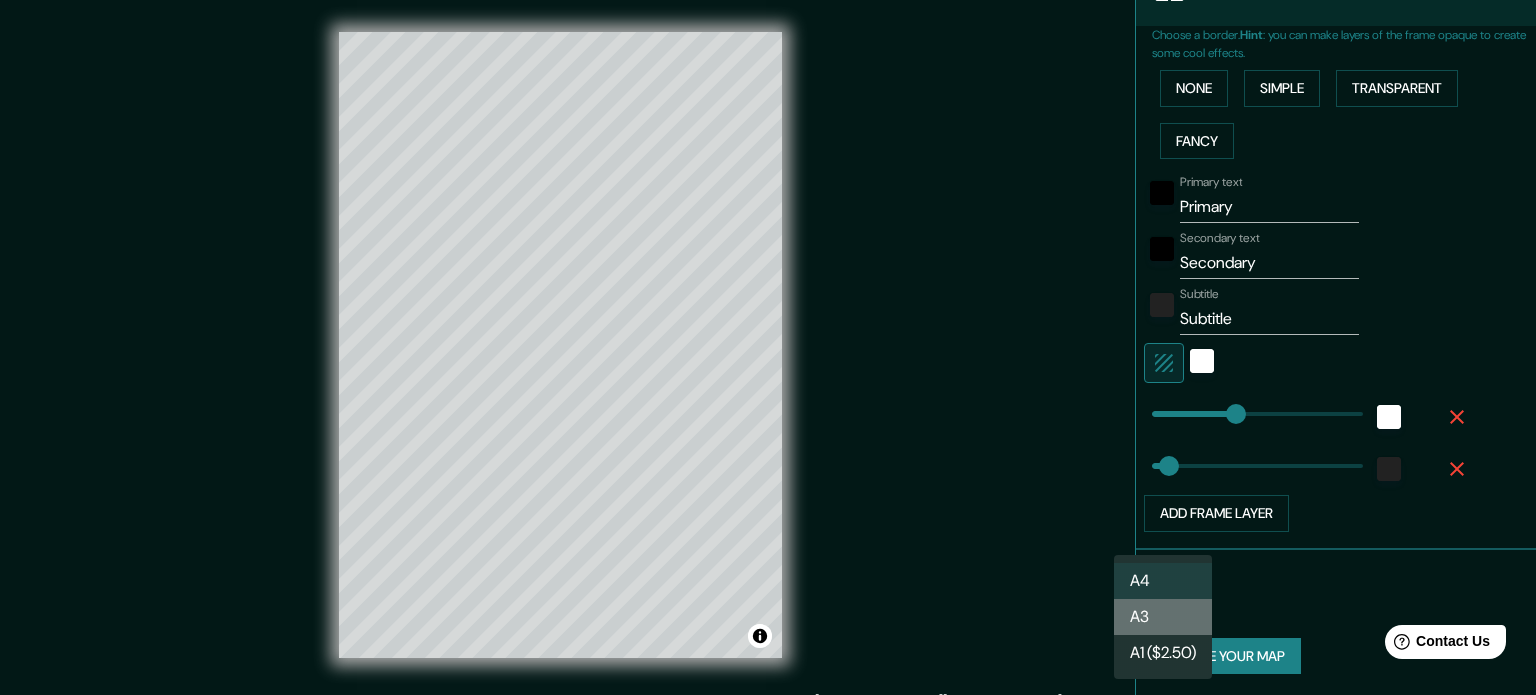 click on "A3" at bounding box center (1163, 617) 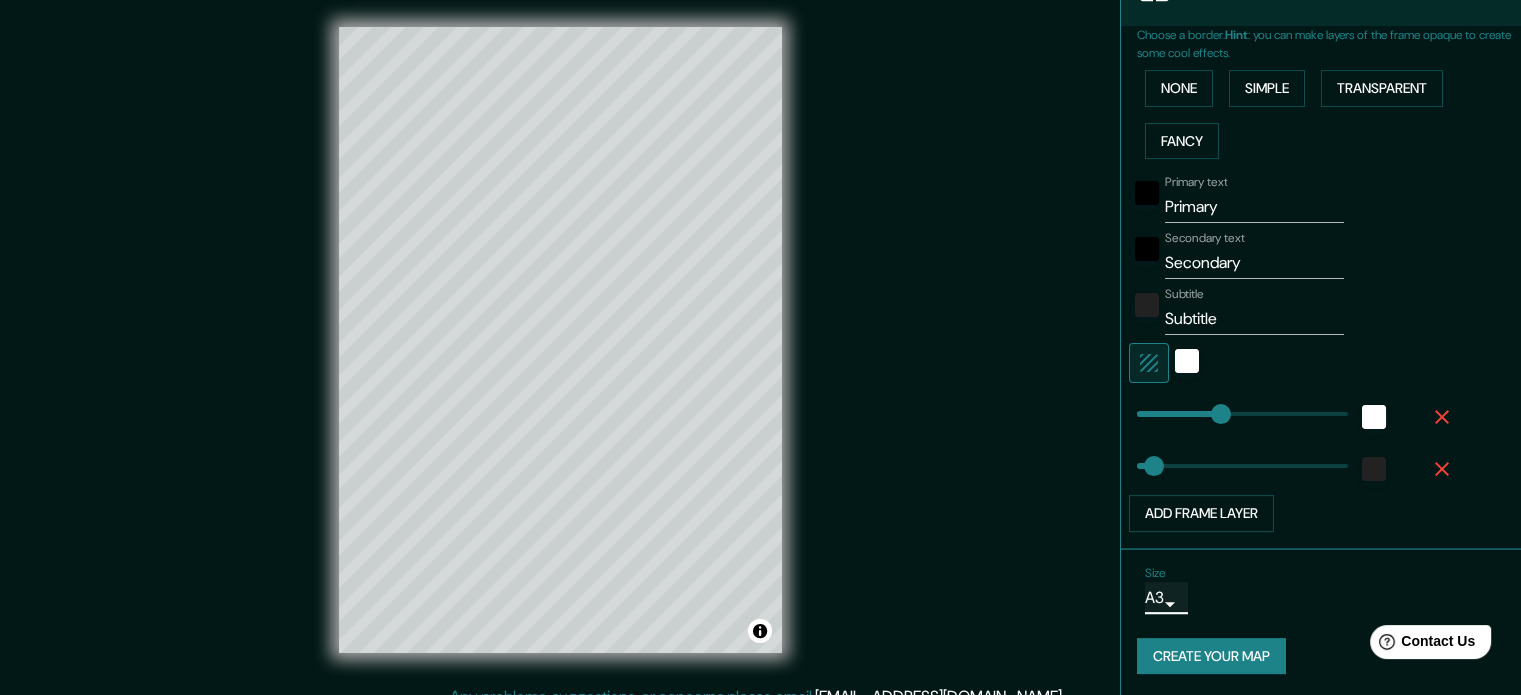 scroll, scrollTop: 0, scrollLeft: 0, axis: both 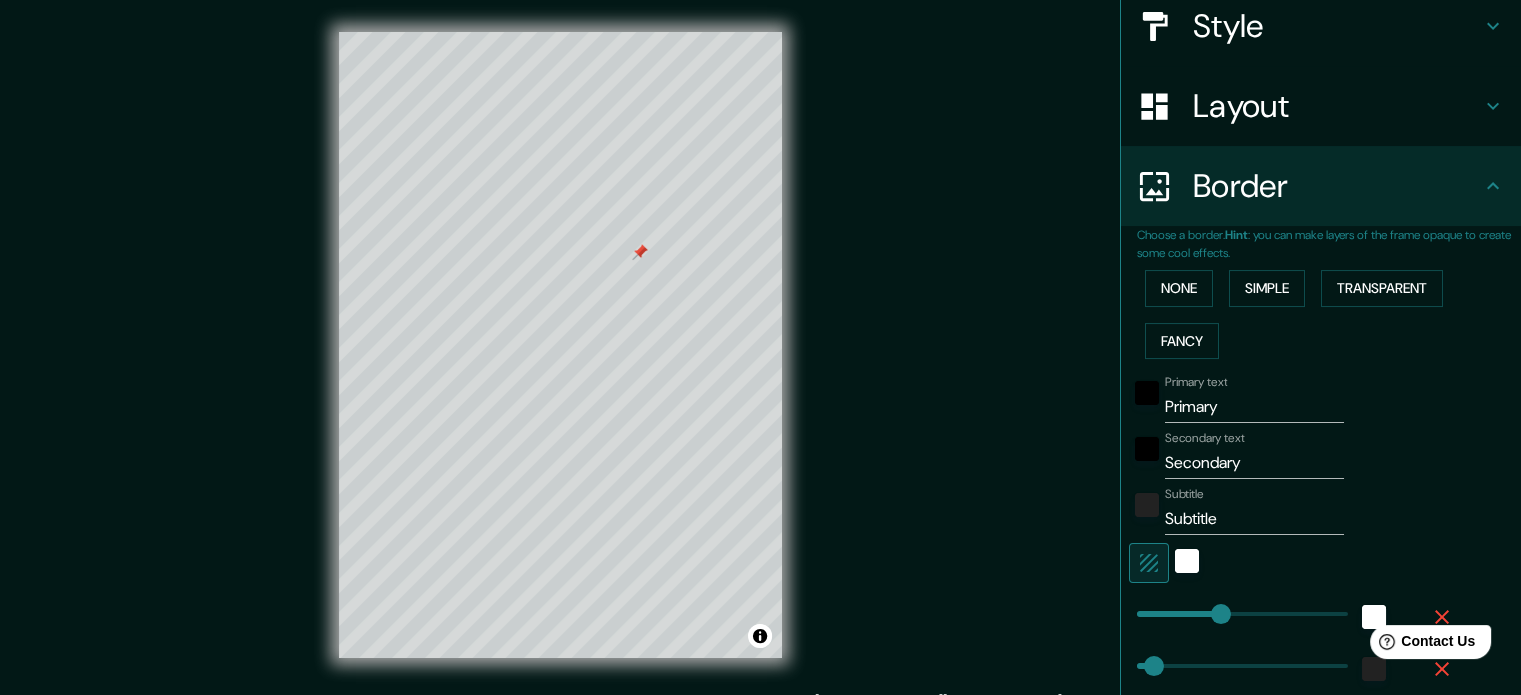 drag, startPoint x: 637, startPoint y: 249, endPoint x: 1020, endPoint y: 158, distance: 393.6623 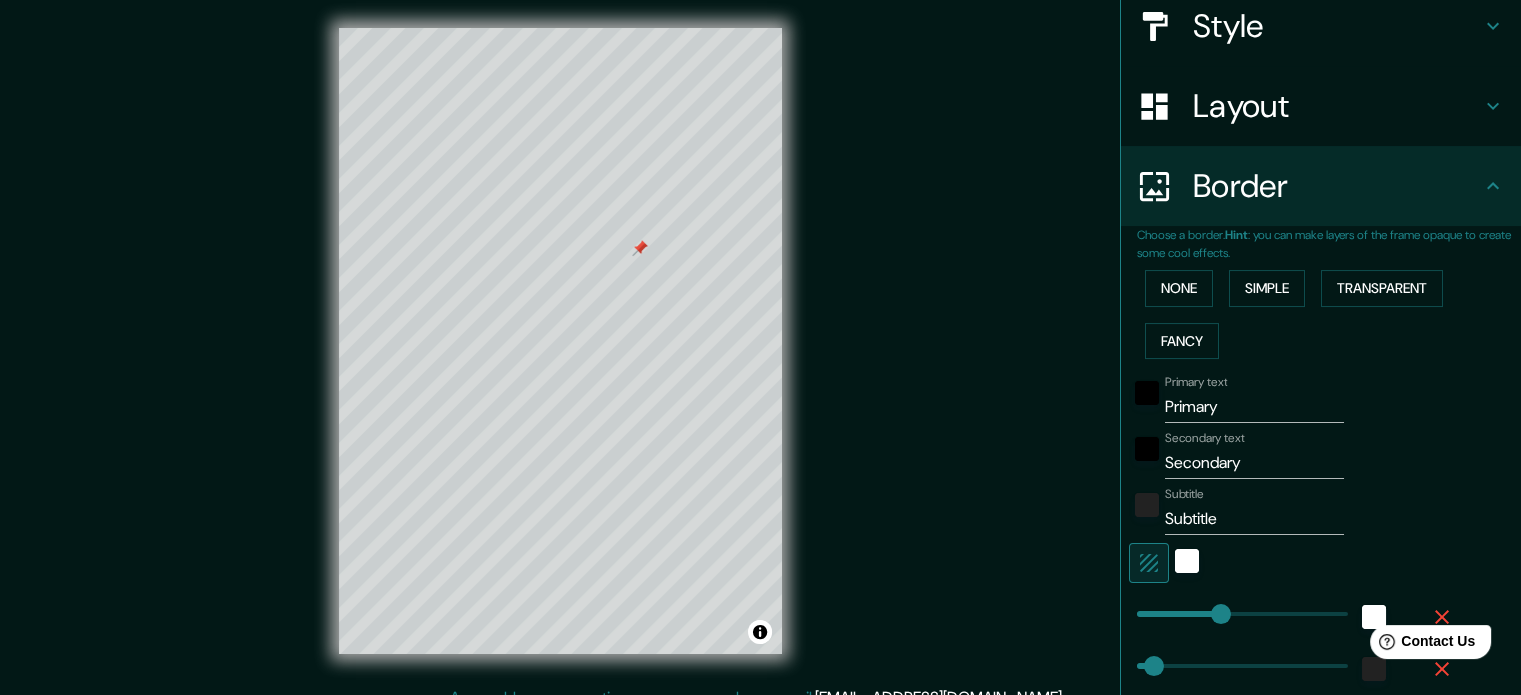 scroll, scrollTop: 0, scrollLeft: 0, axis: both 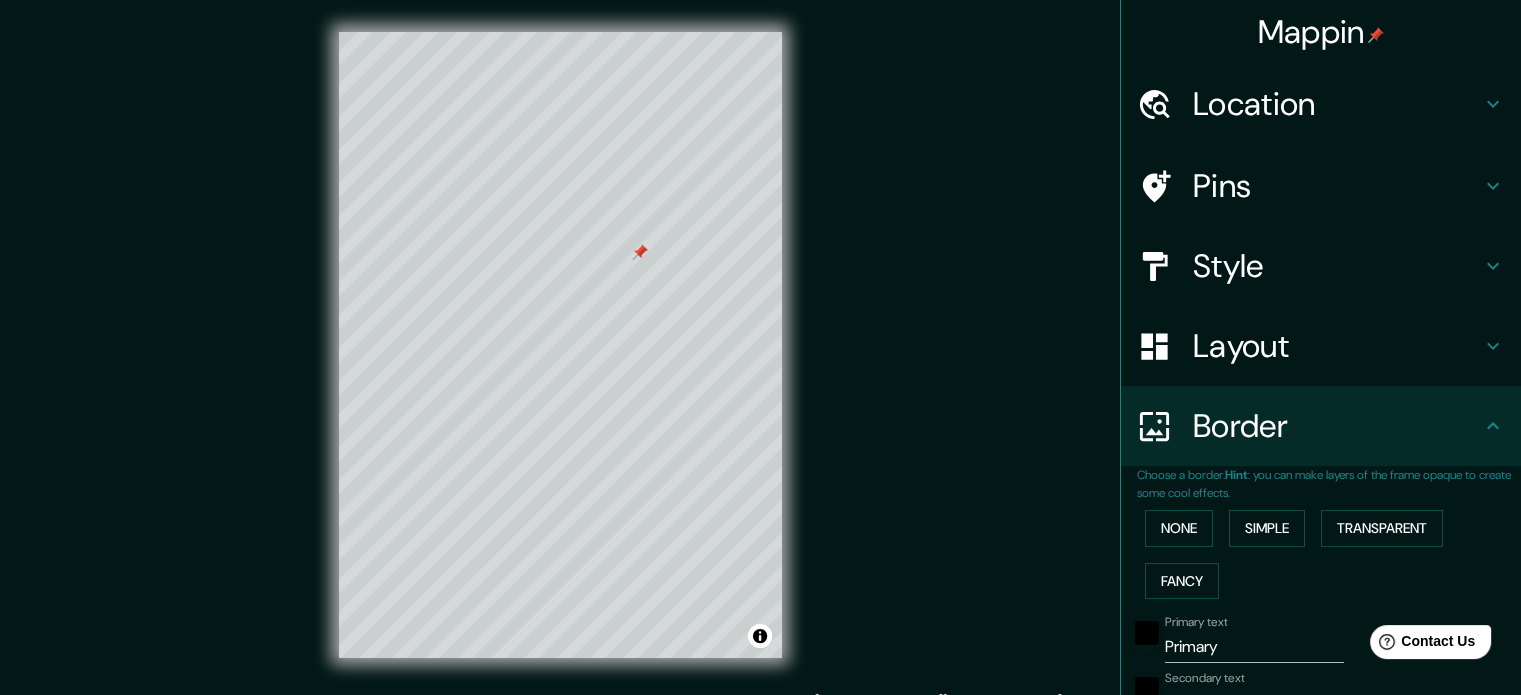 click on "Pins" at bounding box center [1321, 186] 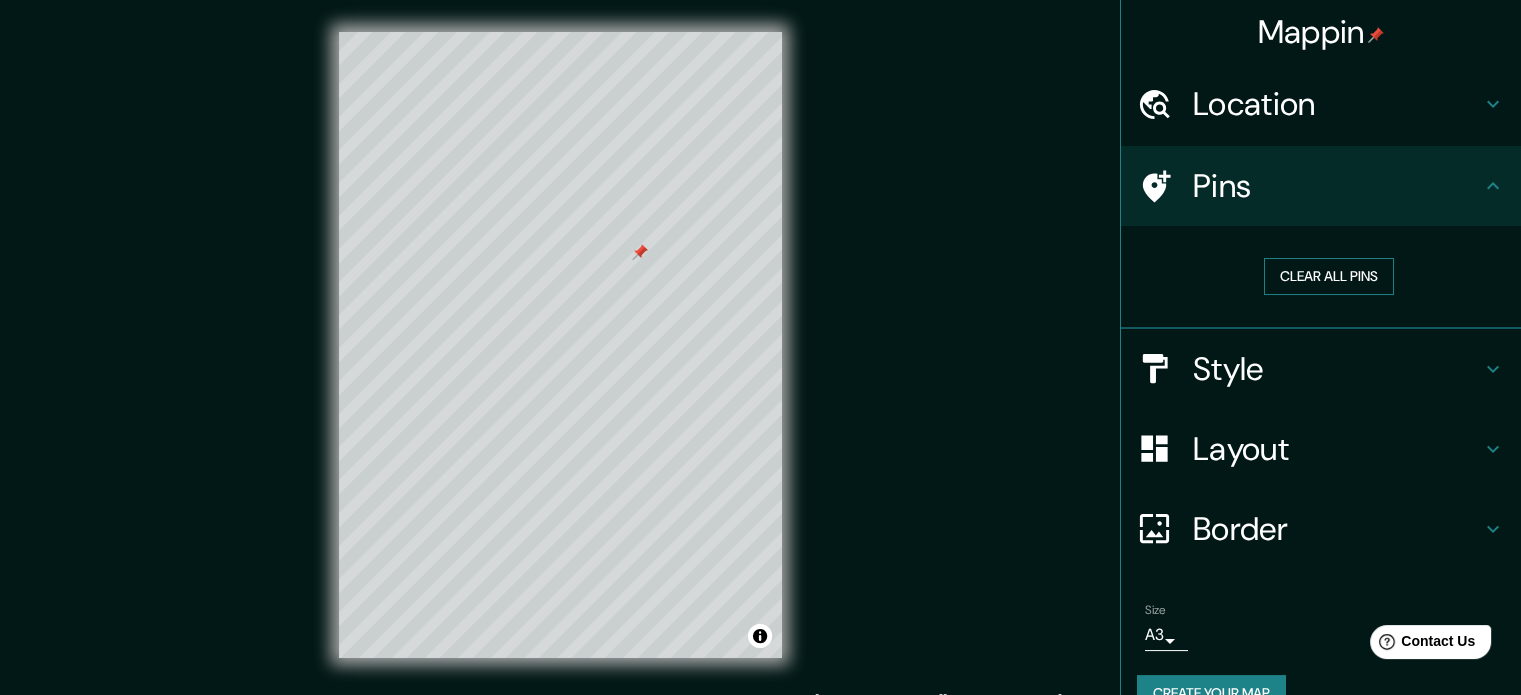 click on "Clear all pins" at bounding box center (1329, 276) 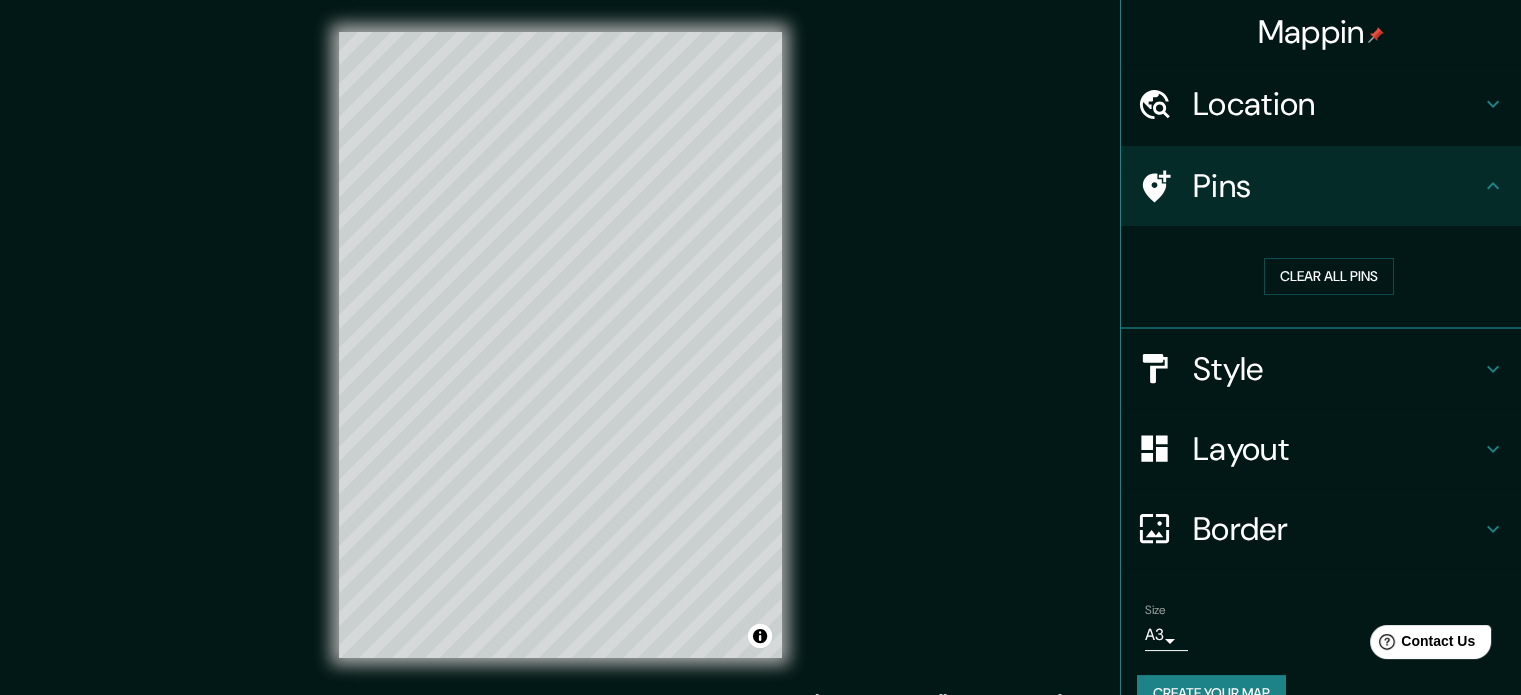 click on "Mappin Location San Sebastián, Gipuzkoa, Spain Pins Clear all pins Style Layout Border Choose a border.  Hint : you can make layers of the frame opaque to create some cool effects. None Simple Transparent Fancy Primary text Primary Secondary text Secondary Subtitle Subtitle Add frame layer Size A3 single Create your map © Mapbox   © OpenStreetMap   Improve this map Any problems, suggestions, or concerns please email    help@mappin.pro . . ." at bounding box center (760, 361) 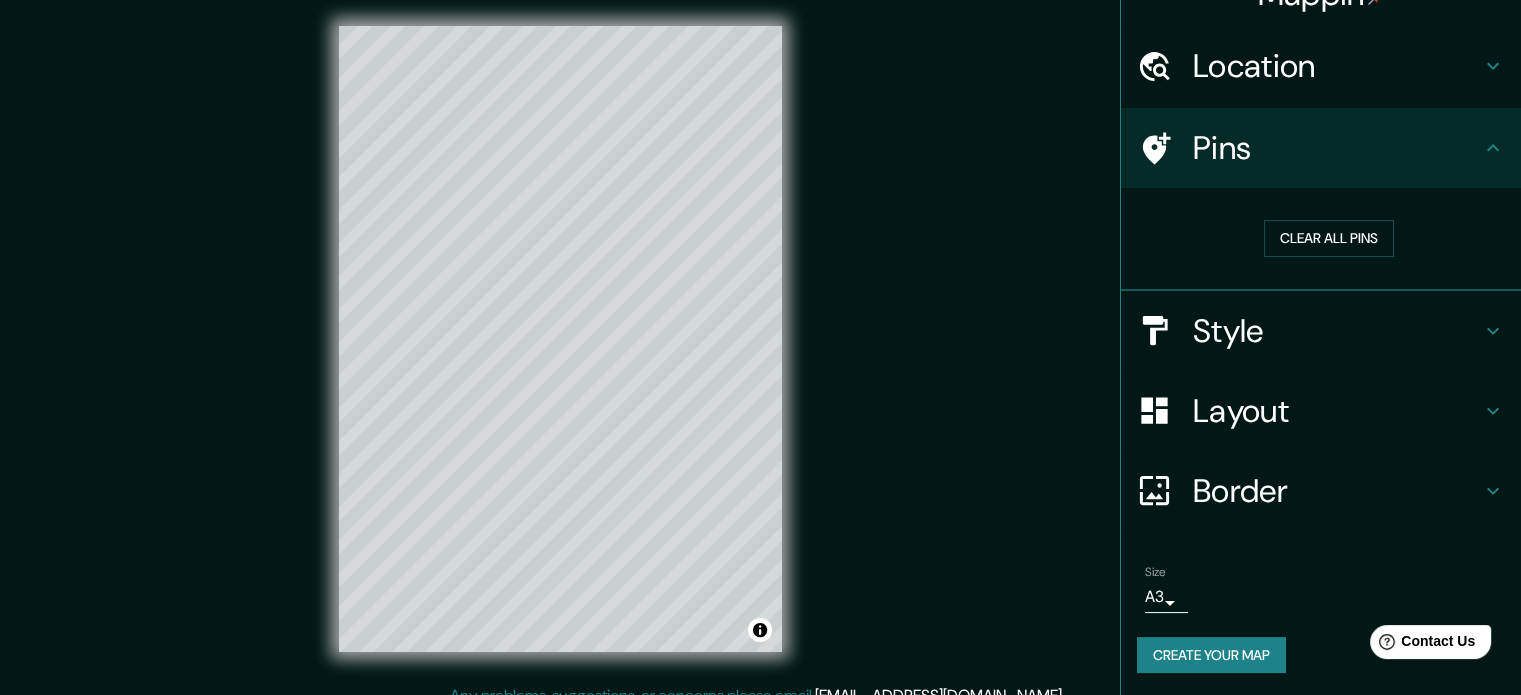 scroll, scrollTop: 0, scrollLeft: 0, axis: both 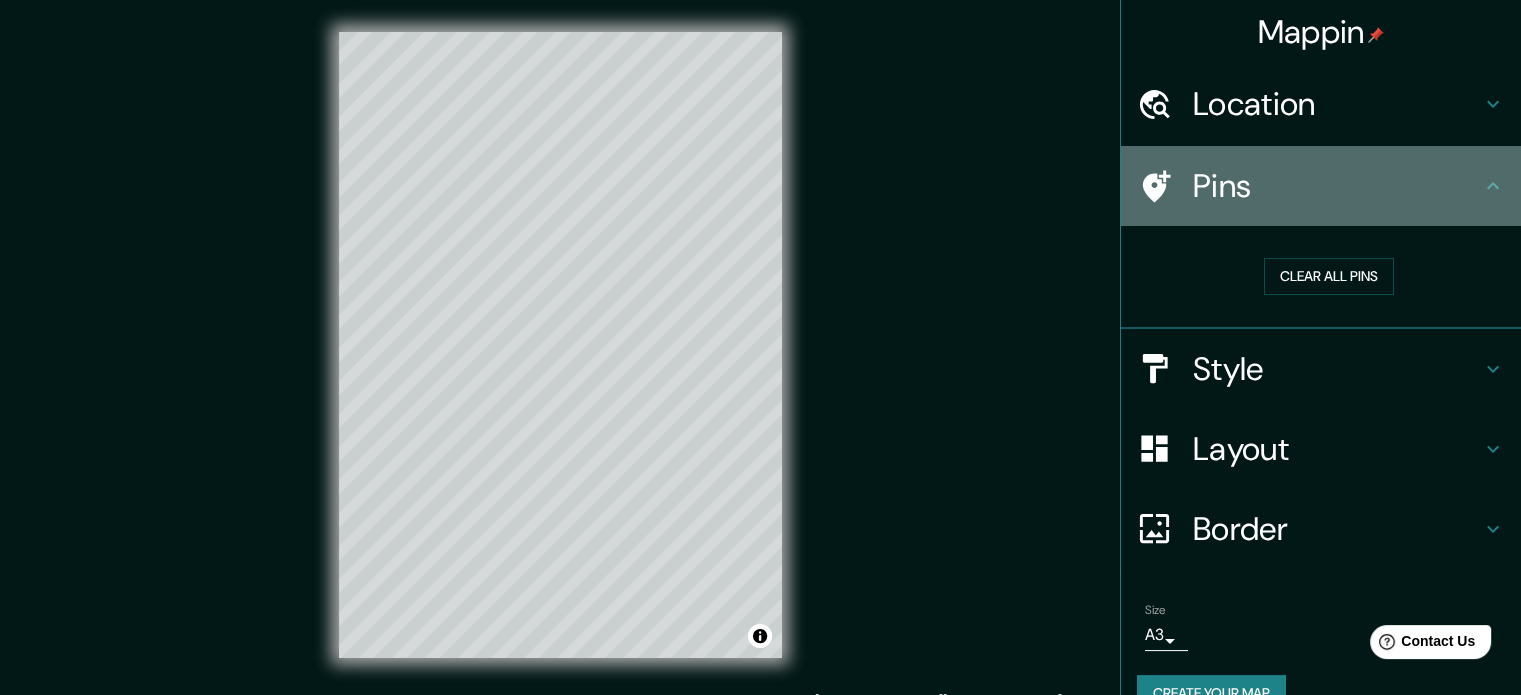 click 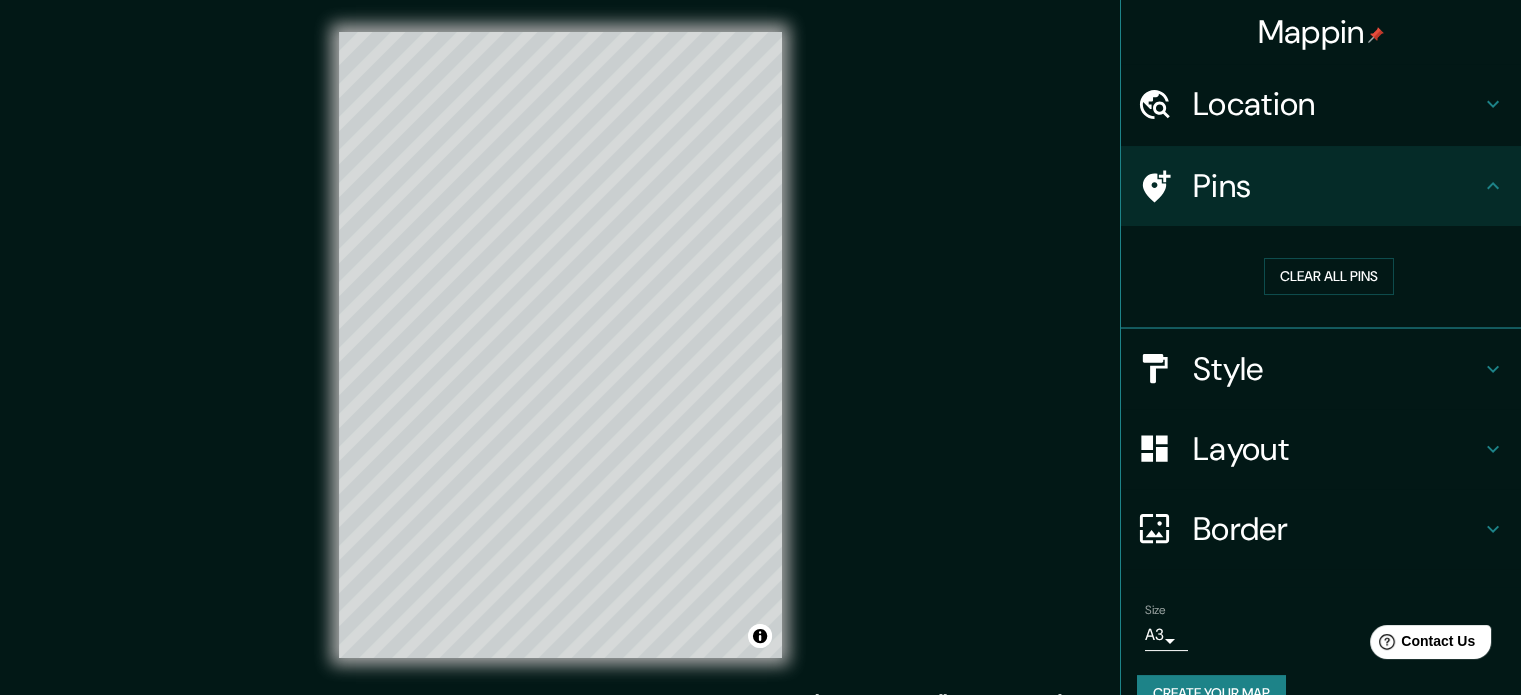 scroll, scrollTop: 38, scrollLeft: 0, axis: vertical 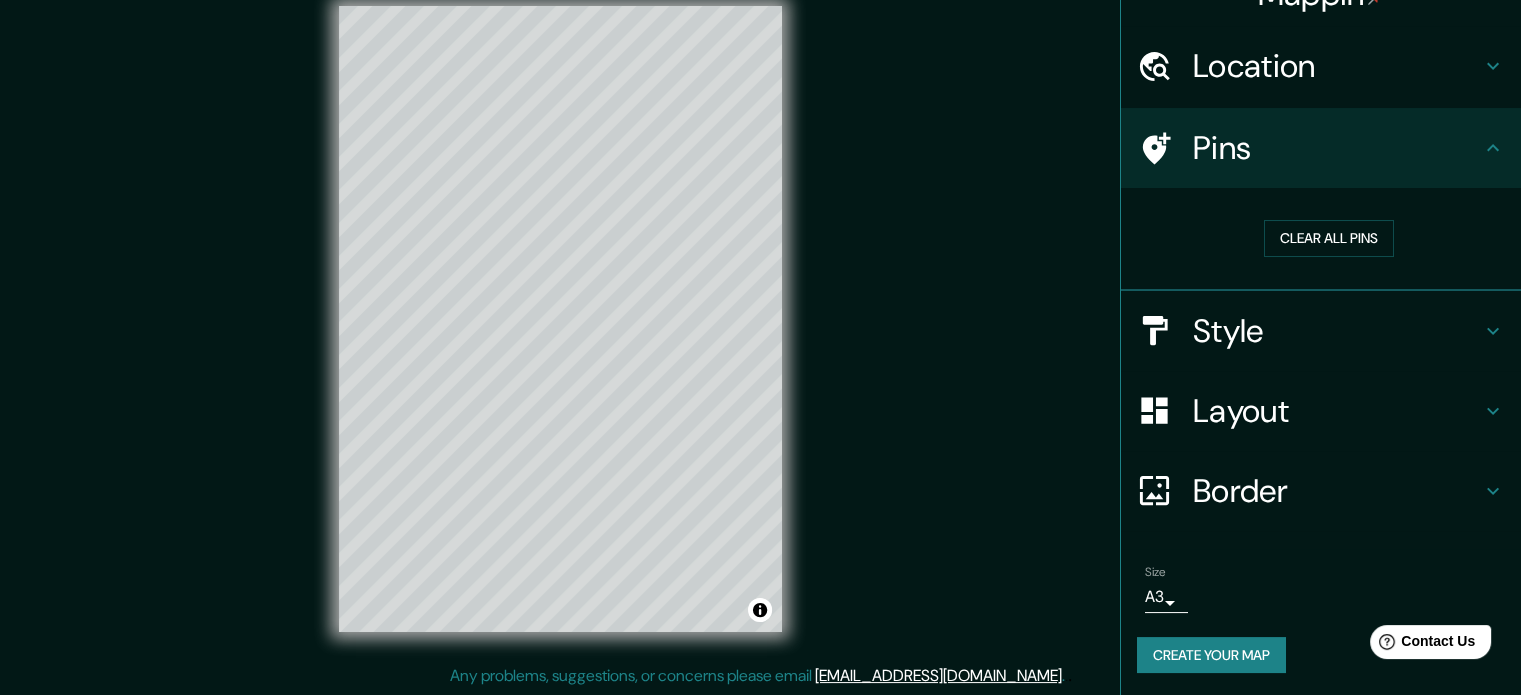 click on "Border" at bounding box center (1321, 491) 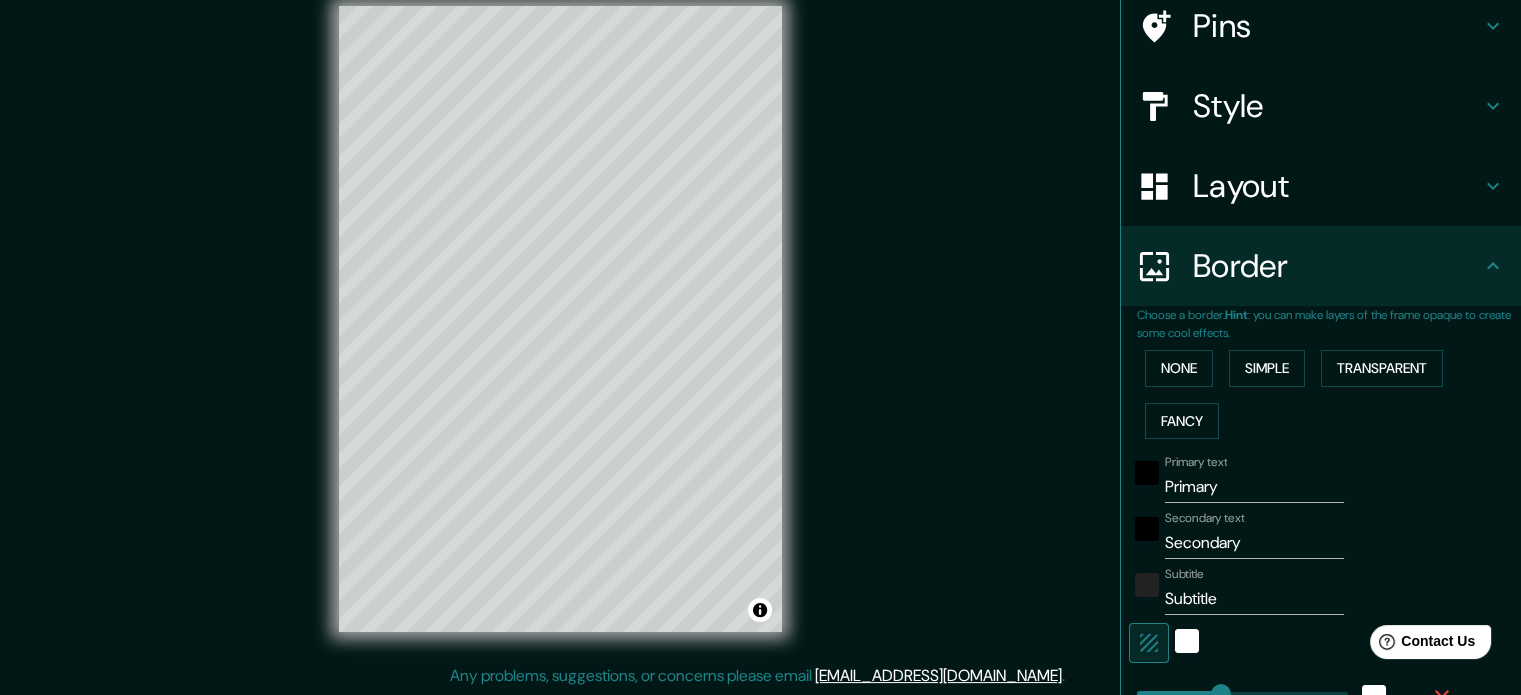 scroll, scrollTop: 238, scrollLeft: 0, axis: vertical 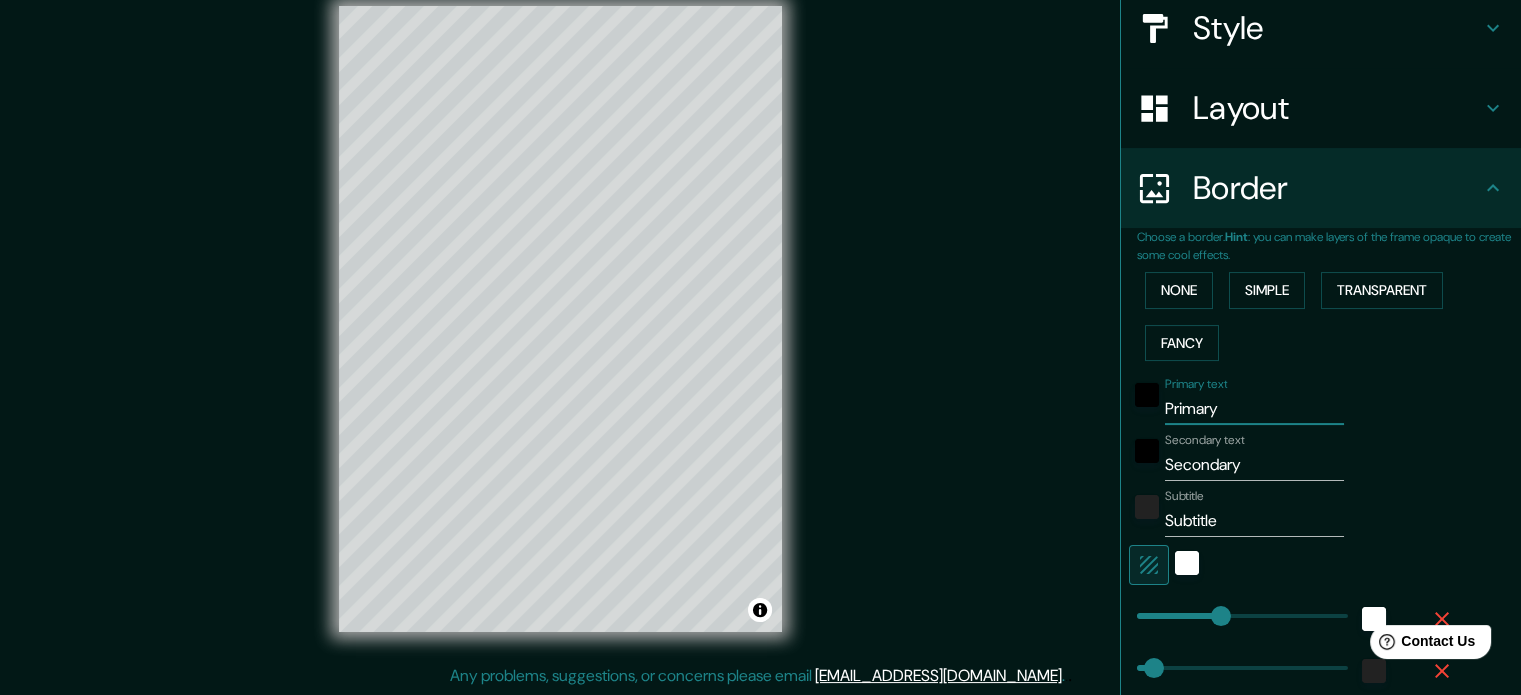 drag, startPoint x: 1236, startPoint y: 407, endPoint x: 978, endPoint y: 427, distance: 258.77405 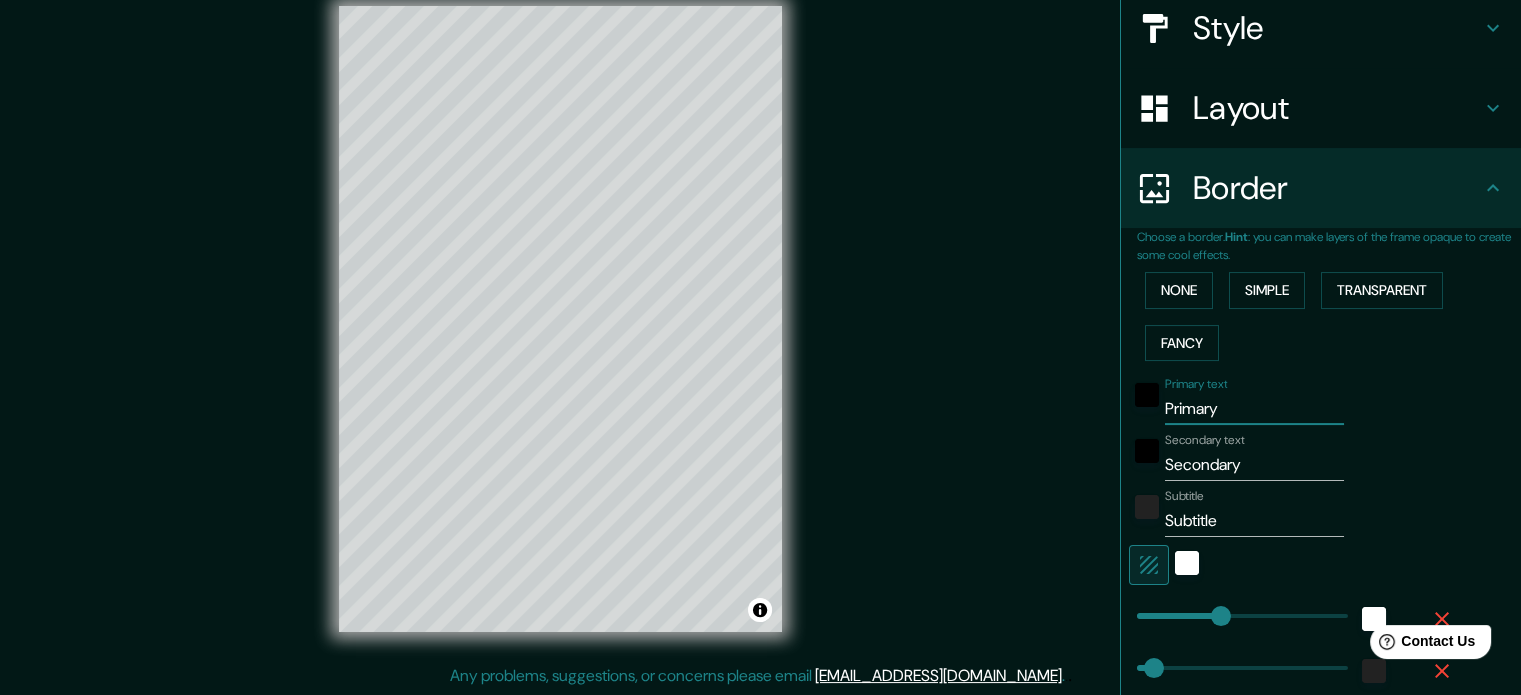 click on "Mappin Location San Sebastián, Gipuzkoa, Spain Pins Style Layout Border Choose a border.  Hint : you can make layers of the frame opaque to create some cool effects. None Simple Transparent Fancy Primary text Primary Secondary text Secondary Subtitle Subtitle Add frame layer Size A3 single Create your map © Mapbox   © OpenStreetMap   Improve this map Any problems, suggestions, or concerns please email    help@mappin.pro . . ." at bounding box center [760, 335] 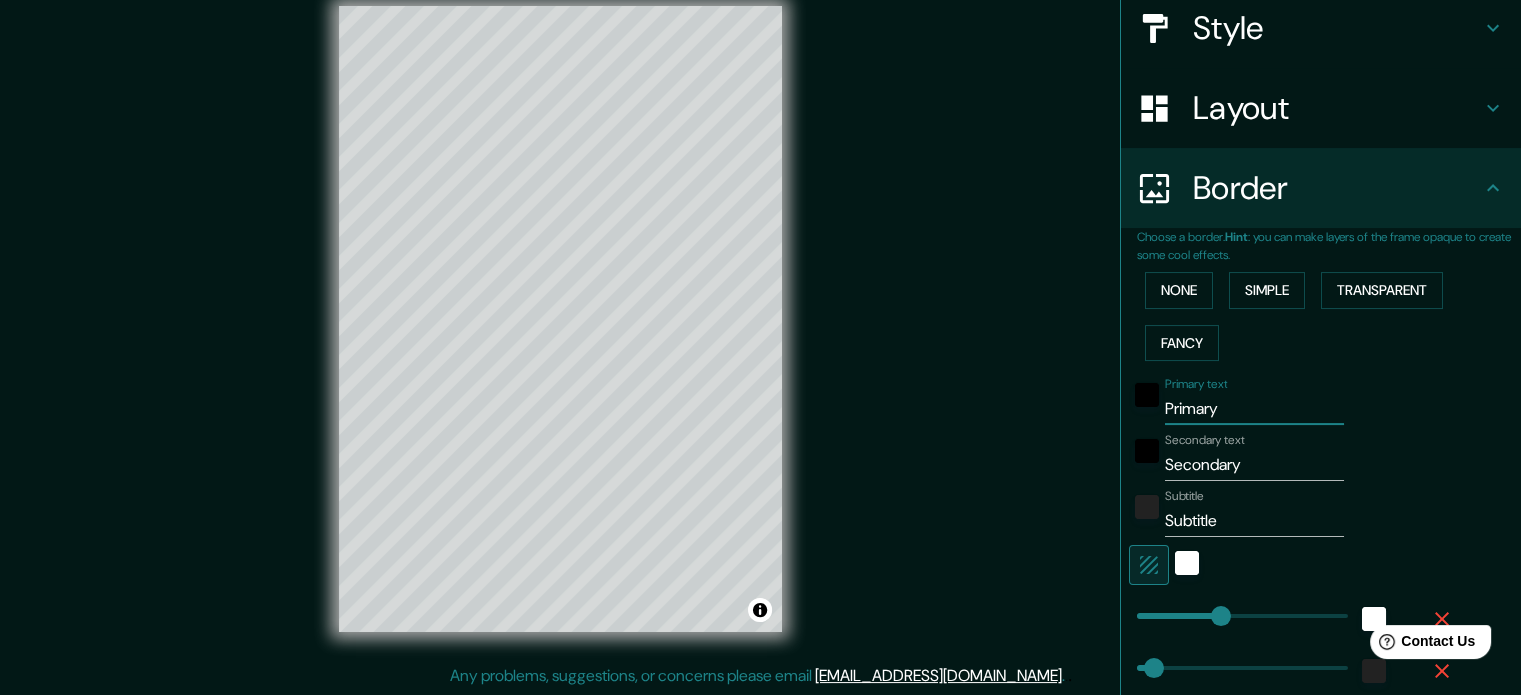 type 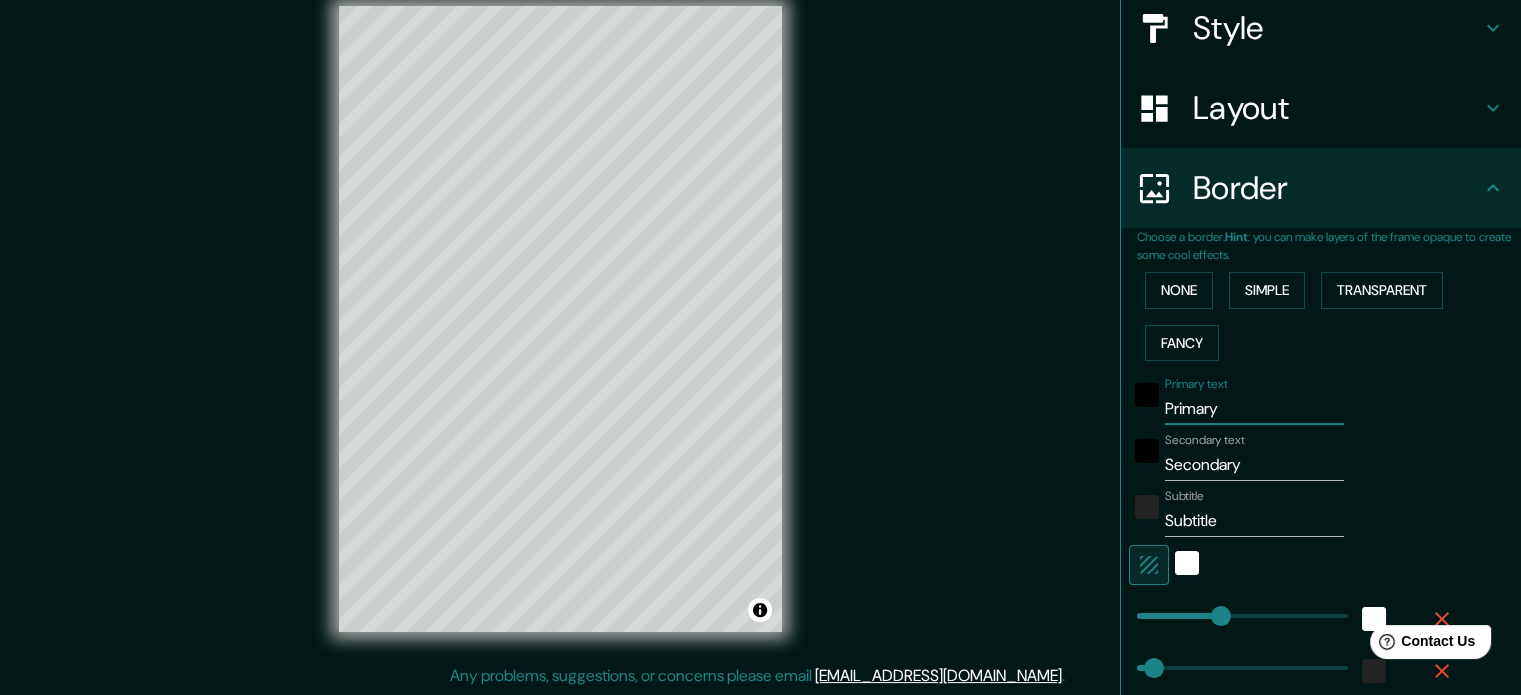 type on "177" 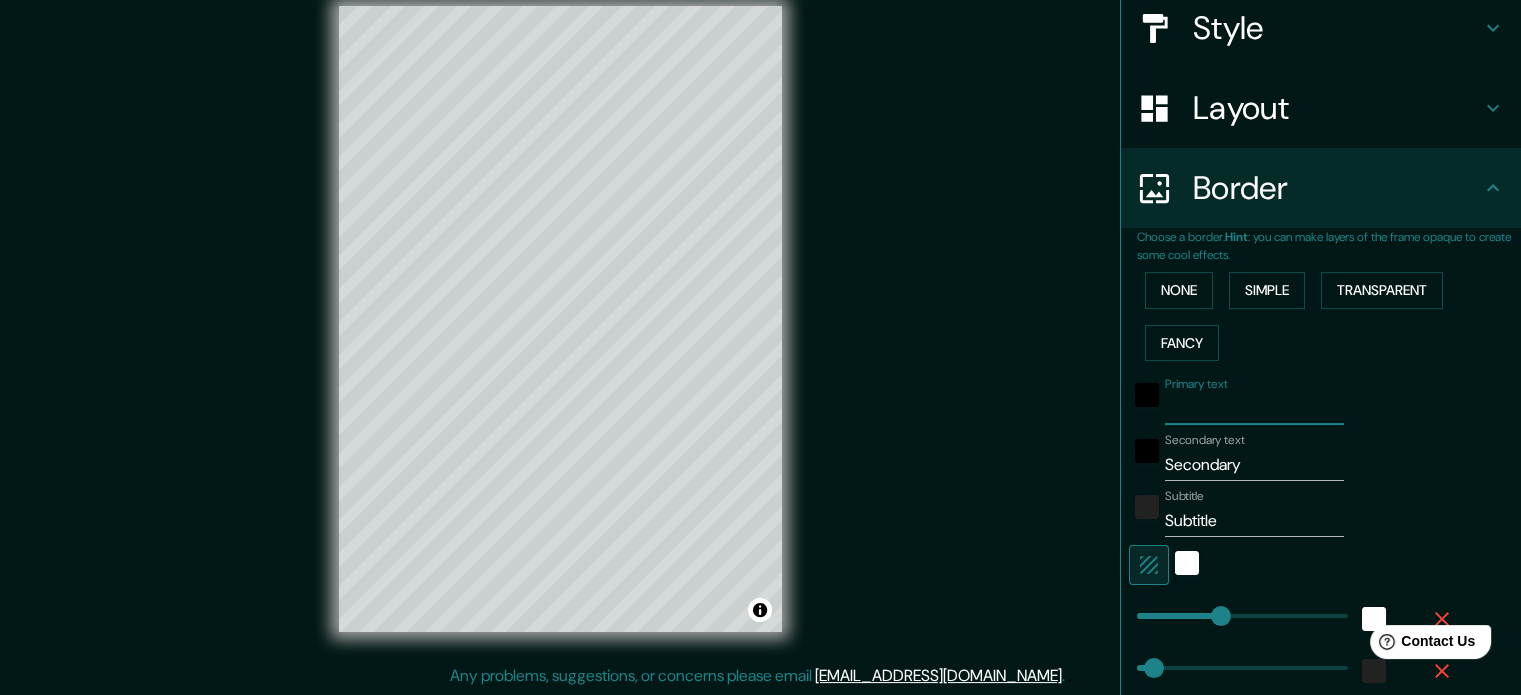 type 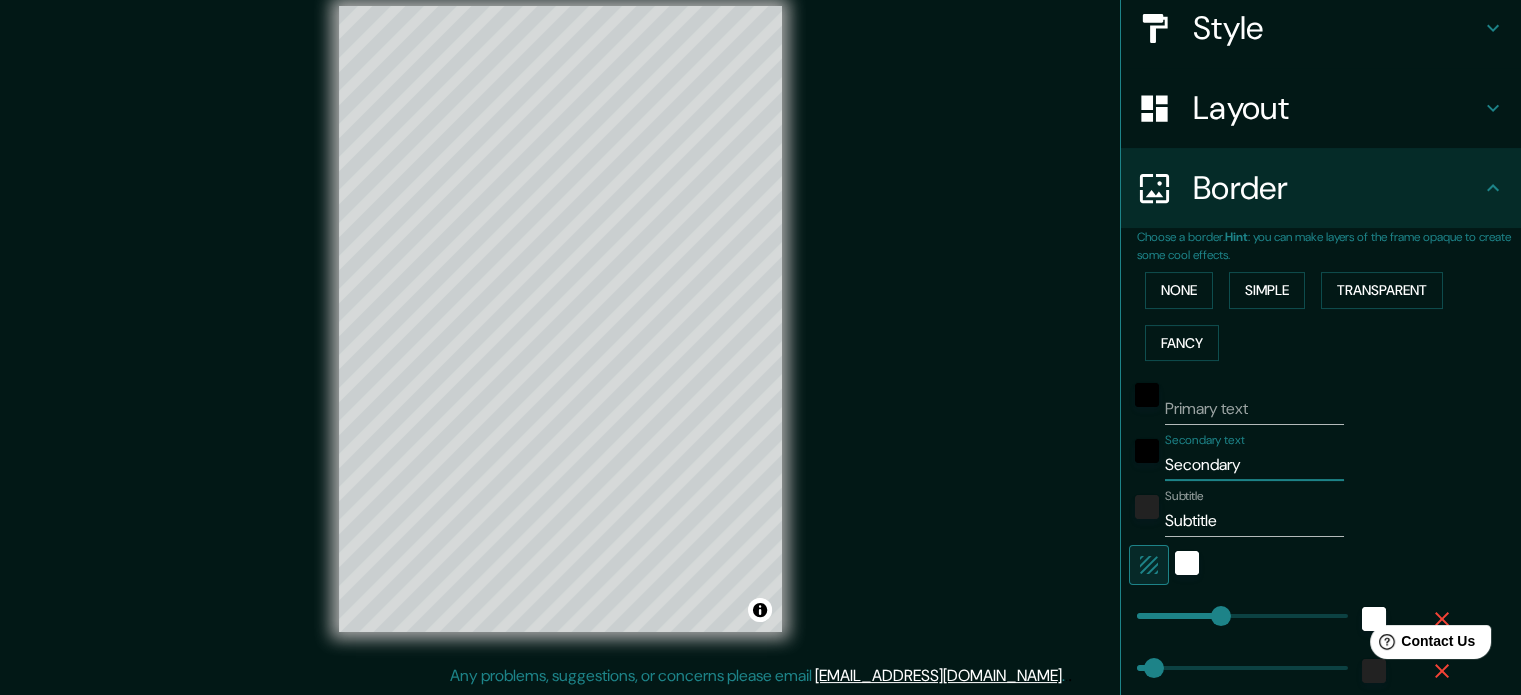 drag, startPoint x: 1248, startPoint y: 473, endPoint x: 1104, endPoint y: 480, distance: 144.17004 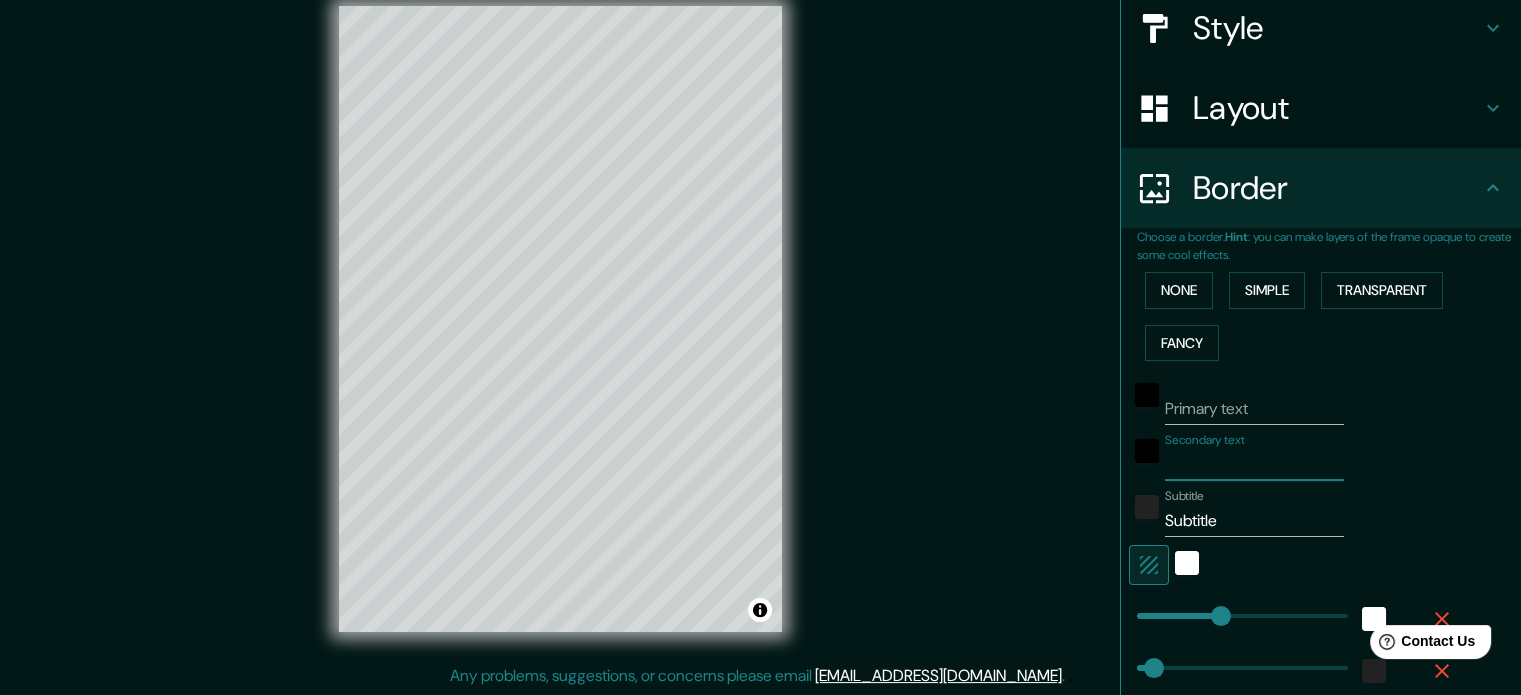 type 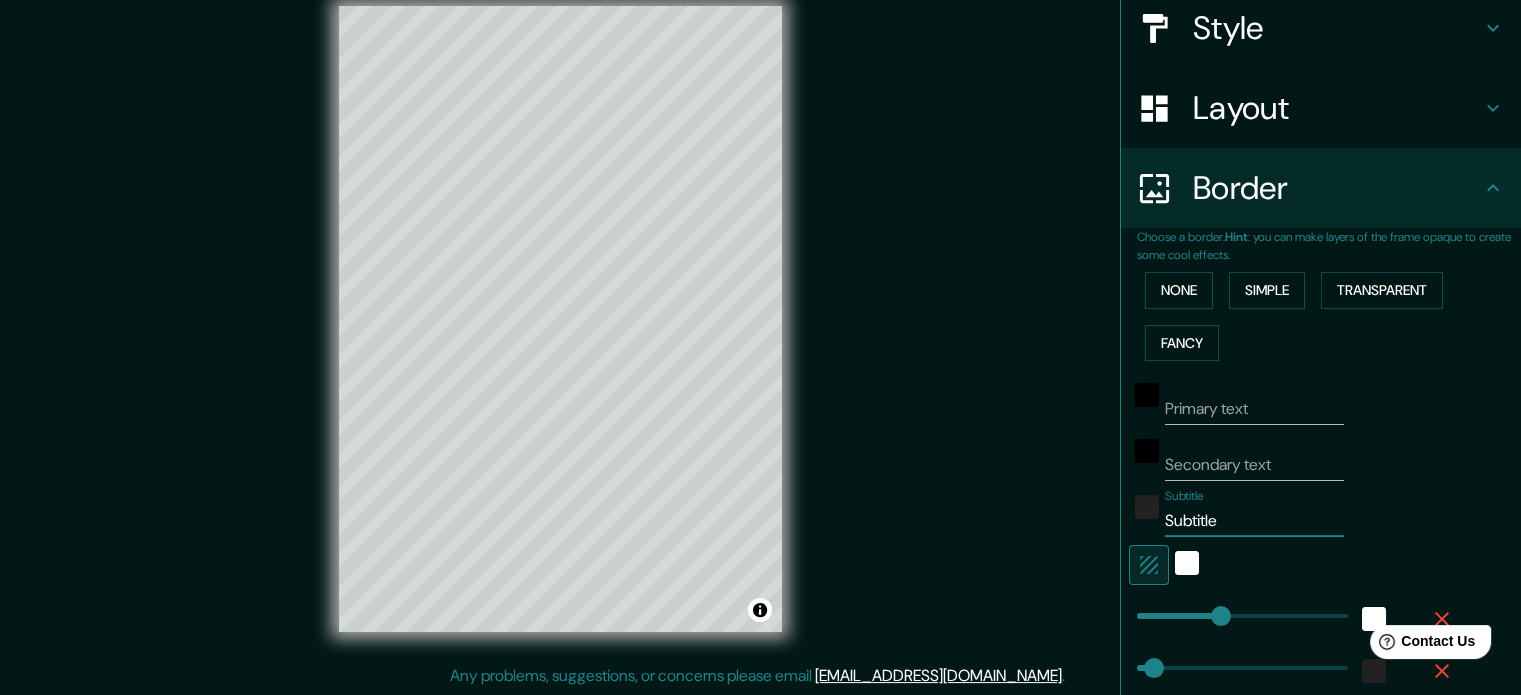 drag, startPoint x: 1225, startPoint y: 517, endPoint x: 994, endPoint y: 523, distance: 231.07791 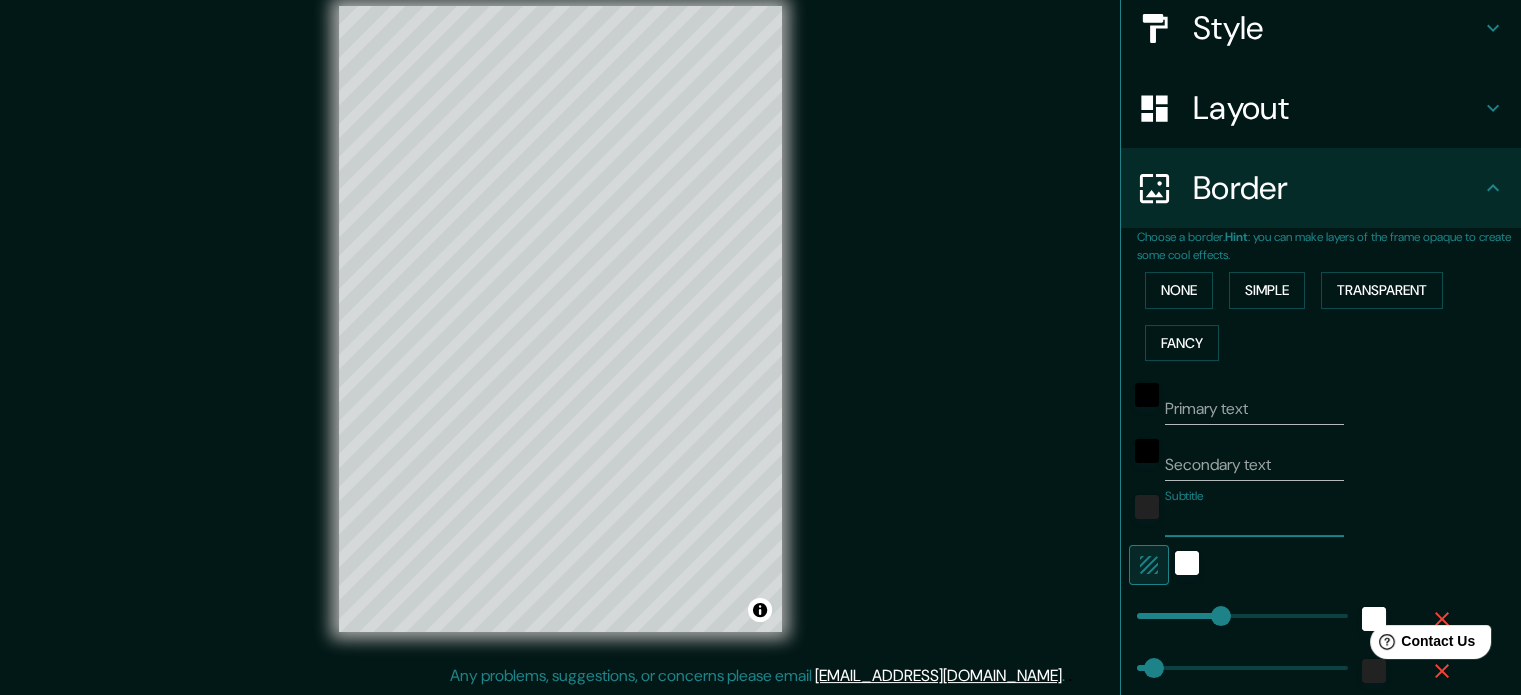 type on "177" 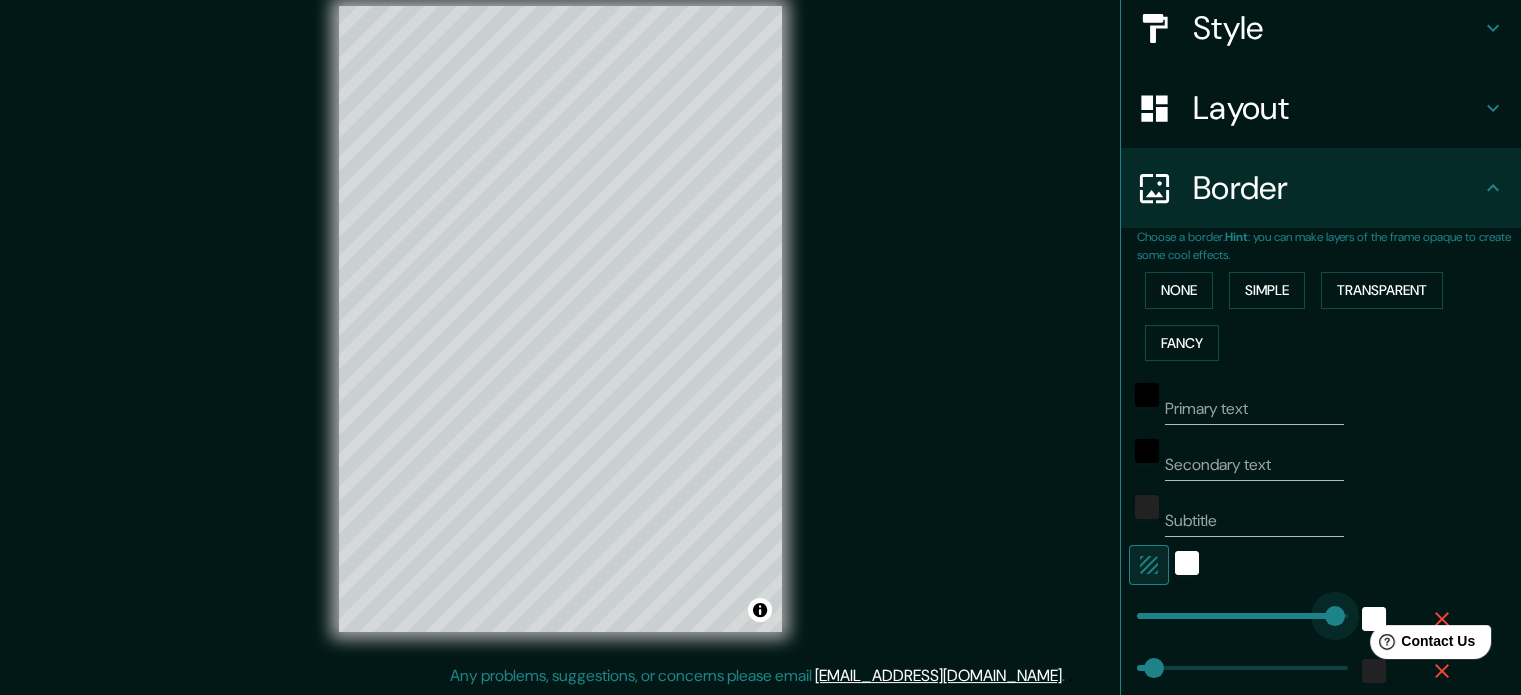 type on "428" 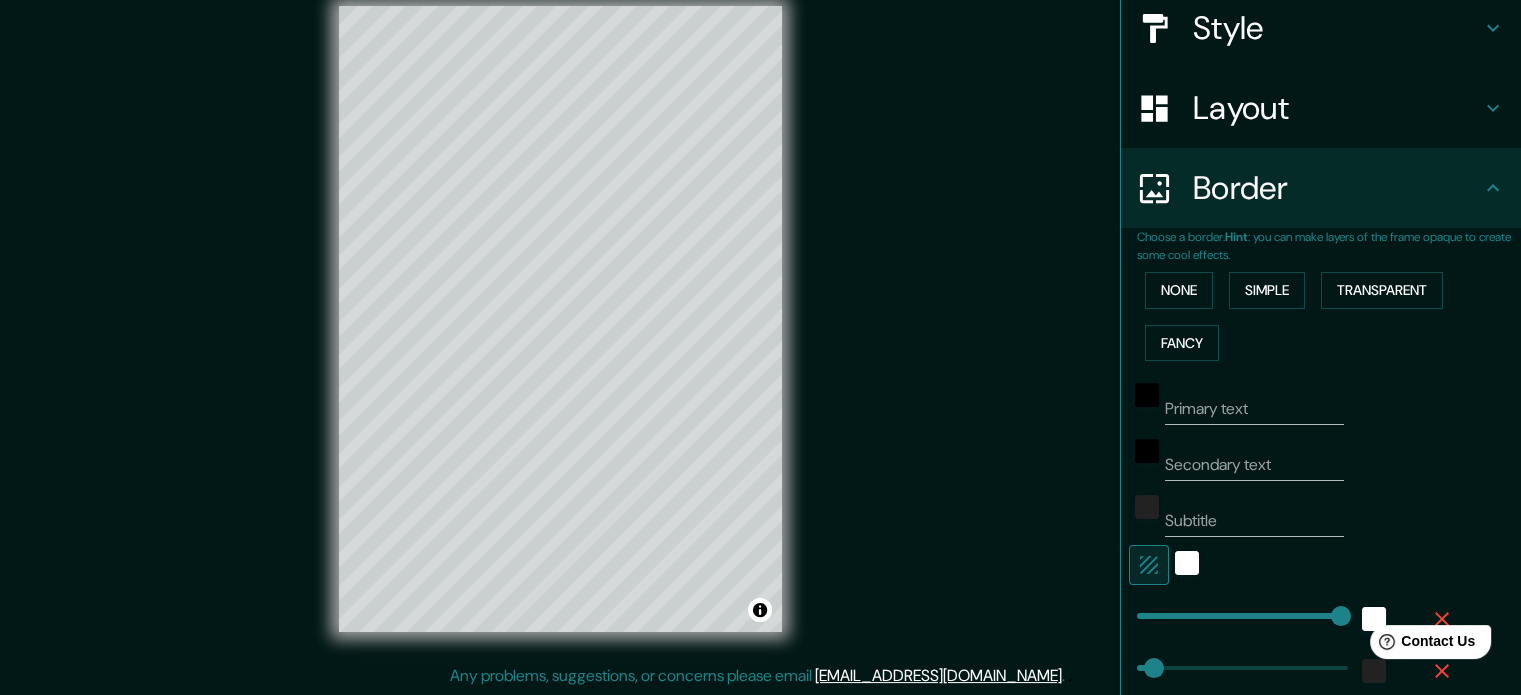 type on "0" 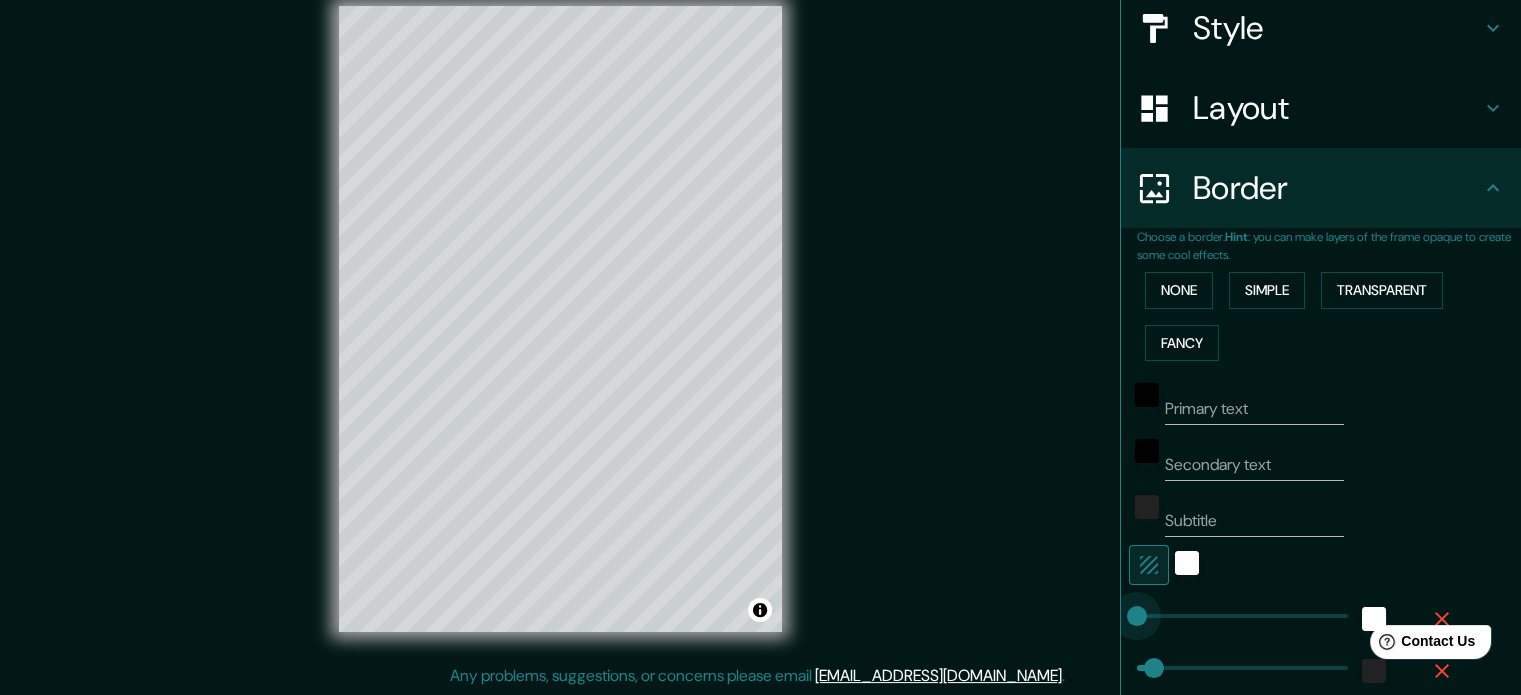 drag, startPoint x: 1319, startPoint y: 605, endPoint x: 1066, endPoint y: 621, distance: 253.50542 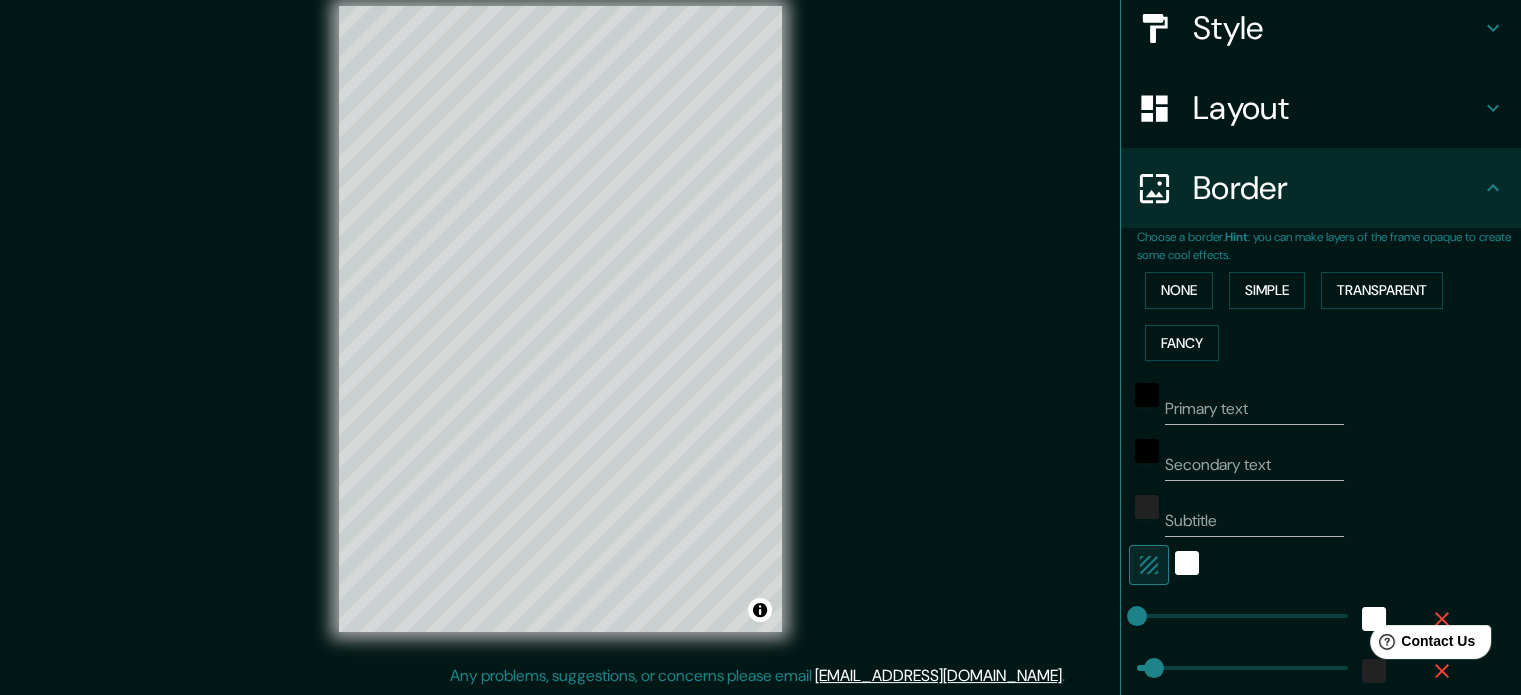 type on "30" 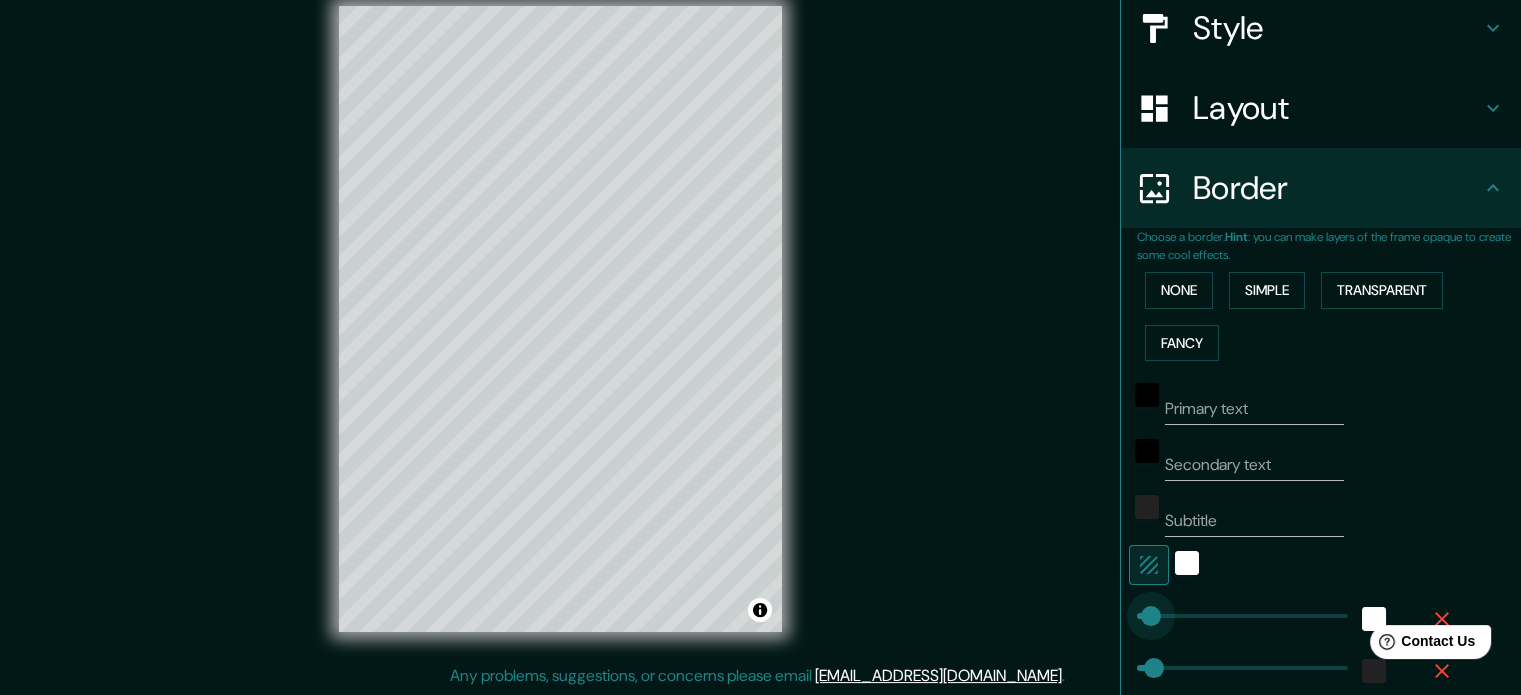 drag, startPoint x: 1125, startPoint y: 612, endPoint x: 1136, endPoint y: 612, distance: 11 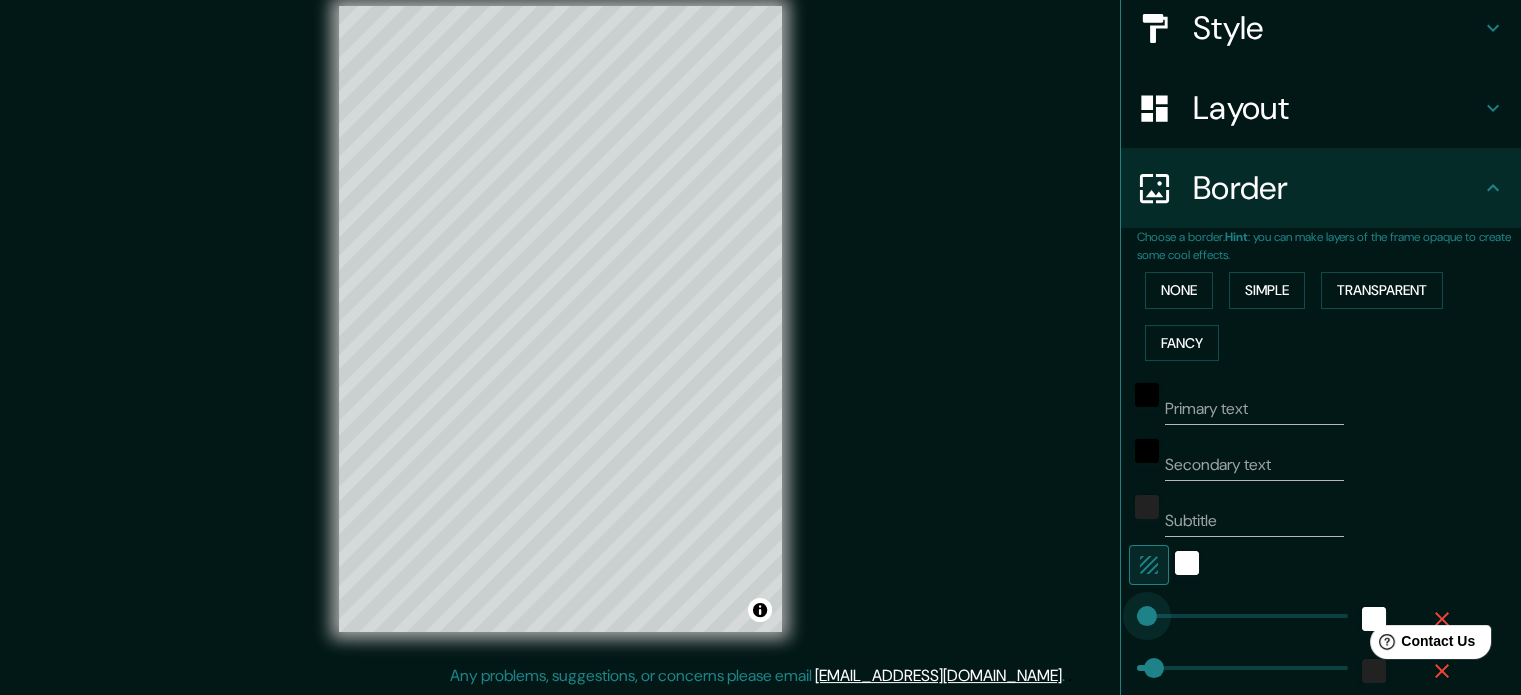type on "0" 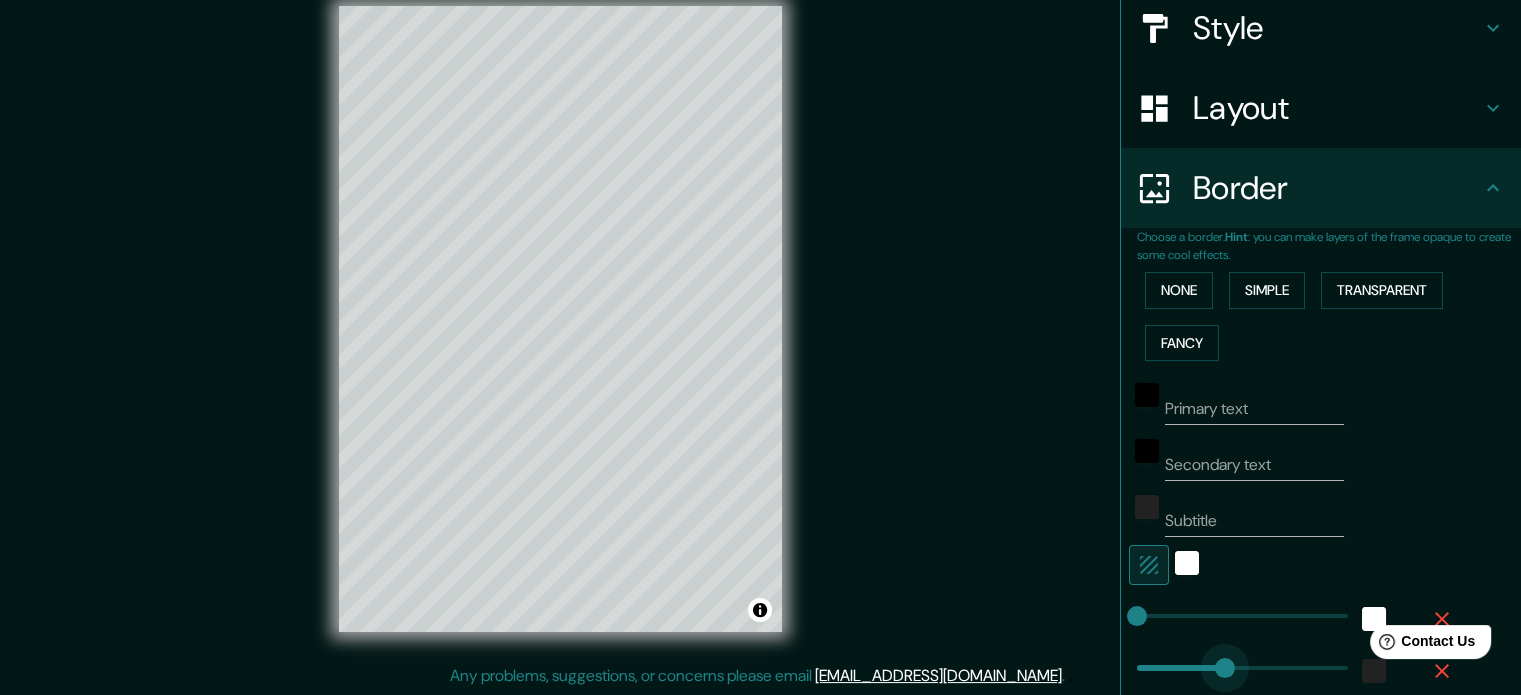 type on "190" 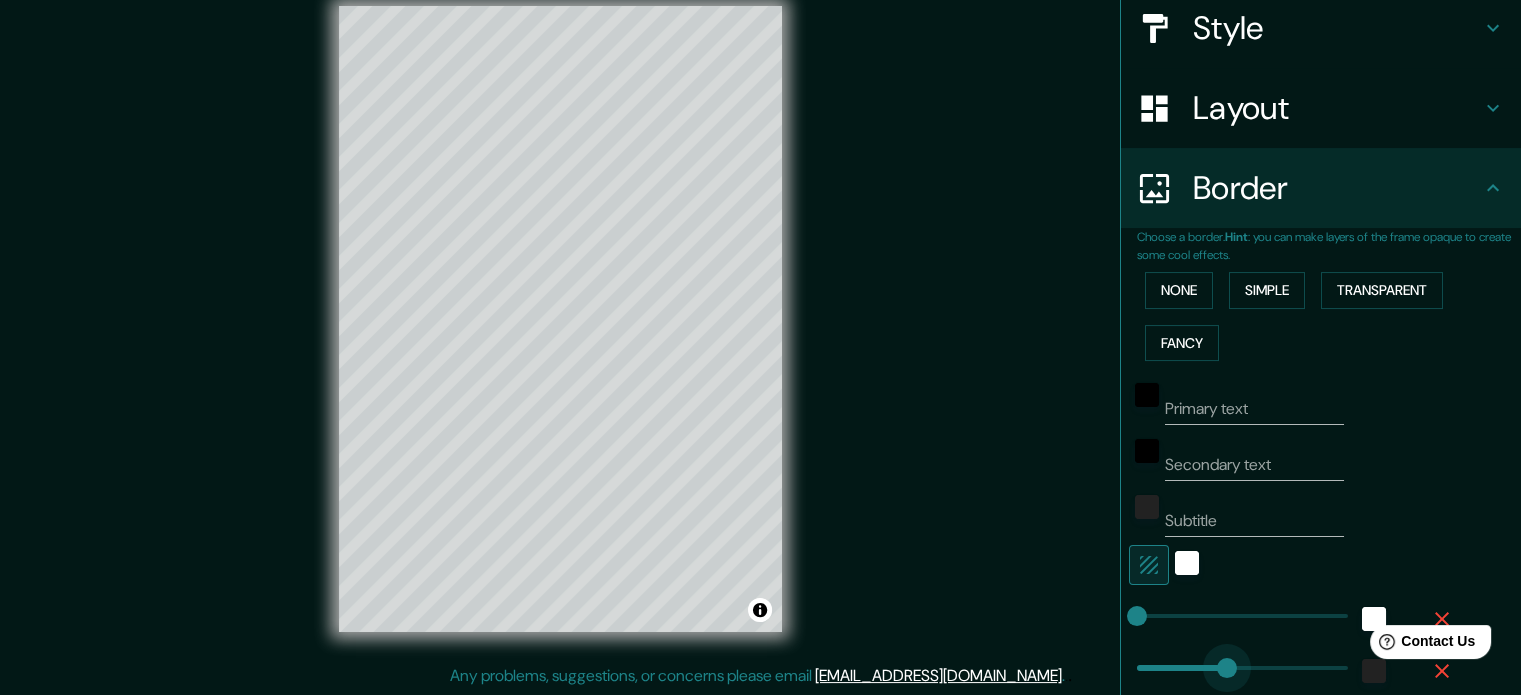 type on "13" 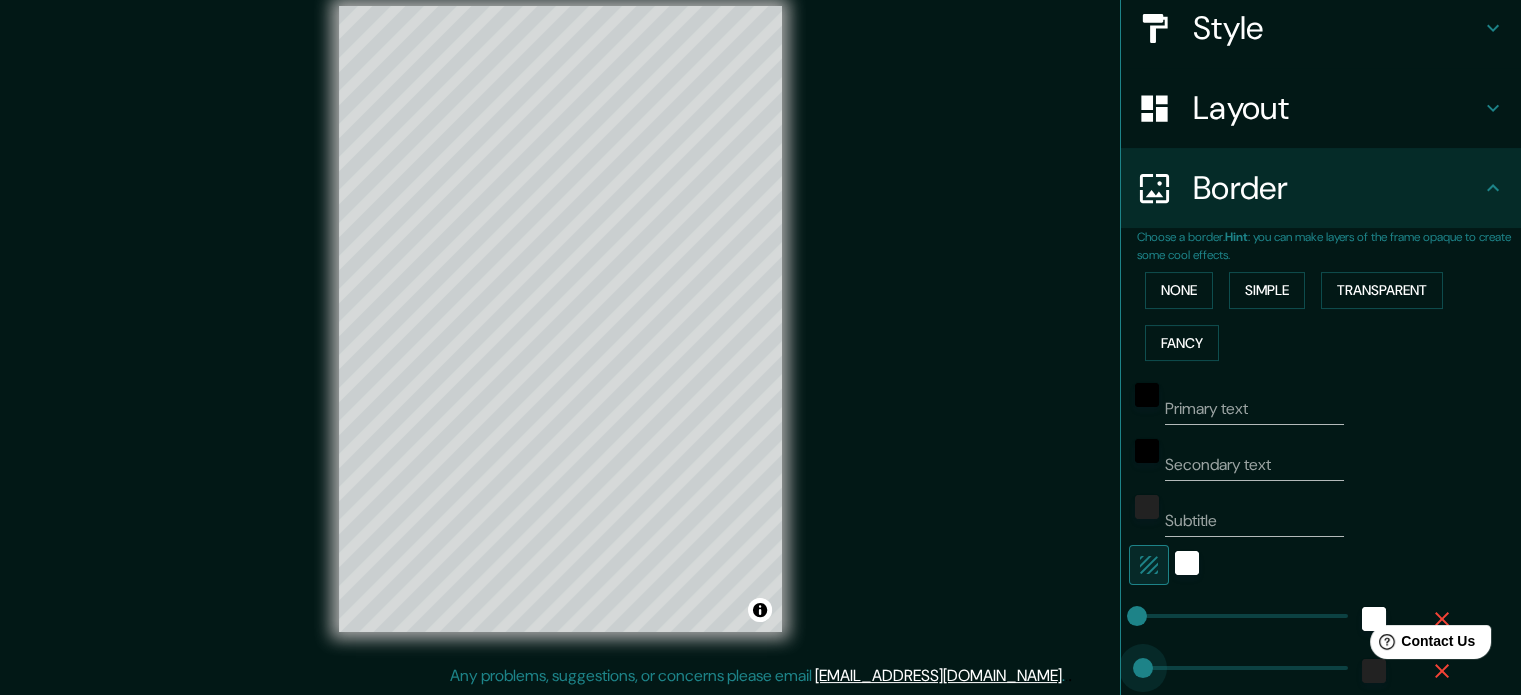 drag, startPoint x: 1212, startPoint y: 662, endPoint x: 1128, endPoint y: 662, distance: 84 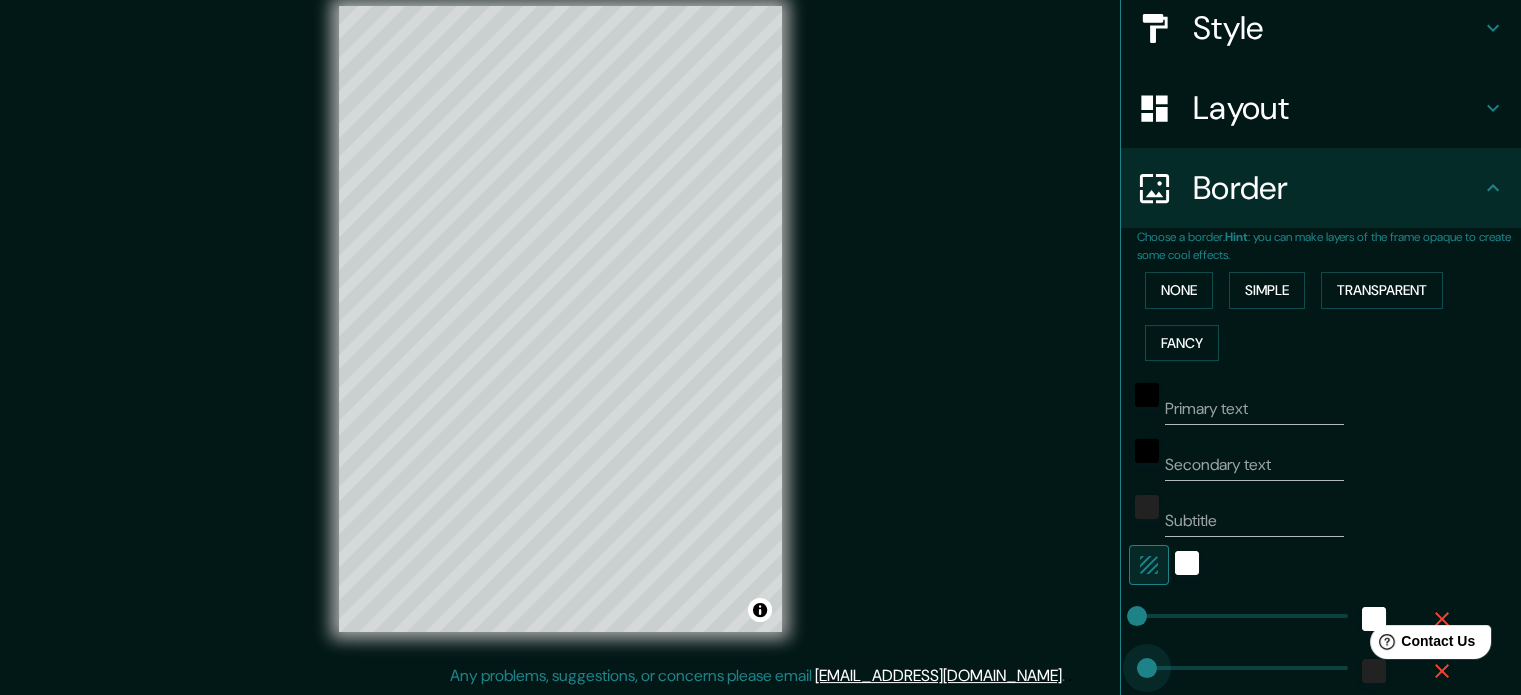 type on "28" 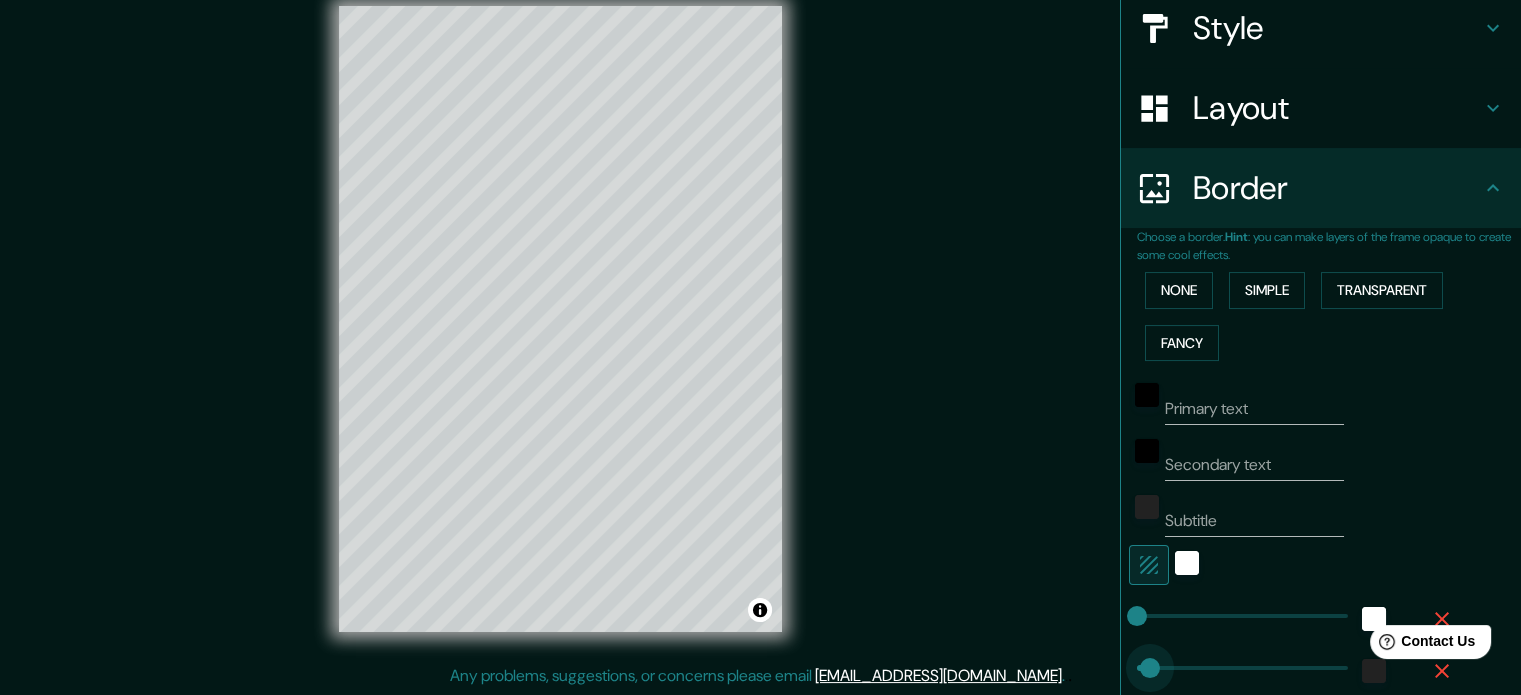 type on "37" 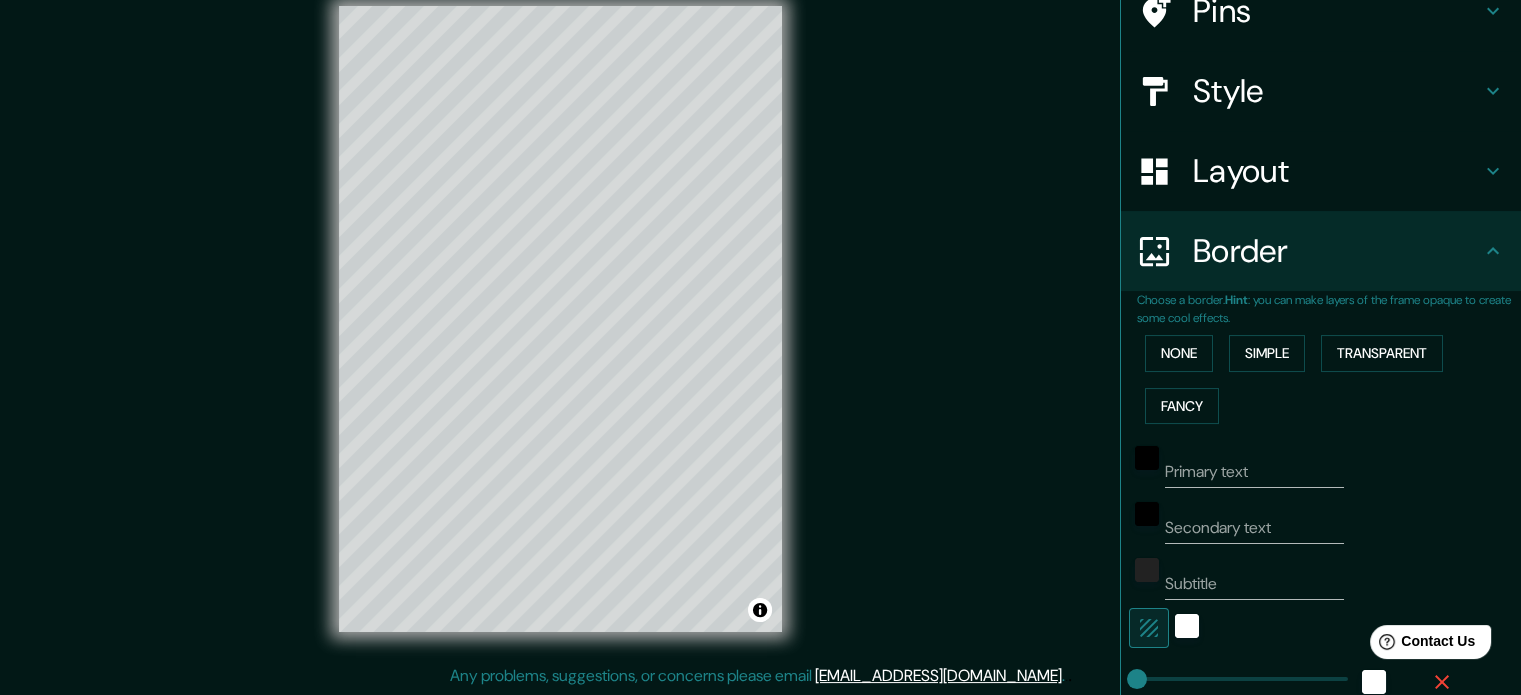 scroll, scrollTop: 140, scrollLeft: 0, axis: vertical 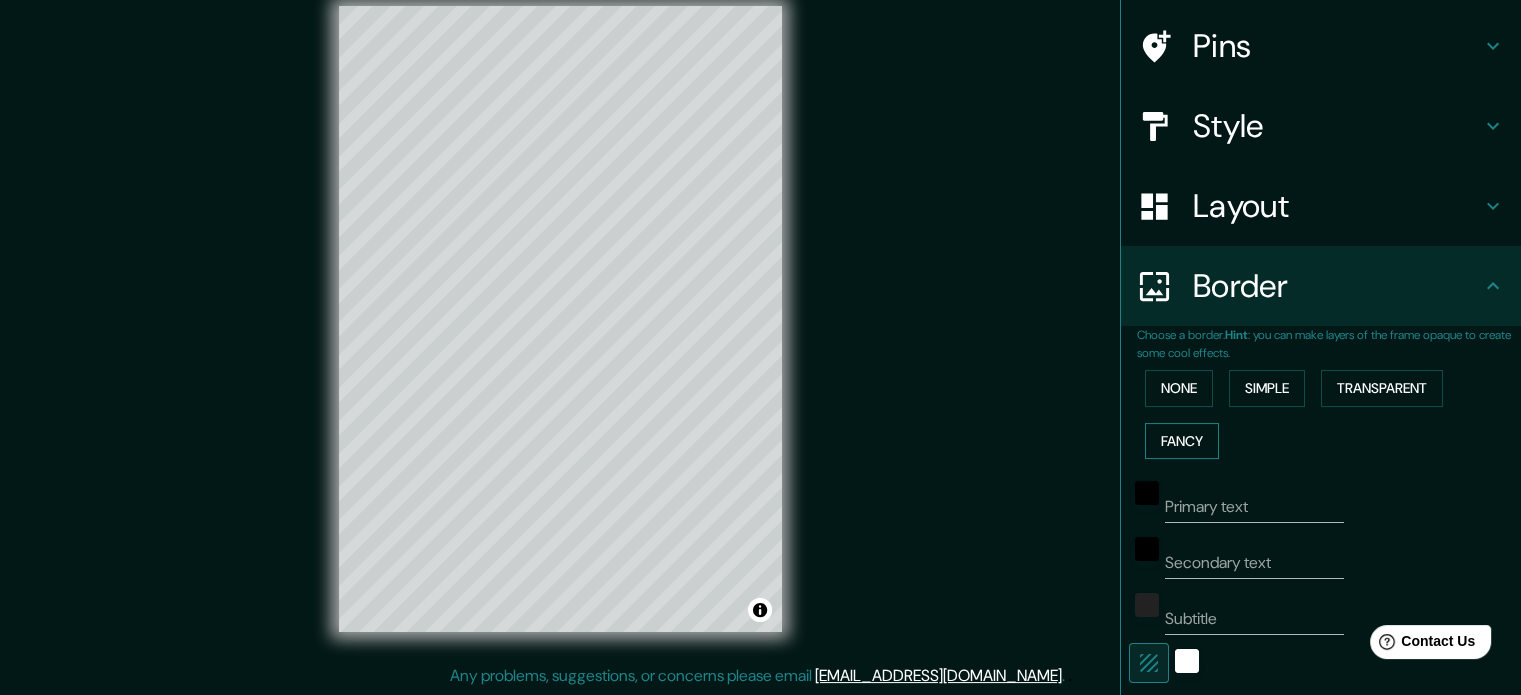 click on "Fancy" at bounding box center (1182, 441) 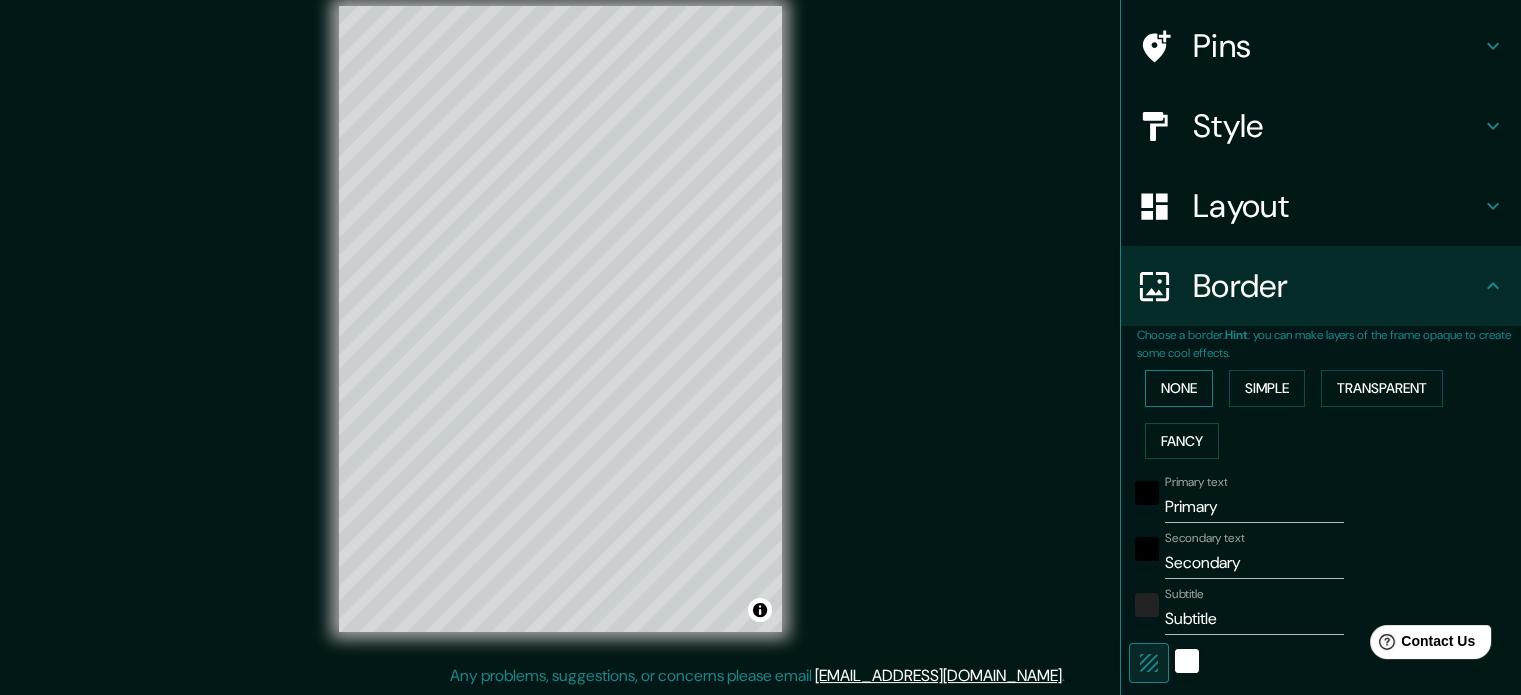 click on "None" at bounding box center [1179, 388] 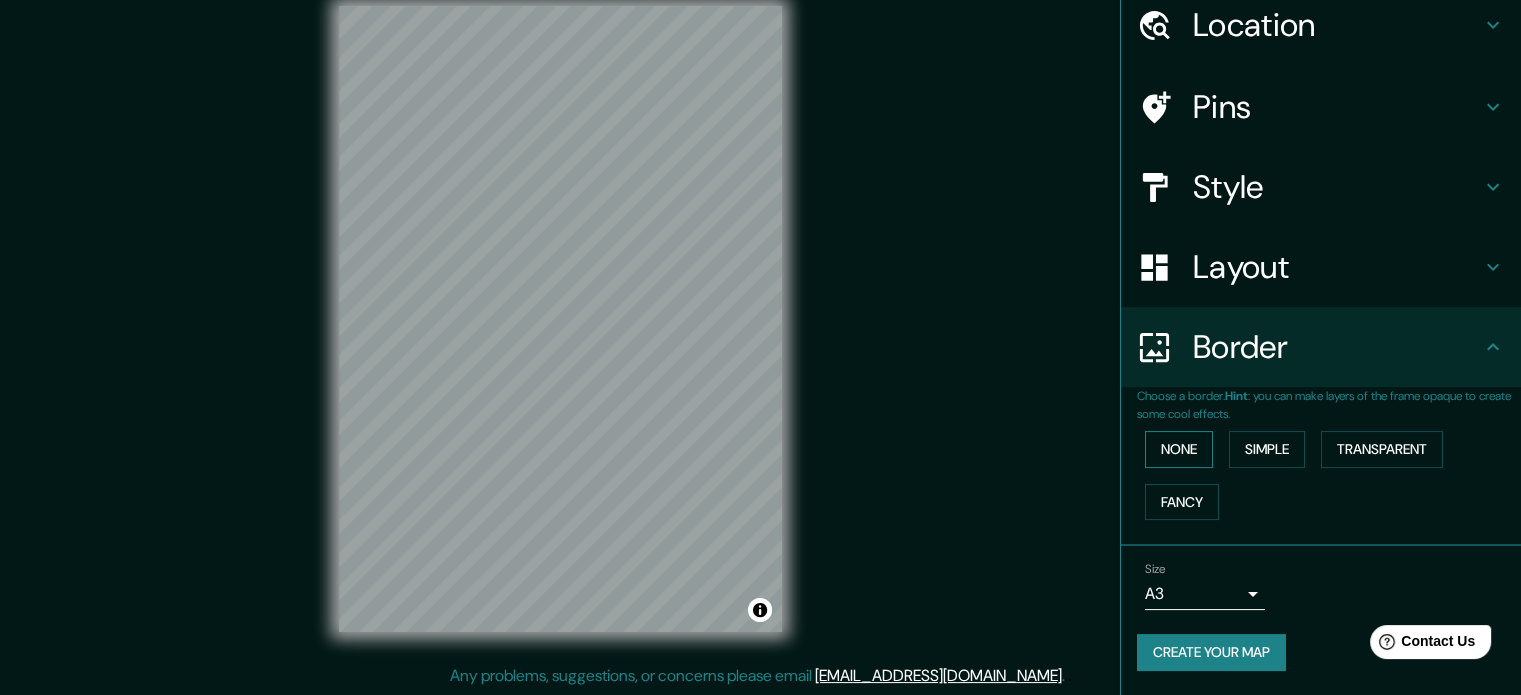 scroll, scrollTop: 76, scrollLeft: 0, axis: vertical 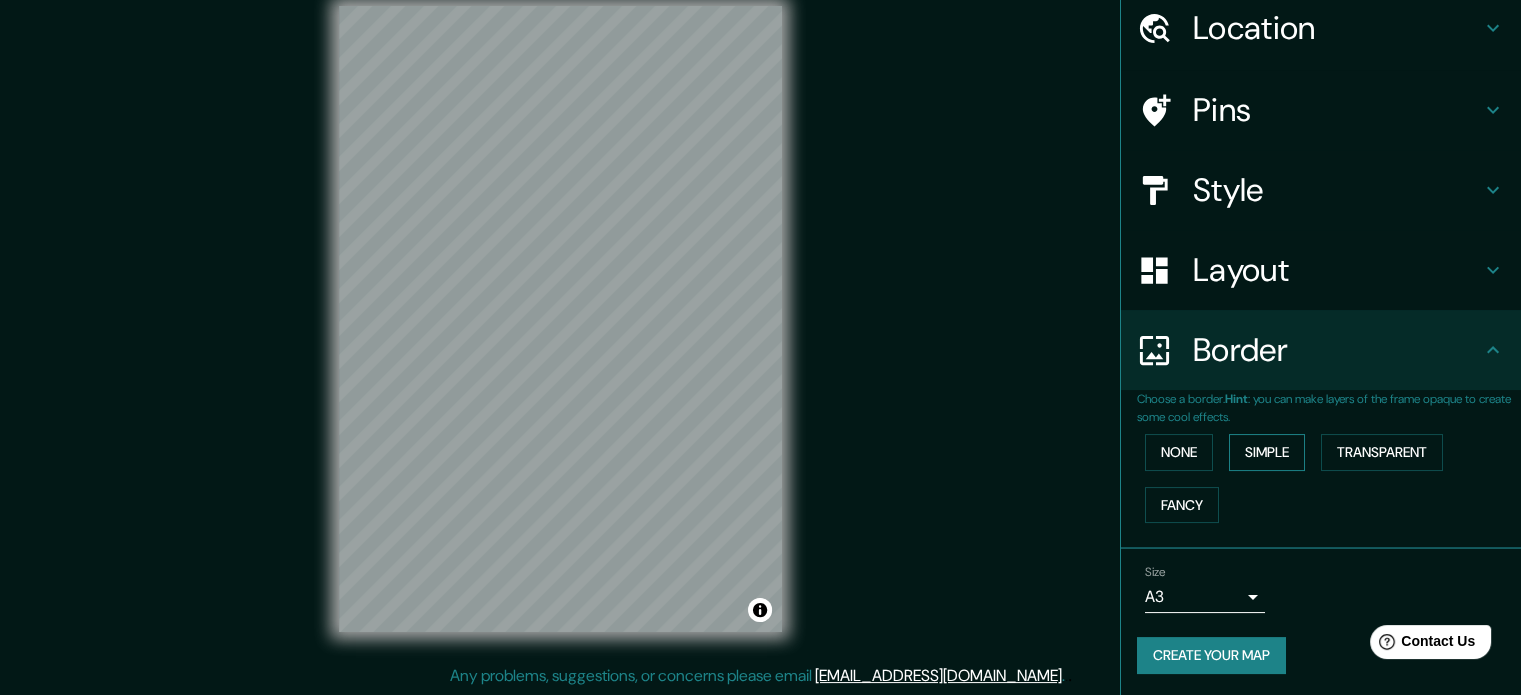 click on "Simple" at bounding box center [1267, 452] 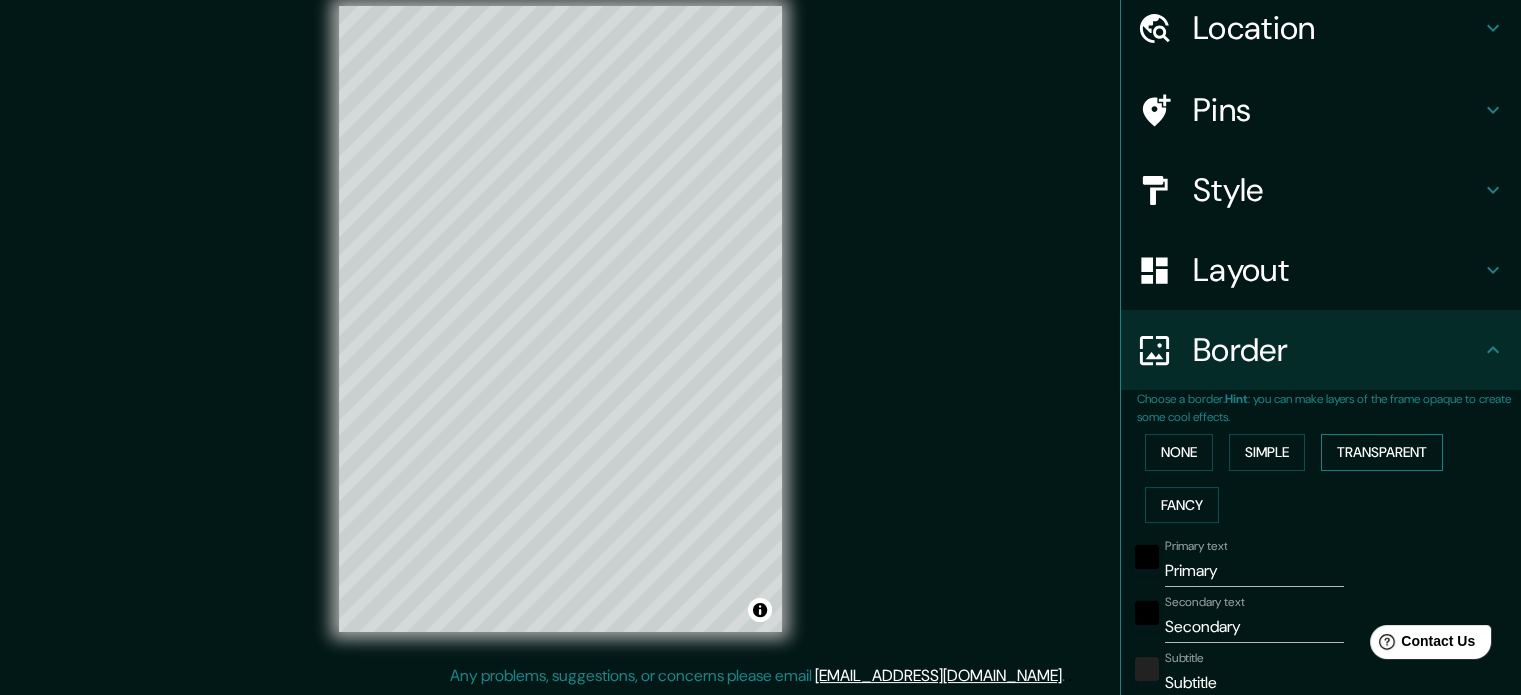 click on "Transparent" at bounding box center [1382, 452] 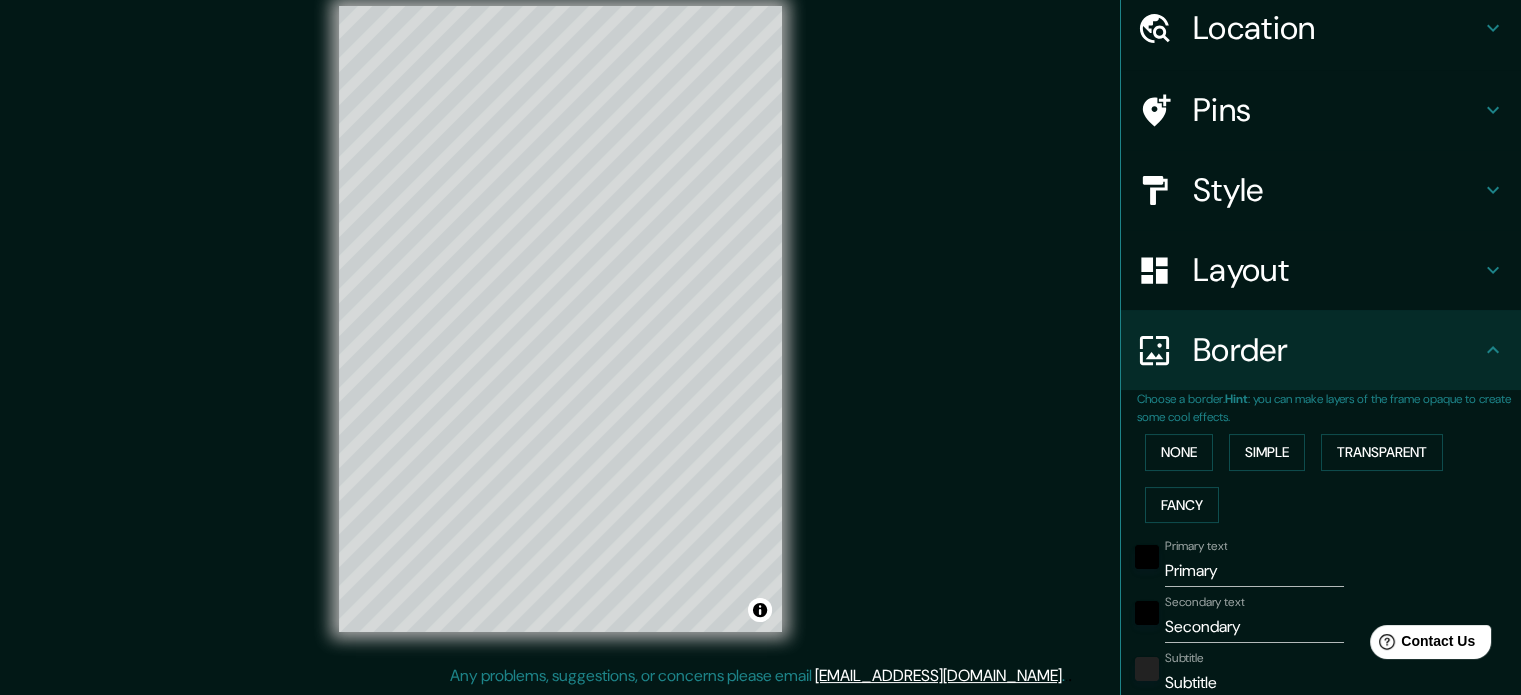 click on "None Simple Transparent Fancy" at bounding box center [1329, 478] 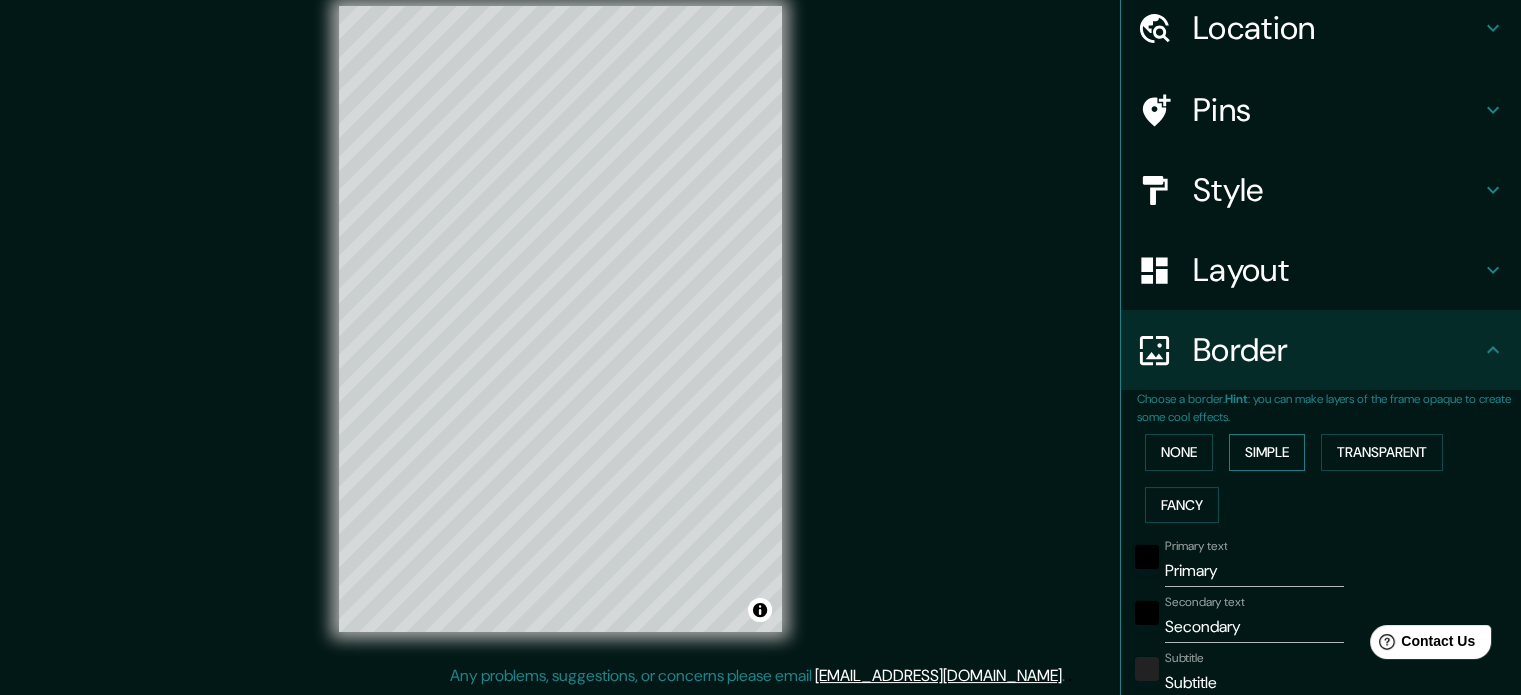 click on "Simple" at bounding box center (1267, 452) 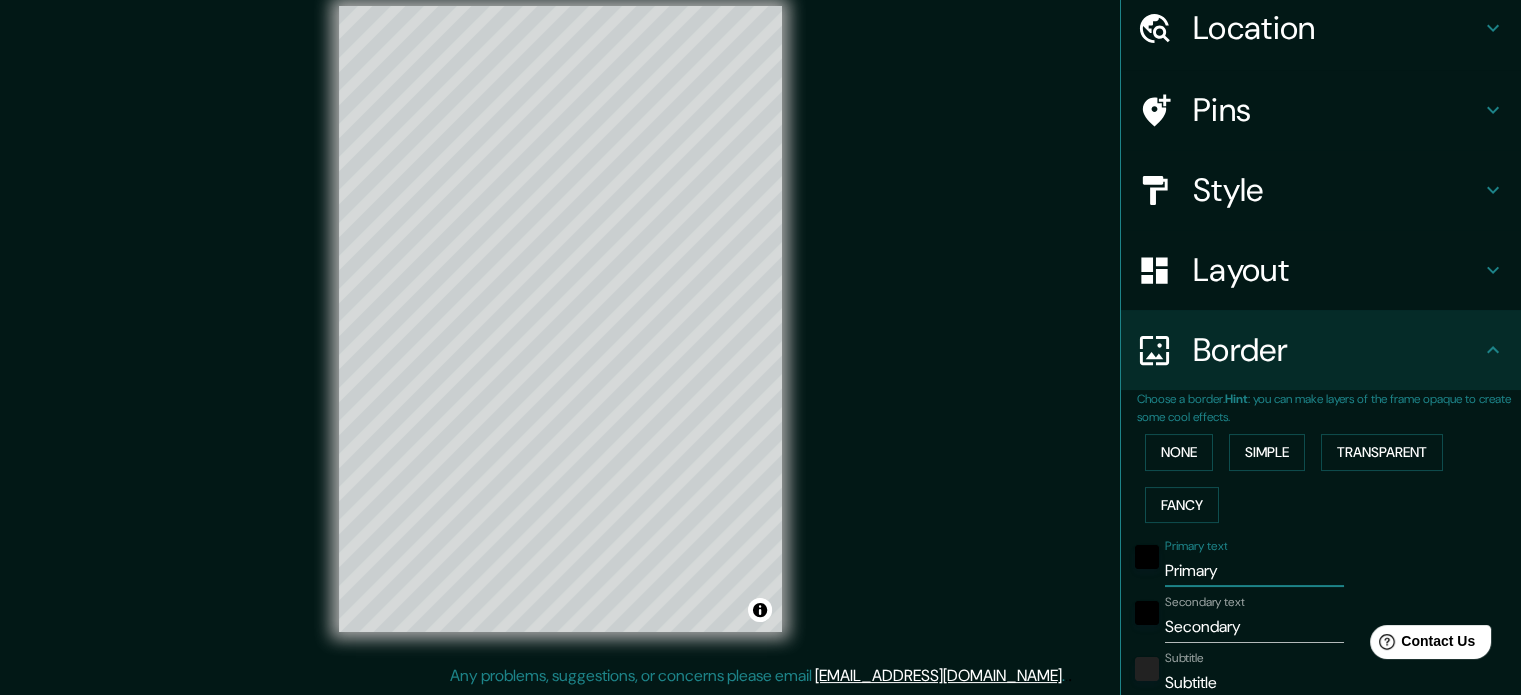drag, startPoint x: 1287, startPoint y: 569, endPoint x: 1158, endPoint y: 578, distance: 129.31357 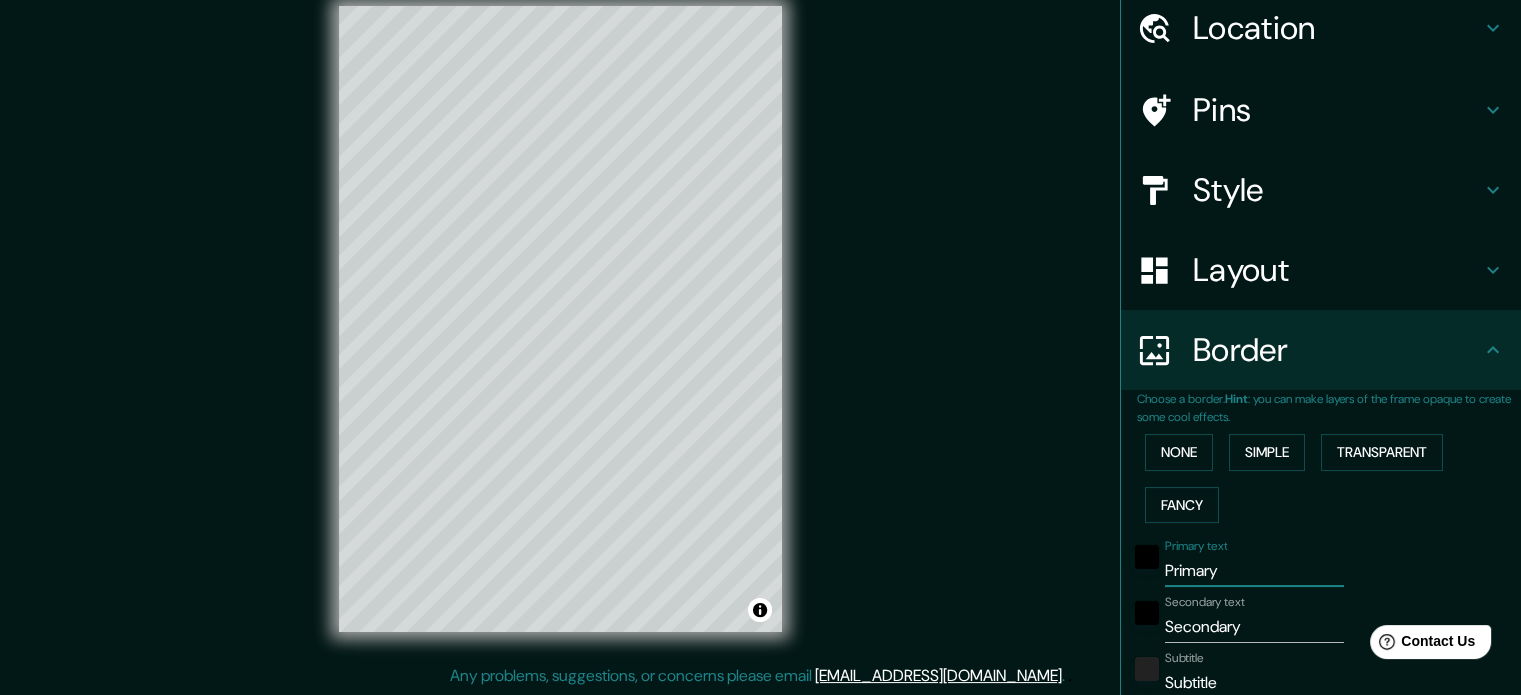 click on "Primary" at bounding box center (1254, 571) 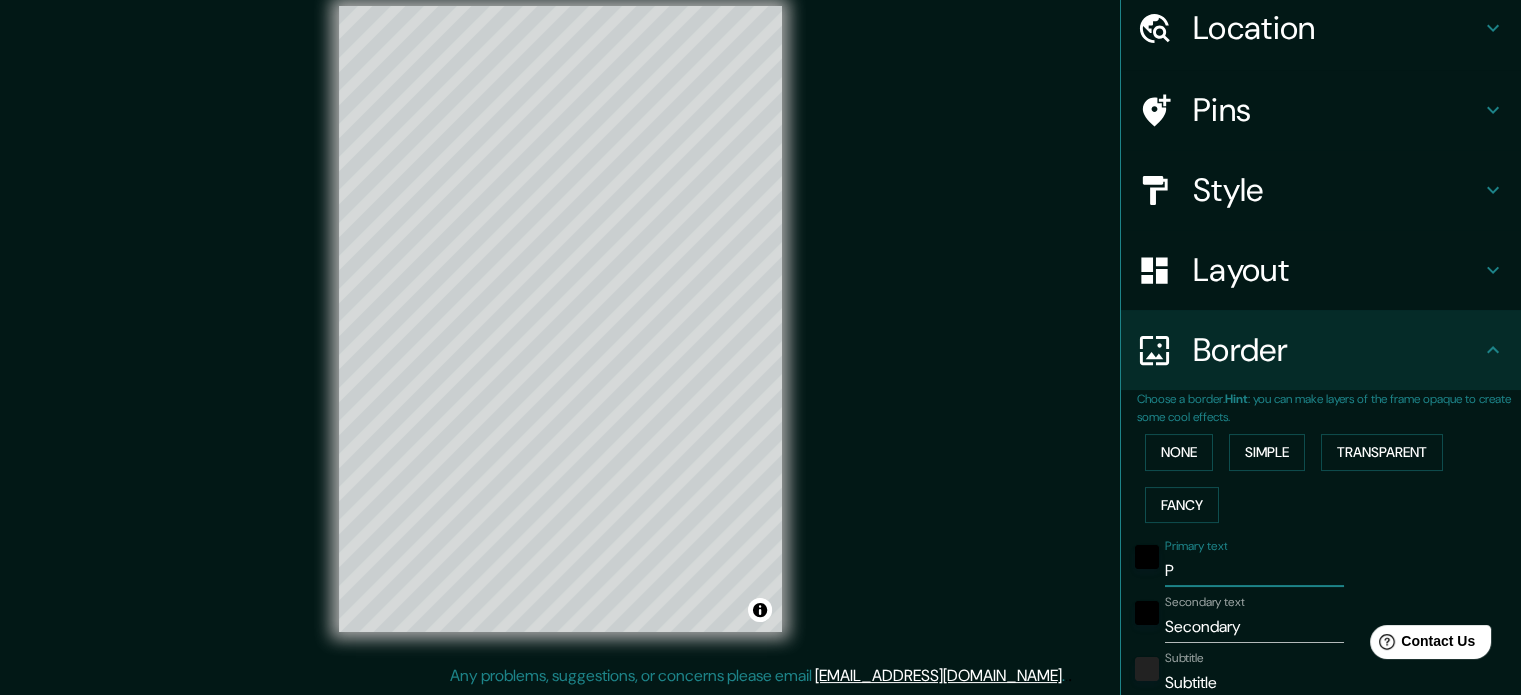 type on "P" 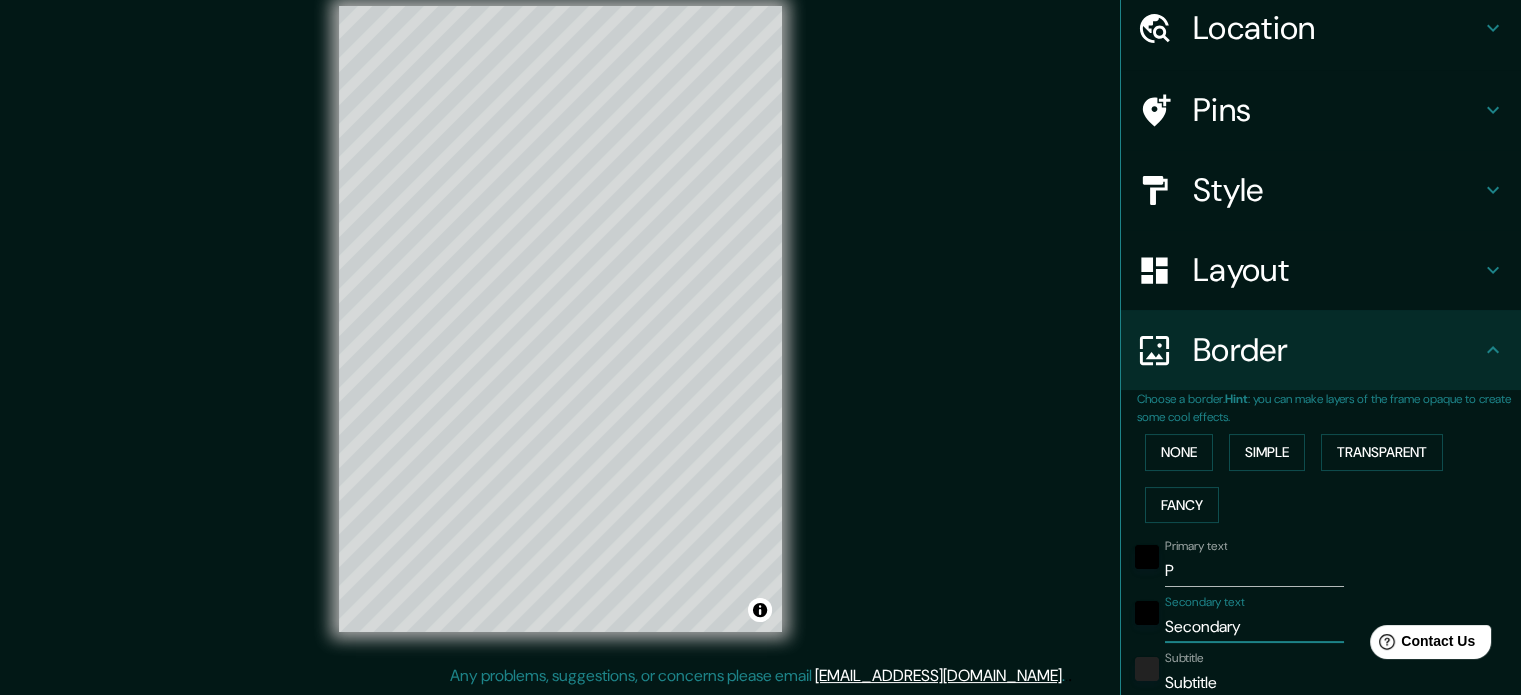 drag, startPoint x: 1288, startPoint y: 627, endPoint x: 1145, endPoint y: 629, distance: 143.01399 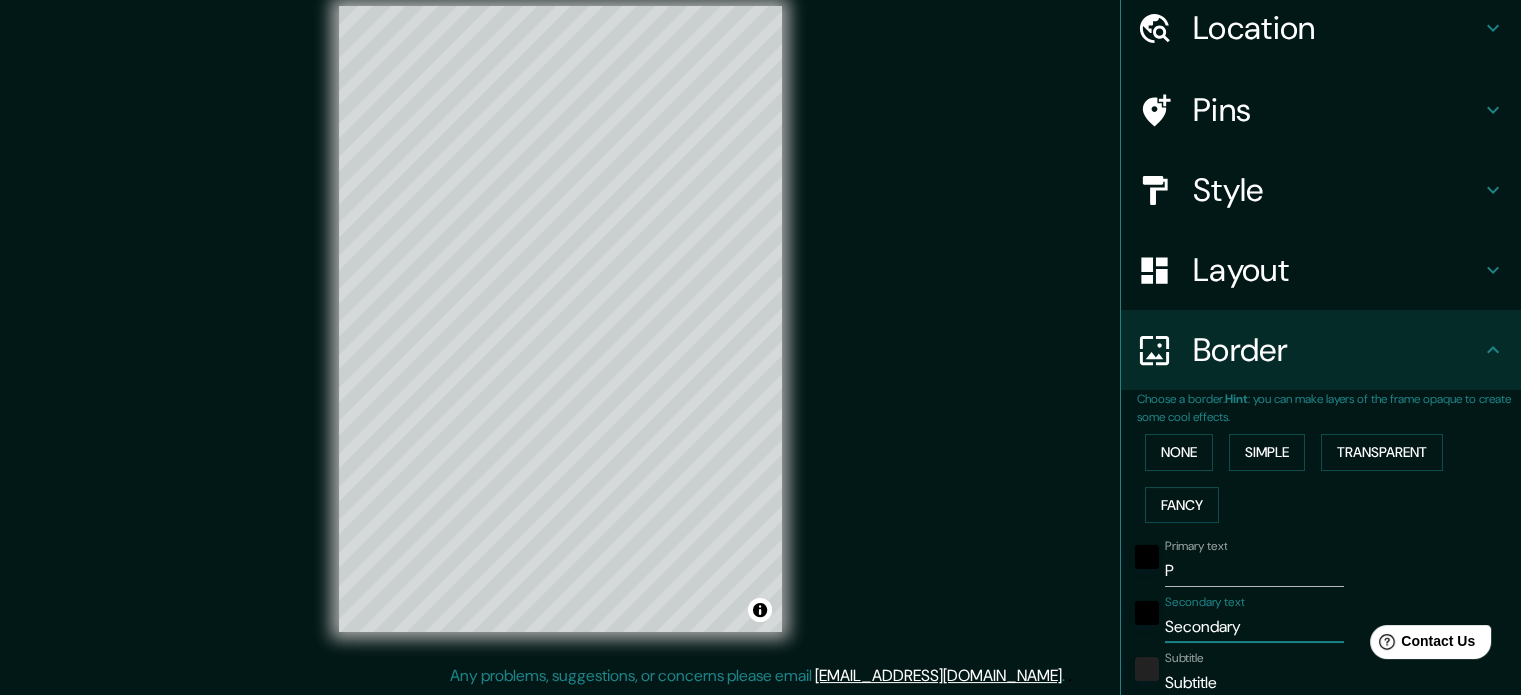 click on "Secondary" at bounding box center (1254, 627) 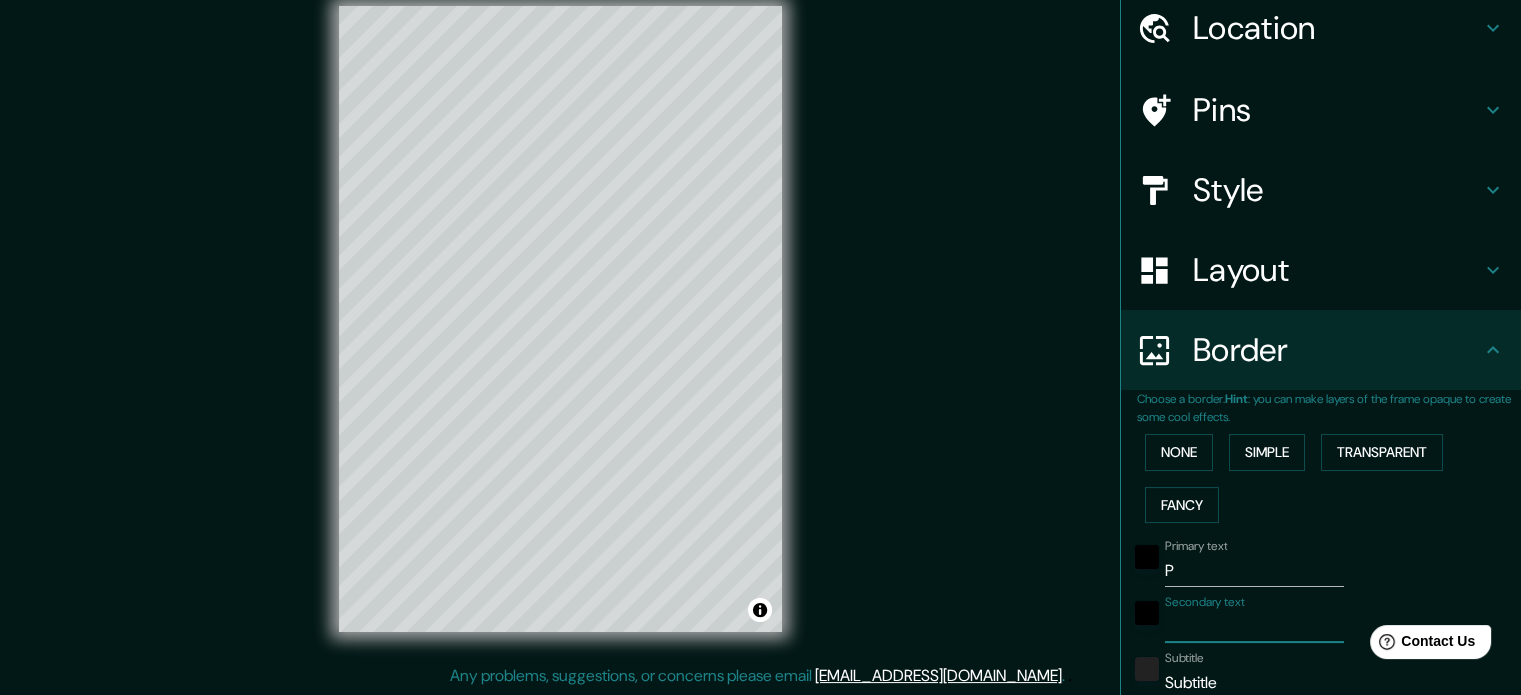 type 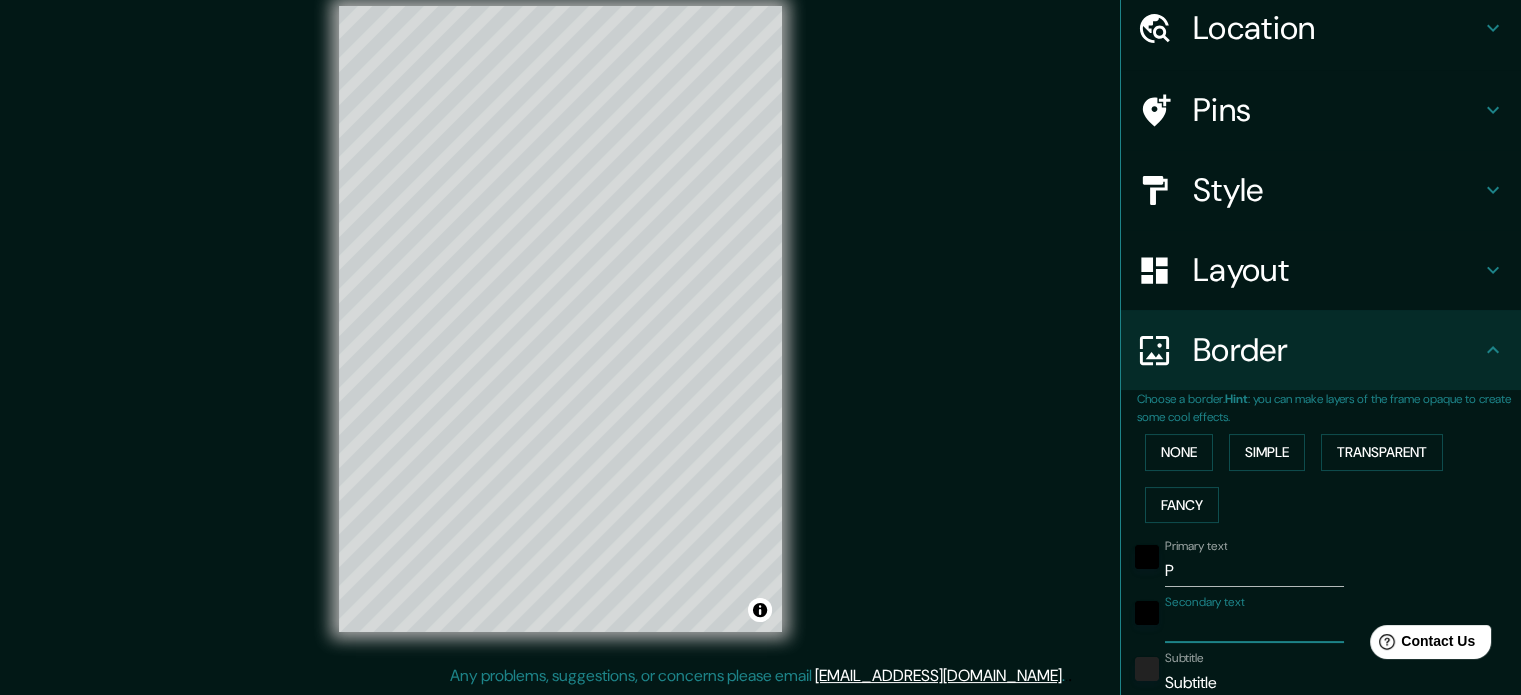 click on "P" at bounding box center (1254, 571) 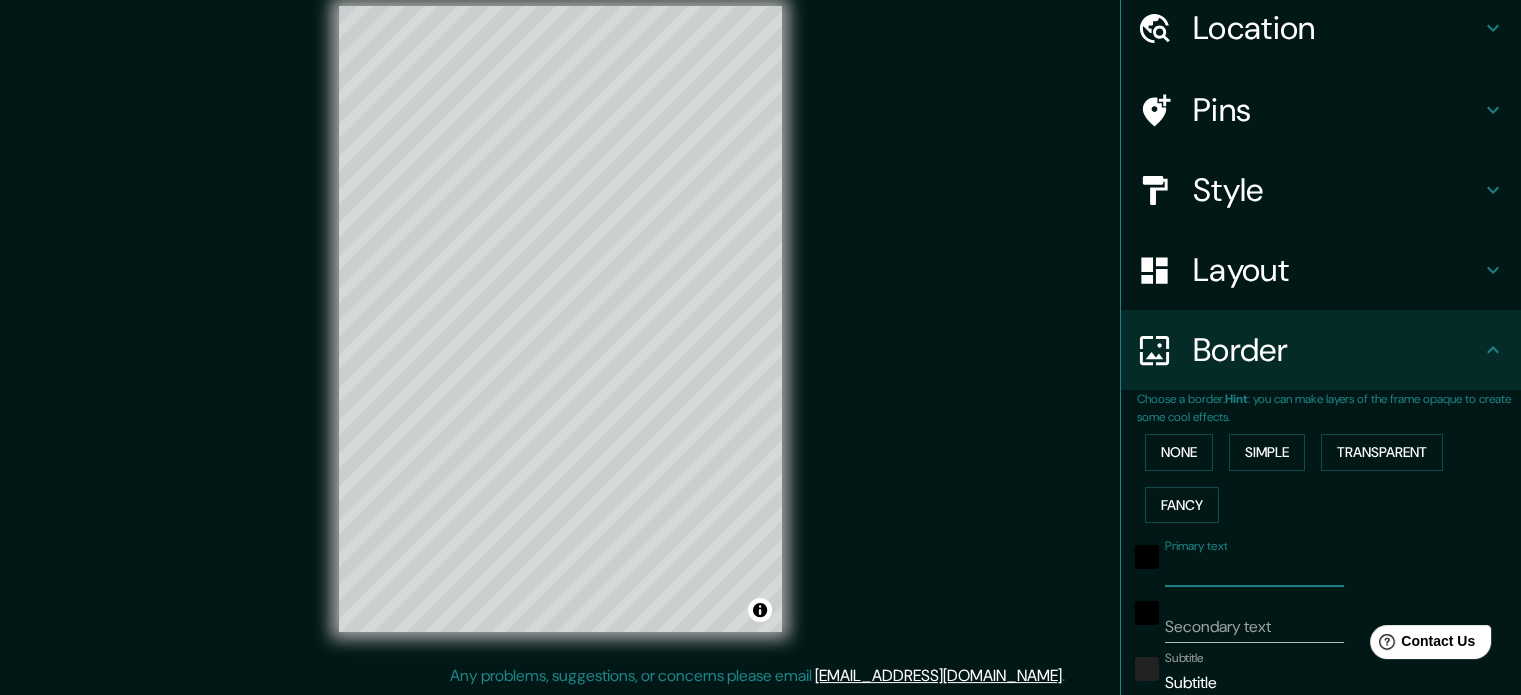 scroll, scrollTop: 176, scrollLeft: 0, axis: vertical 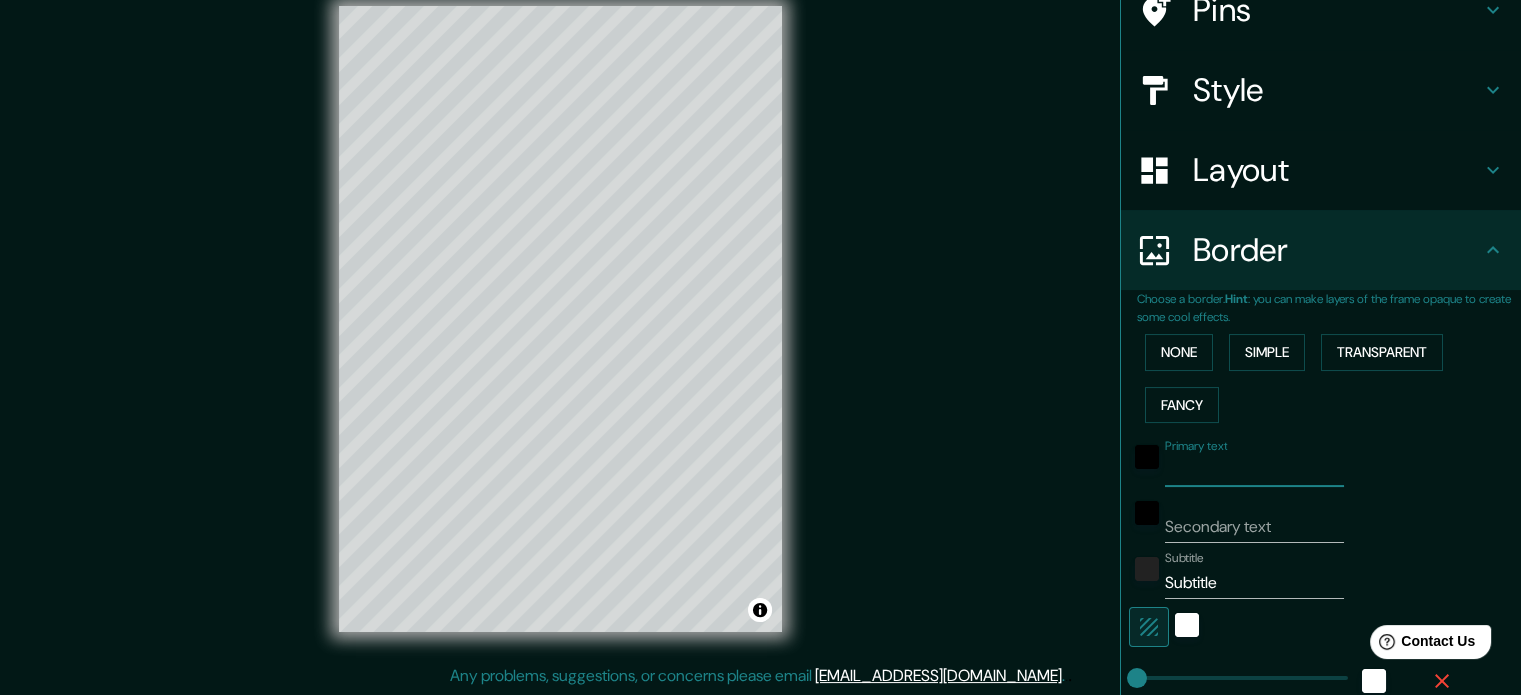 type 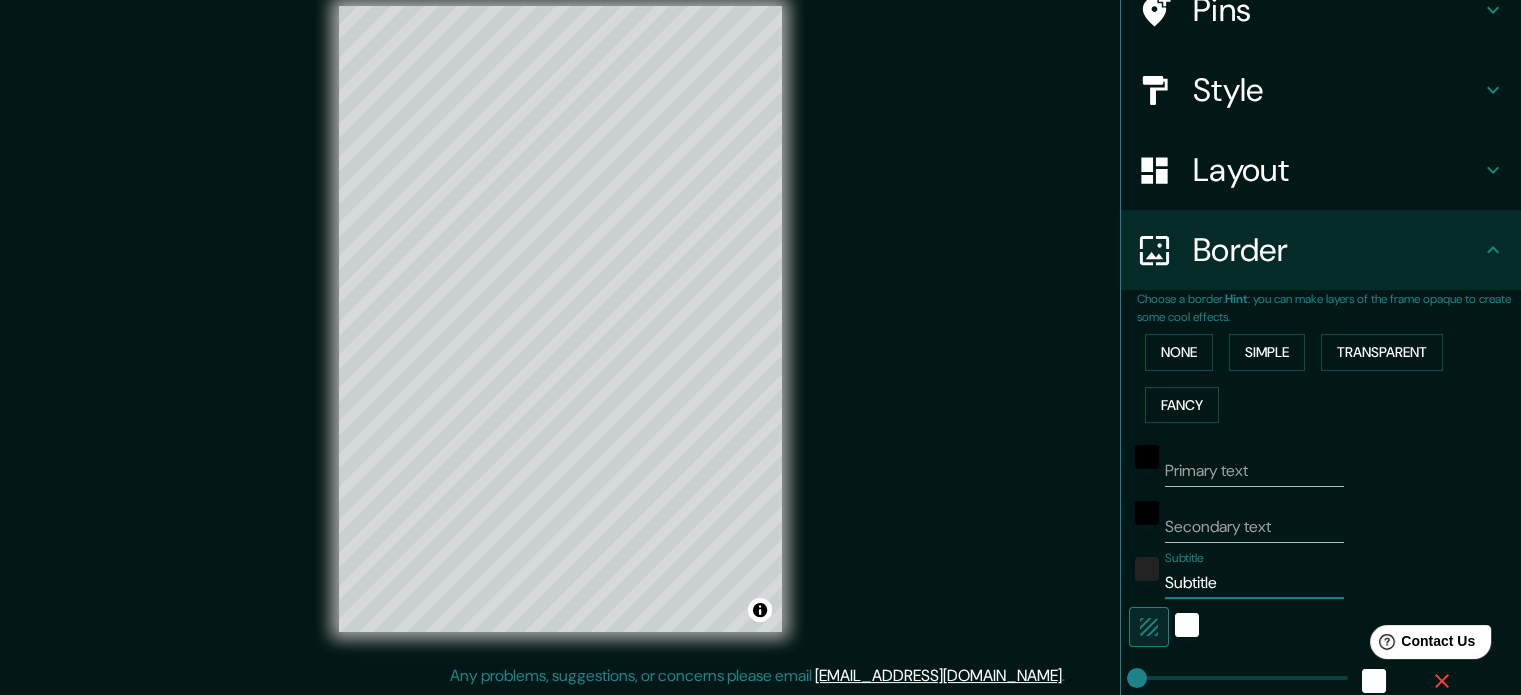 drag, startPoint x: 1228, startPoint y: 587, endPoint x: 1040, endPoint y: 576, distance: 188.32153 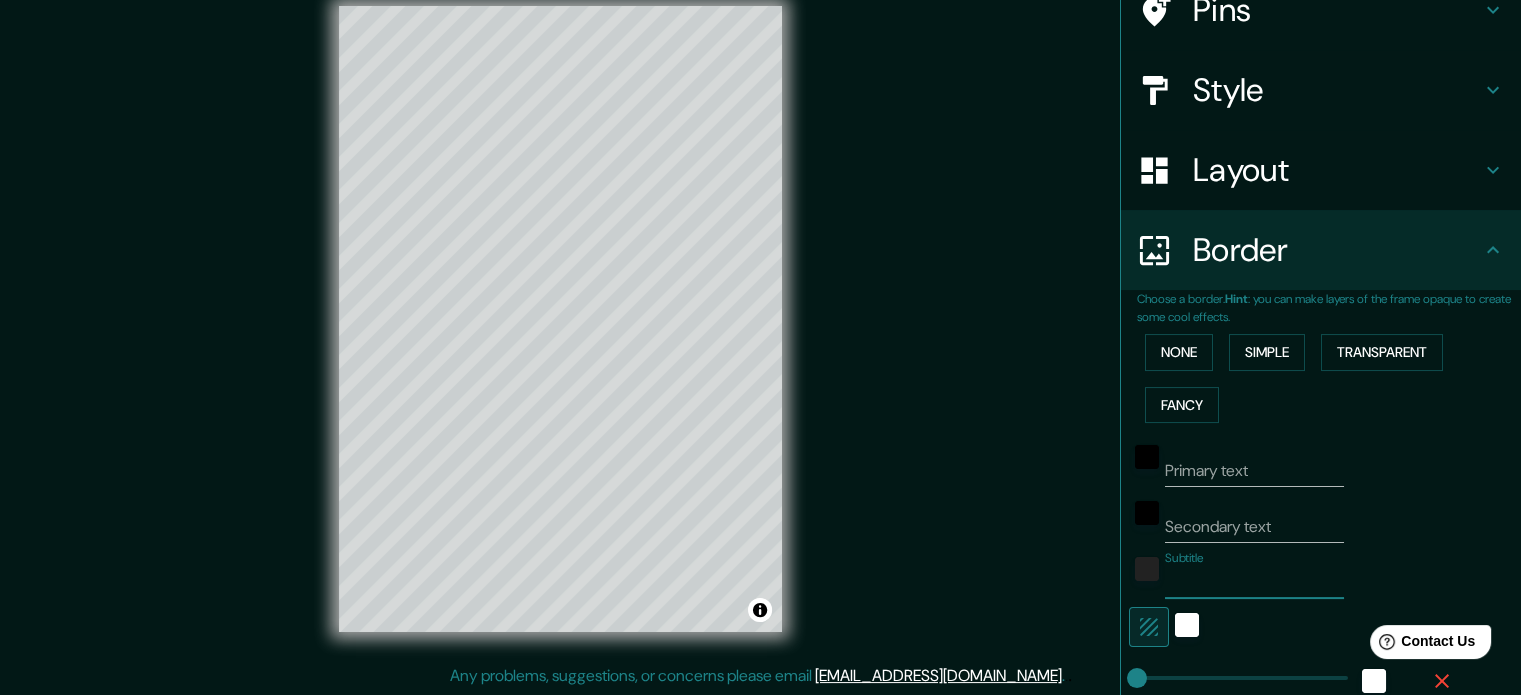 type 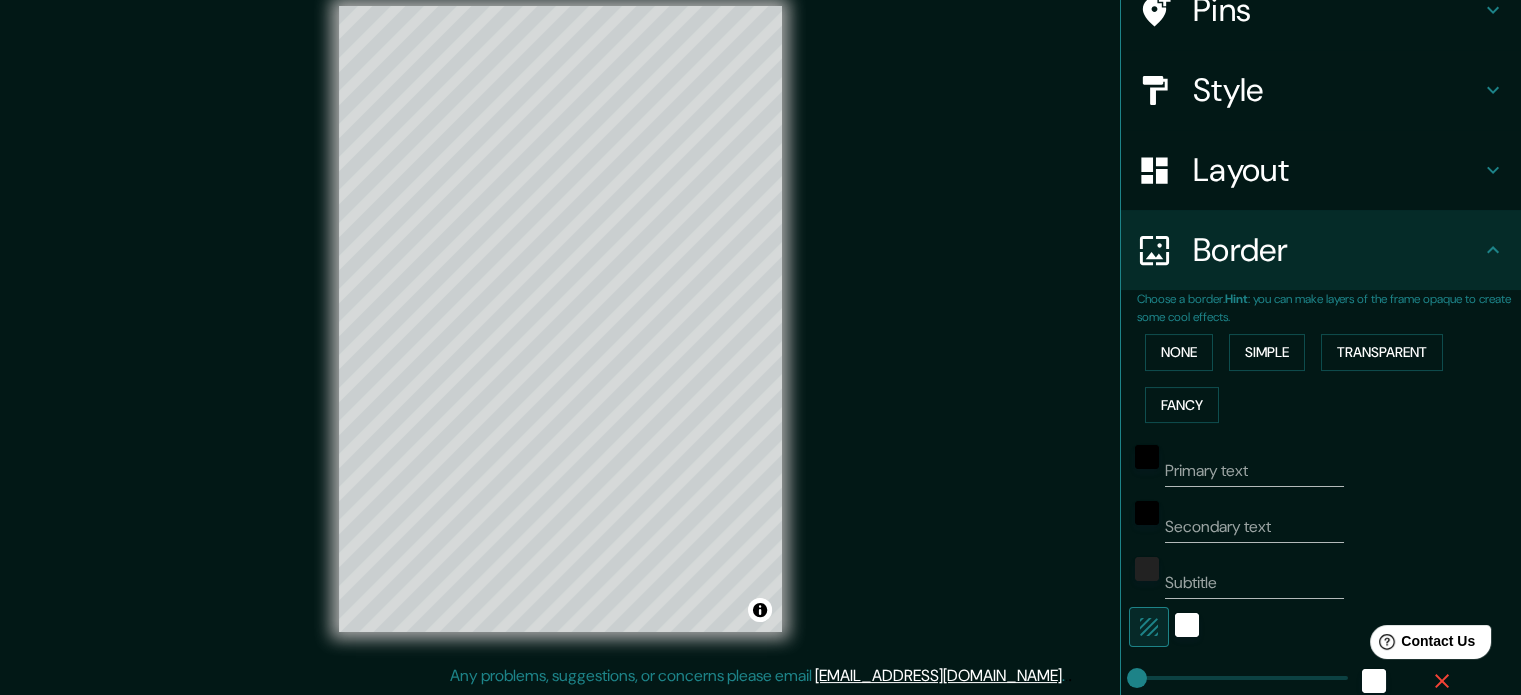 click on "Mappin Location San Sebastián, Gipuzkoa, Spain Pins Style Layout Border Choose a border.  Hint : you can make layers of the frame opaque to create some cool effects. None Simple Transparent Fancy Primary text Secondary text Subtitle Add frame layer Size A3 single Create your map © Mapbox   © OpenStreetMap   Improve this map Any problems, suggestions, or concerns please email    help@mappin.pro . . ." at bounding box center [760, 335] 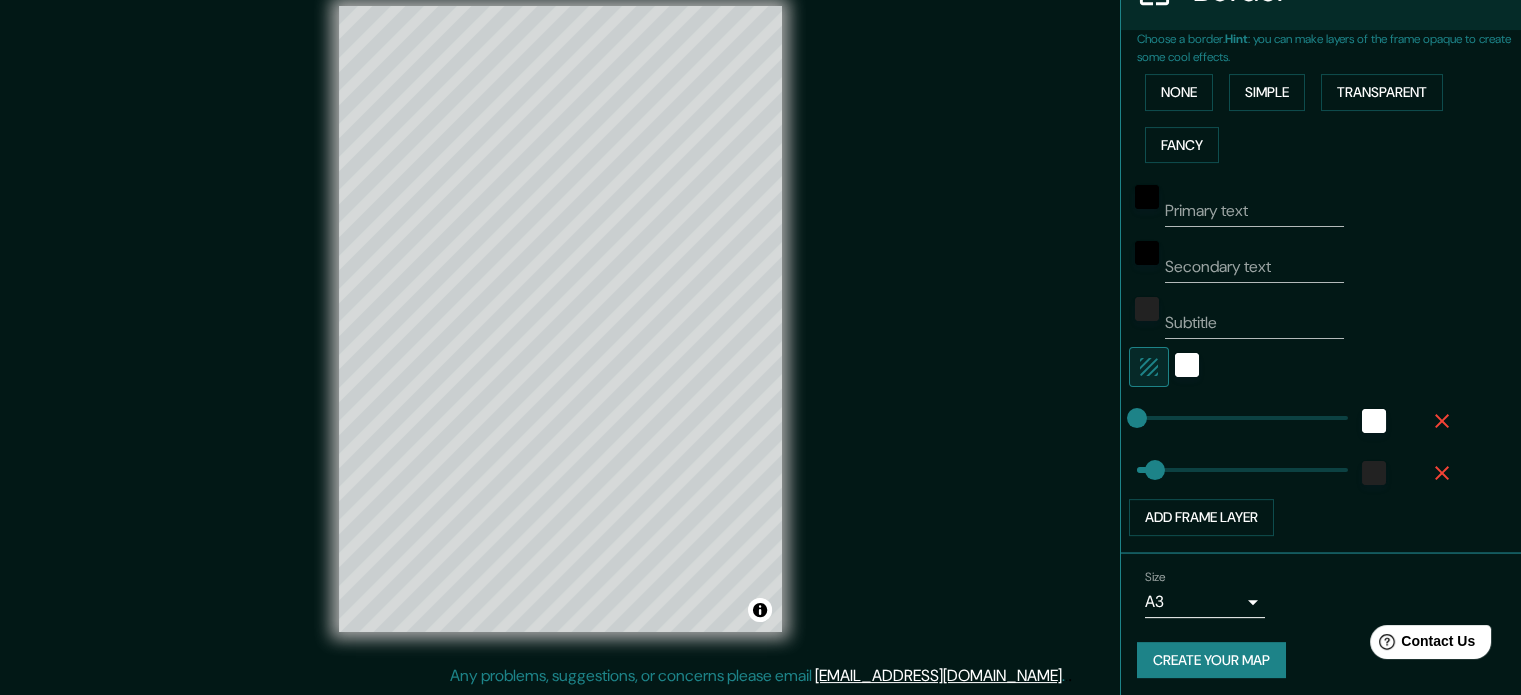 scroll, scrollTop: 440, scrollLeft: 0, axis: vertical 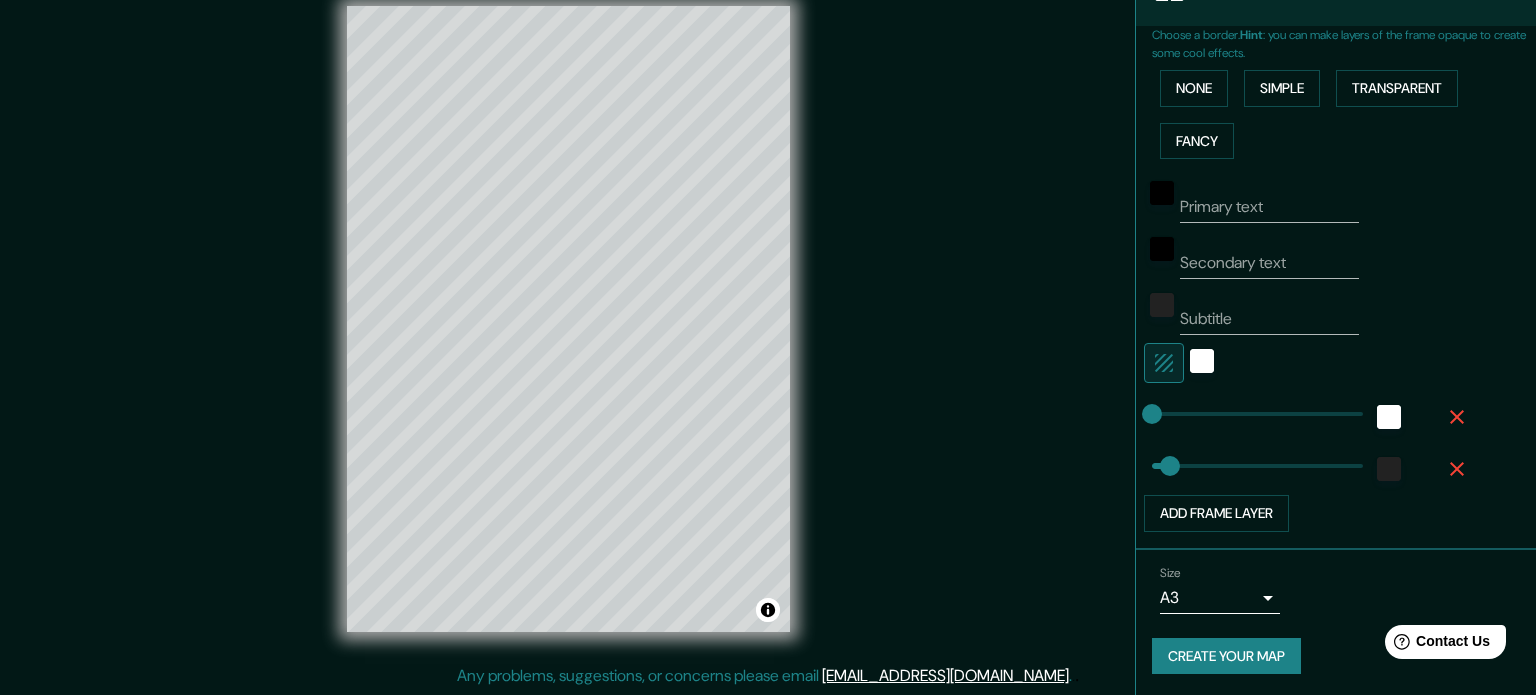 click on "Mappin Location San Sebastián, Gipuzkoa, Spain Pins Style Layout Border Choose a border.  Hint : you can make layers of the frame opaque to create some cool effects. None Simple Transparent Fancy Primary text Secondary text Subtitle Add frame layer Size A3 single Create your map © Mapbox   © OpenStreetMap   Improve this map Any problems, suggestions, or concerns please email    help@mappin.pro . . ." at bounding box center [768, 321] 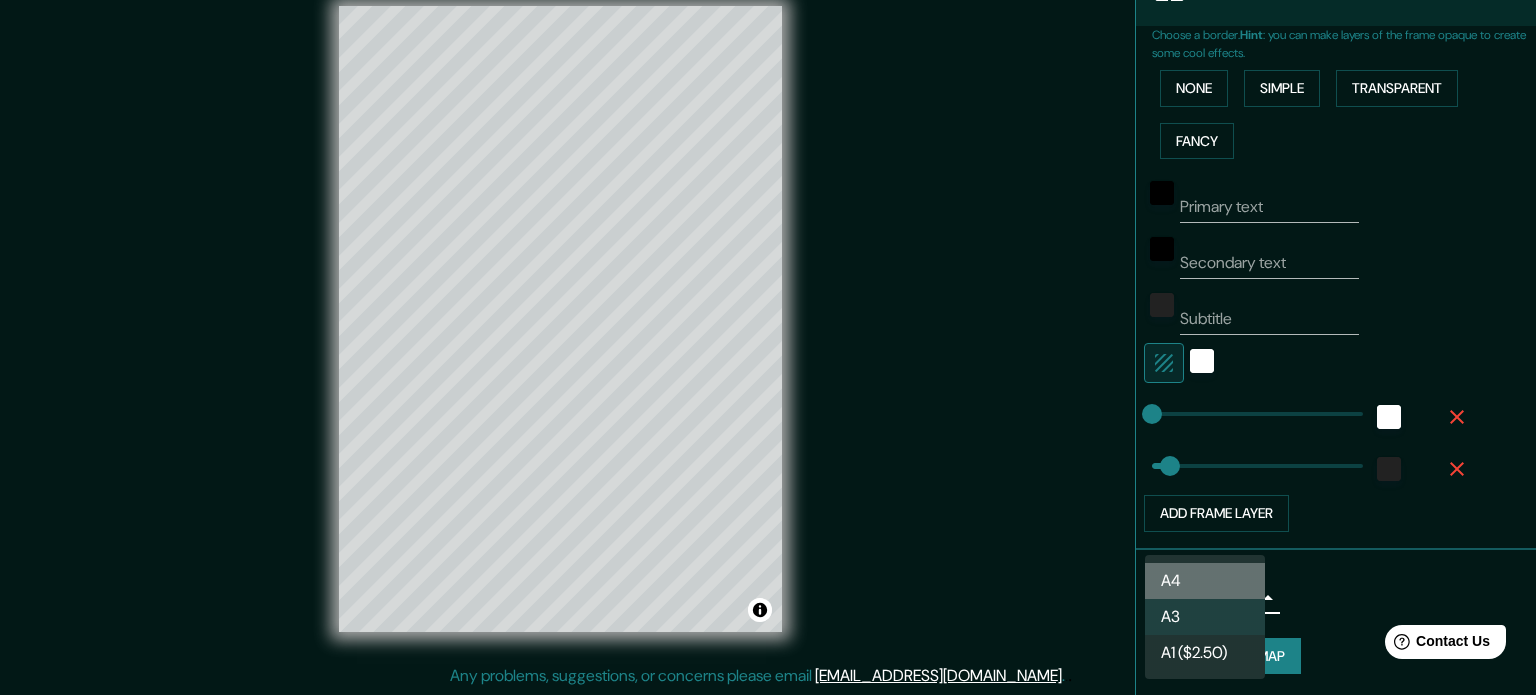 click on "A4" at bounding box center (1205, 581) 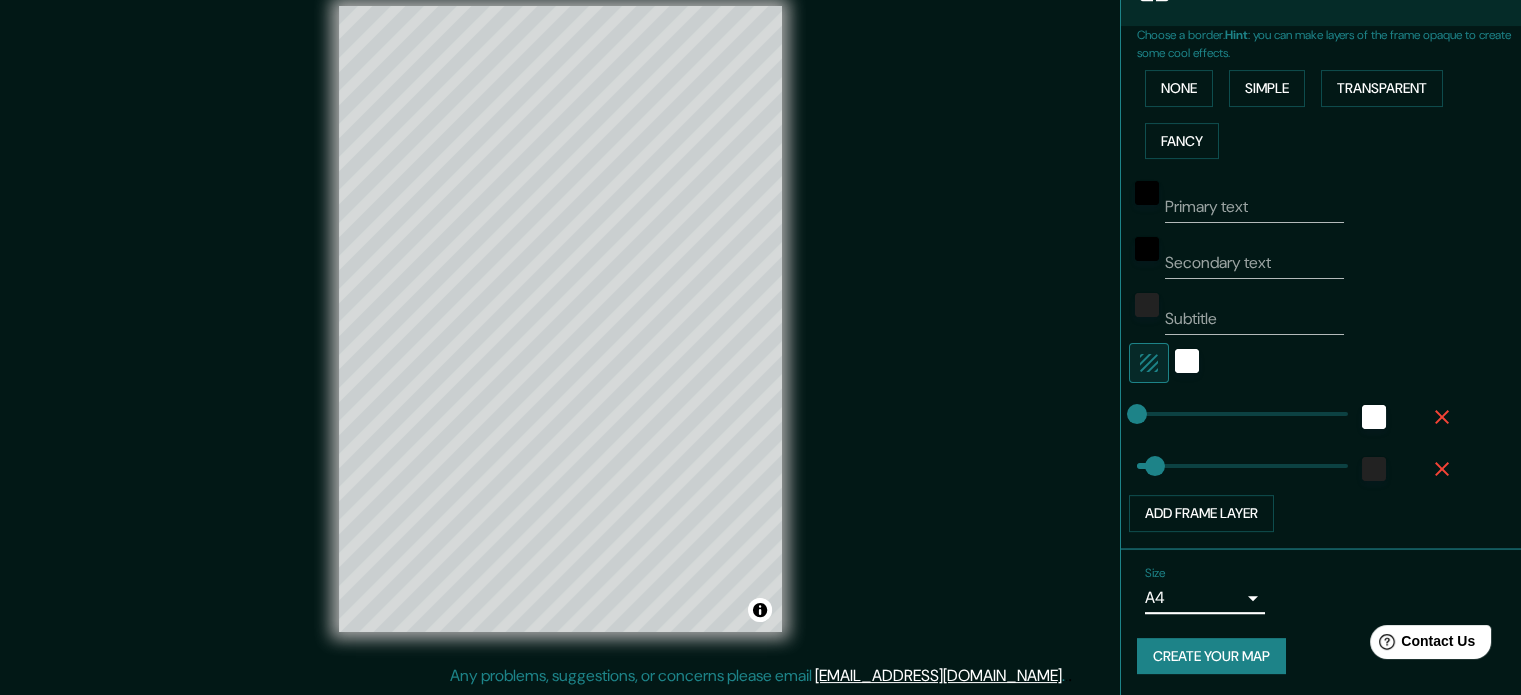 click on "Mappin Location San Sebastián, Gipuzkoa, Spain Pins Style Layout Border Choose a border.  Hint : you can make layers of the frame opaque to create some cool effects. None Simple Transparent Fancy Primary text Secondary text Subtitle Add frame layer Size A4 single Create your map © Mapbox   © OpenStreetMap   Improve this map Any problems, suggestions, or concerns please email    help@mappin.pro . . ." at bounding box center [760, 321] 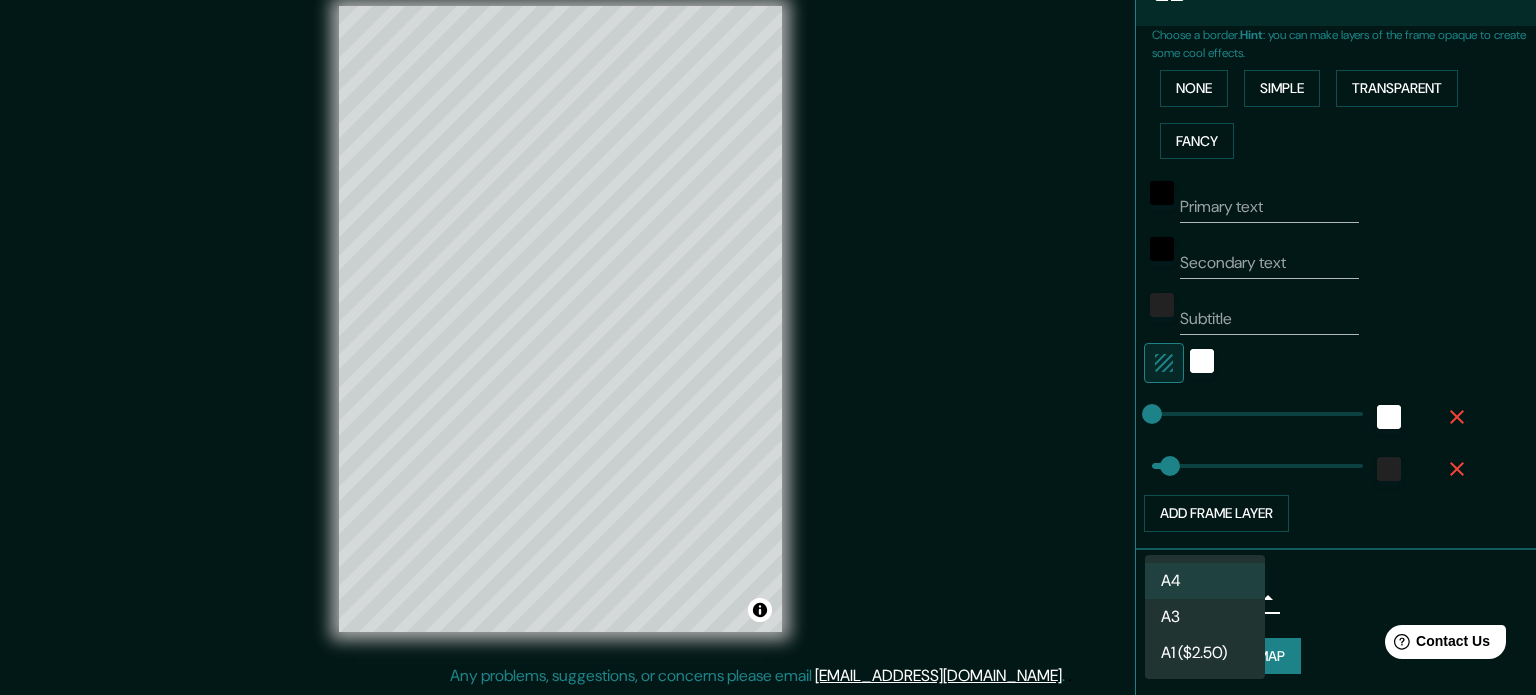 click on "A3" at bounding box center (1205, 617) 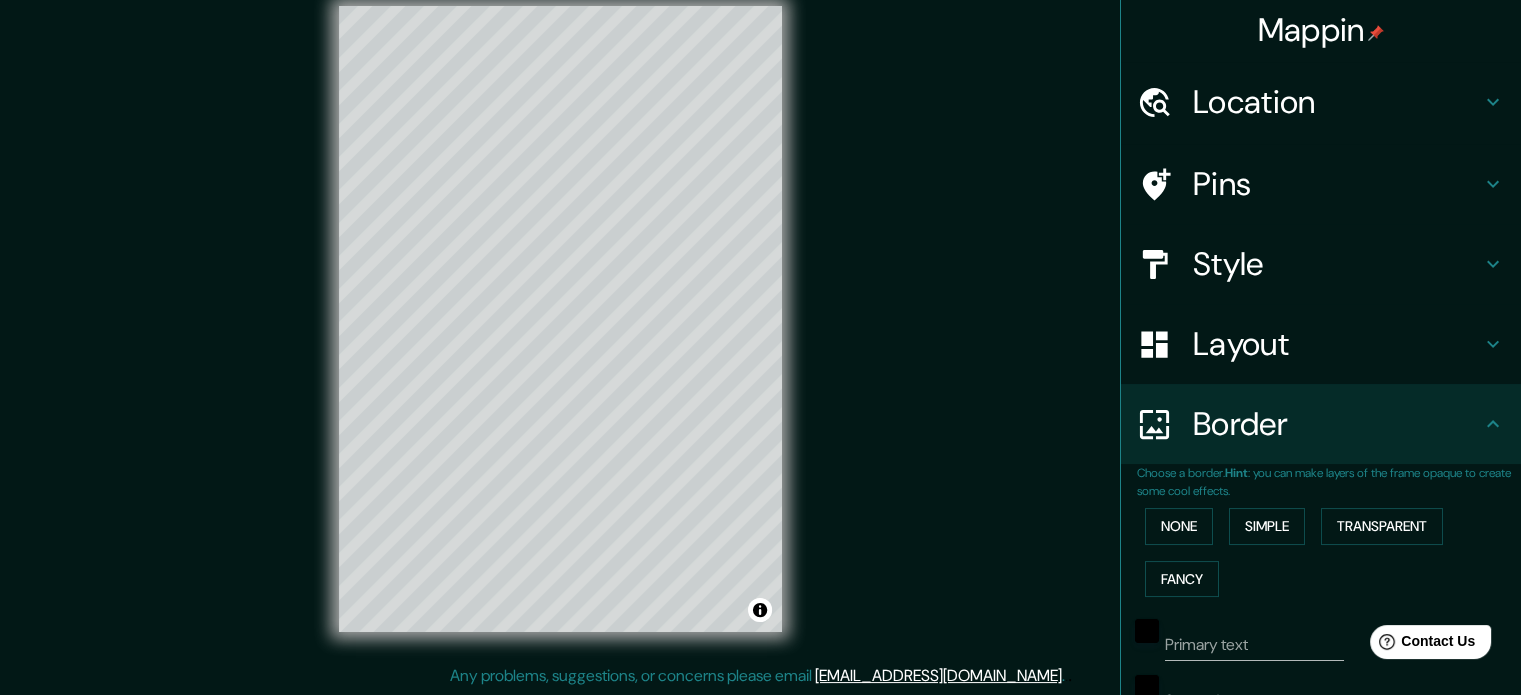 scroll, scrollTop: 0, scrollLeft: 0, axis: both 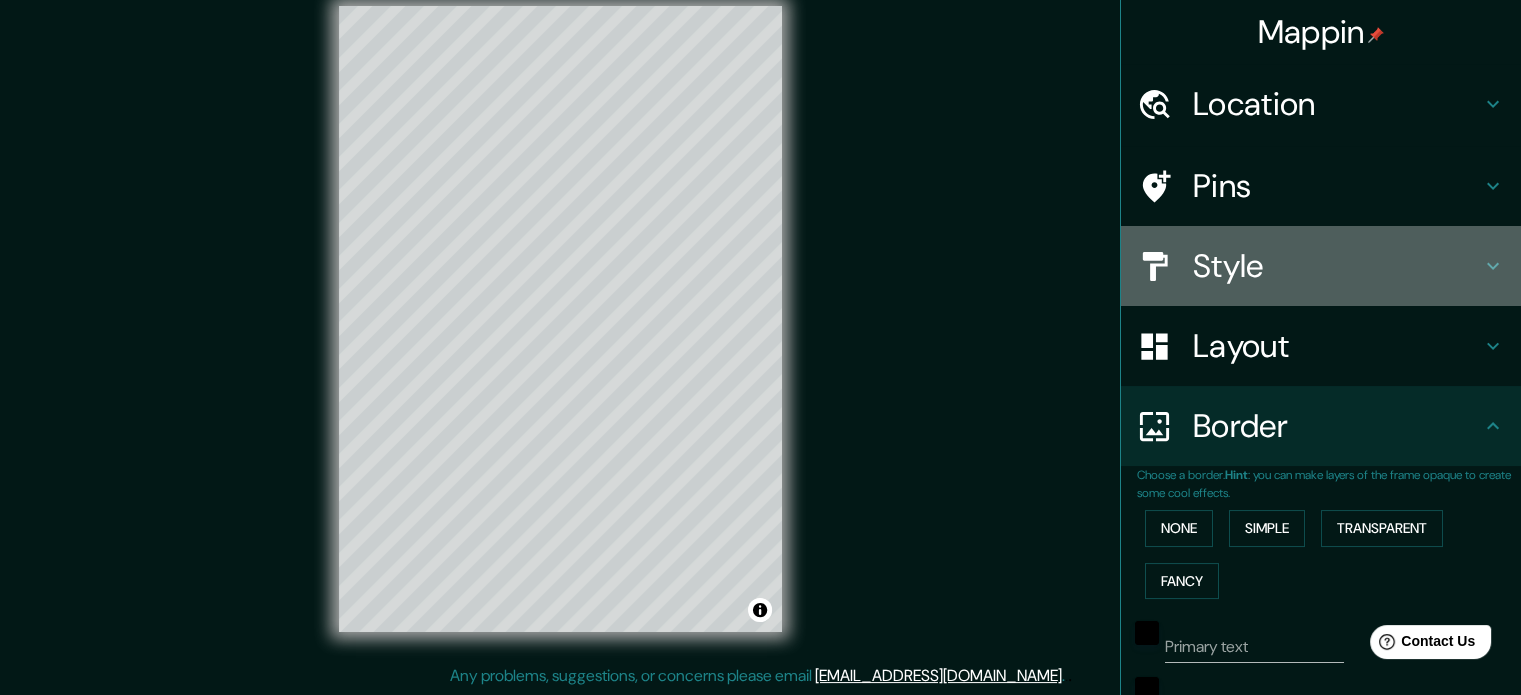 click on "Style" at bounding box center [1337, 266] 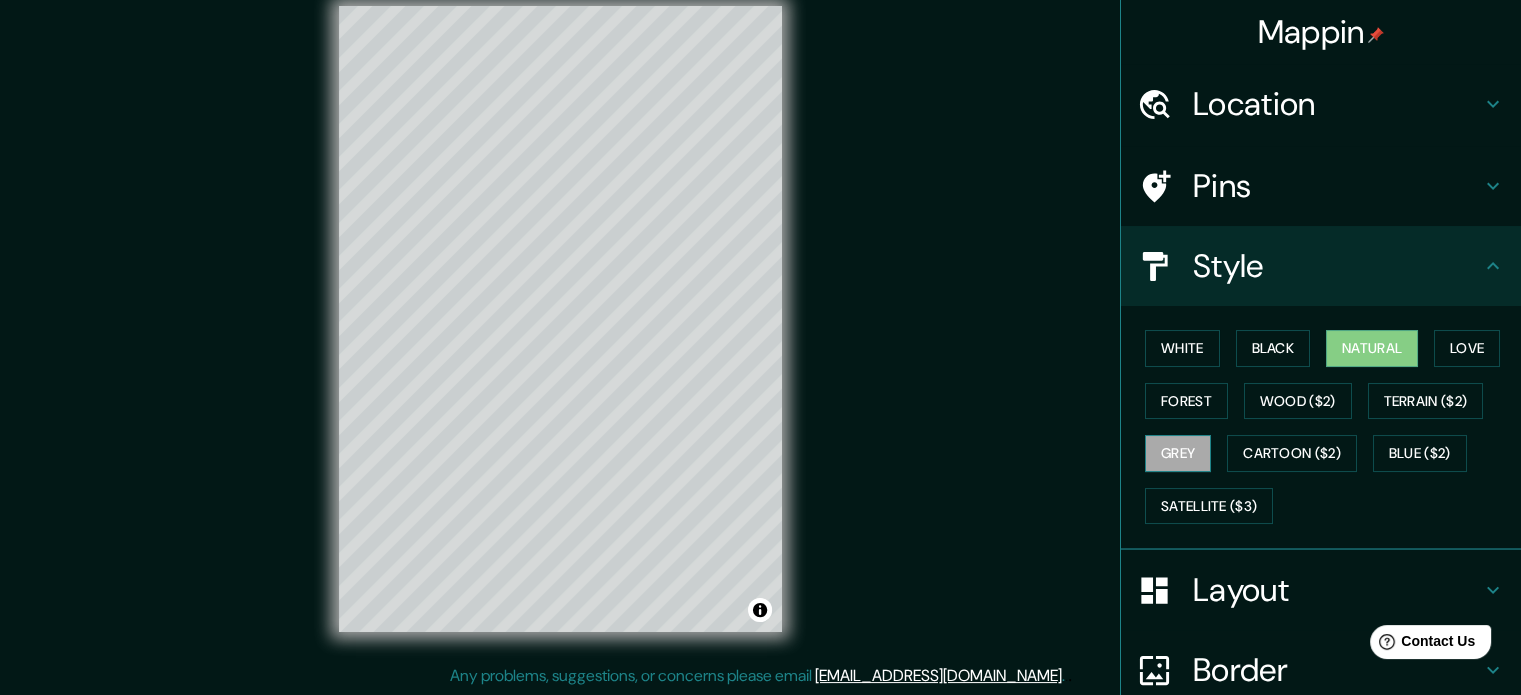 click on "Grey" at bounding box center (1178, 453) 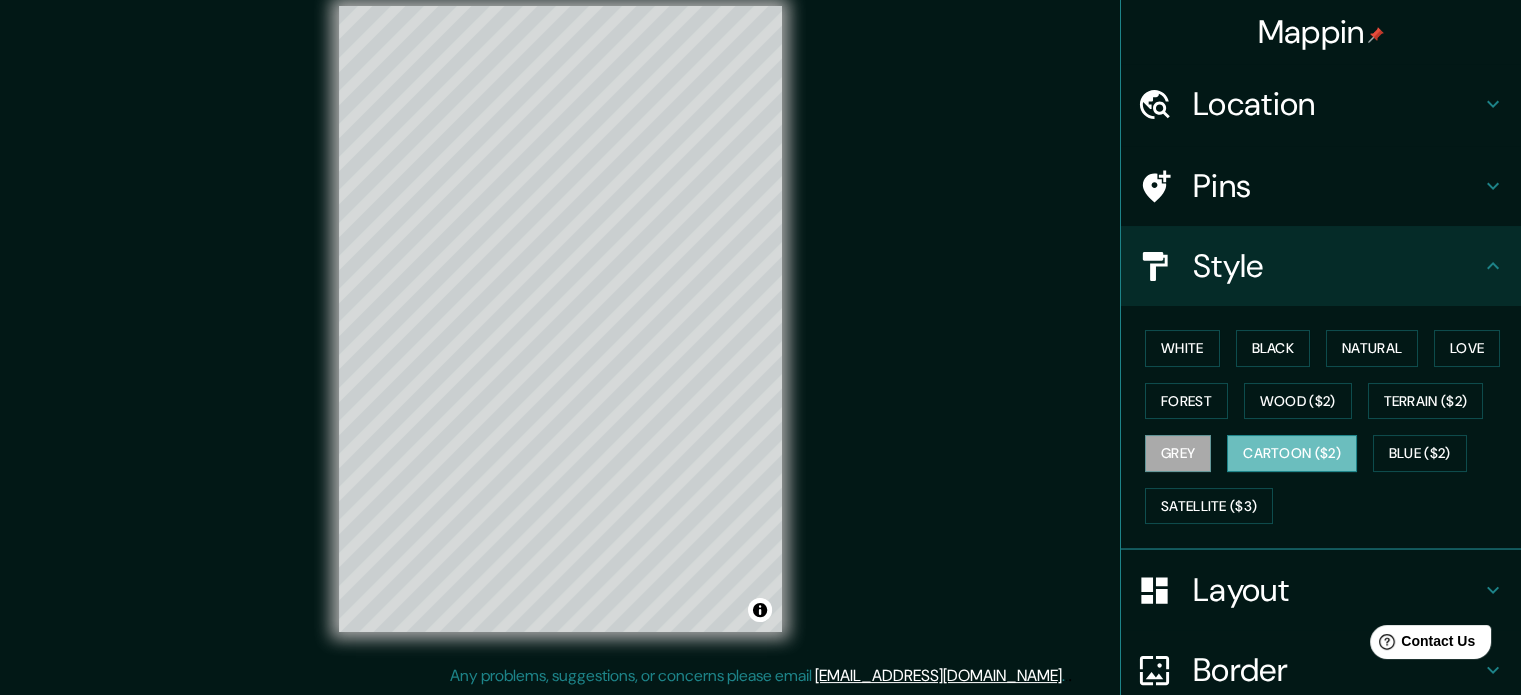 click on "Cartoon ($2)" at bounding box center (1292, 453) 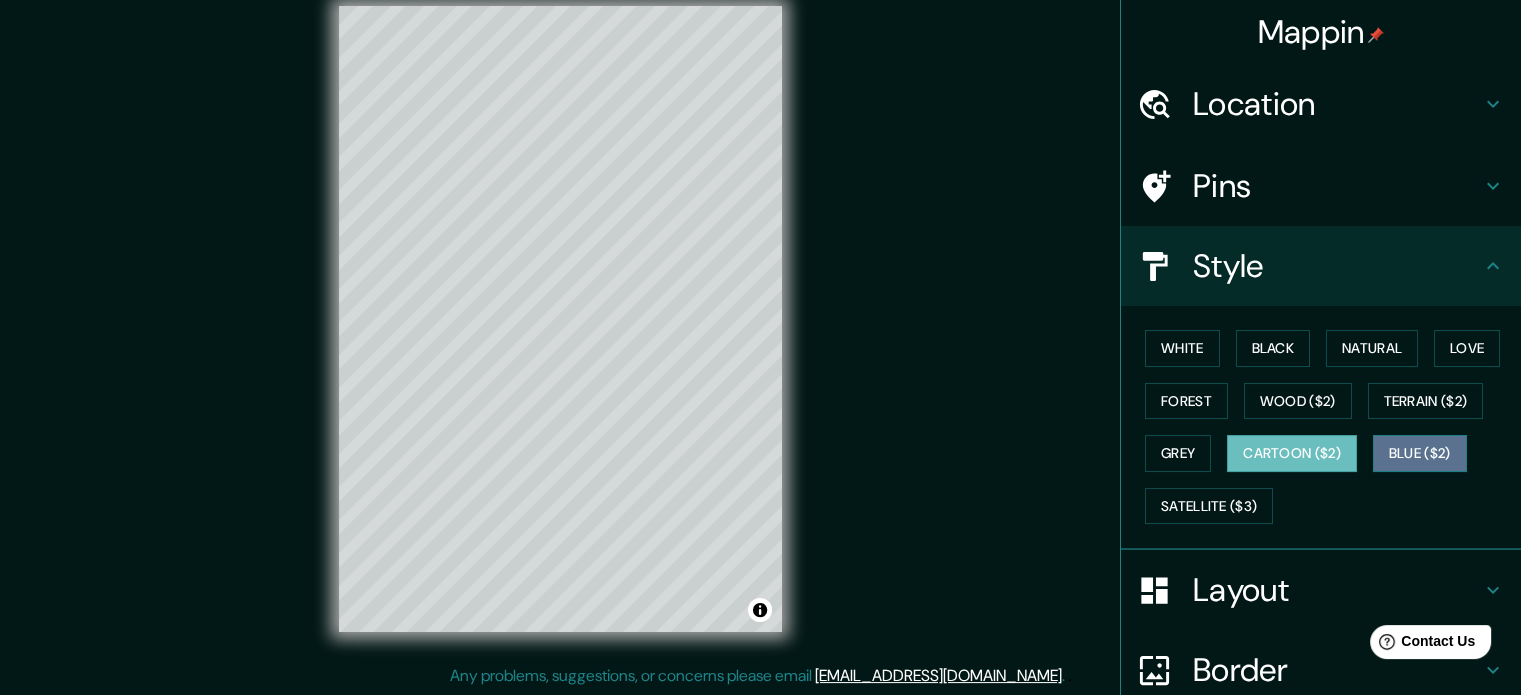 click on "Blue ($2)" at bounding box center [1420, 453] 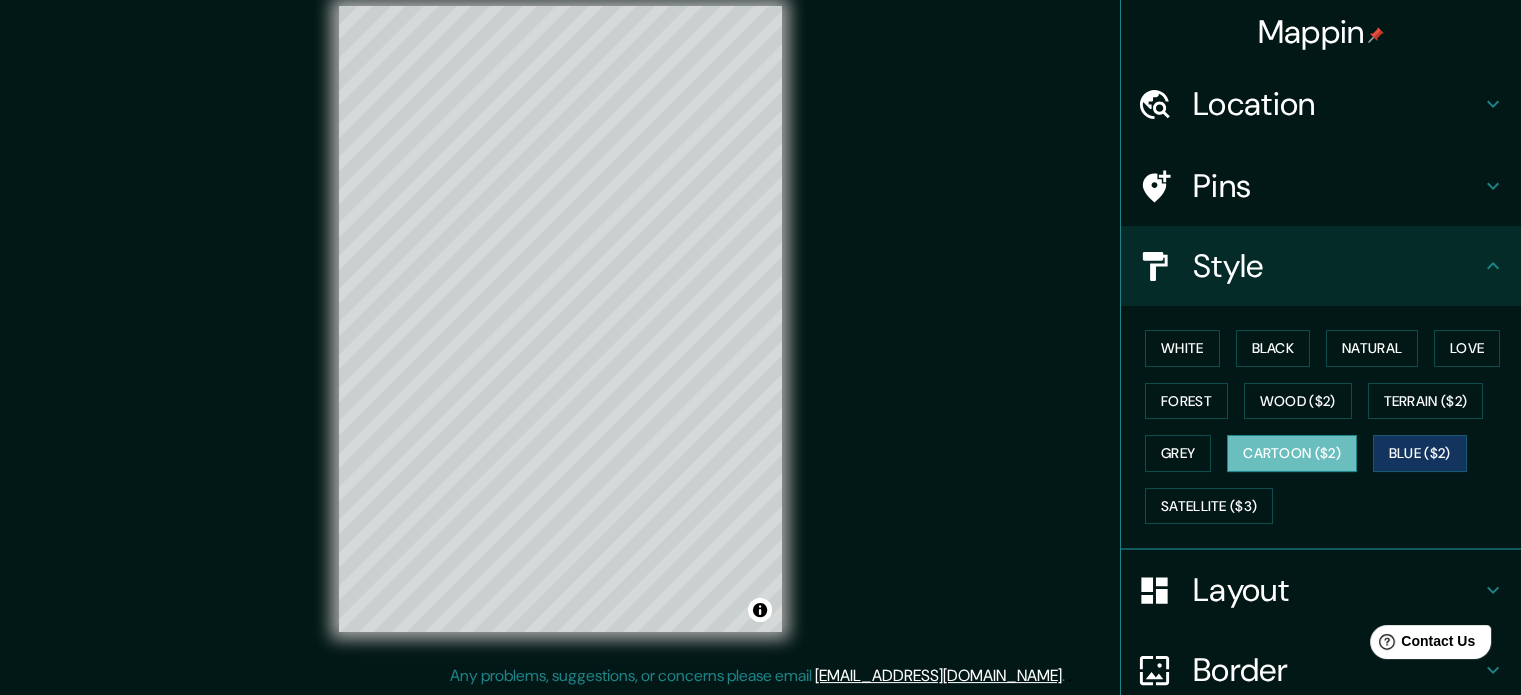 click on "Cartoon ($2)" at bounding box center [1292, 453] 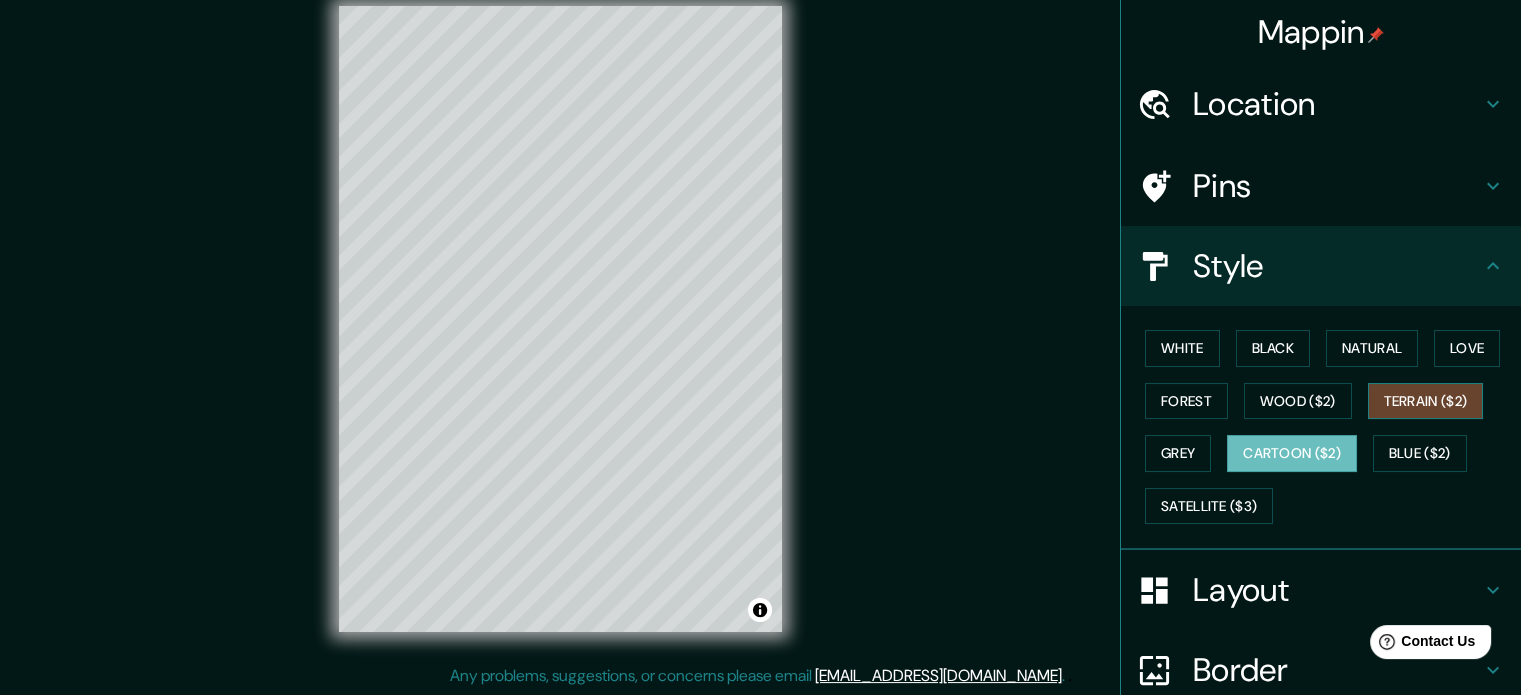 click on "Terrain ($2)" at bounding box center [1426, 401] 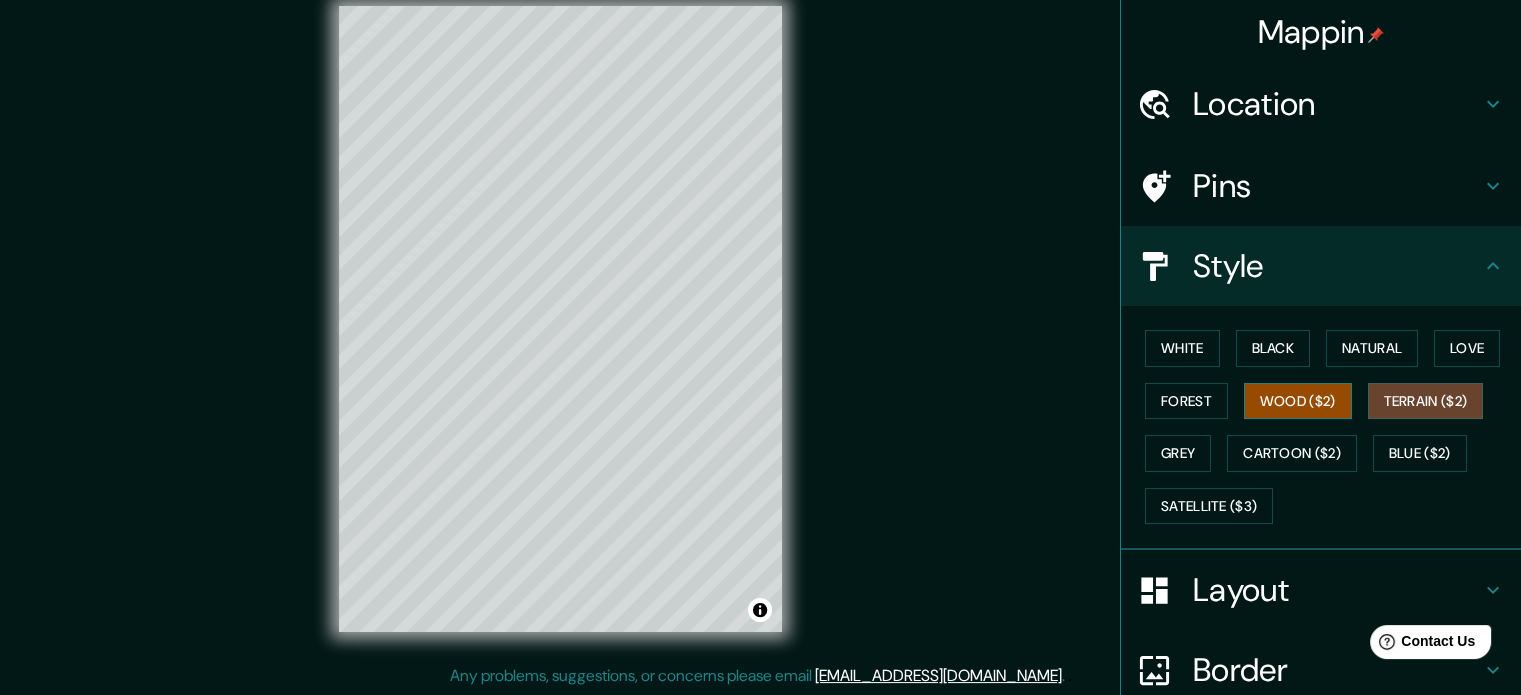click on "Wood ($2)" at bounding box center [1298, 401] 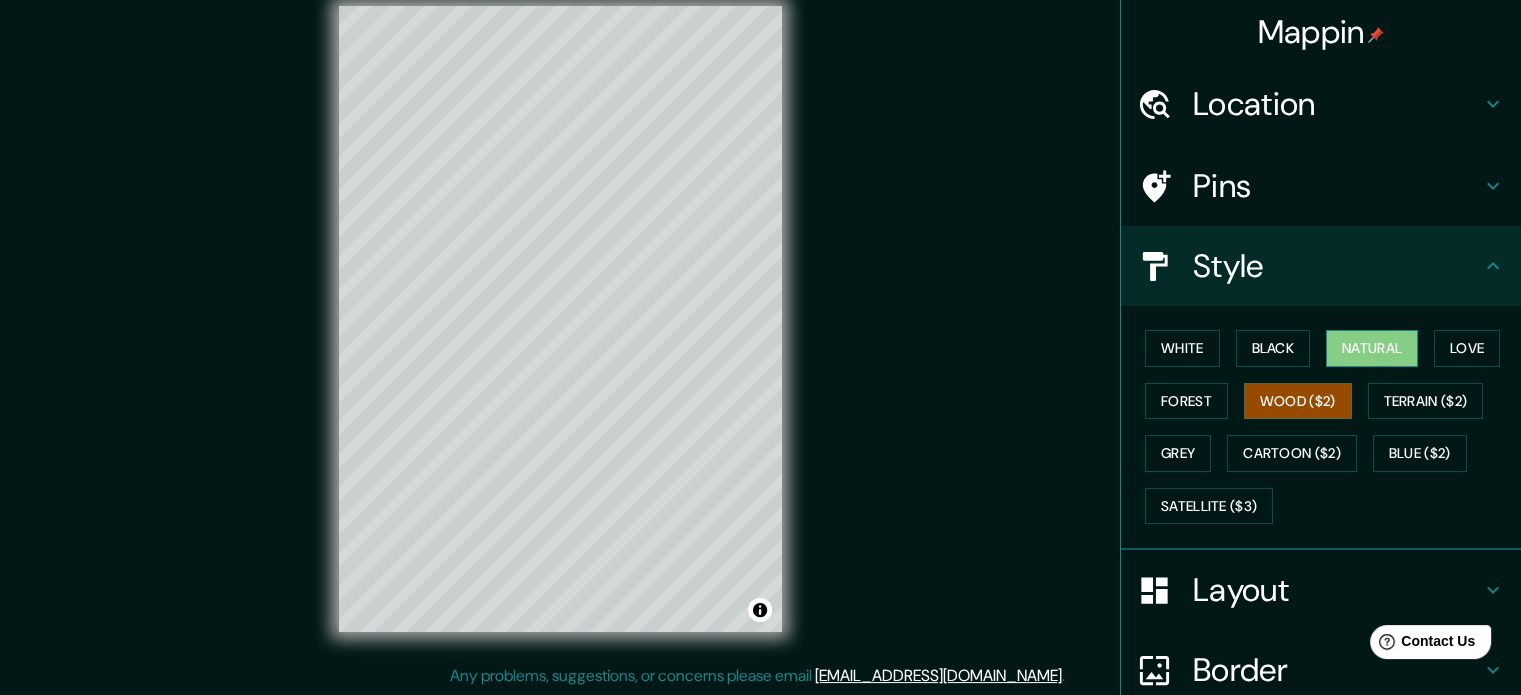 click on "Natural" at bounding box center (1372, 348) 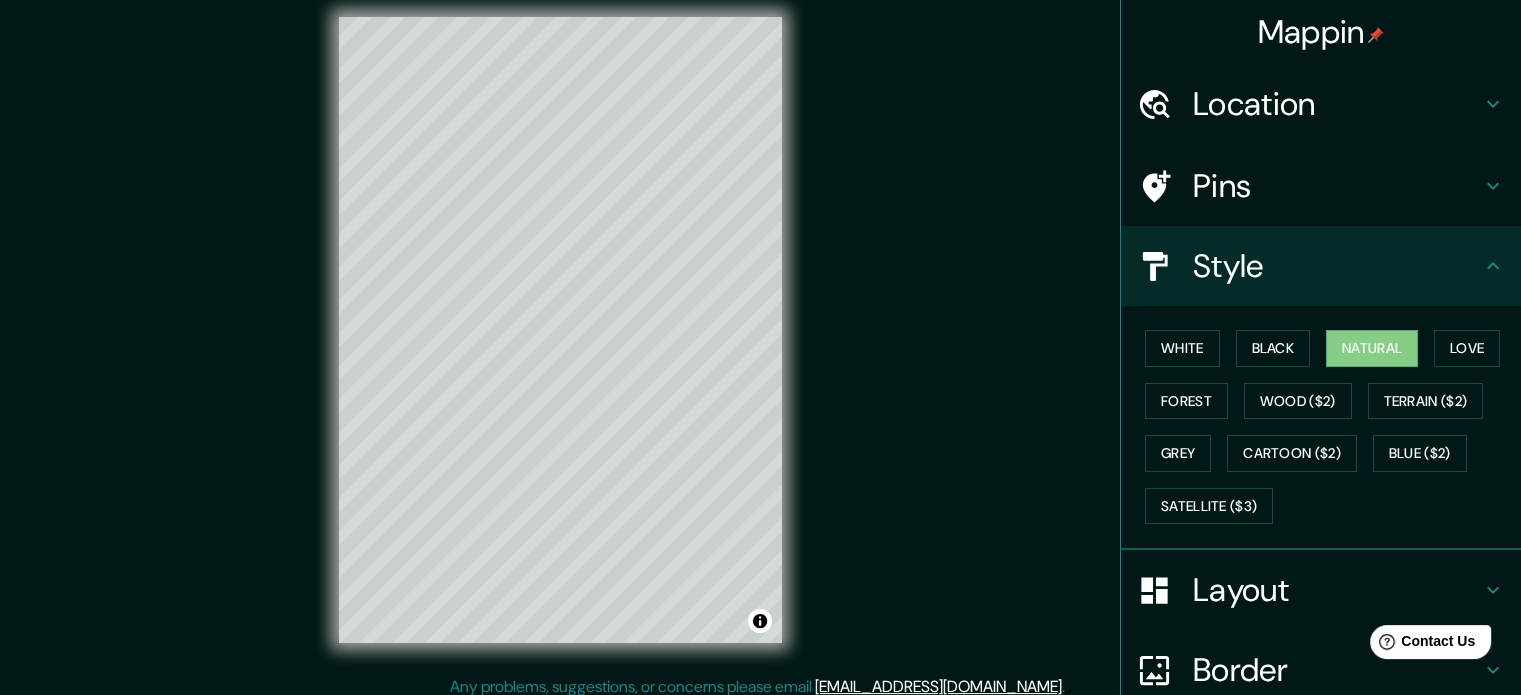 scroll, scrollTop: 26, scrollLeft: 0, axis: vertical 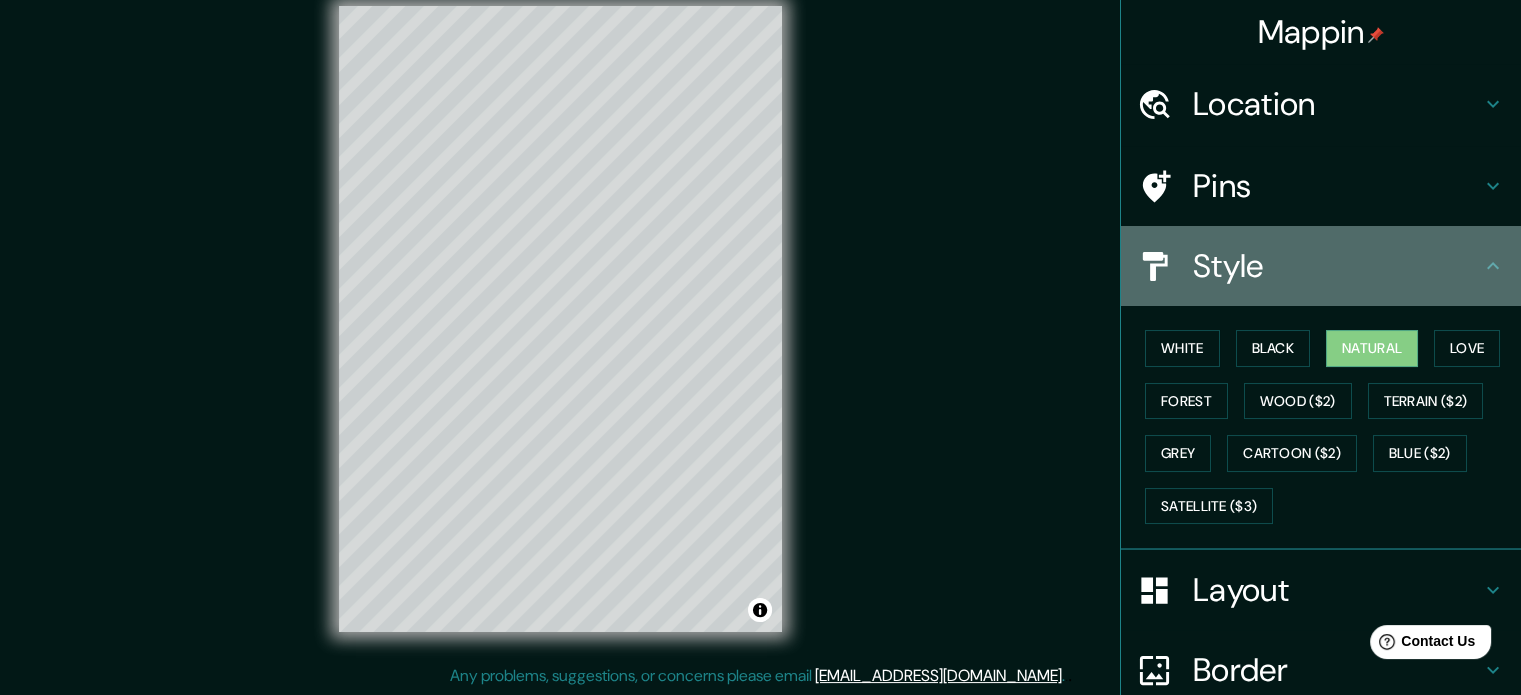 click 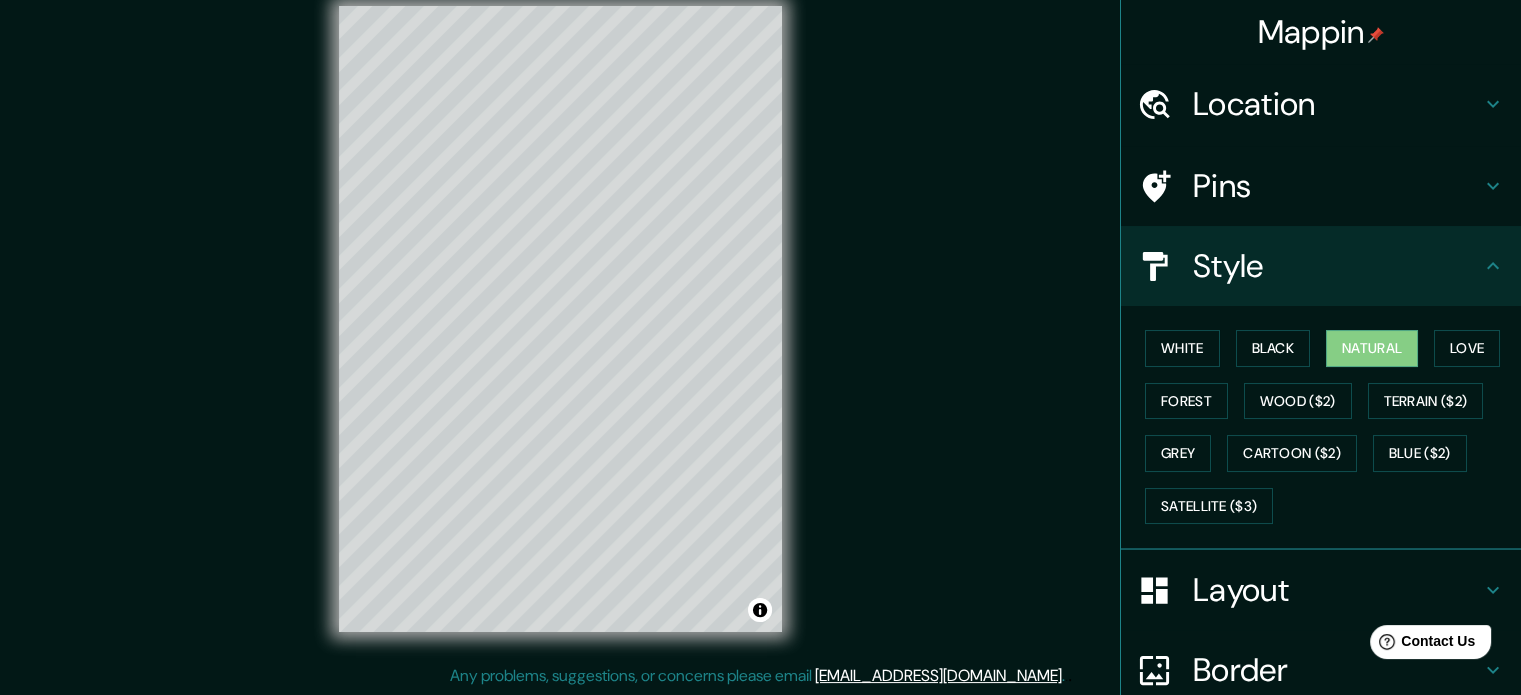 click on "Style" at bounding box center [1321, 266] 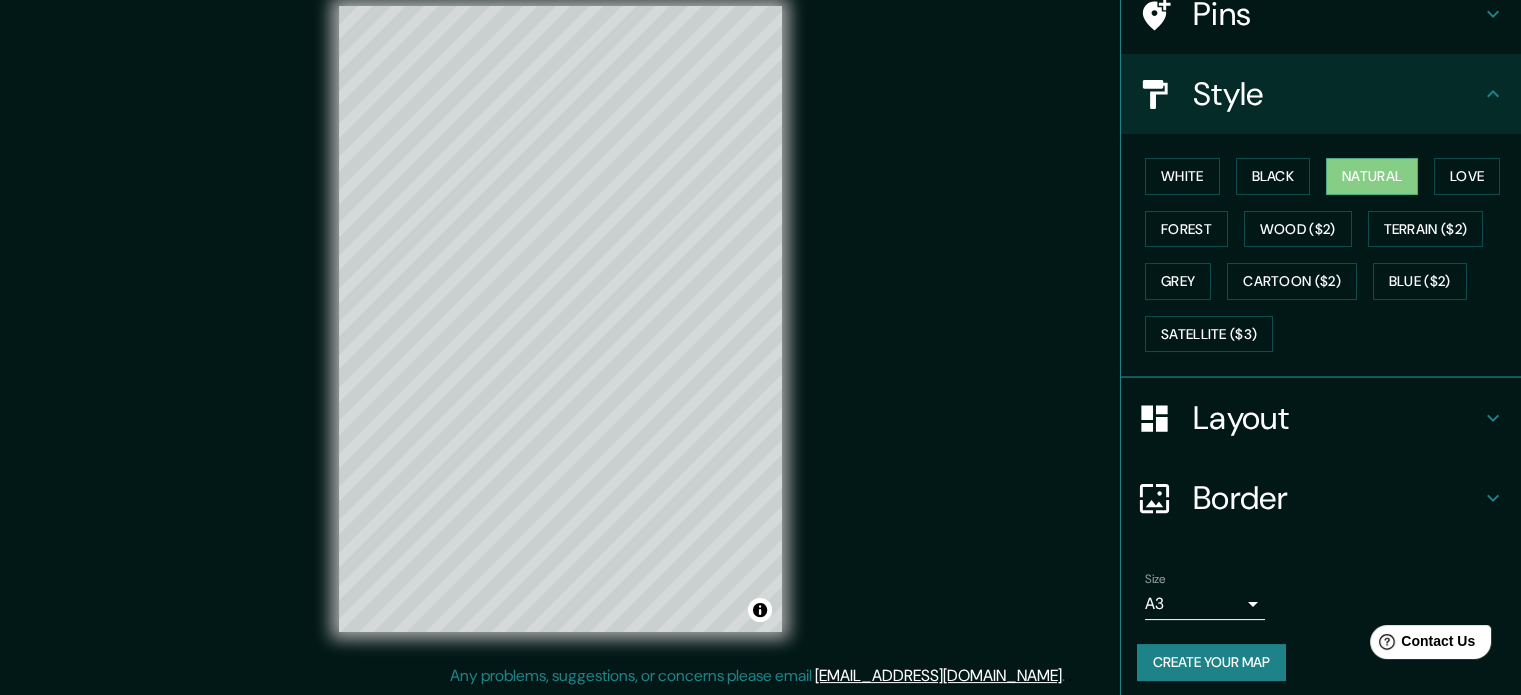 scroll, scrollTop: 178, scrollLeft: 0, axis: vertical 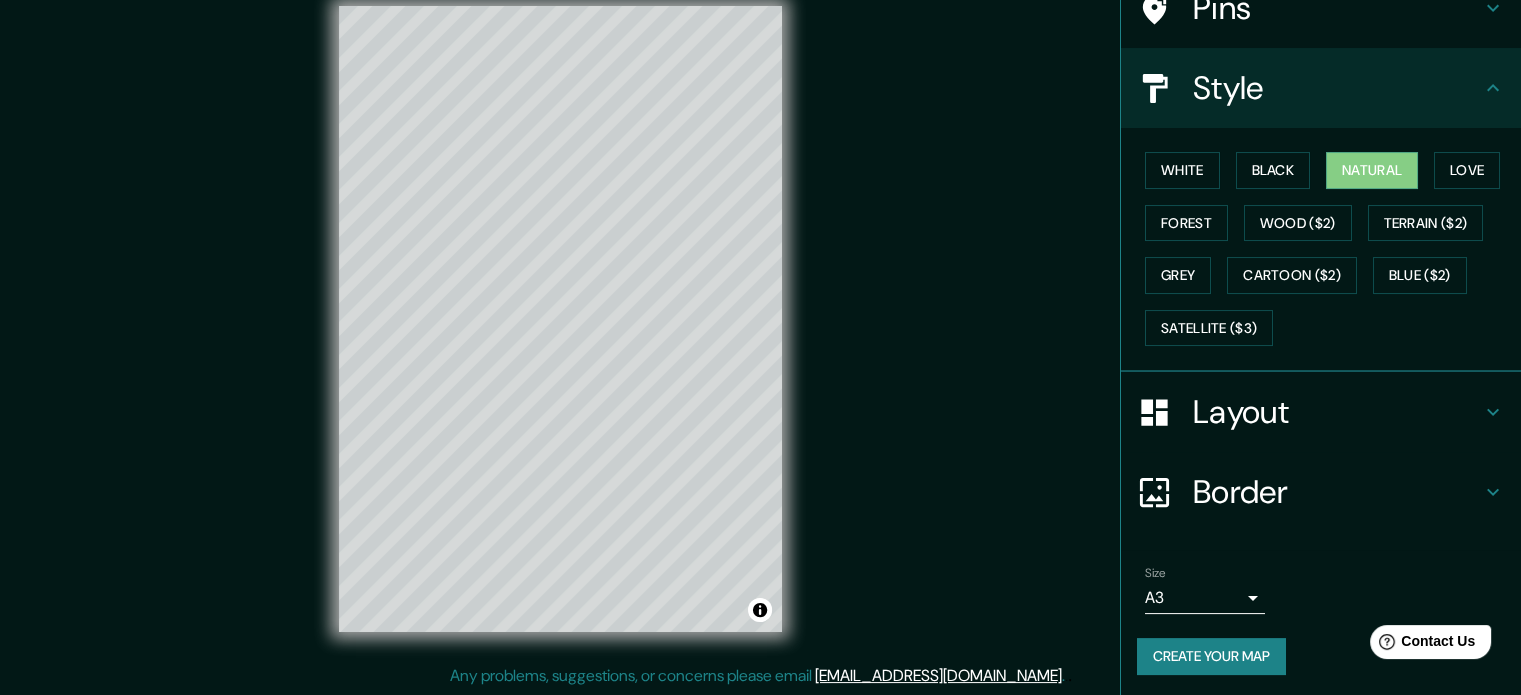 click on "Layout" at bounding box center [1321, 412] 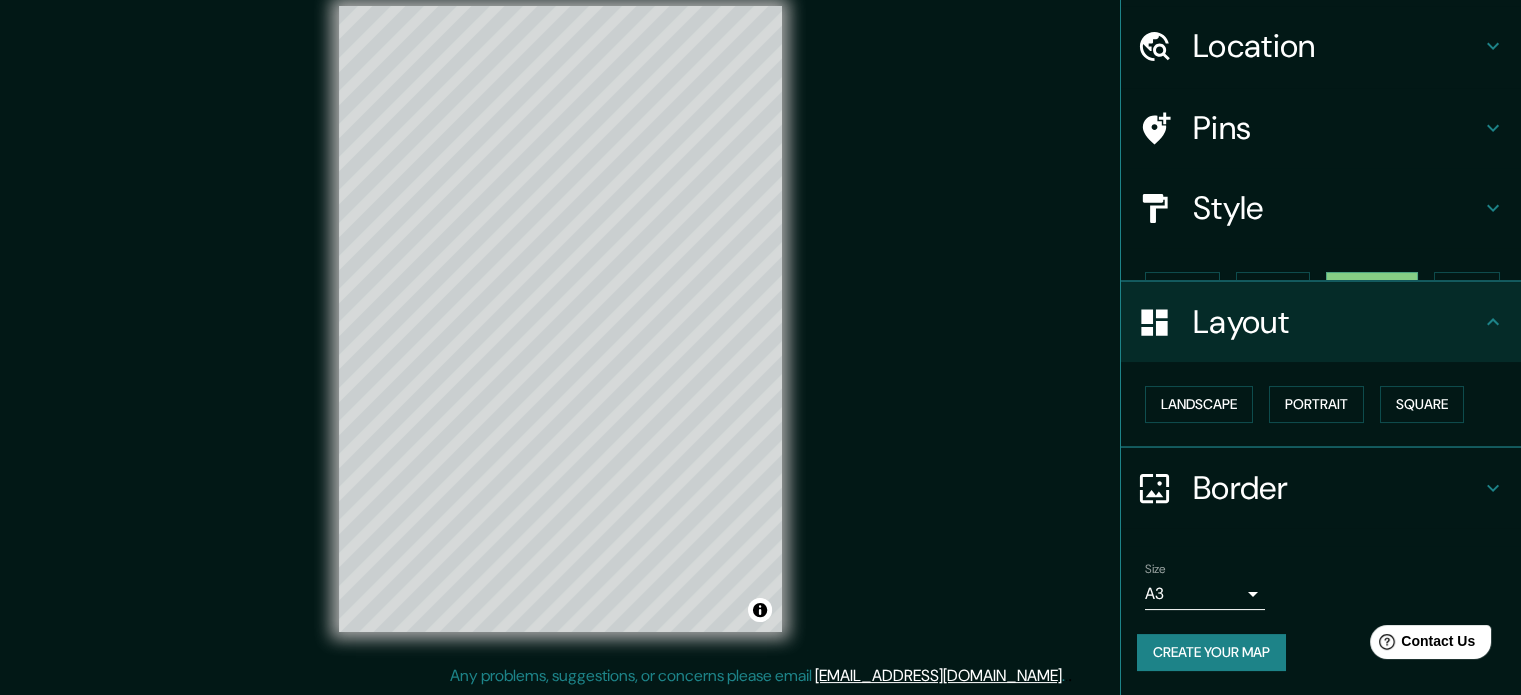 scroll, scrollTop: 22, scrollLeft: 0, axis: vertical 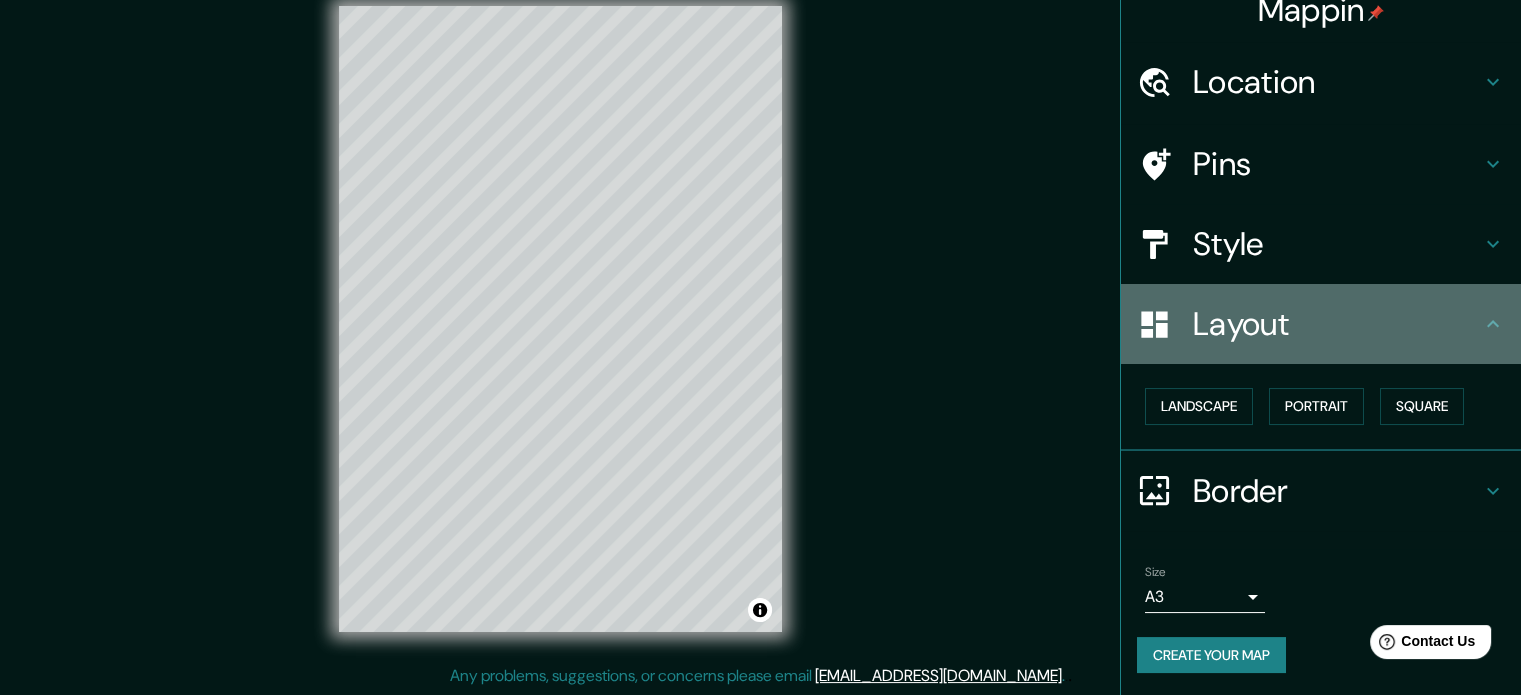 click on "Layout" at bounding box center (1337, 324) 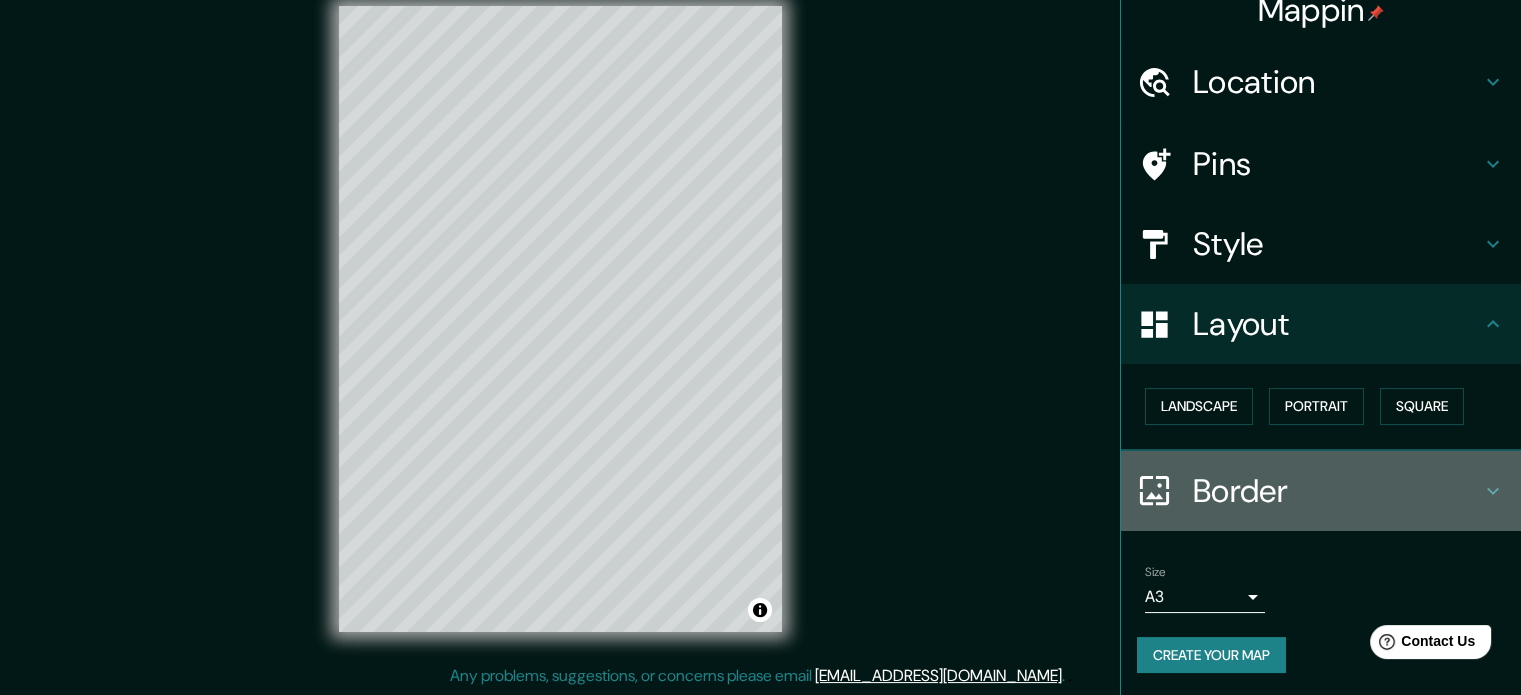 click on "Border" at bounding box center (1337, 491) 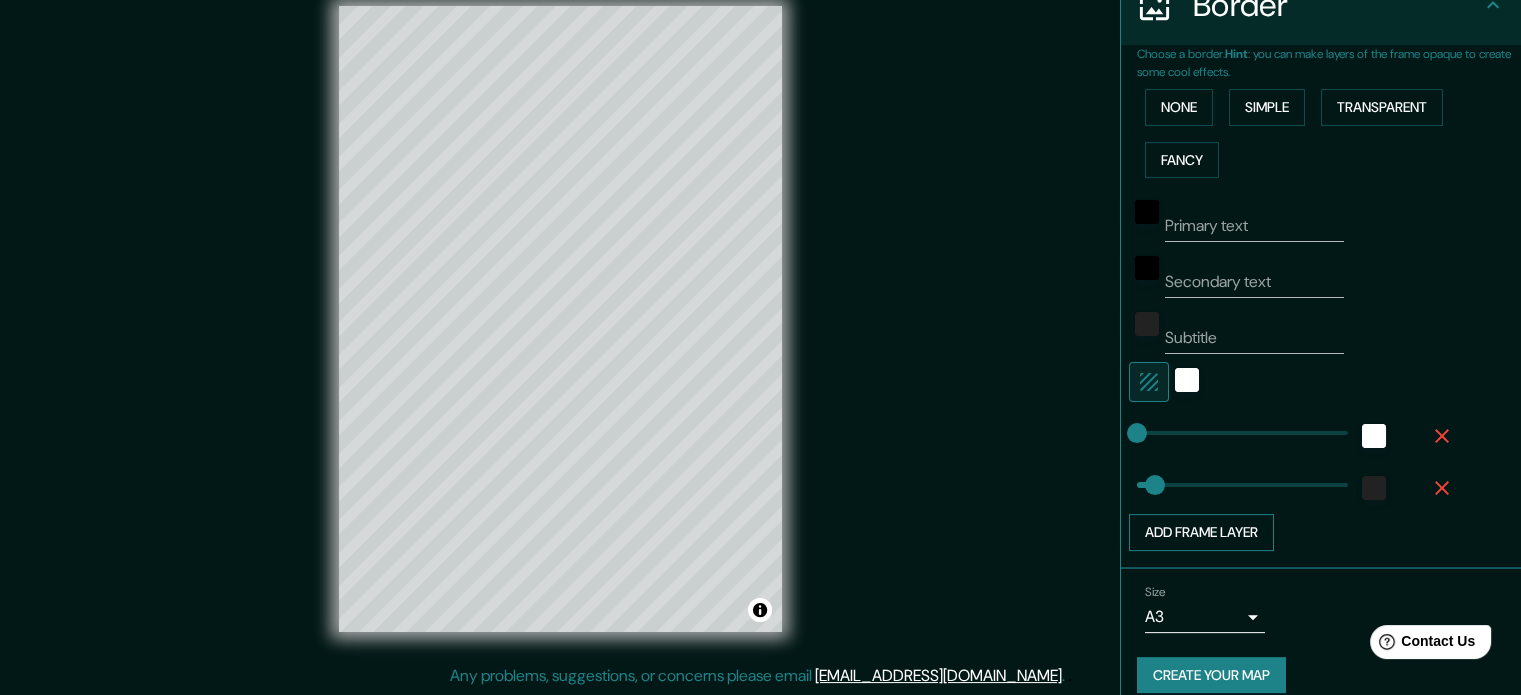 scroll, scrollTop: 422, scrollLeft: 0, axis: vertical 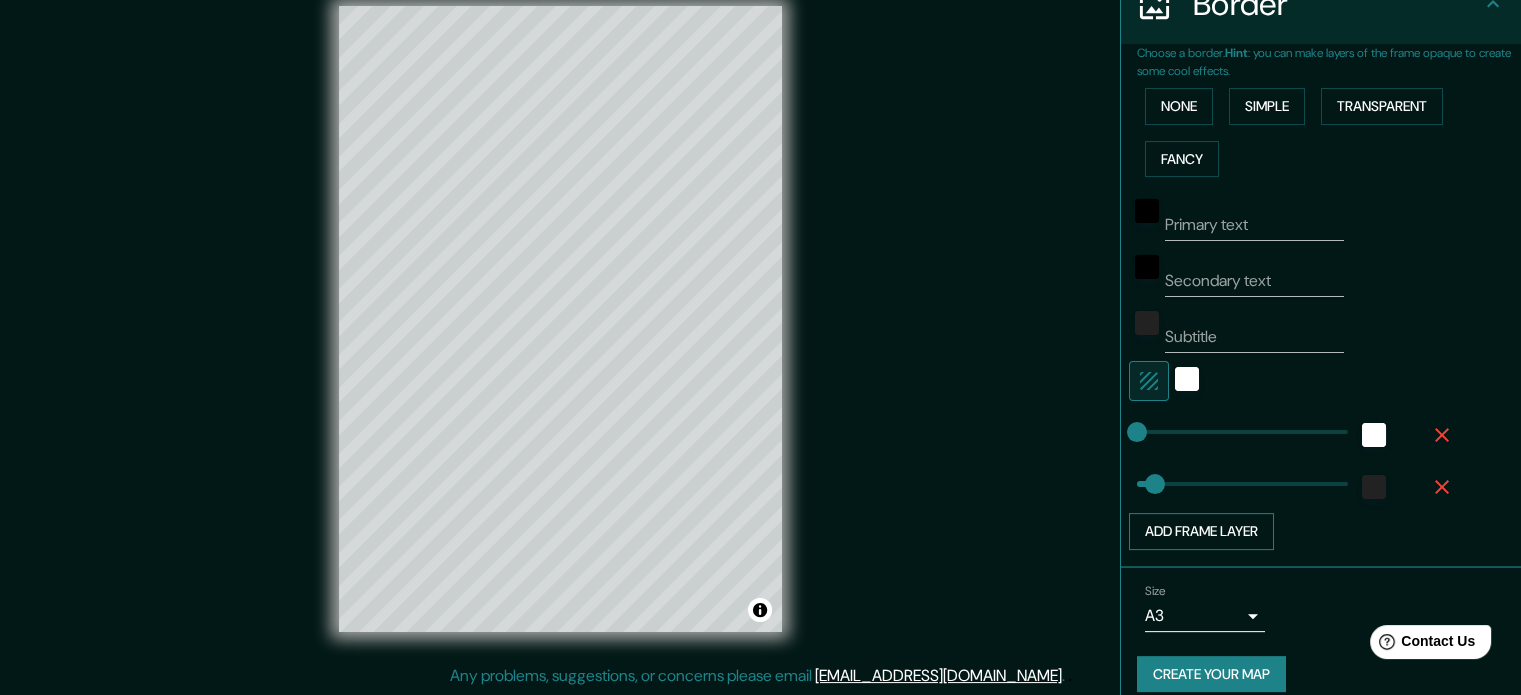 click on "Add frame layer" at bounding box center [1201, 531] 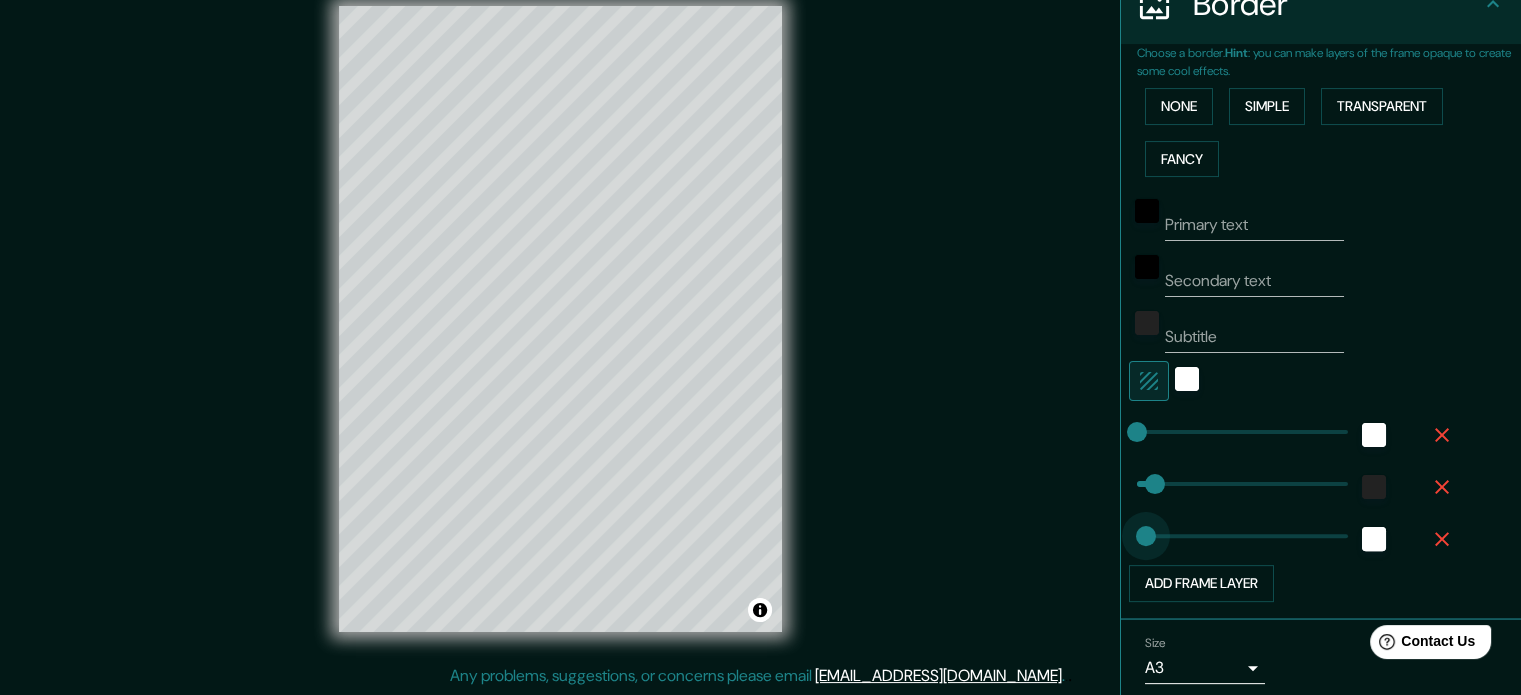 type on "0" 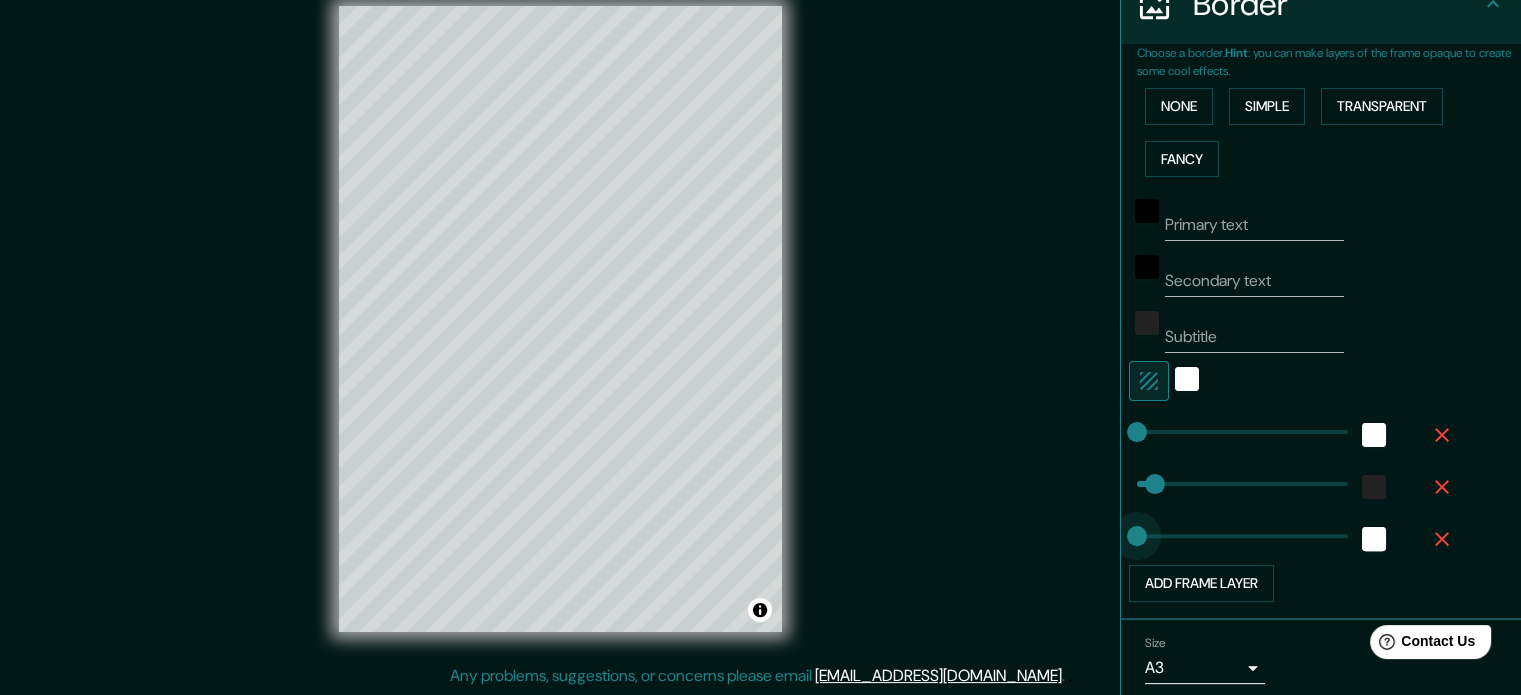drag, startPoint x: 1211, startPoint y: 531, endPoint x: 1116, endPoint y: 535, distance: 95.084175 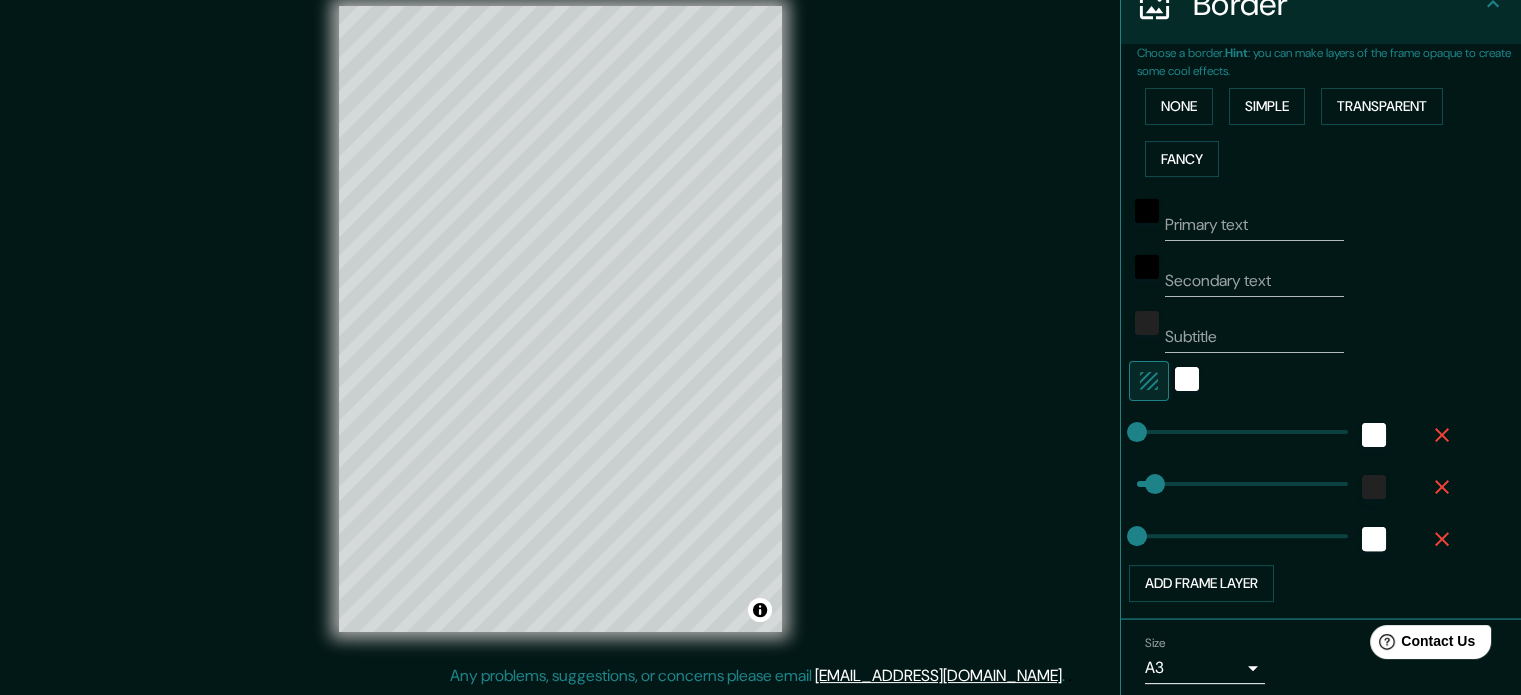 click 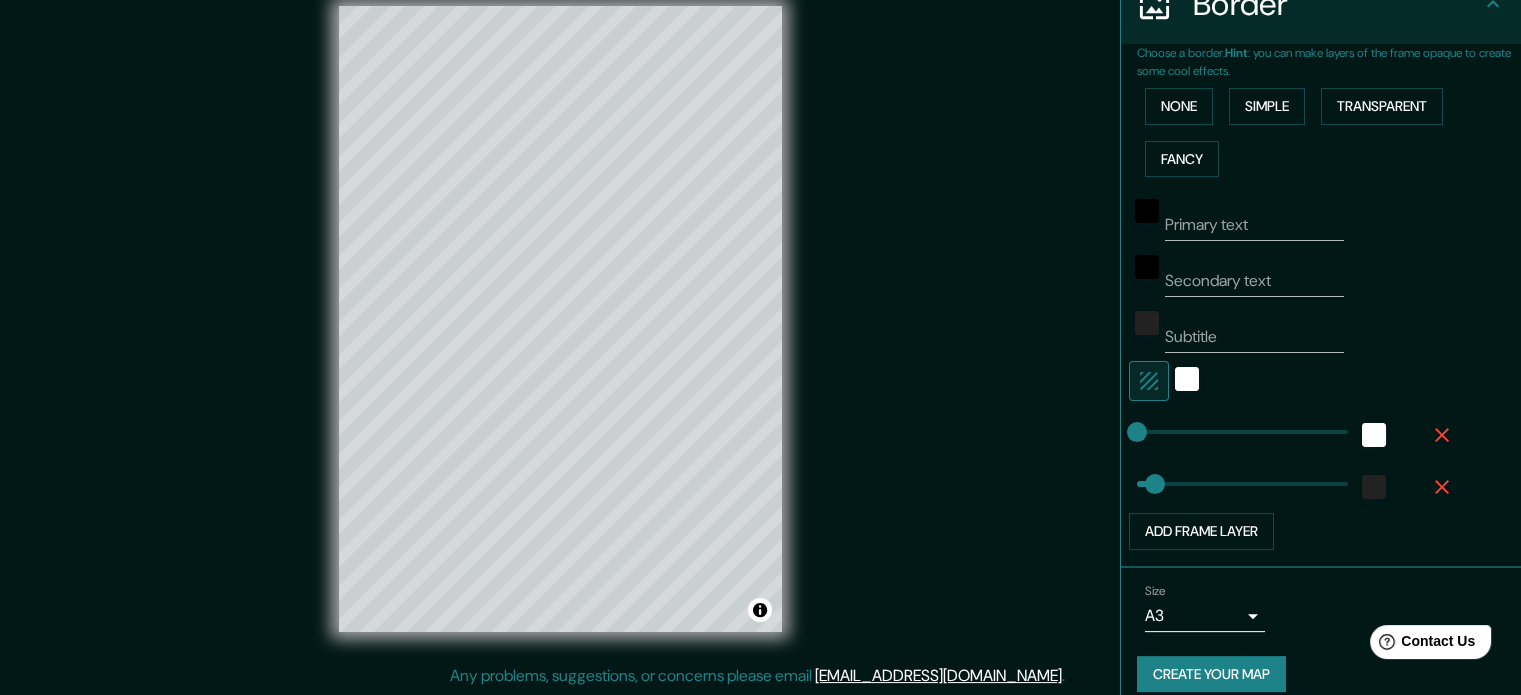click 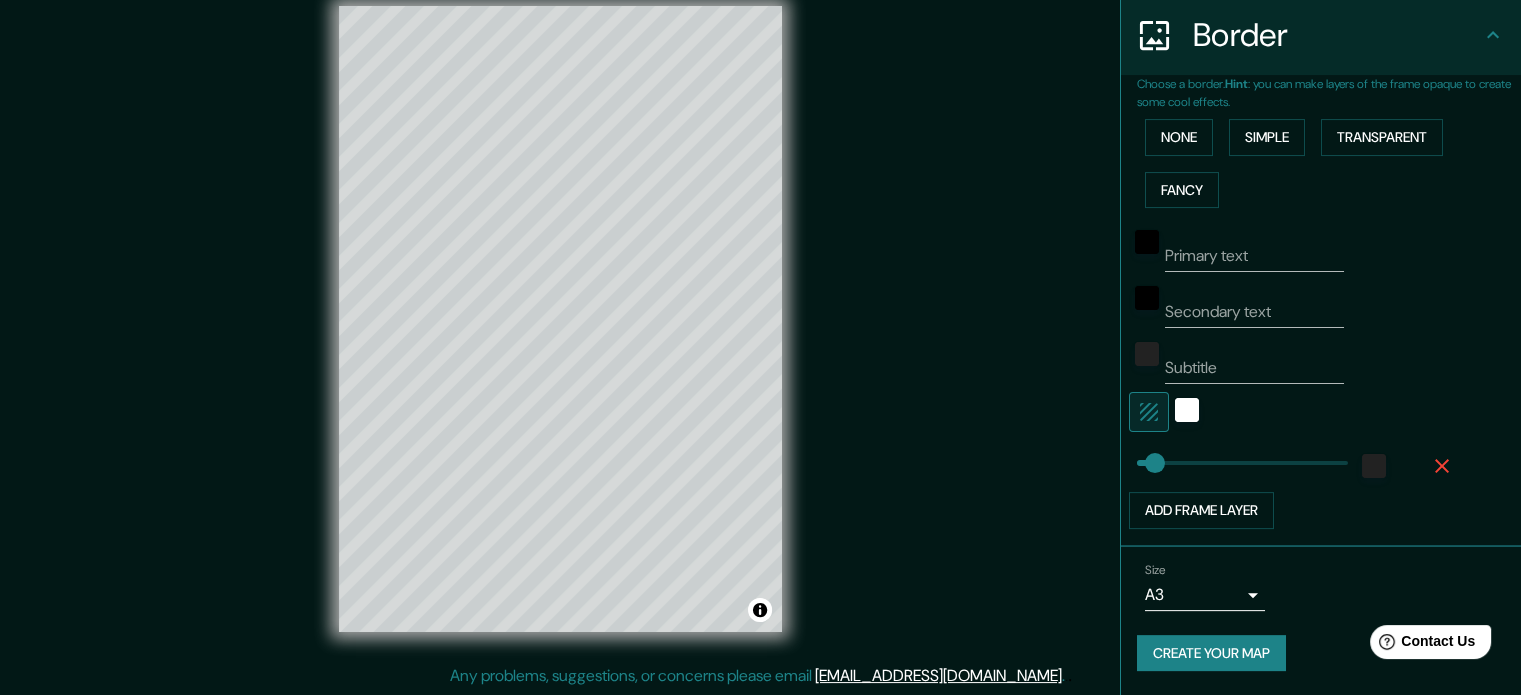 scroll, scrollTop: 388, scrollLeft: 0, axis: vertical 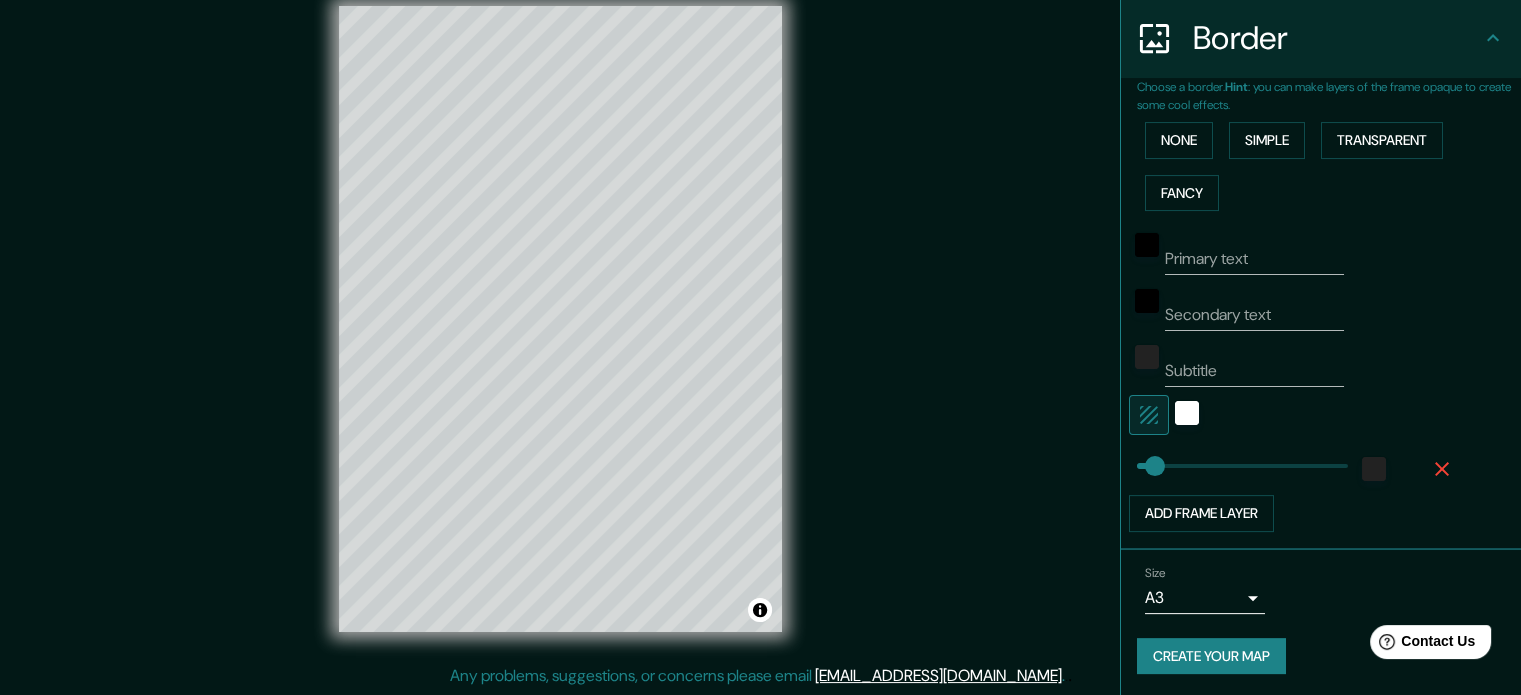 click 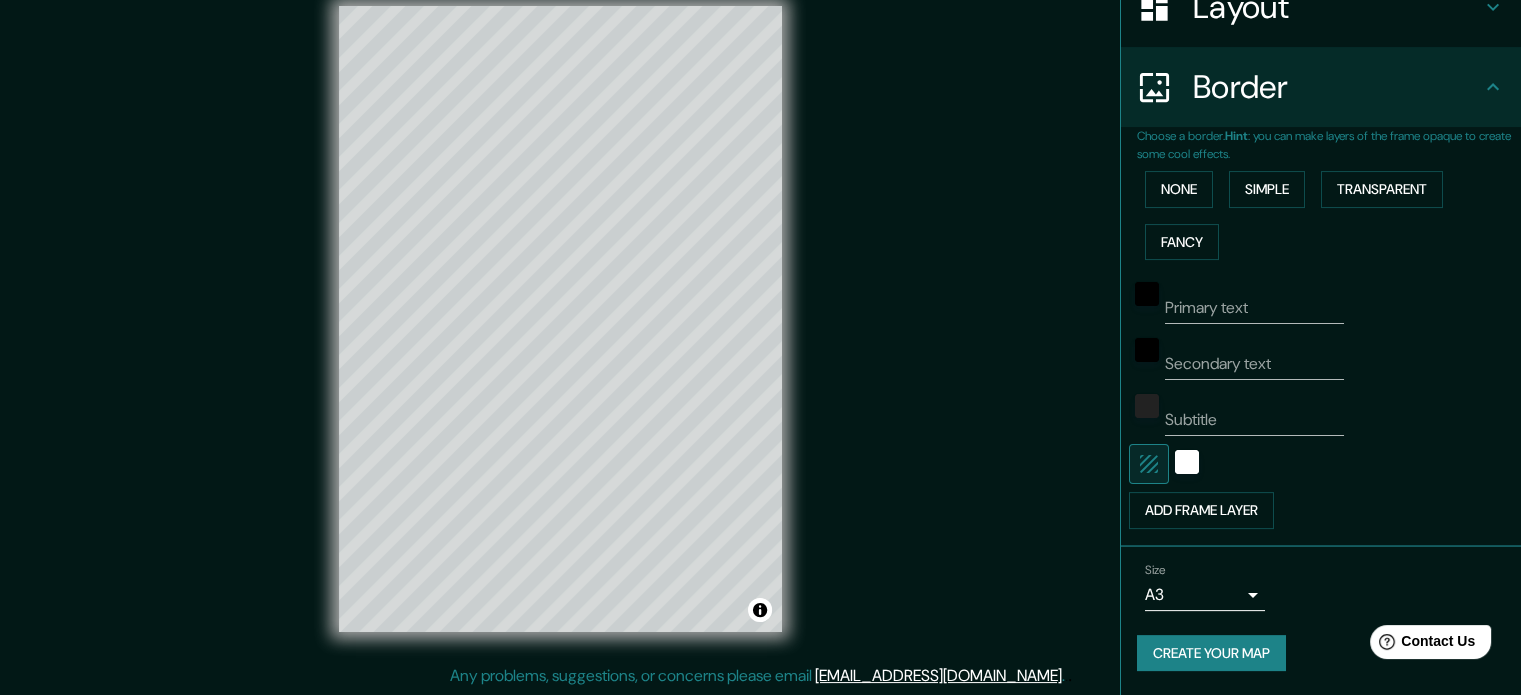 scroll, scrollTop: 336, scrollLeft: 0, axis: vertical 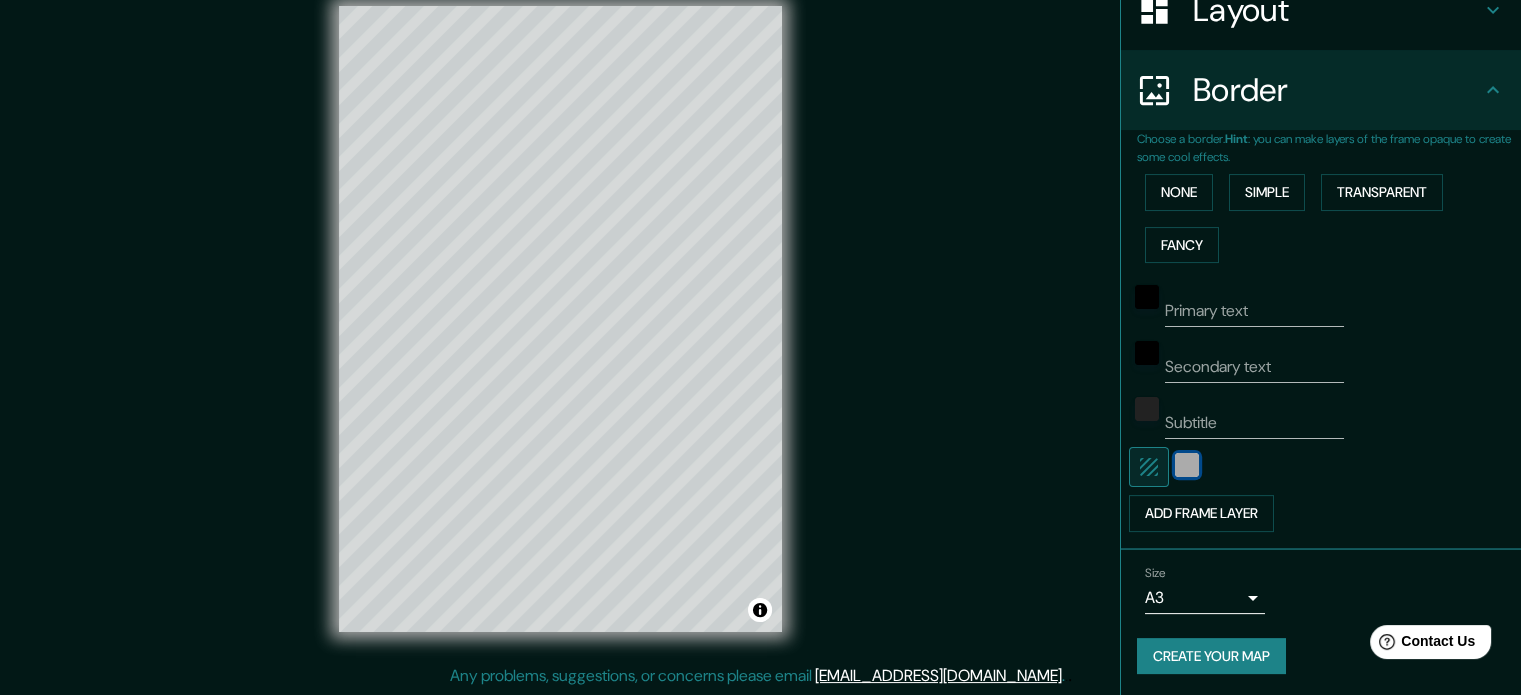 click at bounding box center [1187, 465] 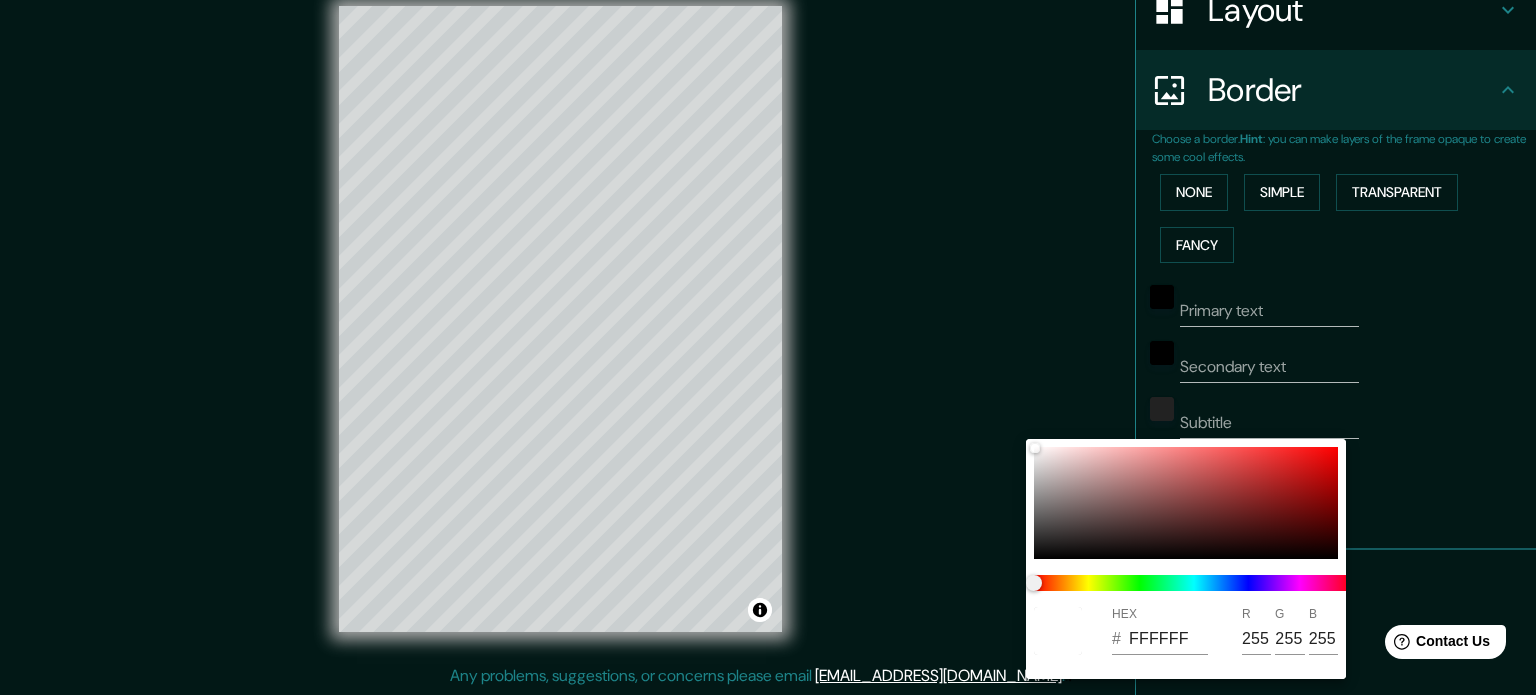 click at bounding box center (768, 347) 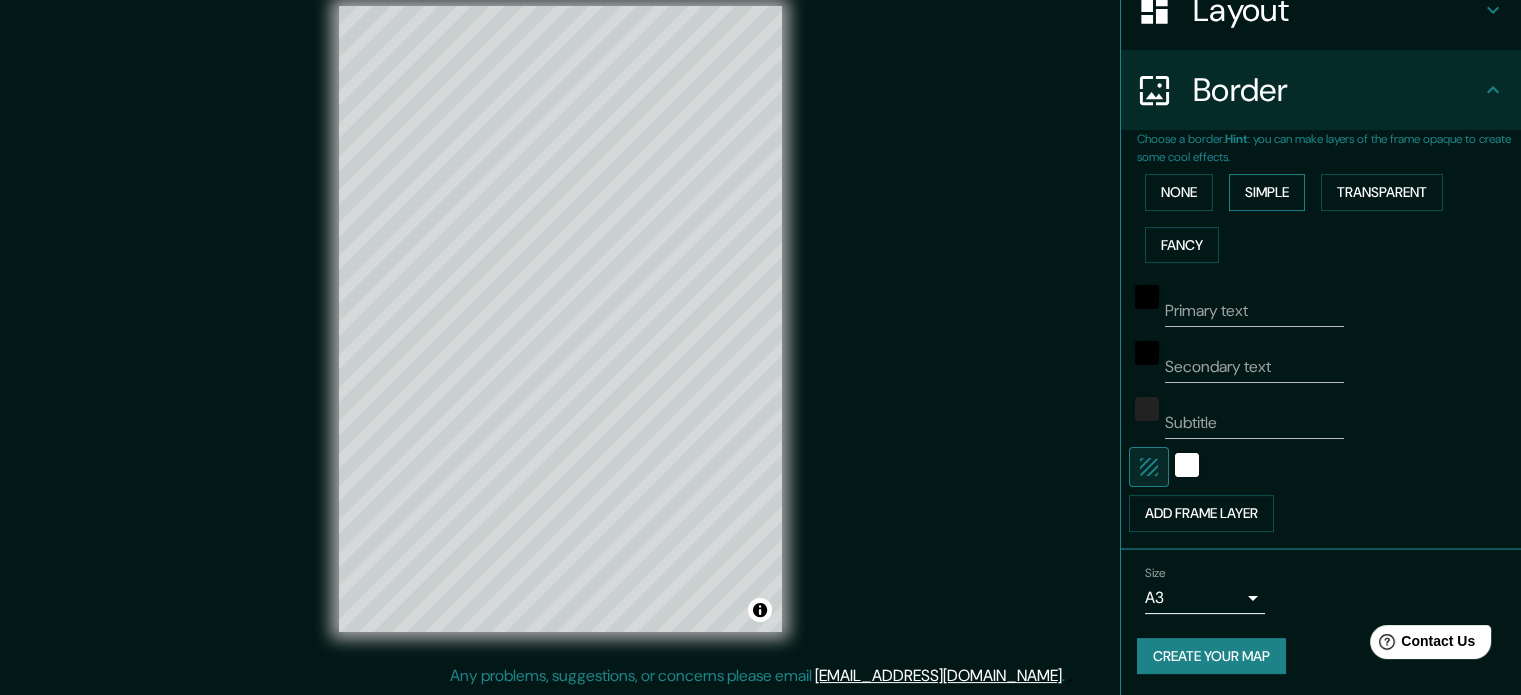 click on "Simple" at bounding box center (1267, 192) 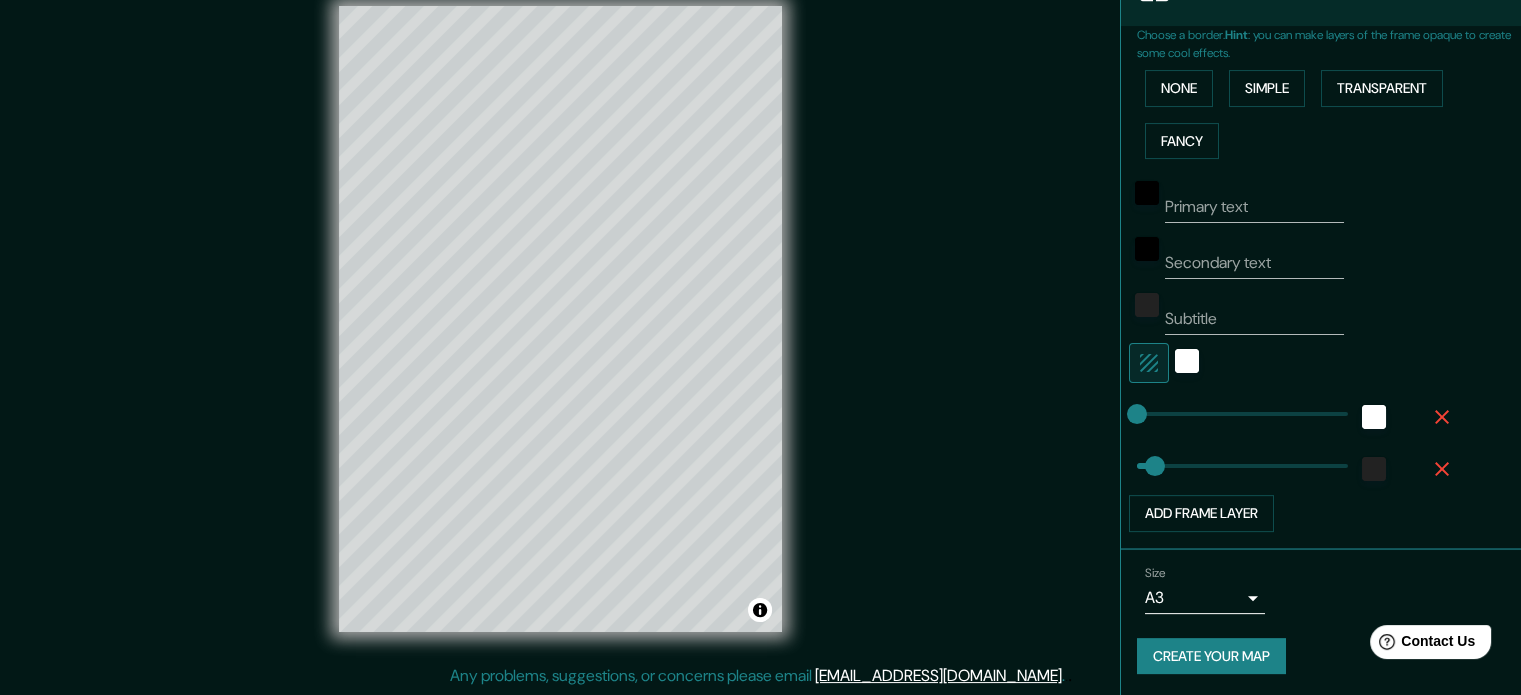 scroll, scrollTop: 340, scrollLeft: 0, axis: vertical 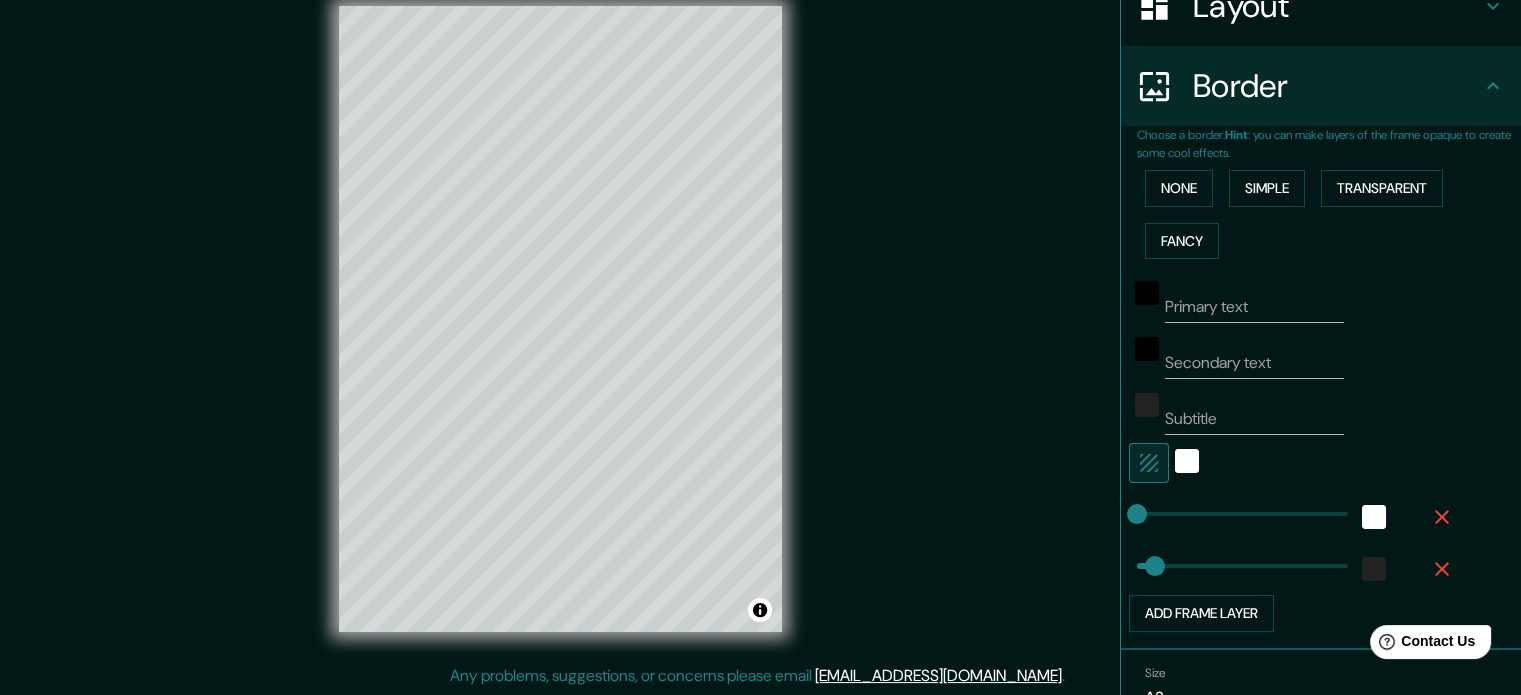 click on "Primary text" at bounding box center (1254, 307) 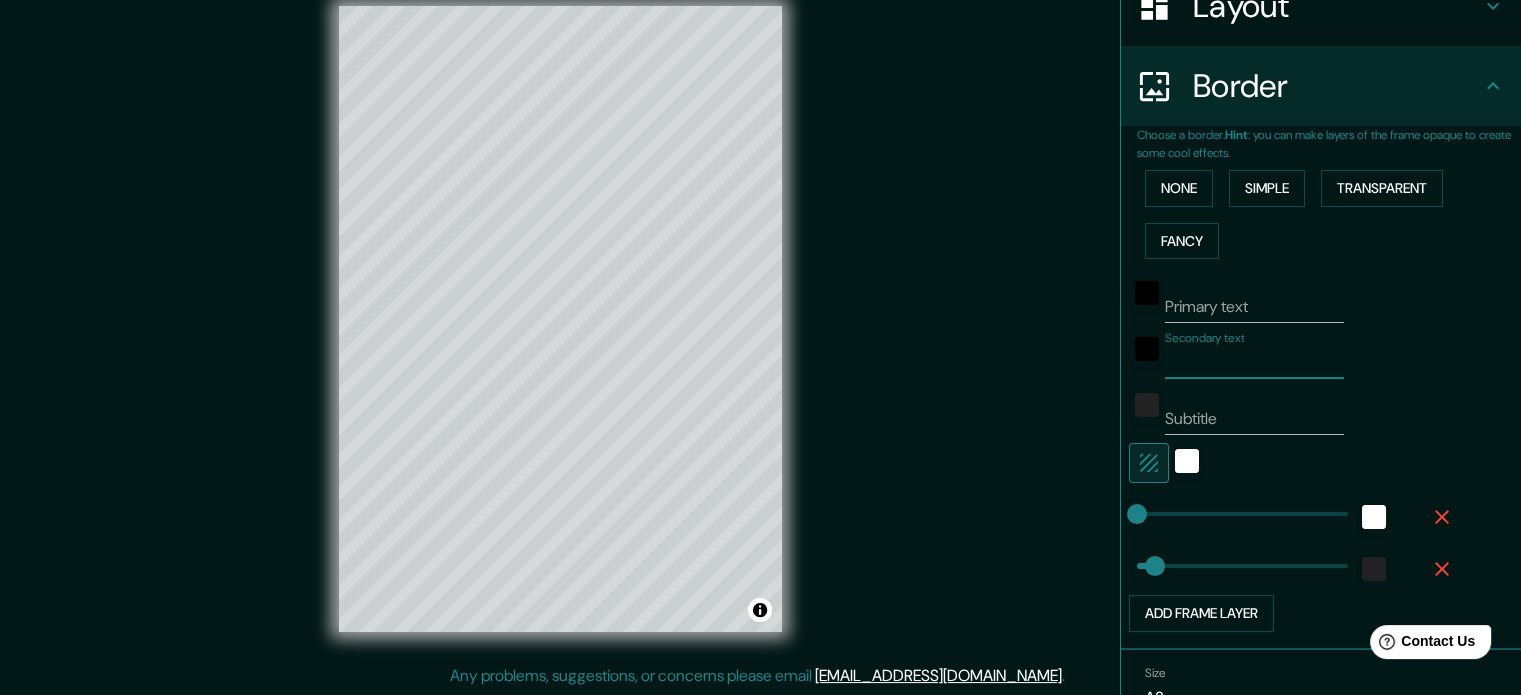 click on "Secondary text" at bounding box center [1254, 363] 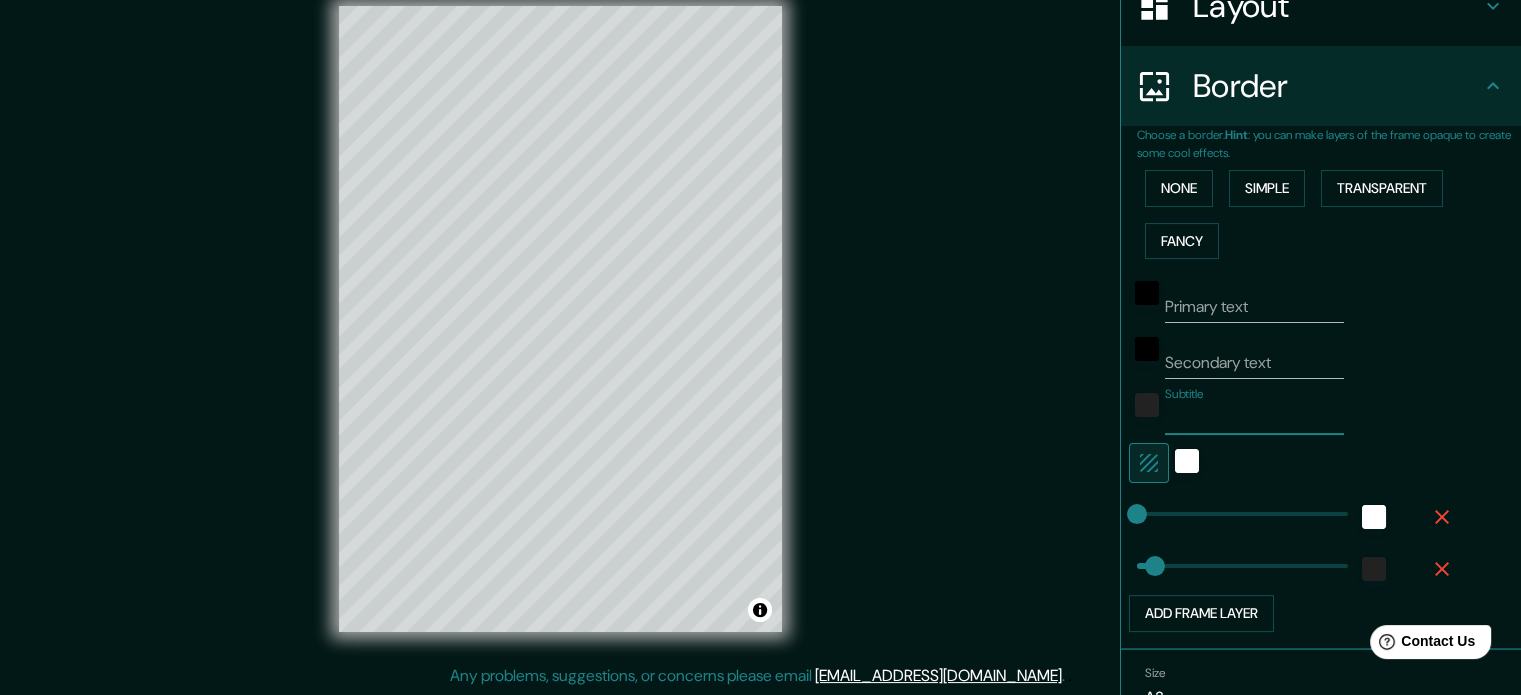 click on "Mappin Location San Sebastián, Gipuzkoa, Spain Pins Style Layout Border Choose a border.  Hint : you can make layers of the frame opaque to create some cool effects. None Simple Transparent Fancy Primary text Secondary text Subtitle Add frame layer Size A3 single Create your map © Mapbox   © OpenStreetMap   Improve this map Any problems, suggestions, or concerns please email    help@mappin.pro . . ." at bounding box center [760, 335] 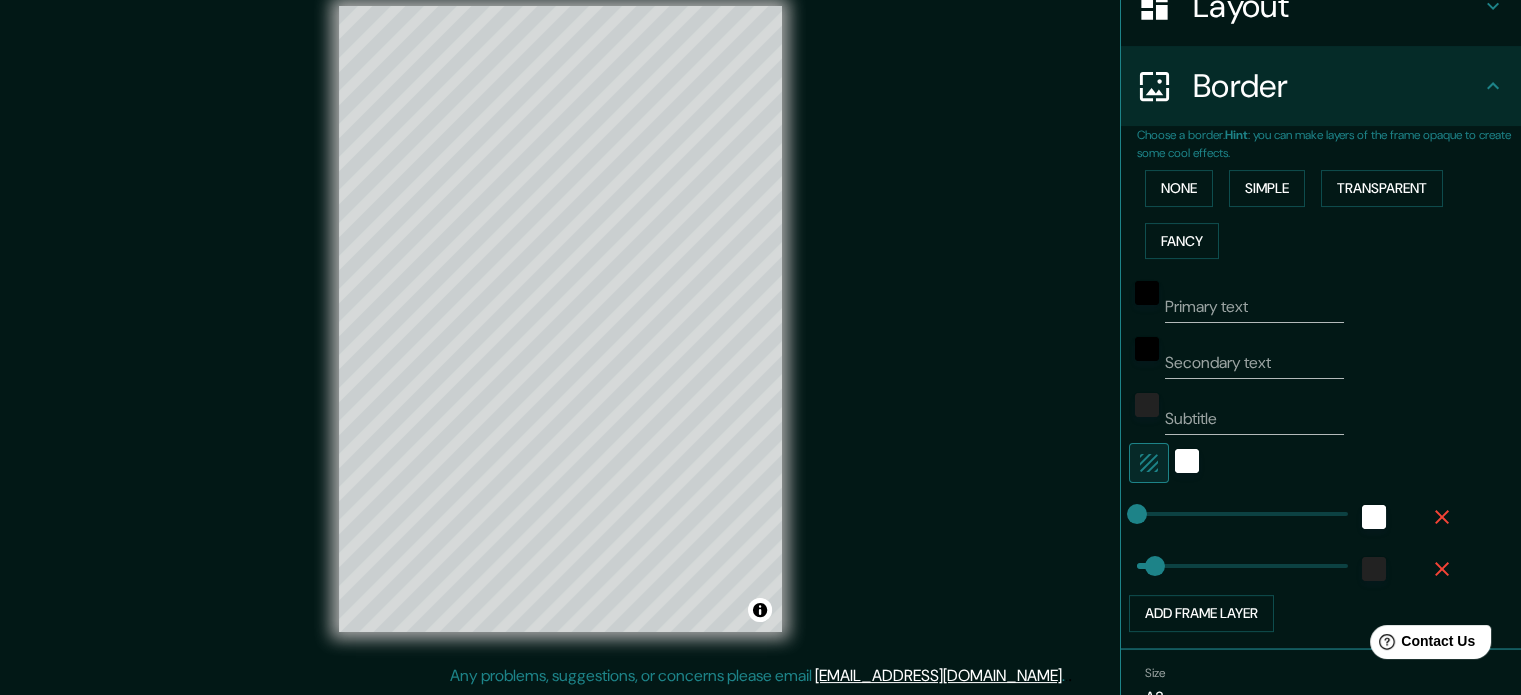click 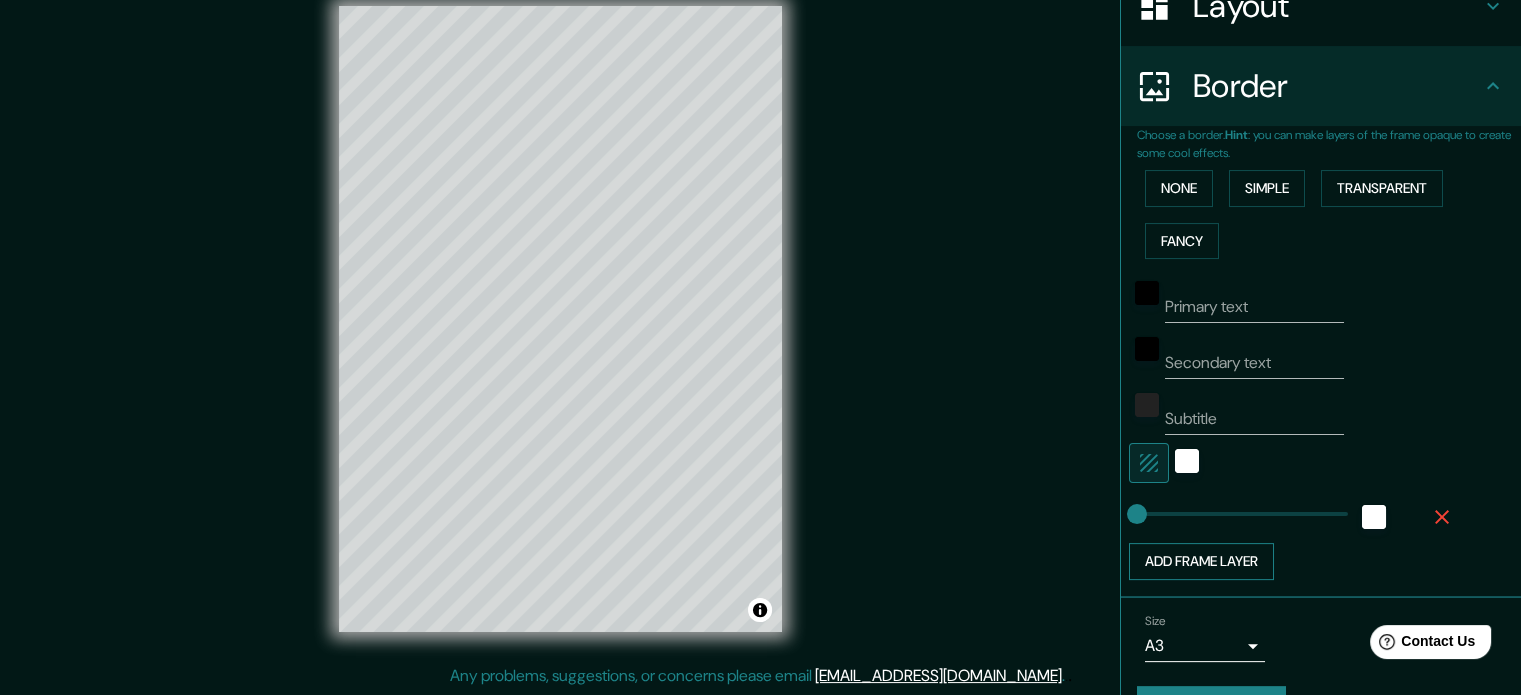 click on "Add frame layer" at bounding box center [1201, 561] 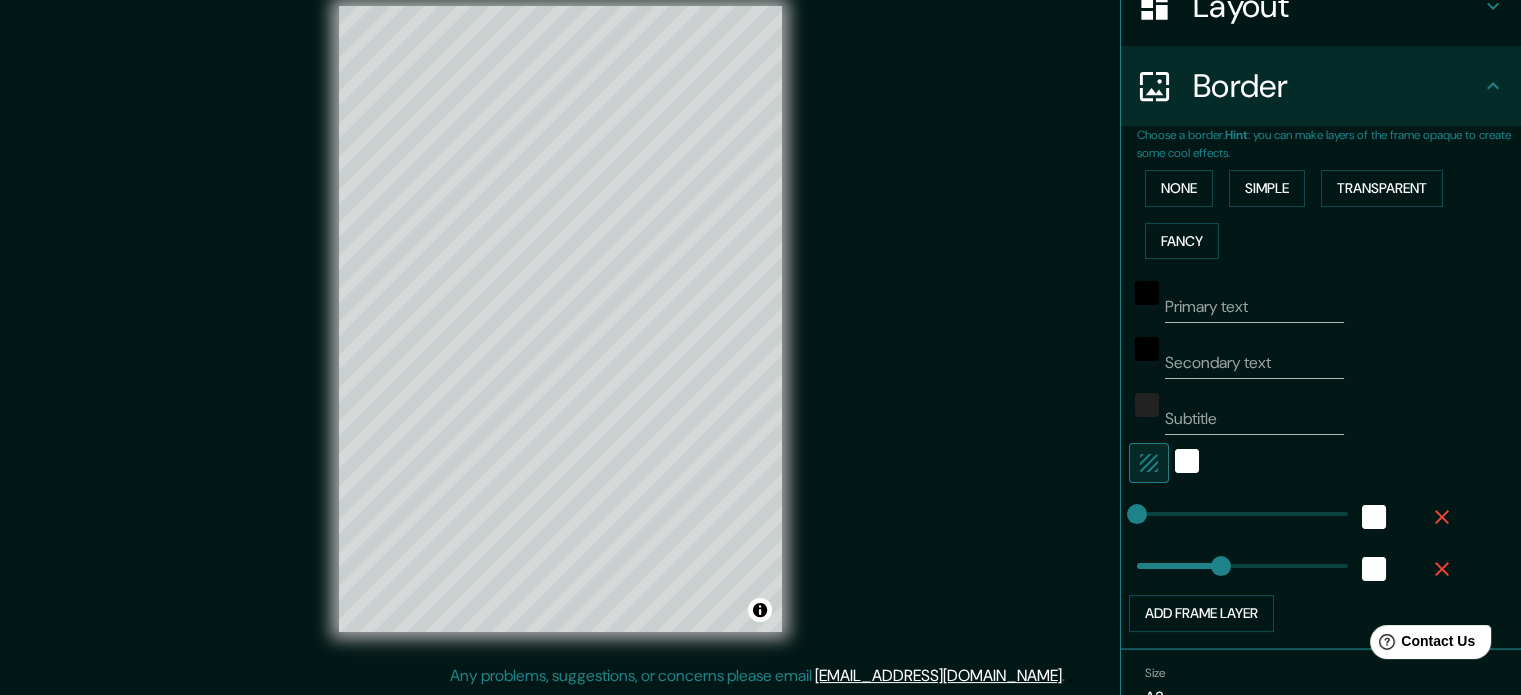 type on "177" 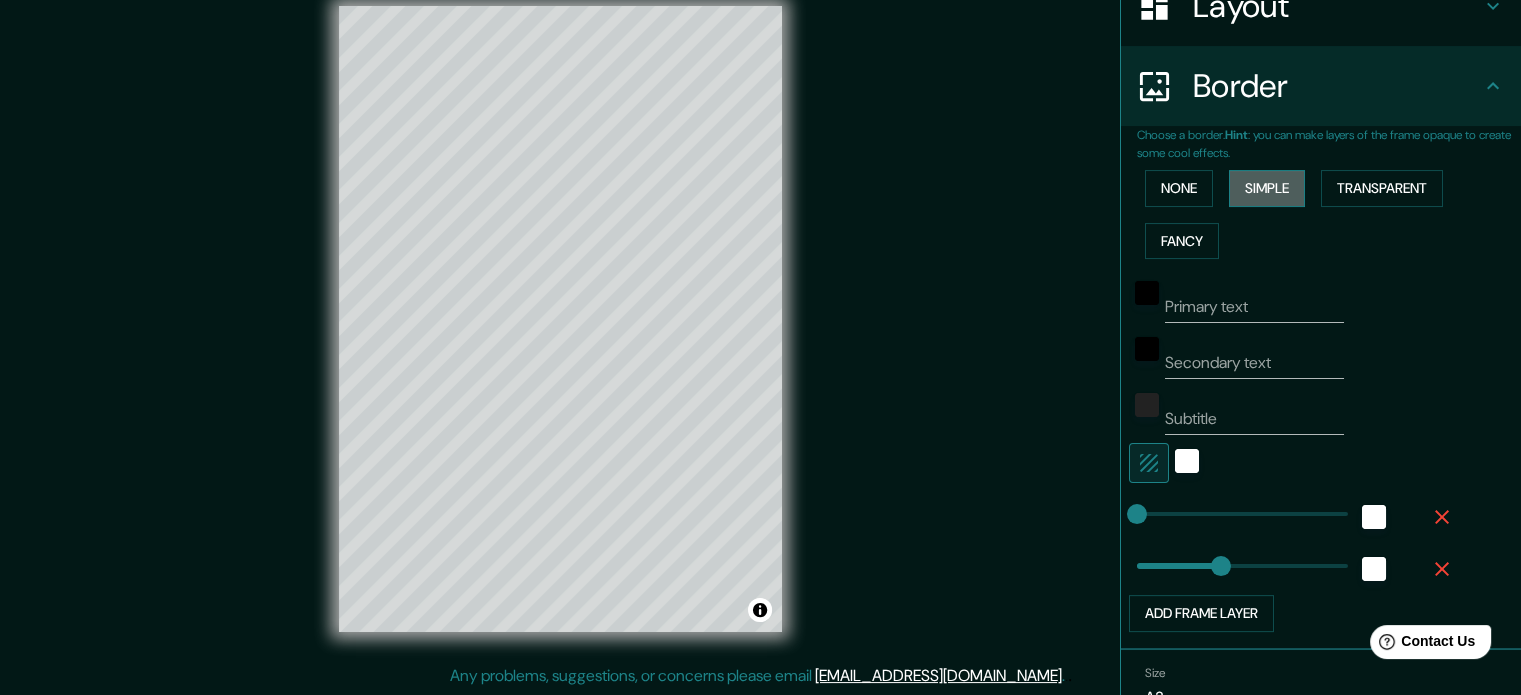 click on "Simple" at bounding box center [1267, 188] 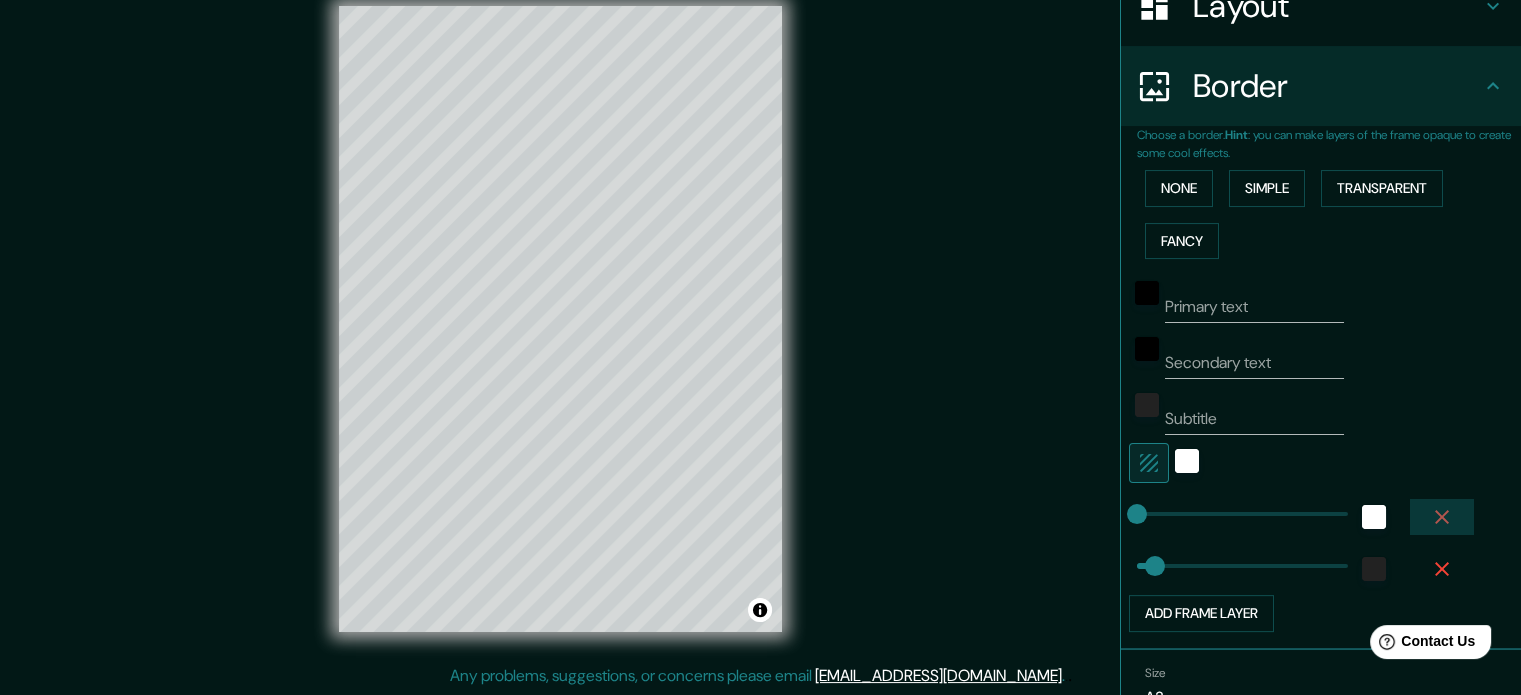 click 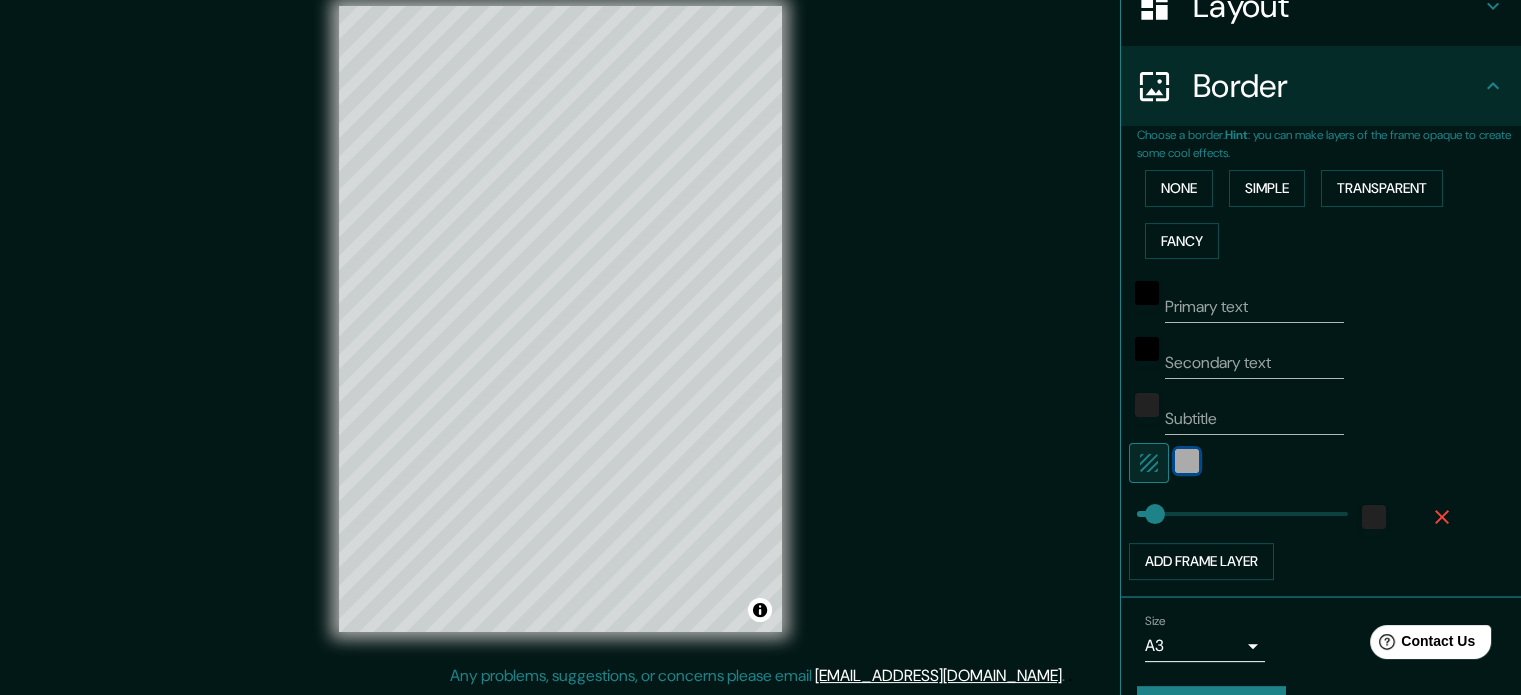 click at bounding box center (1187, 461) 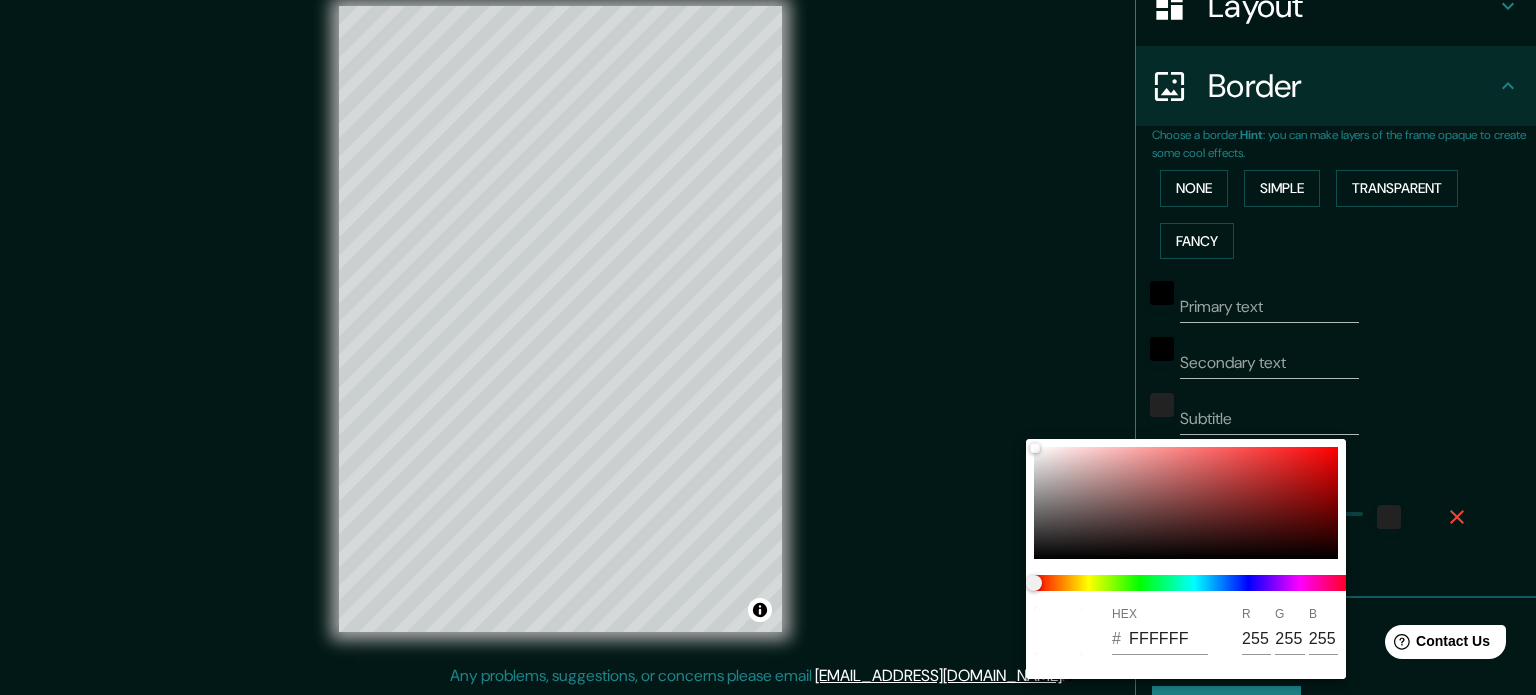 click at bounding box center [768, 347] 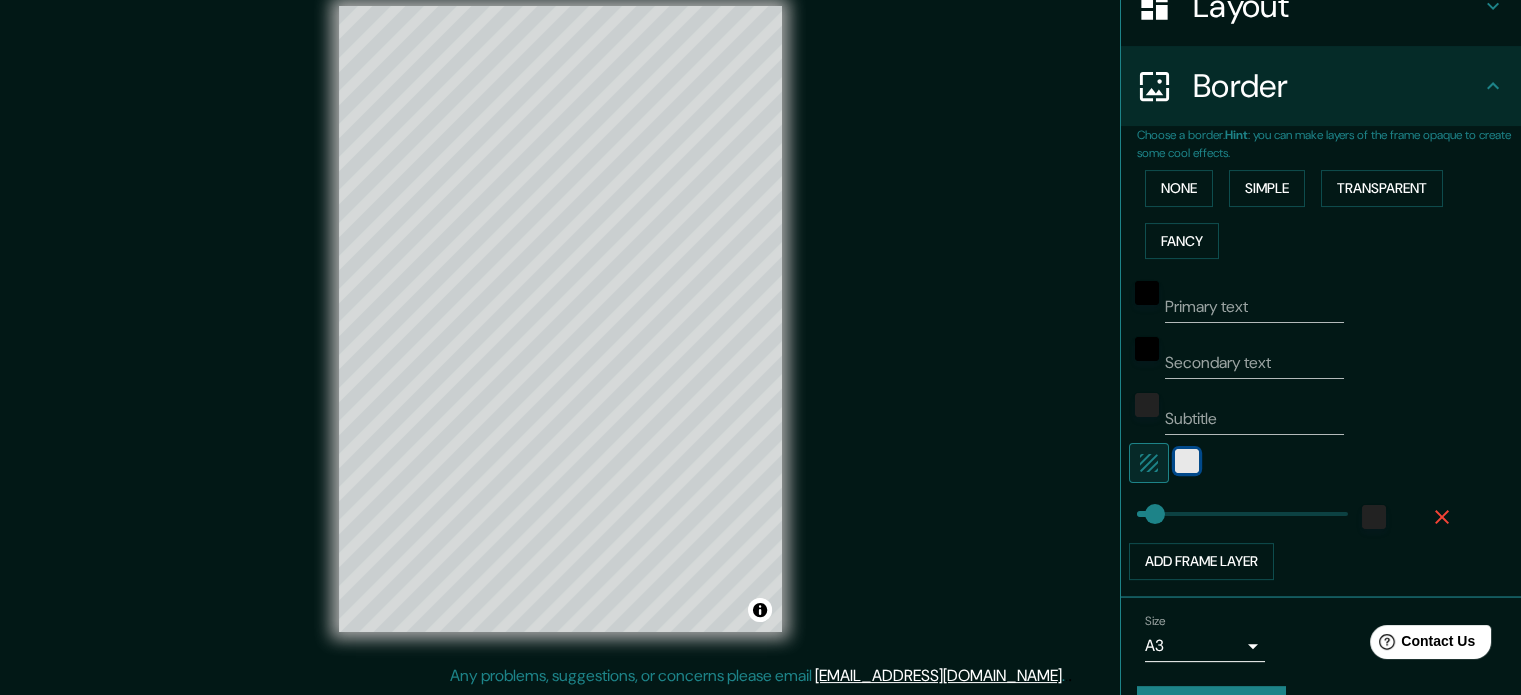 click at bounding box center (1187, 461) 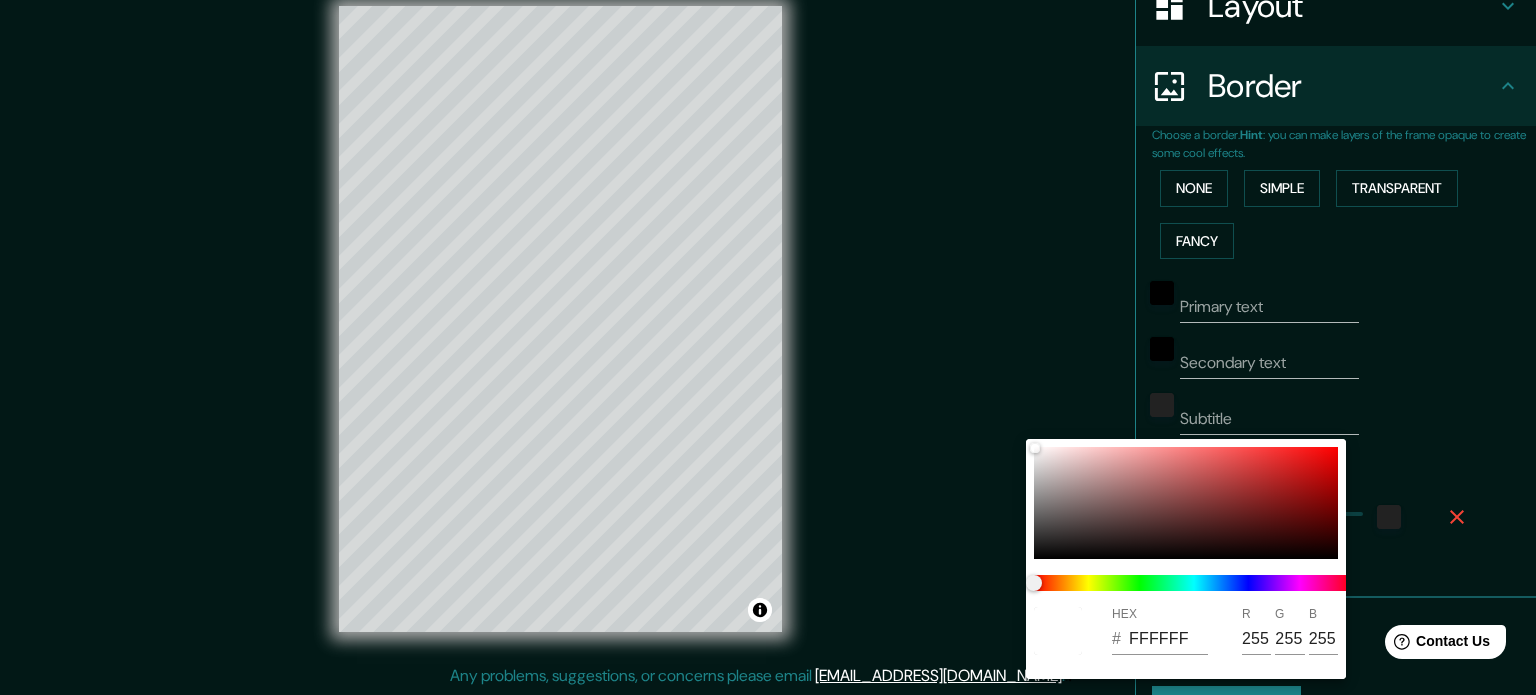 click at bounding box center [768, 347] 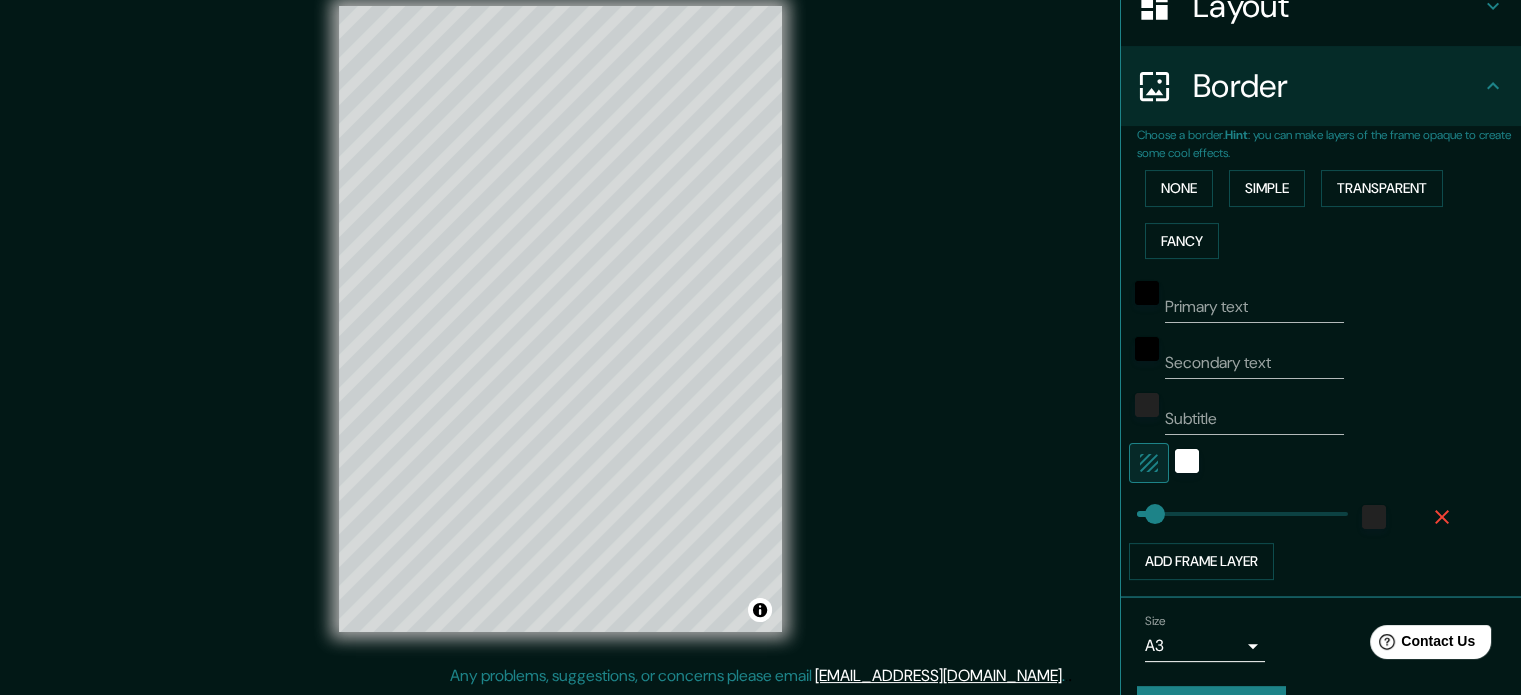 click at bounding box center (1149, 463) 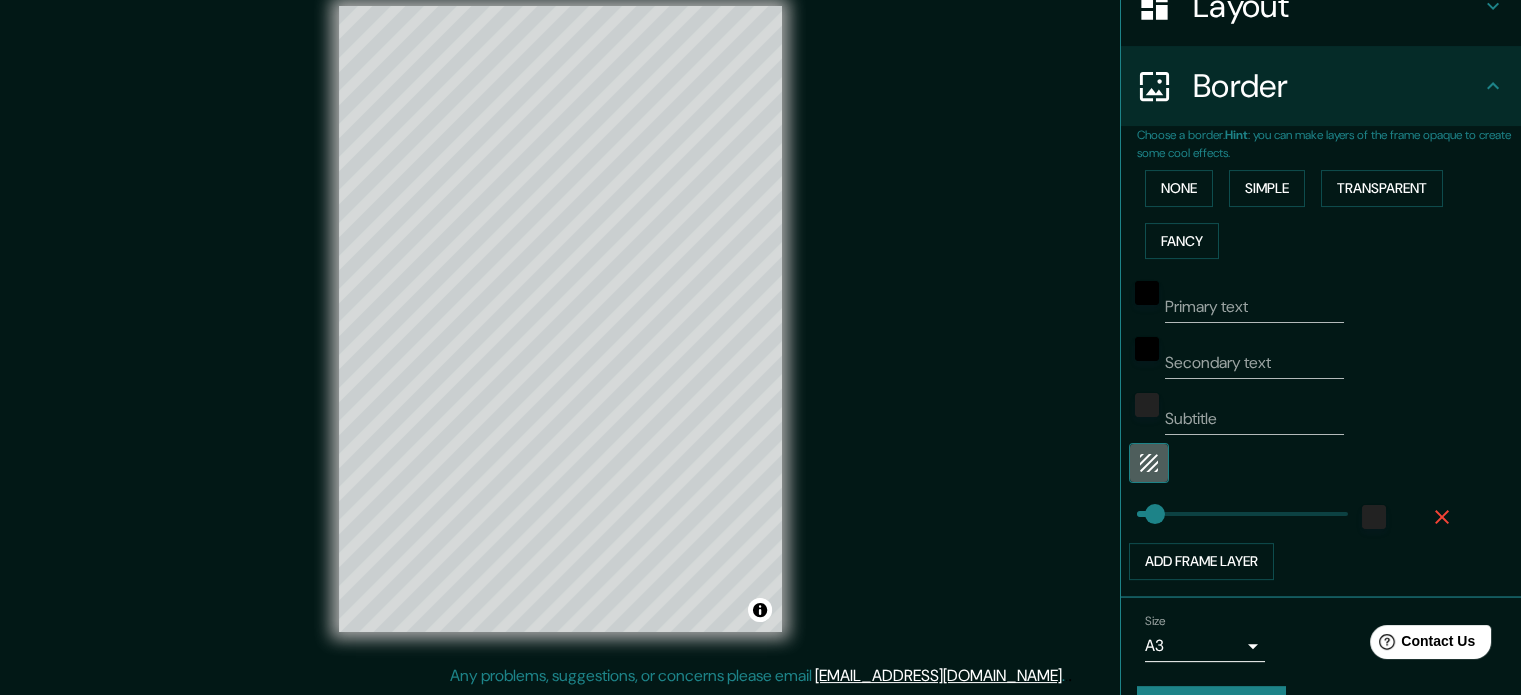 click 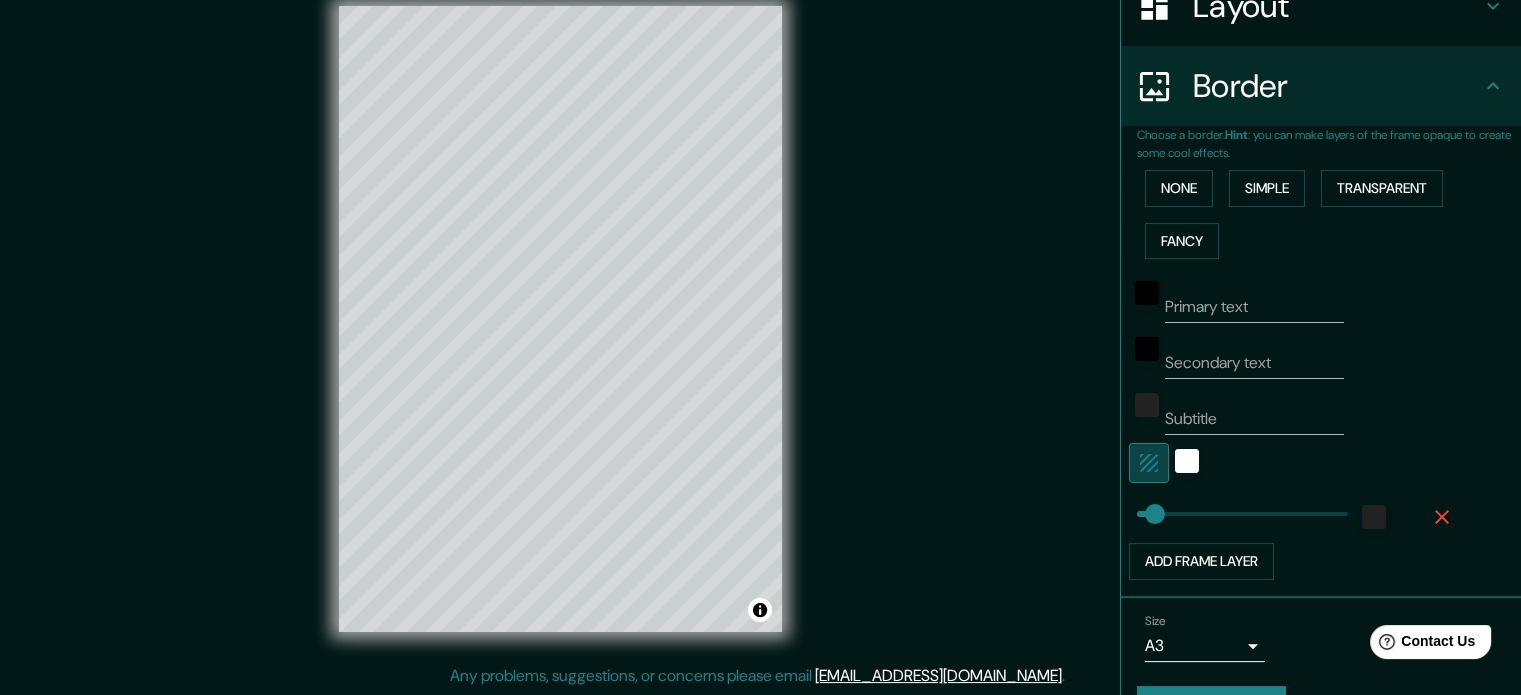 click 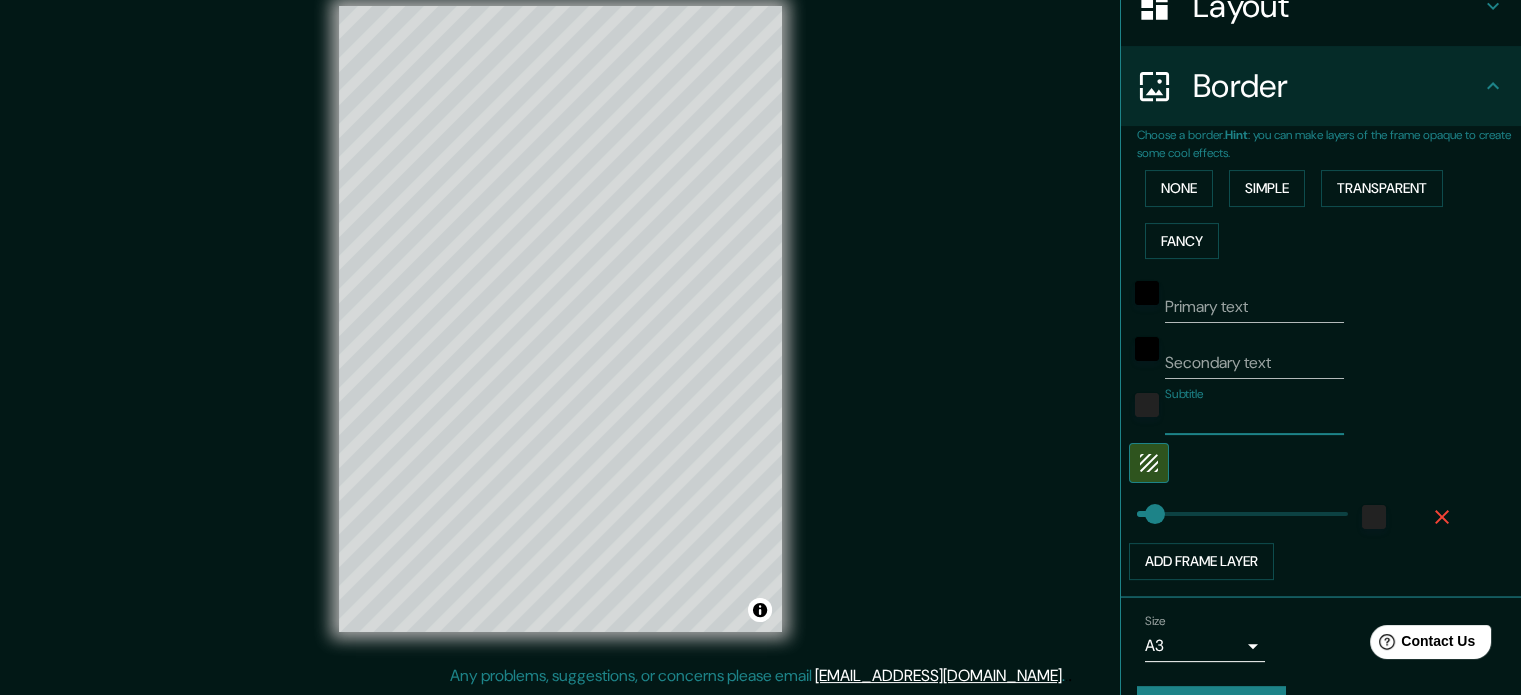click on "Subtitle" at bounding box center [1254, 419] 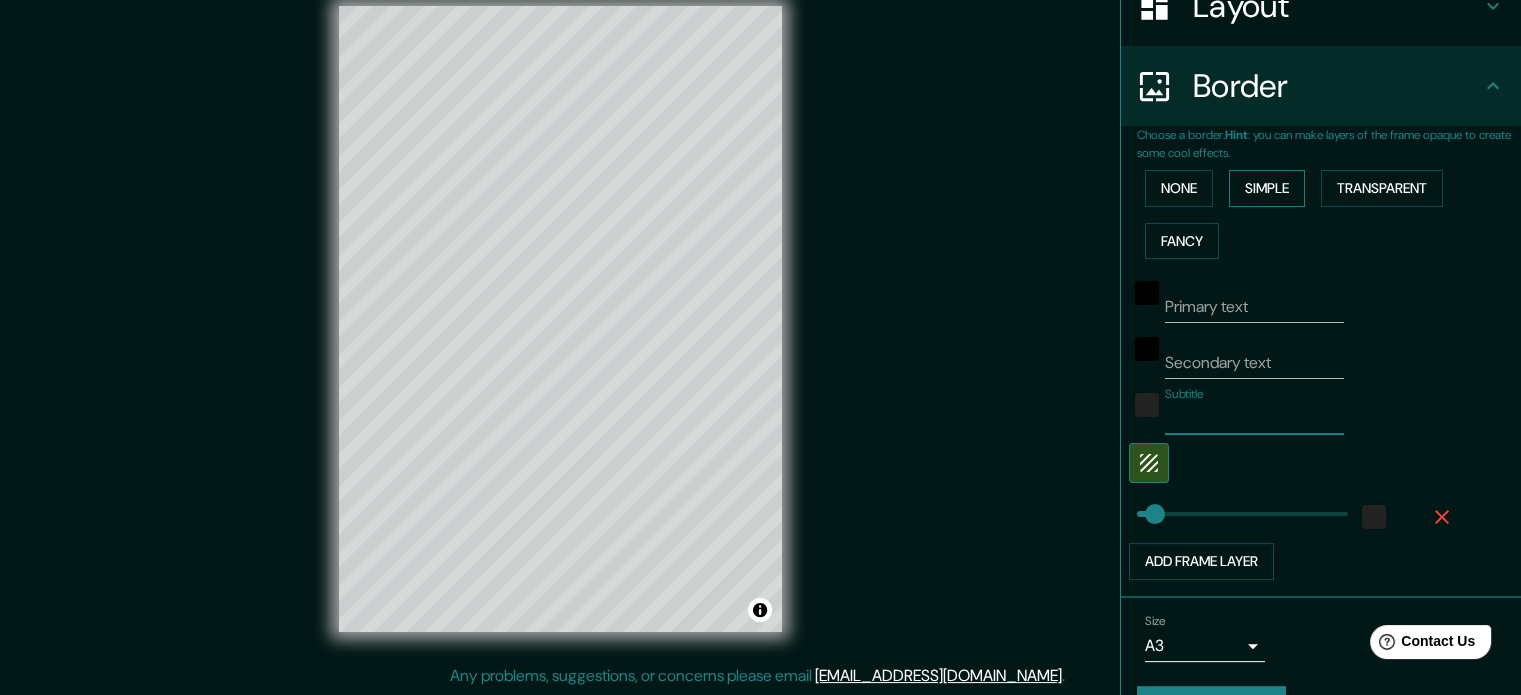 click on "Simple" at bounding box center [1267, 188] 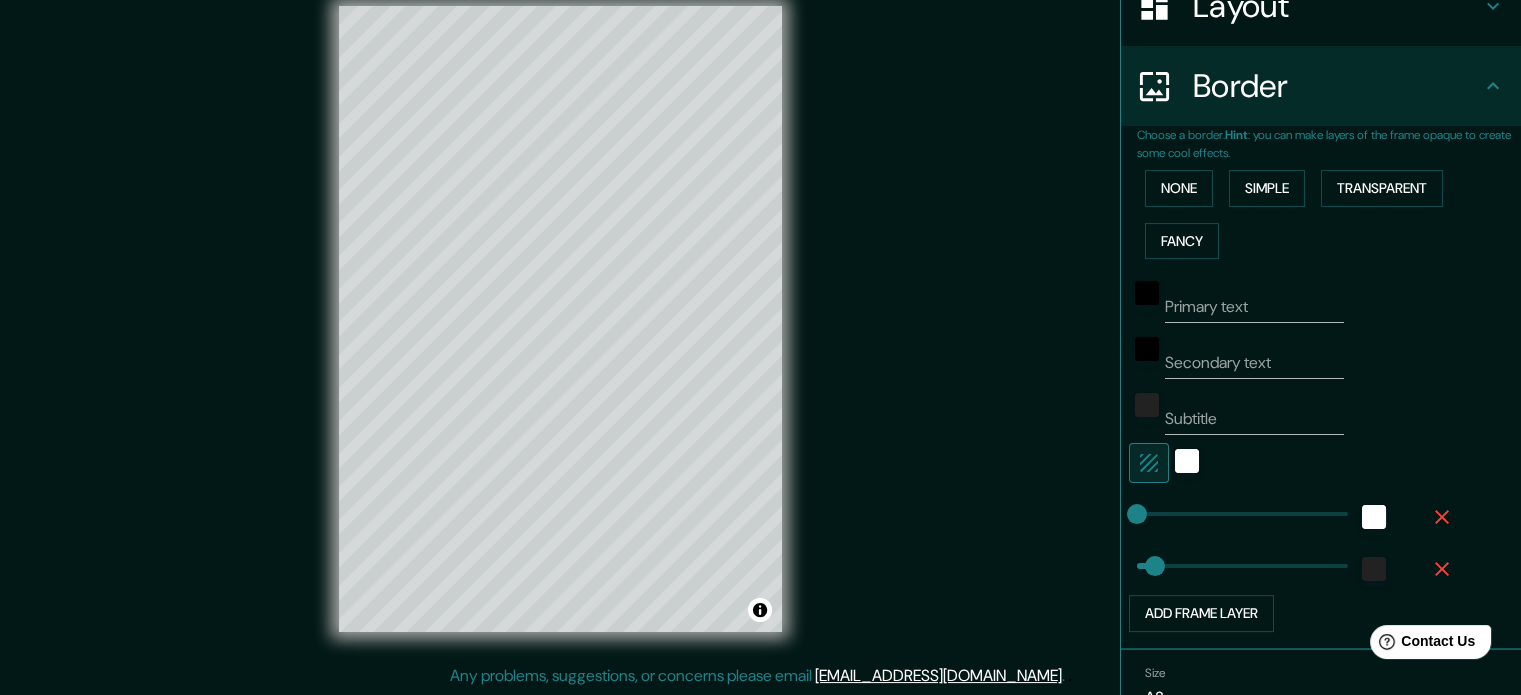 click 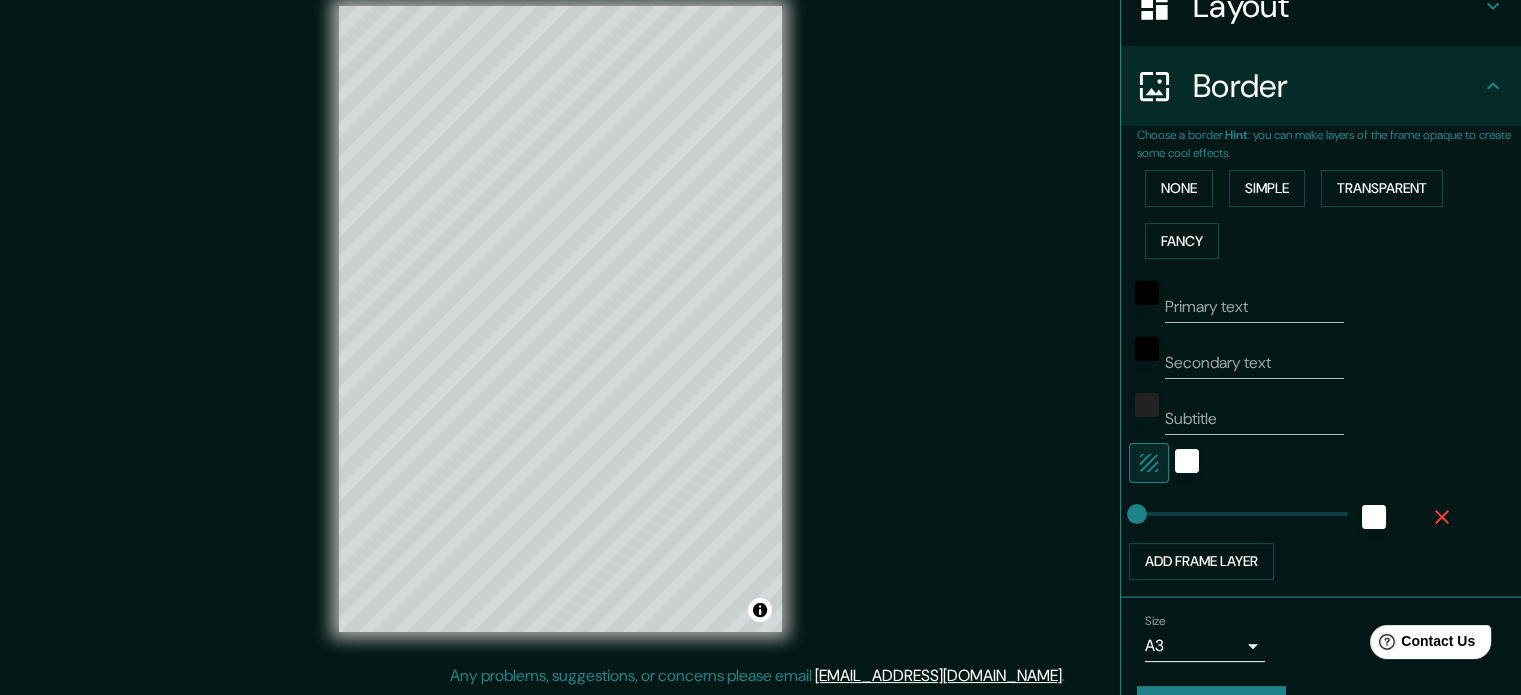 click 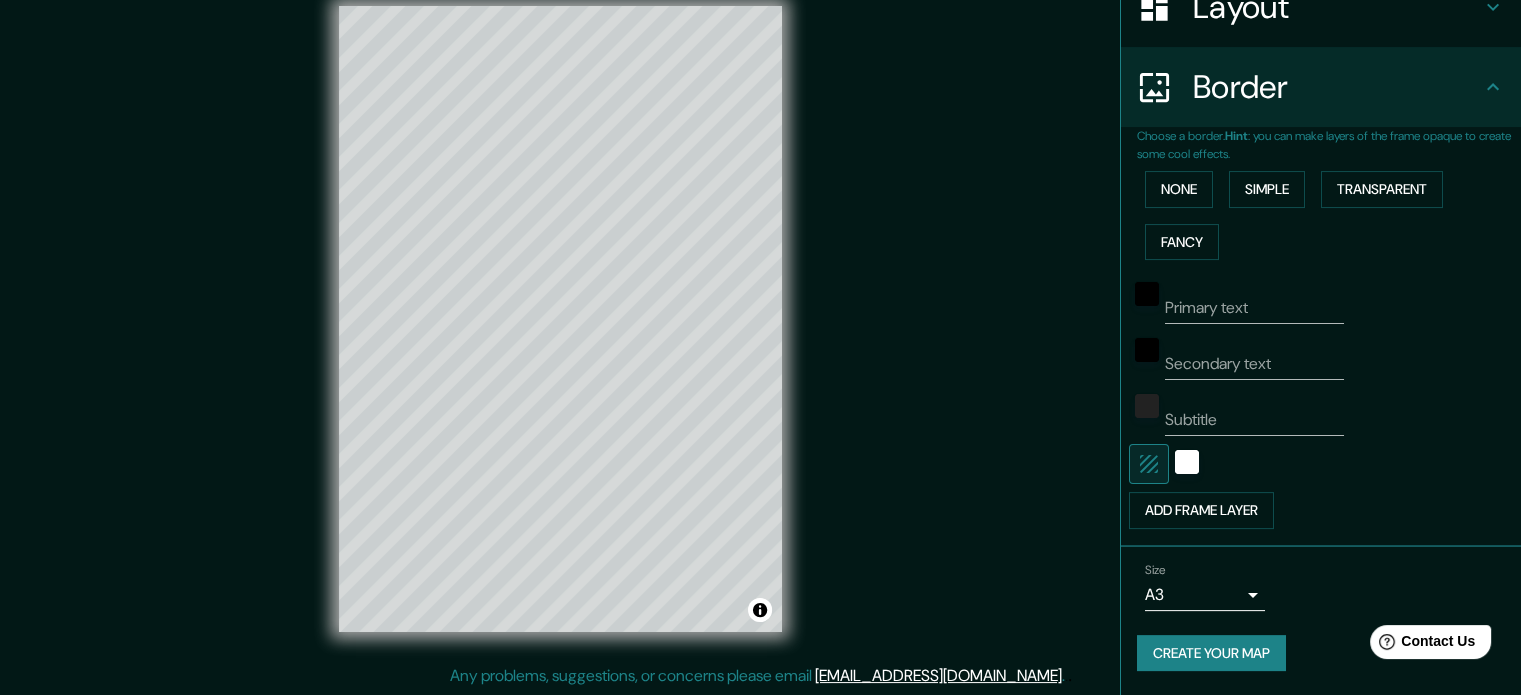 scroll, scrollTop: 336, scrollLeft: 0, axis: vertical 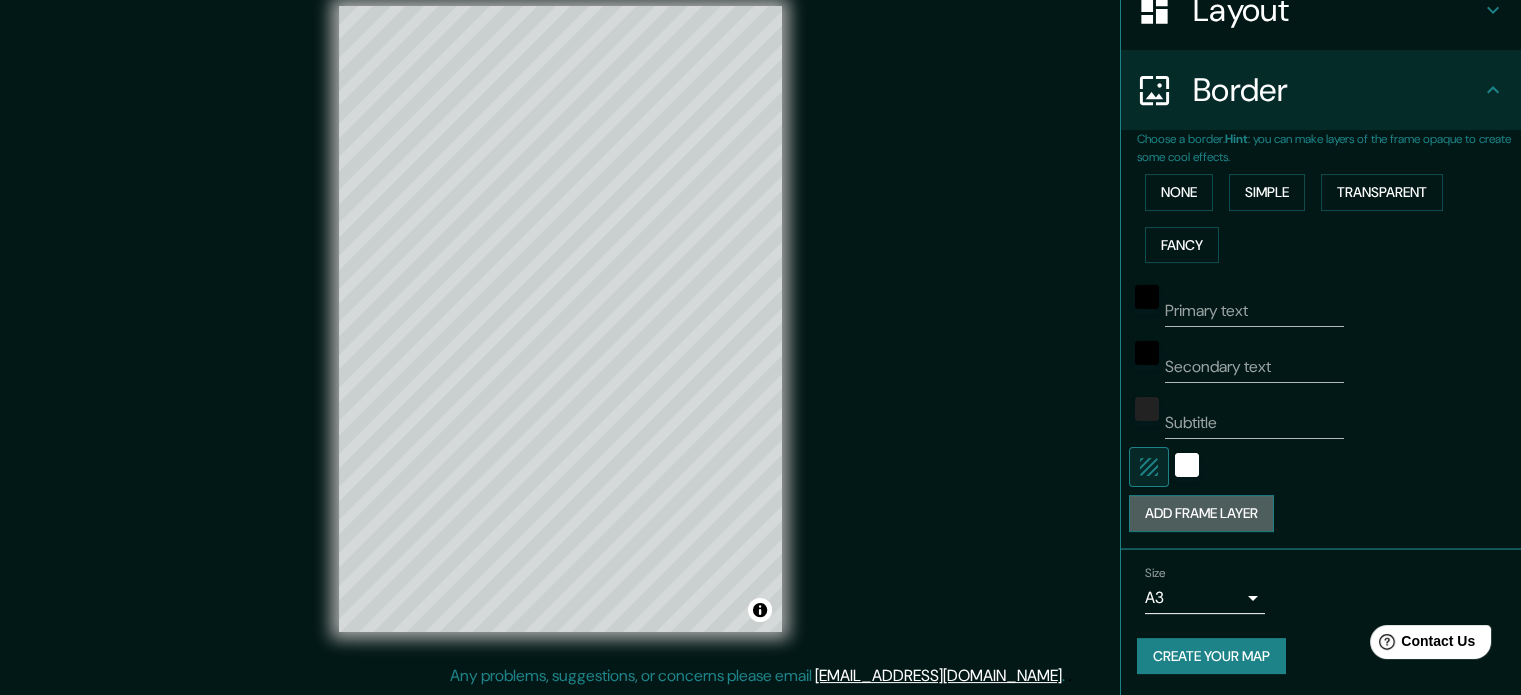 click on "Add frame layer" at bounding box center [1201, 513] 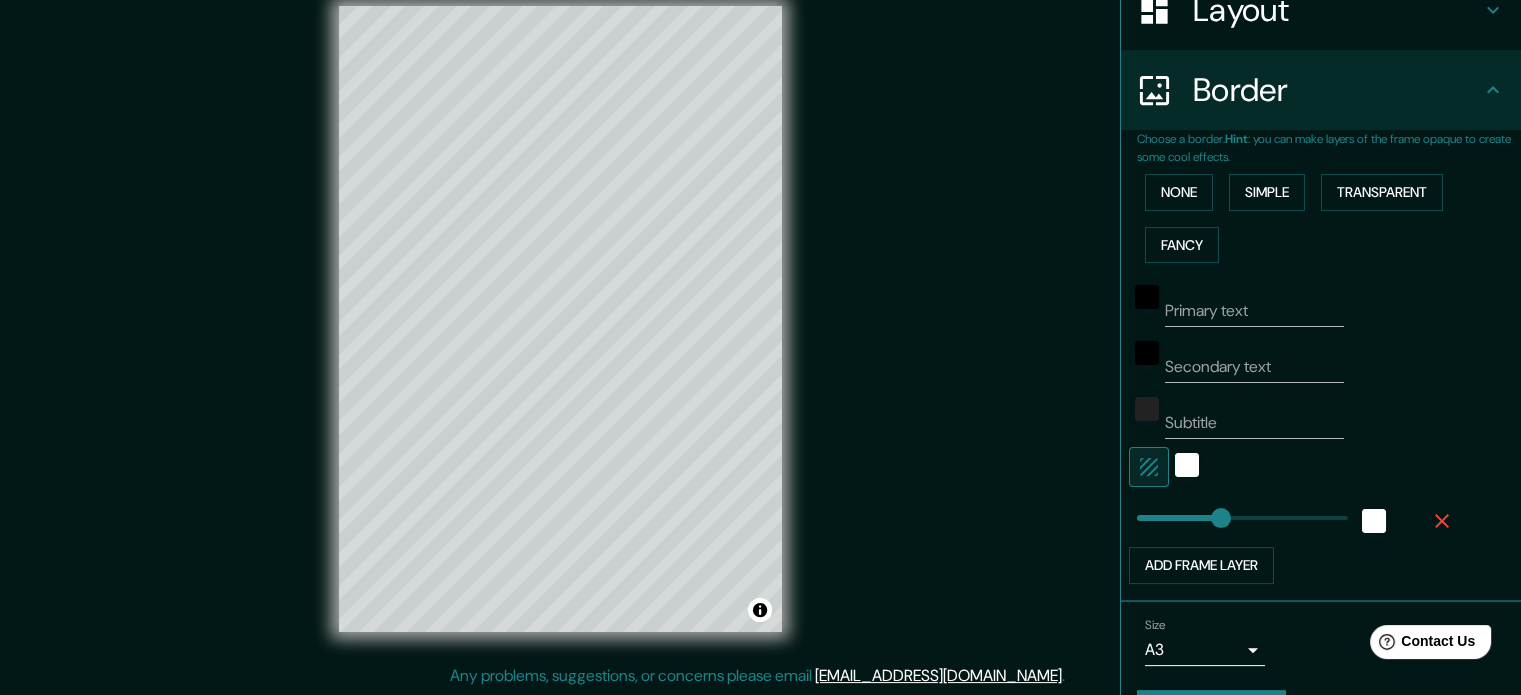 type on "177" 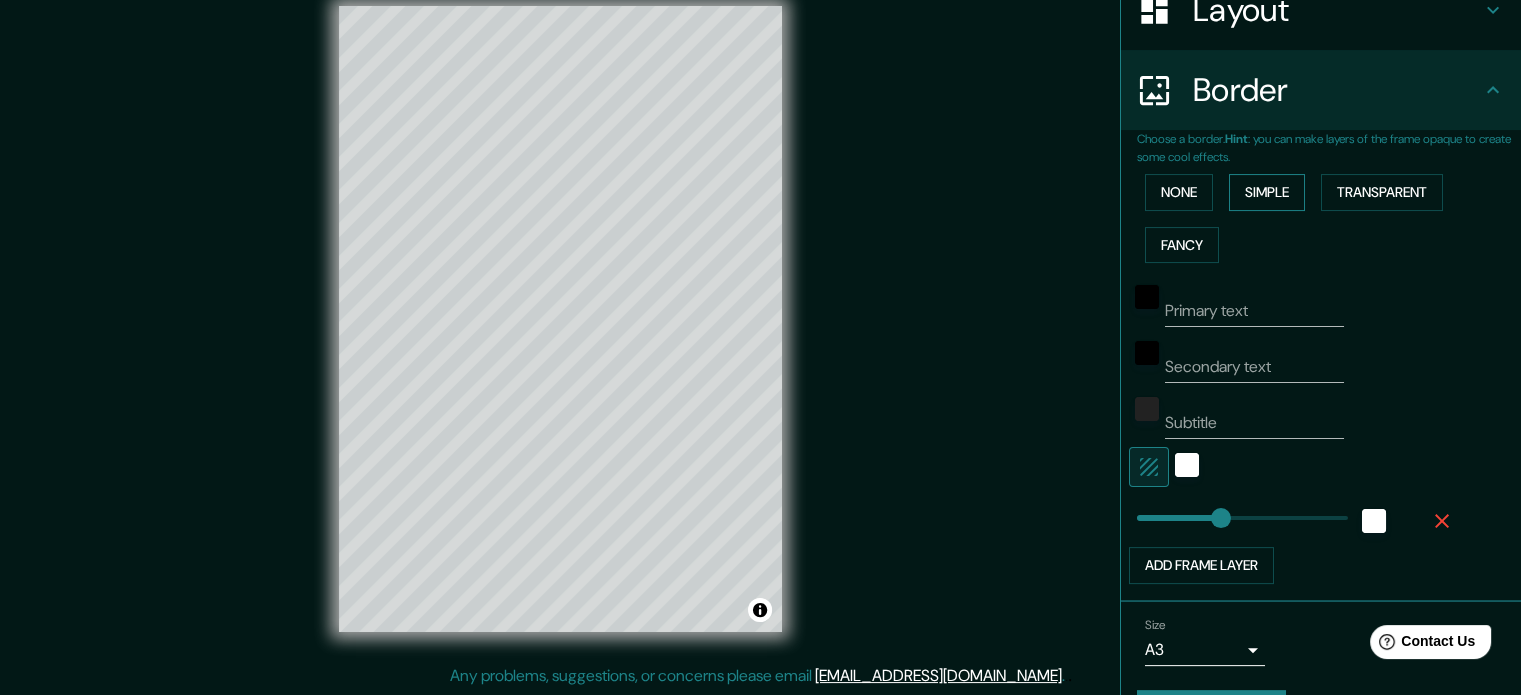 click on "Simple" at bounding box center [1267, 192] 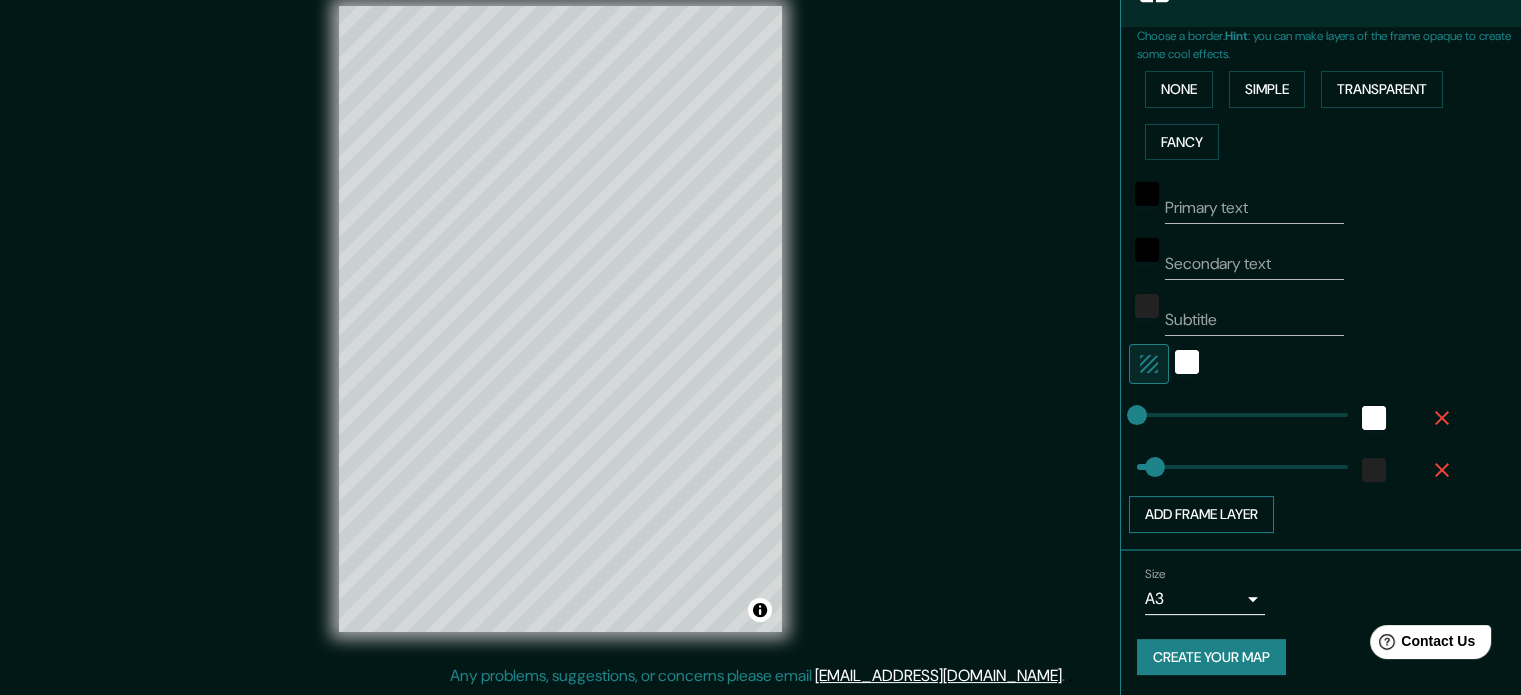 scroll, scrollTop: 440, scrollLeft: 0, axis: vertical 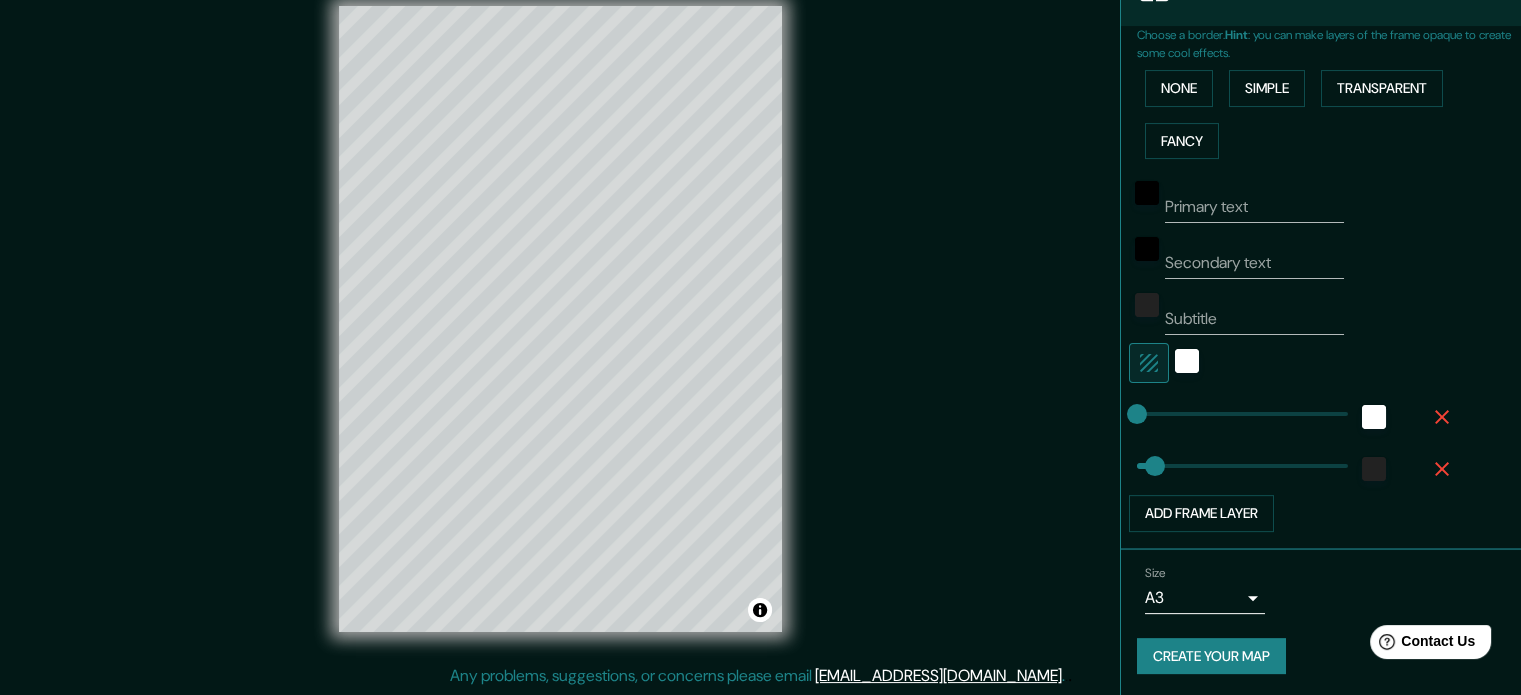 click on "Mappin Location San Sebastián, Gipuzkoa, Spain Pins Style Layout Border Choose a border.  Hint : you can make layers of the frame opaque to create some cool effects. None Simple Transparent Fancy Primary text Secondary text Subtitle Add frame layer Size A3 single Create your map © Mapbox   © OpenStreetMap   Improve this map Any problems, suggestions, or concerns please email    help@mappin.pro . . ." at bounding box center (760, 321) 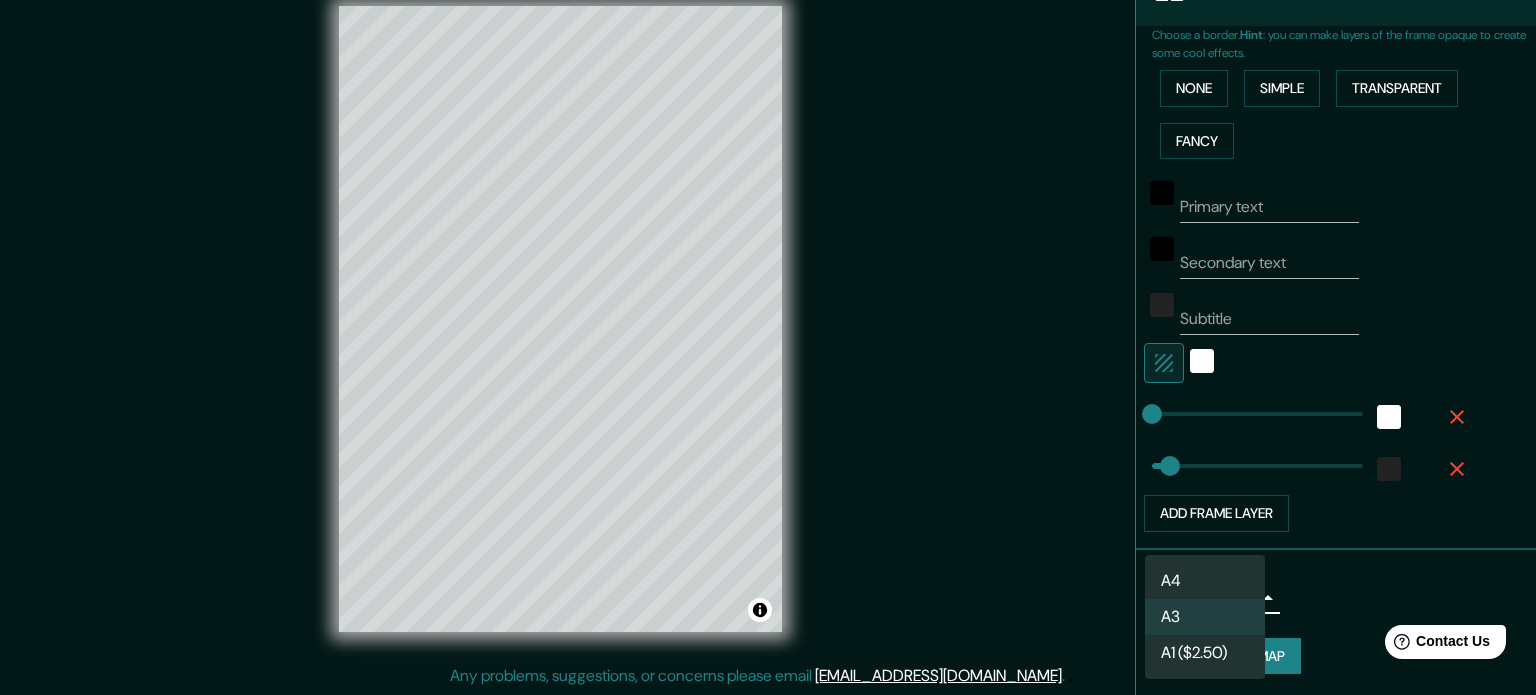 click on "A4" at bounding box center [1205, 581] 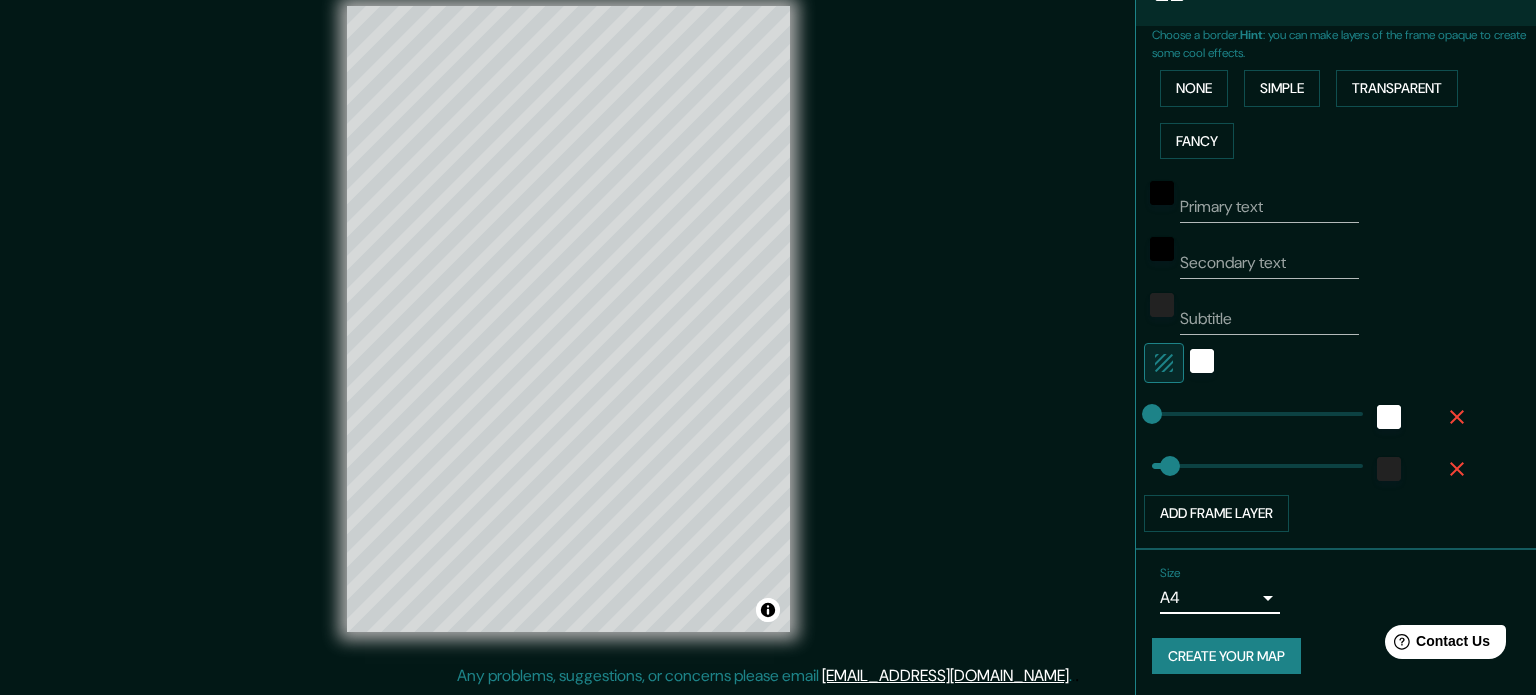 click on "Mappin Location San Sebastián, Gipuzkoa, Spain Pins Style Layout Border Choose a border.  Hint : you can make layers of the frame opaque to create some cool effects. None Simple Transparent Fancy Primary text Secondary text Subtitle Add frame layer Size A4 single Create your map © Mapbox   © OpenStreetMap   Improve this map Any problems, suggestions, or concerns please email    help@mappin.pro . . ." at bounding box center [768, 321] 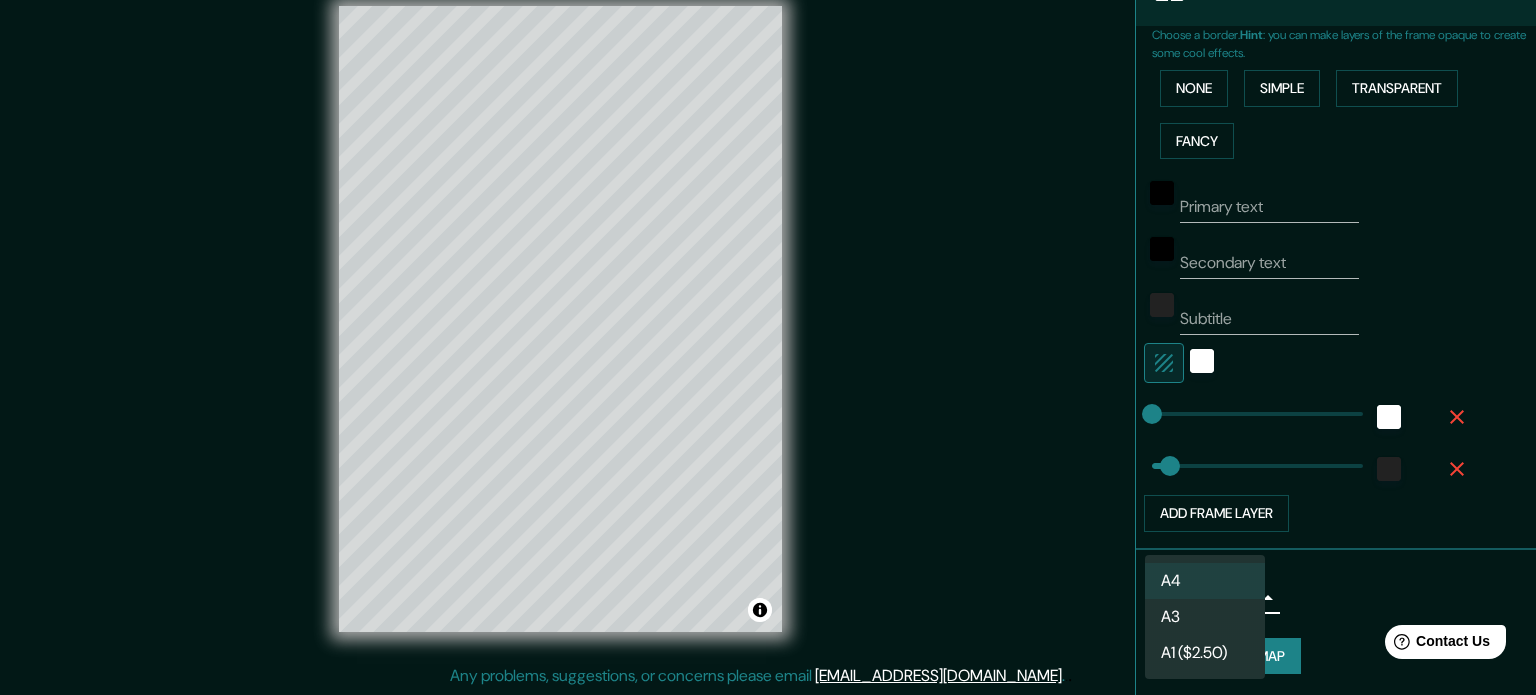 click on "A3" at bounding box center (1205, 617) 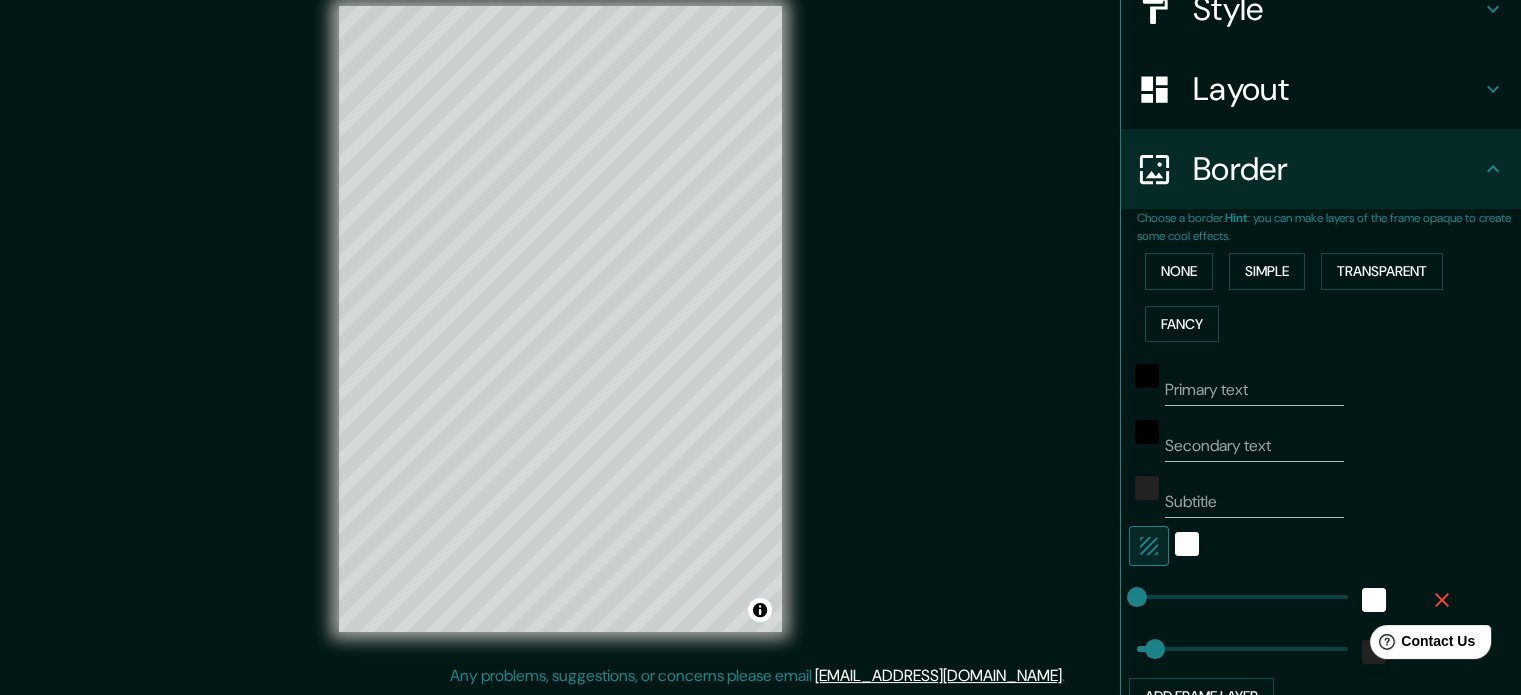 scroll, scrollTop: 240, scrollLeft: 0, axis: vertical 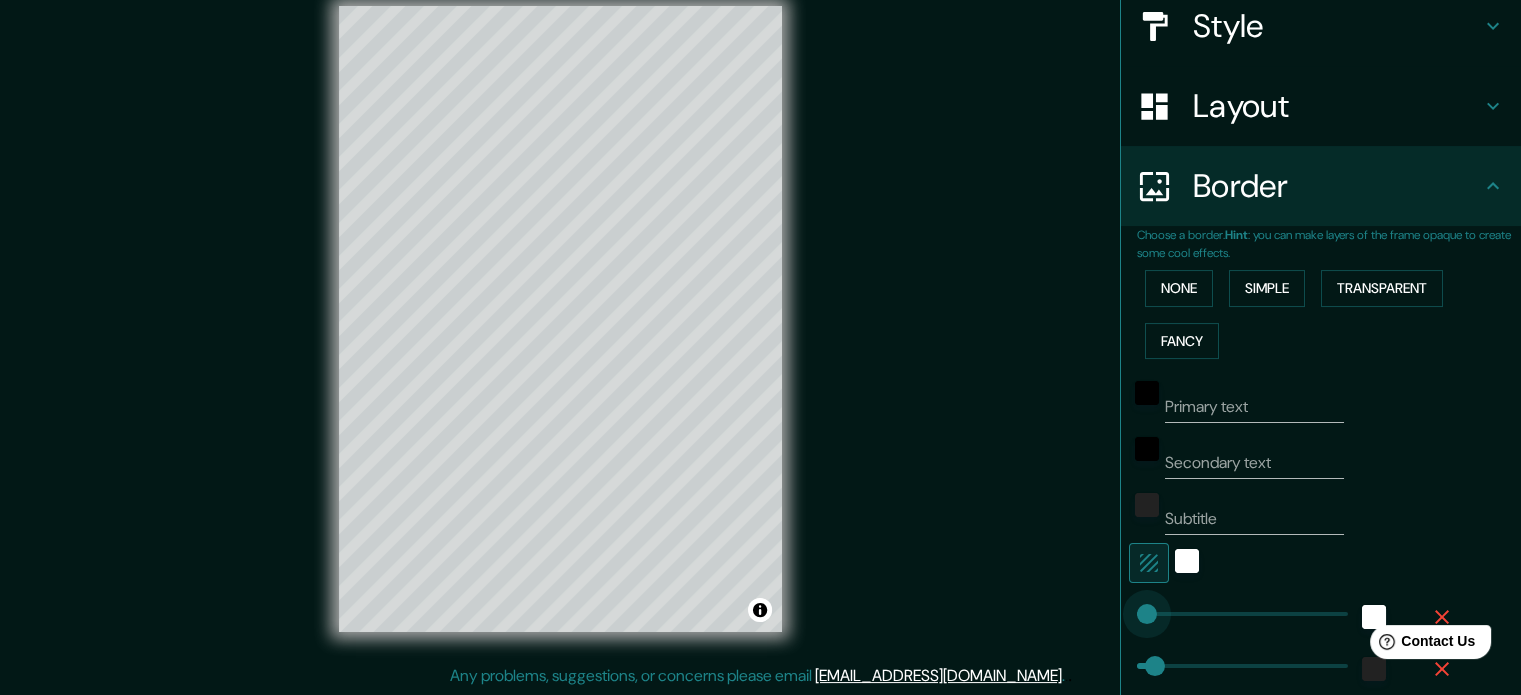 type on "45" 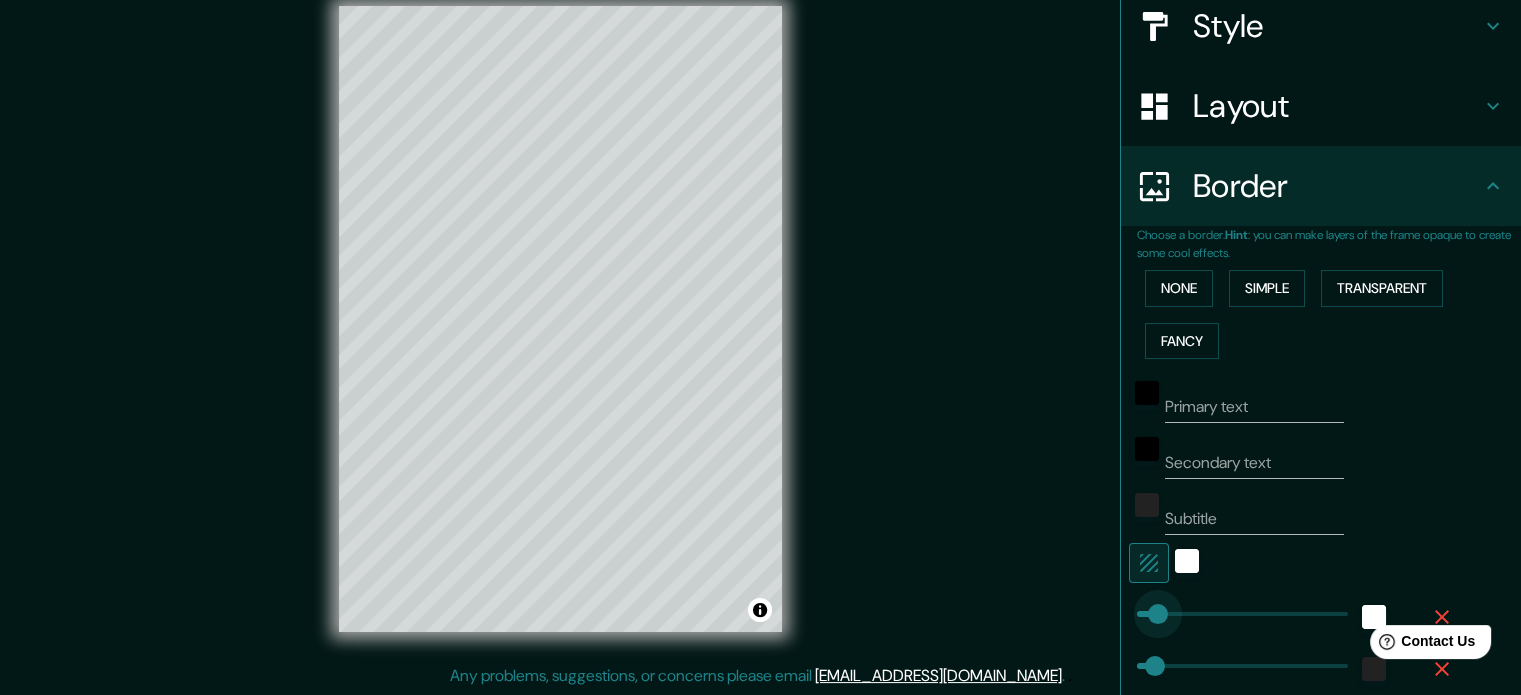 drag, startPoint x: 1128, startPoint y: 616, endPoint x: 1143, endPoint y: 616, distance: 15 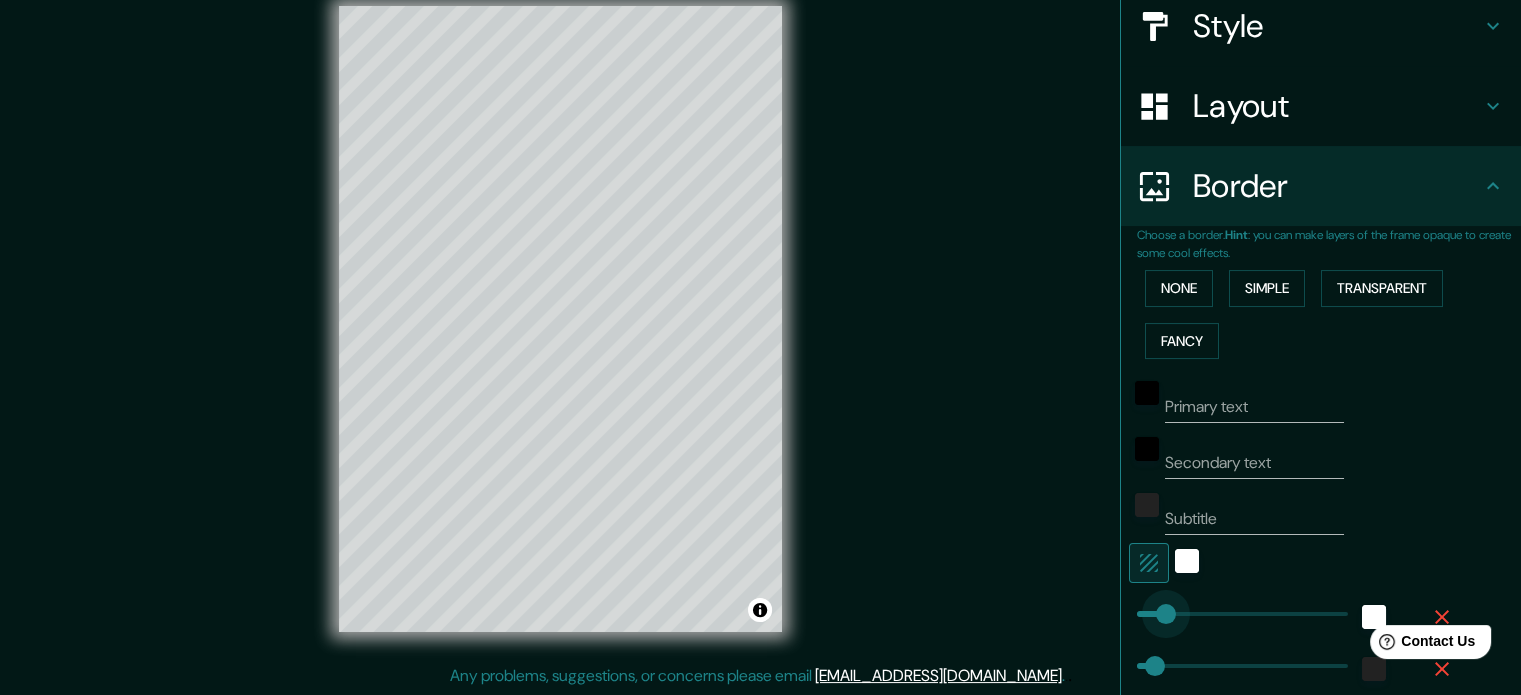 type on "66" 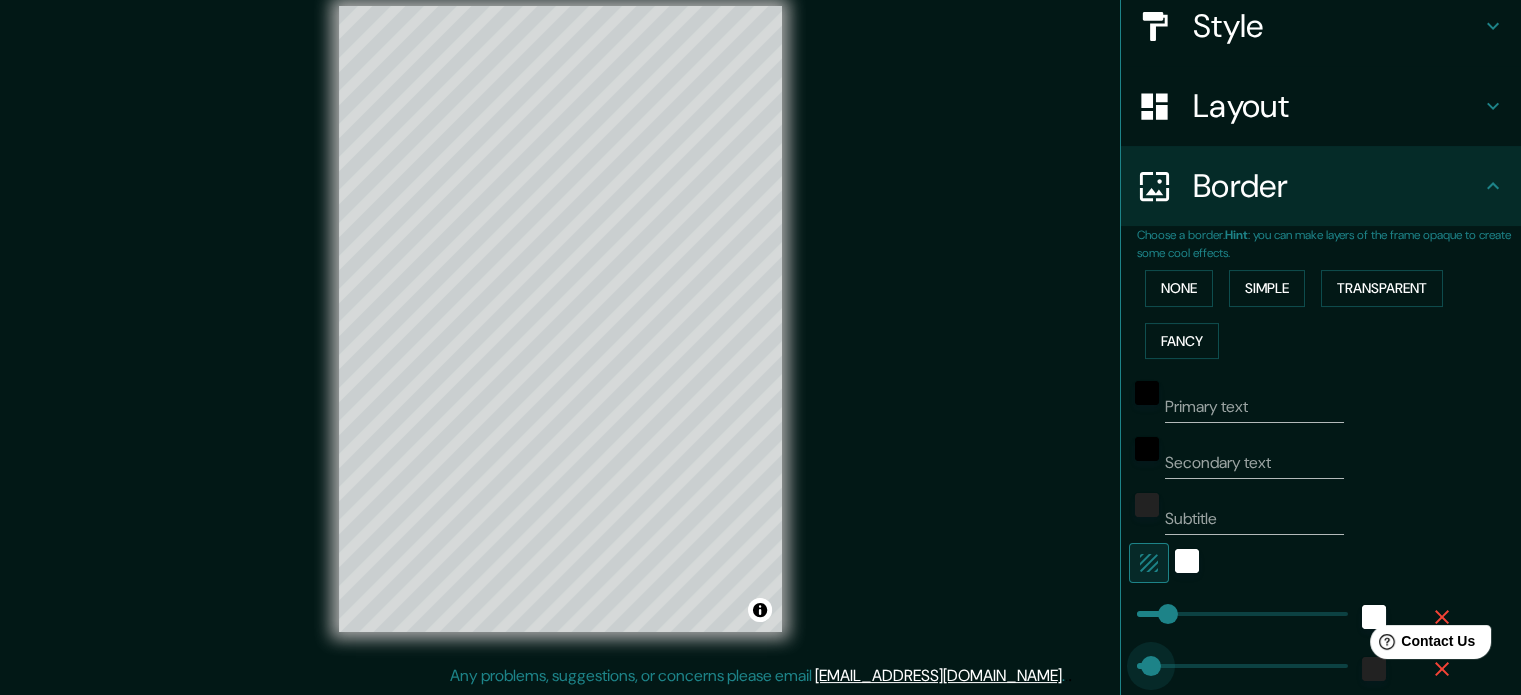 type on "26" 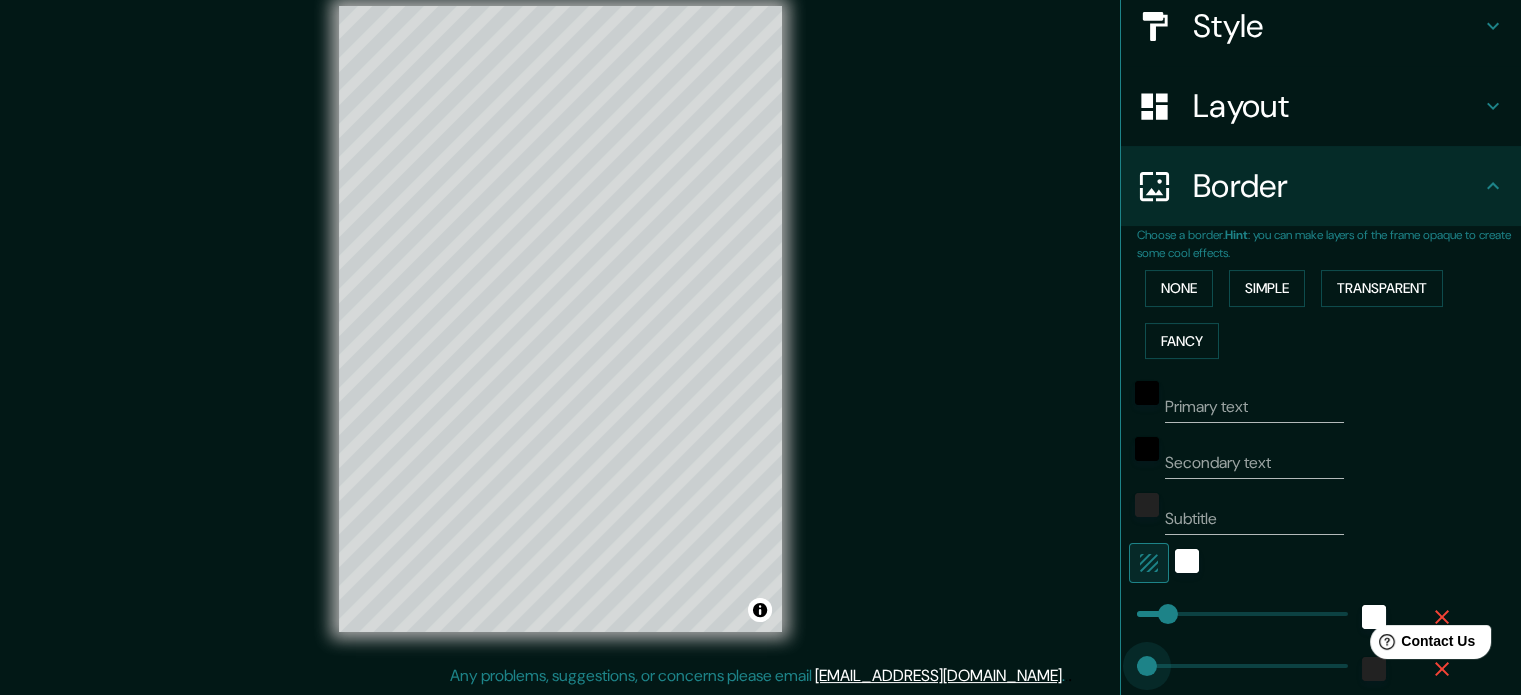 type on "16" 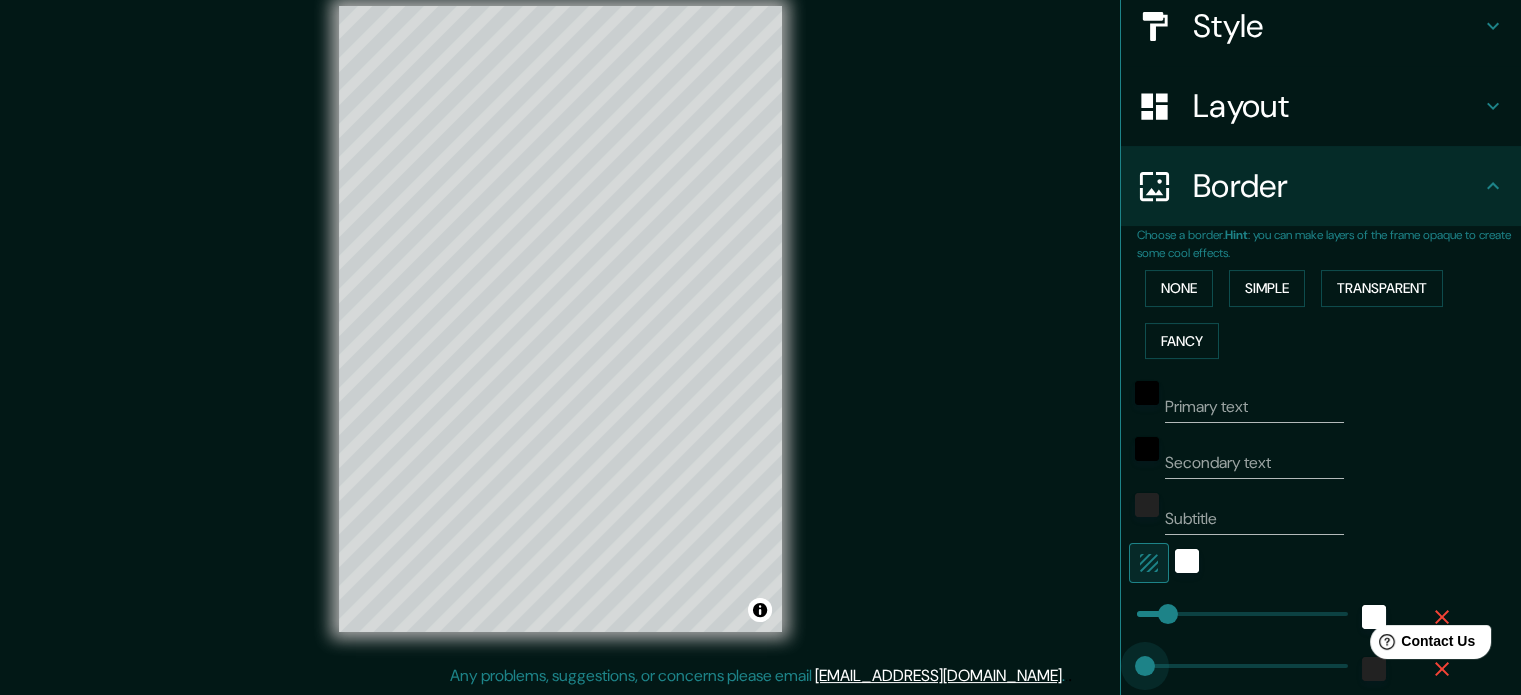type on "22" 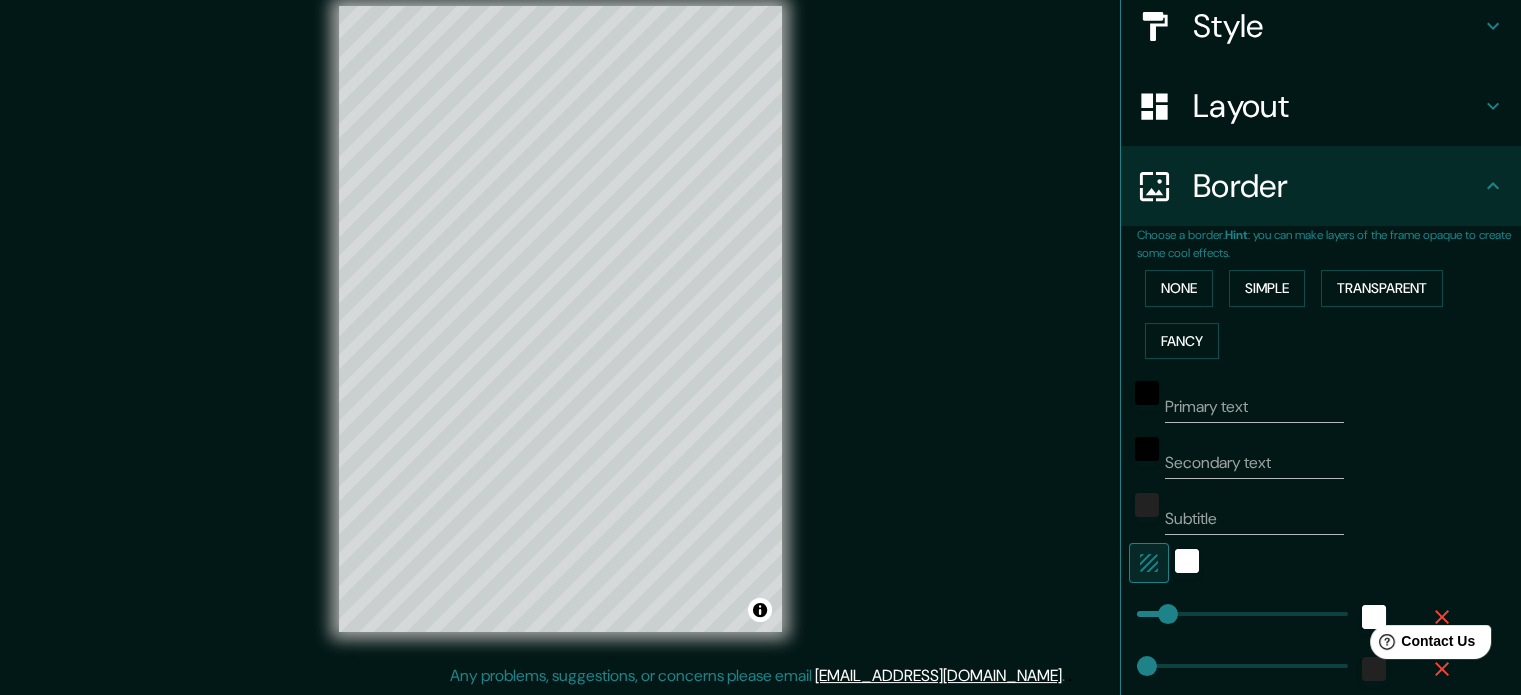 click on "Primary text" at bounding box center [1254, 407] 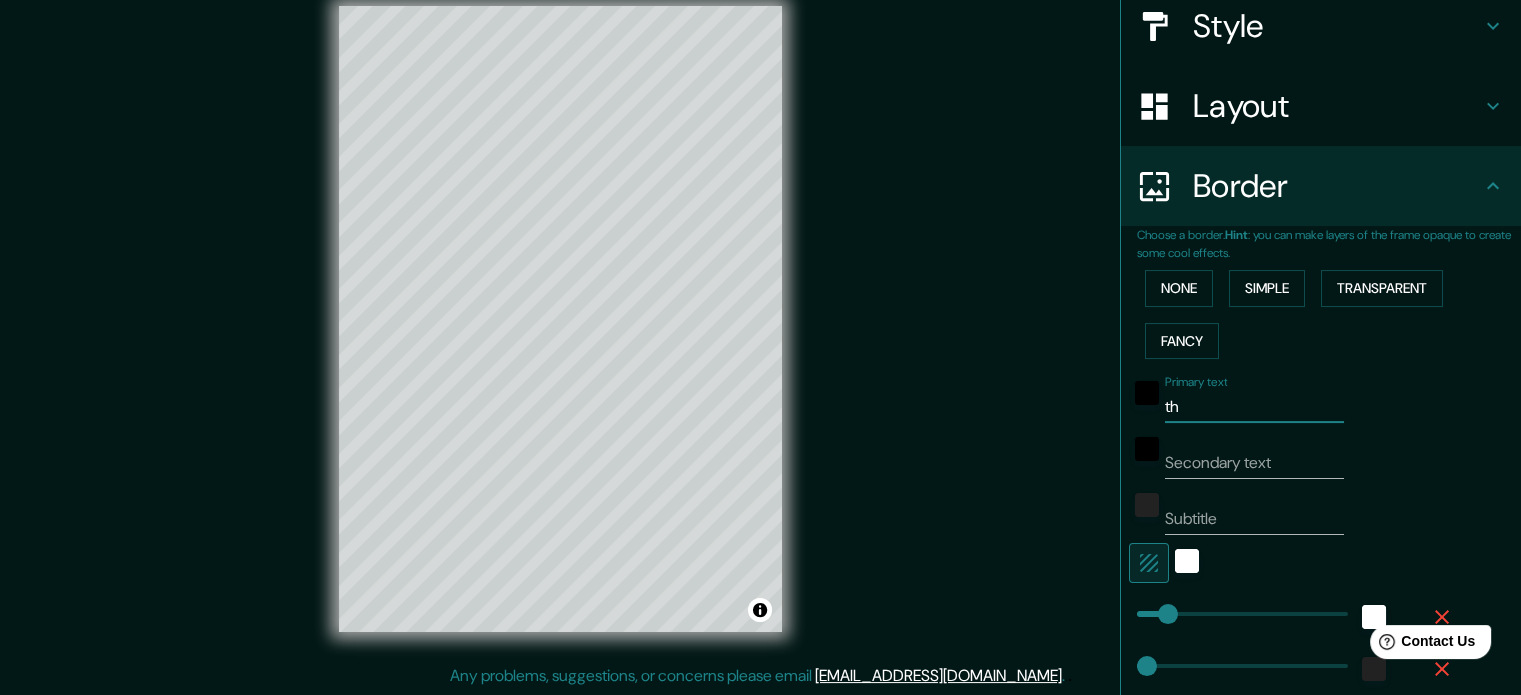 type on "t" 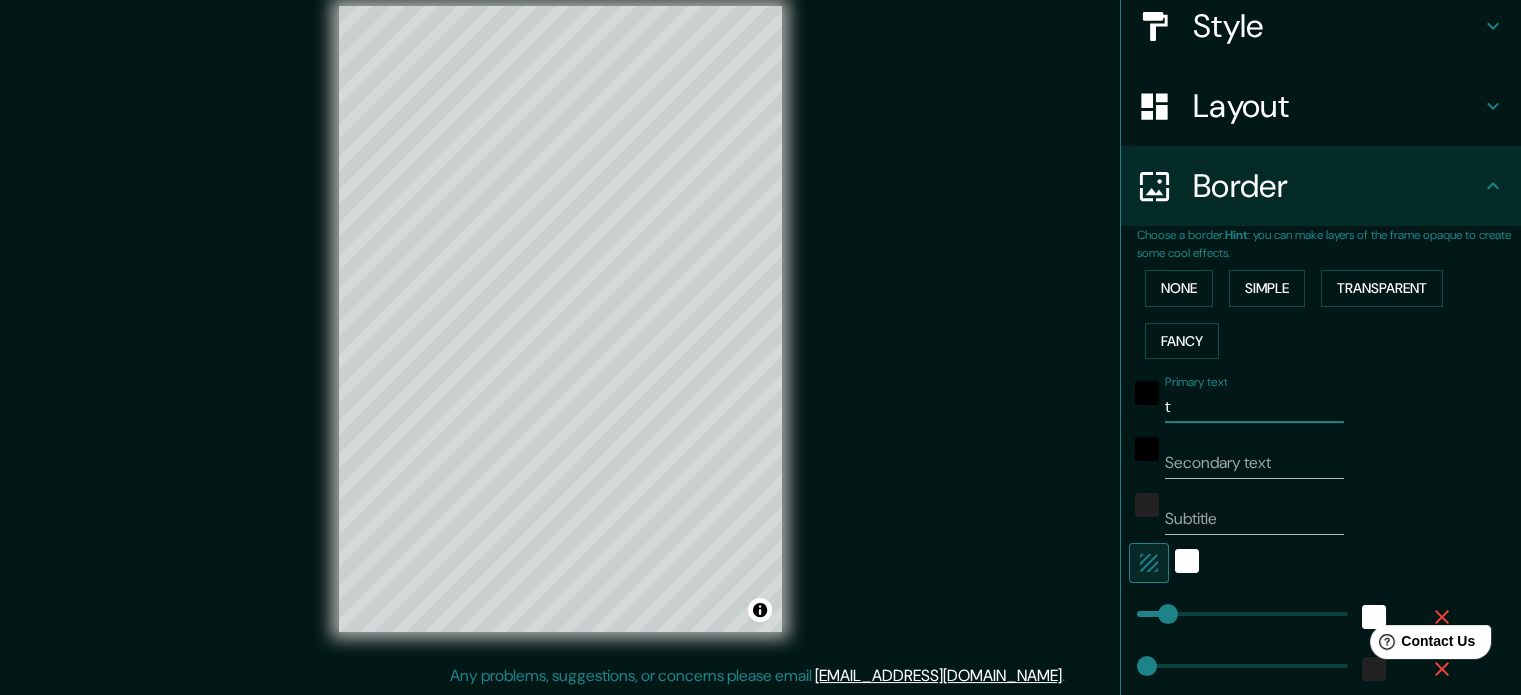 type 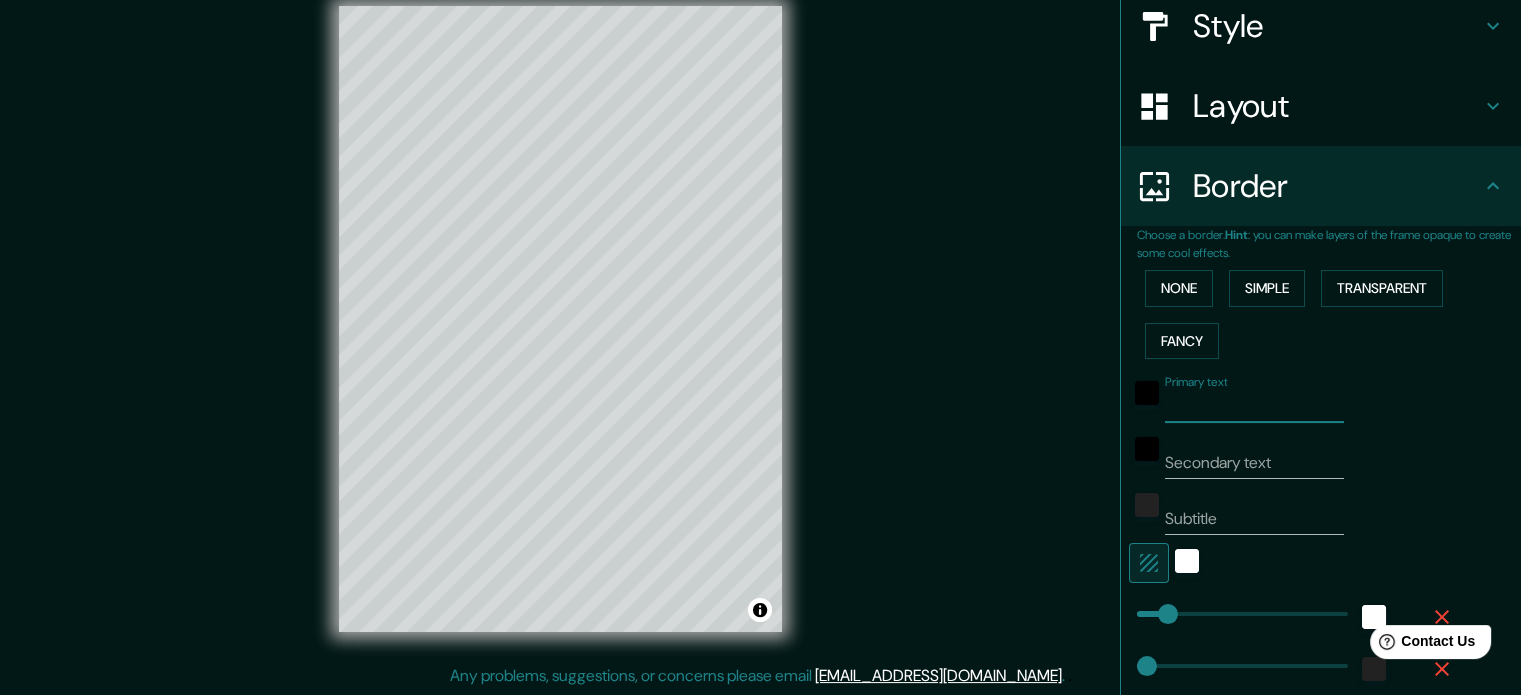 click on "Primary text" at bounding box center [1293, 399] 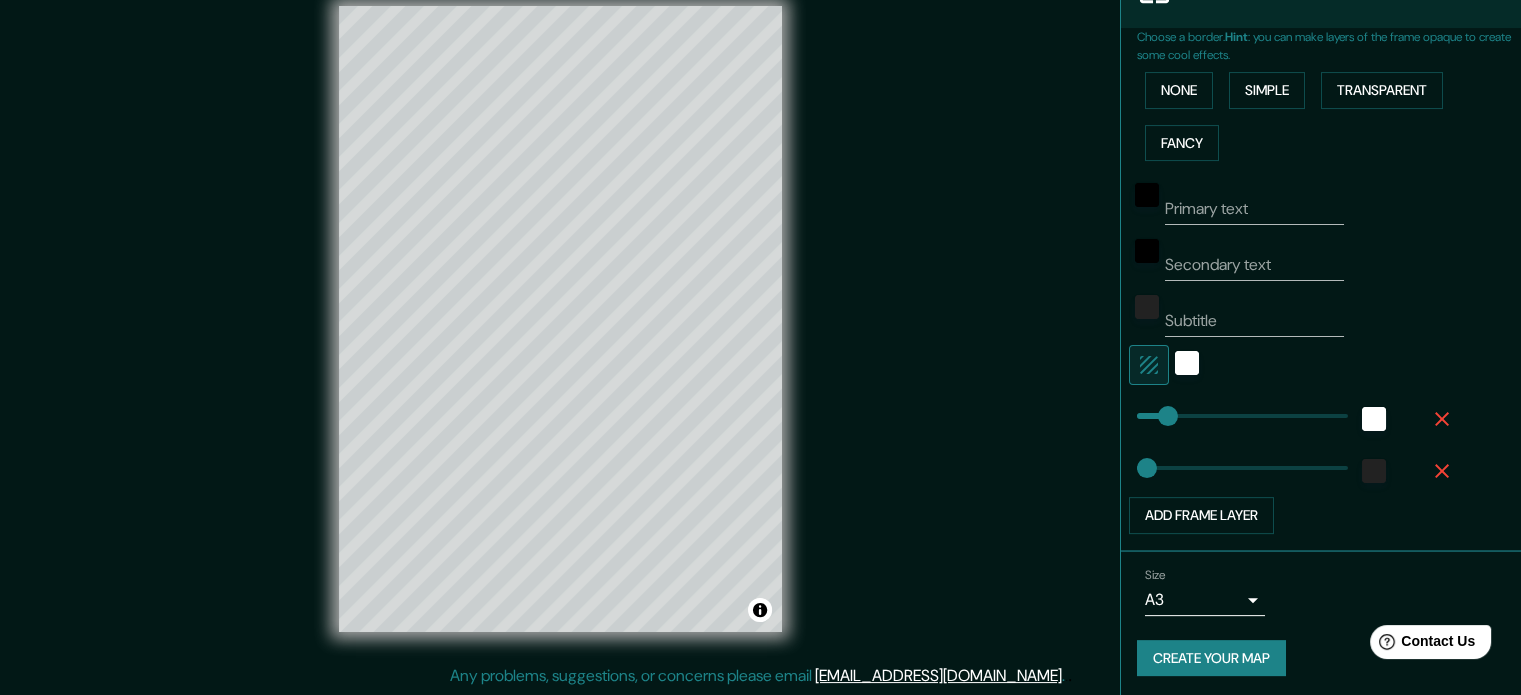 scroll, scrollTop: 440, scrollLeft: 0, axis: vertical 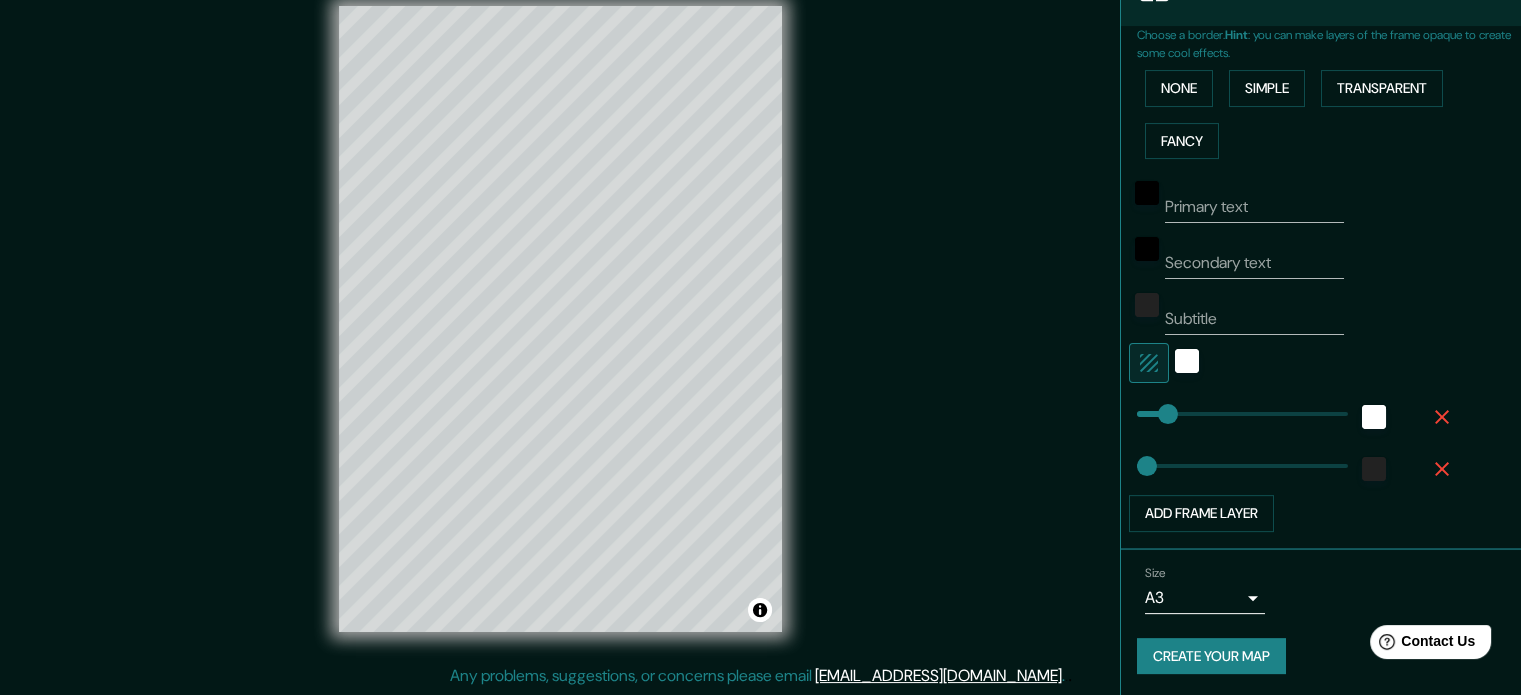 click on "Subtitle" at bounding box center (1254, 319) 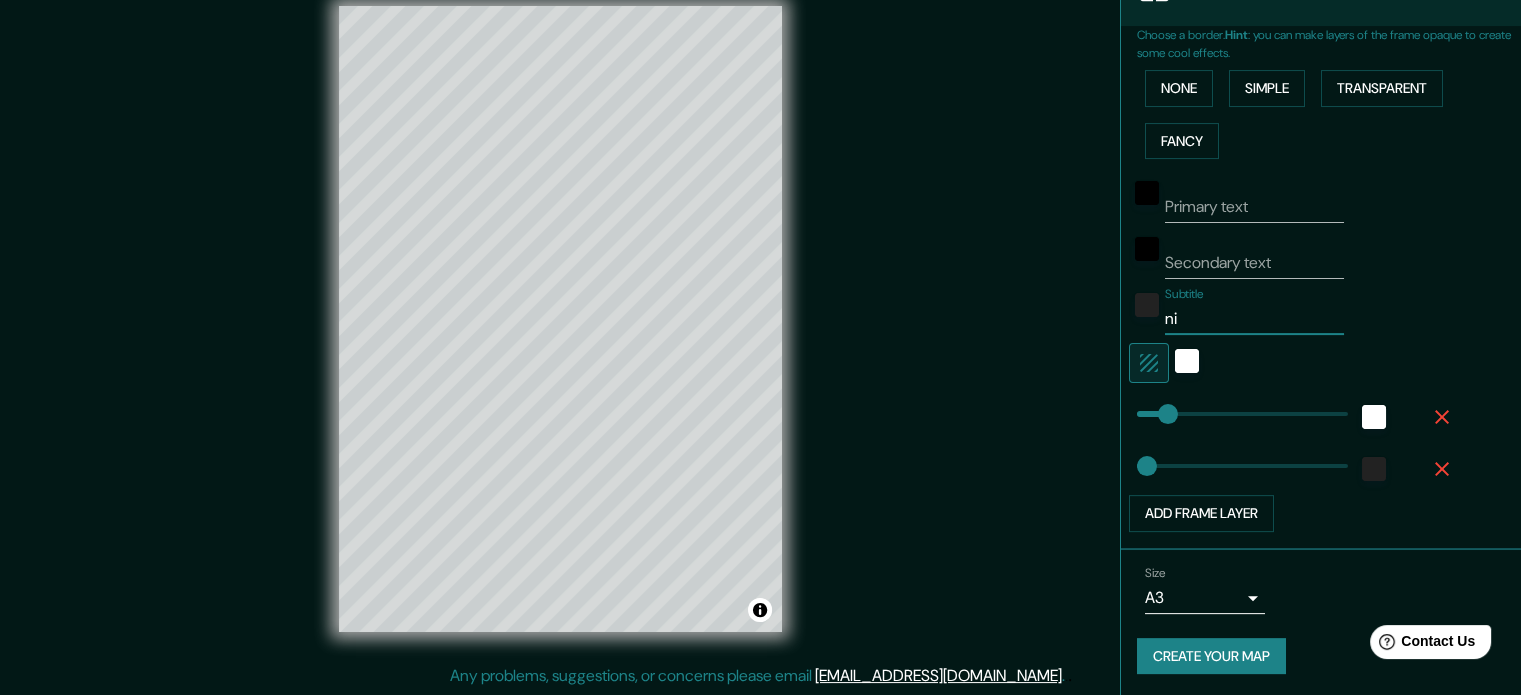 type on "n" 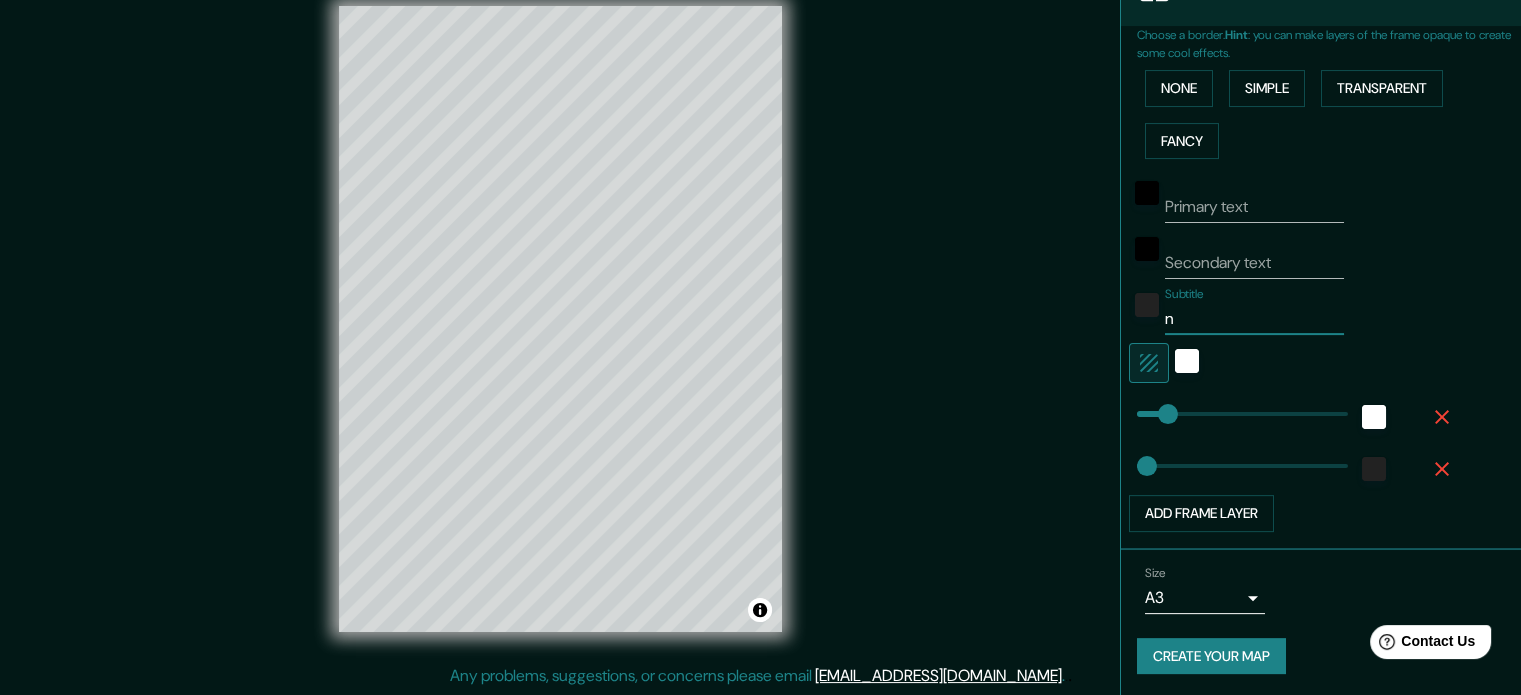 type 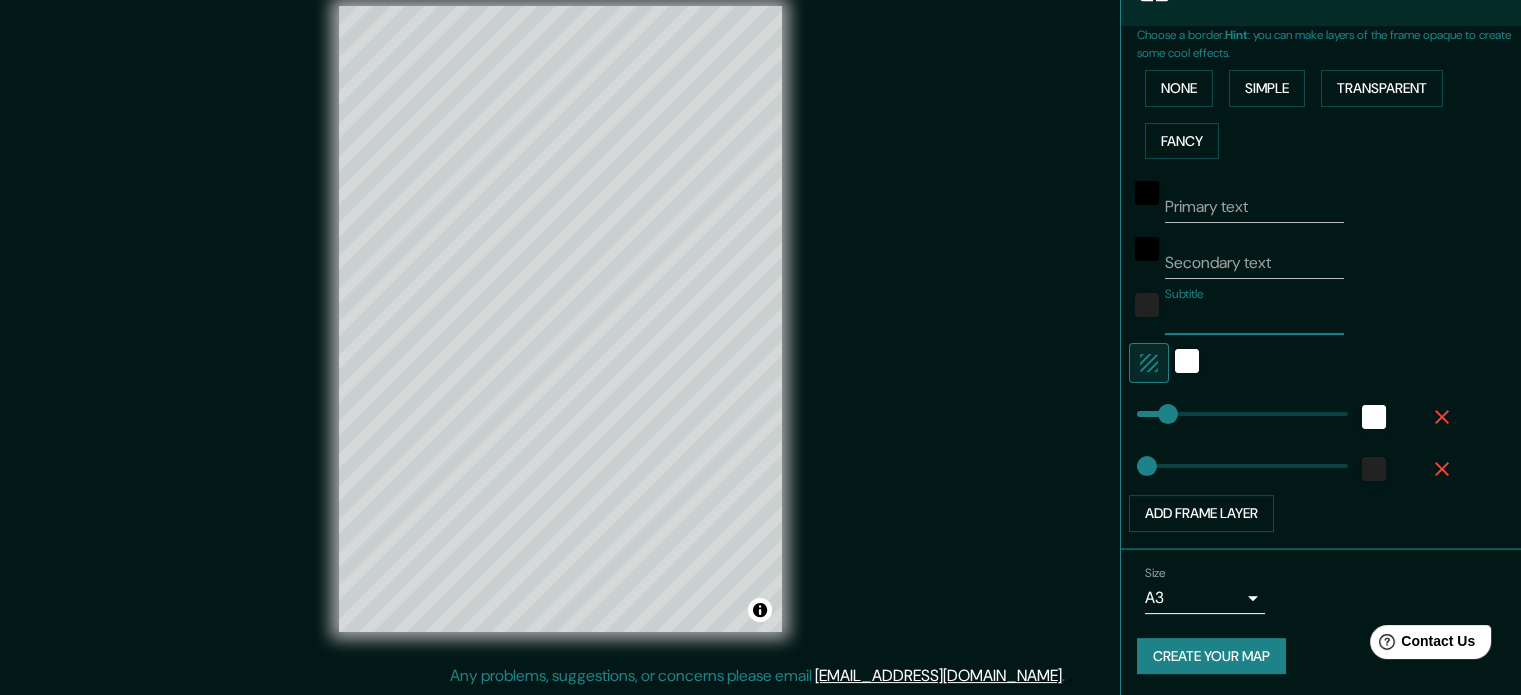 click on "Secondary text" at bounding box center [1254, 263] 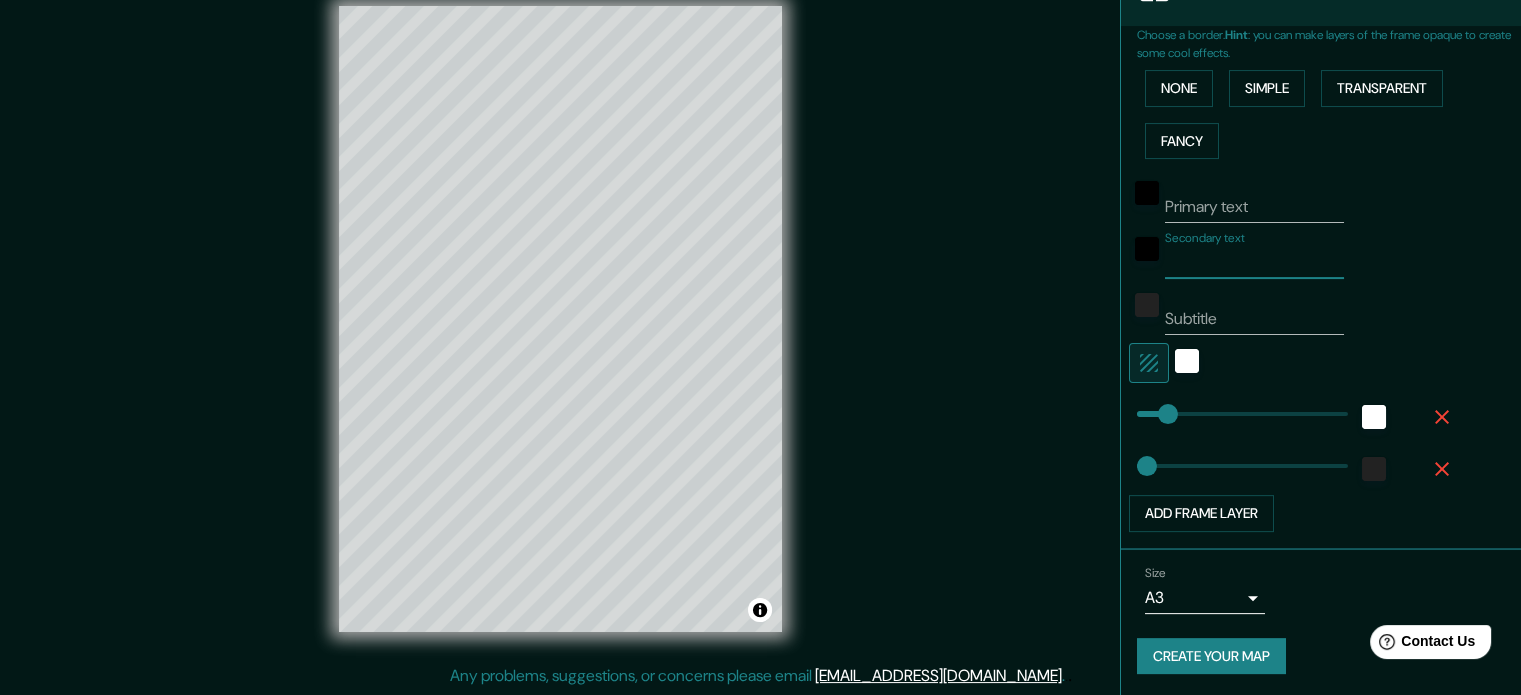 type on "j" 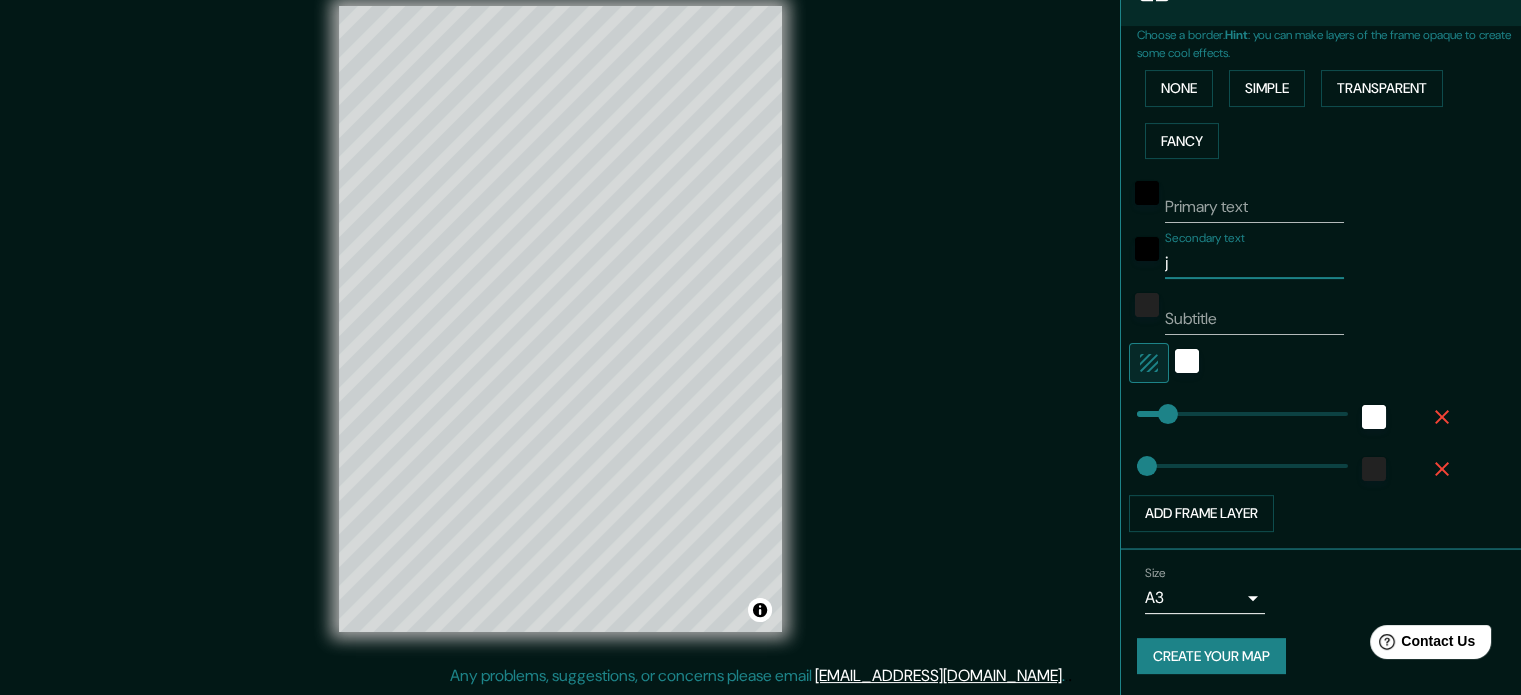 type 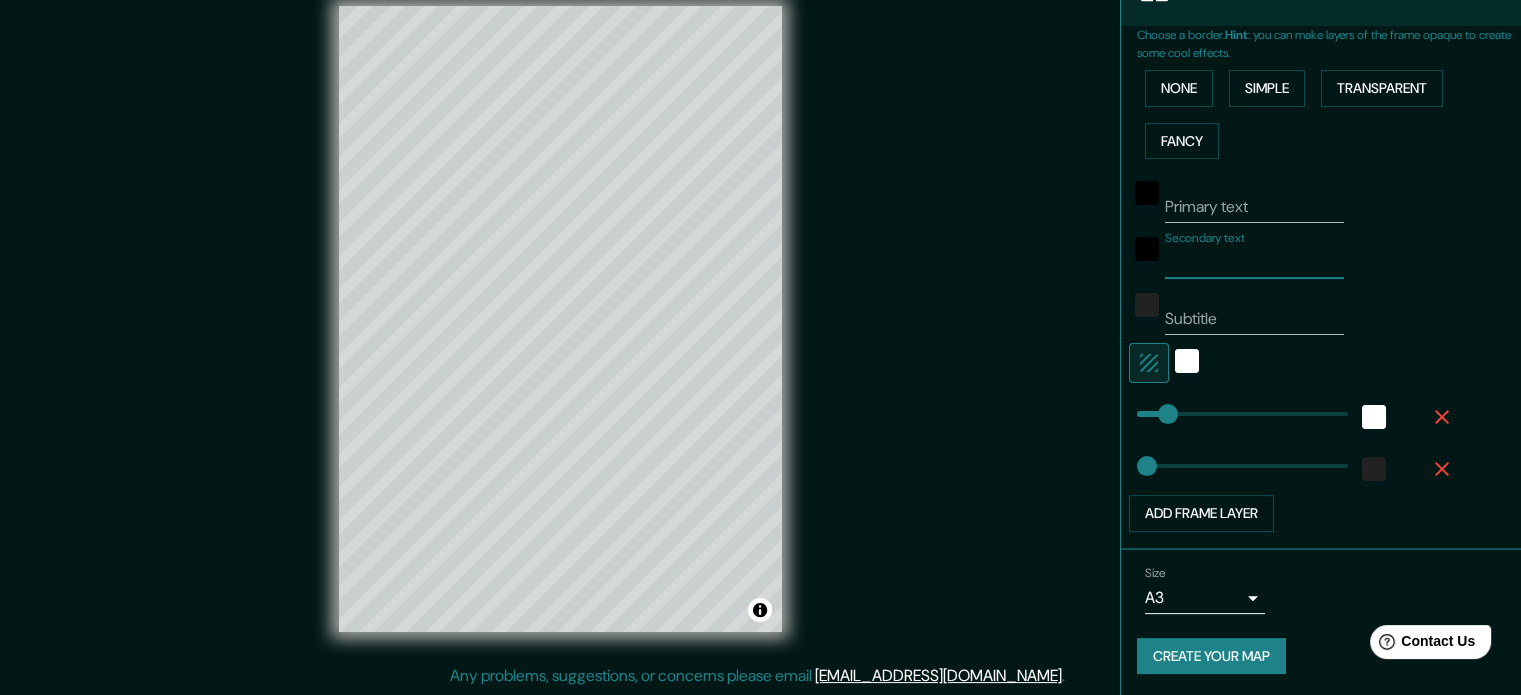 scroll, scrollTop: 0, scrollLeft: 0, axis: both 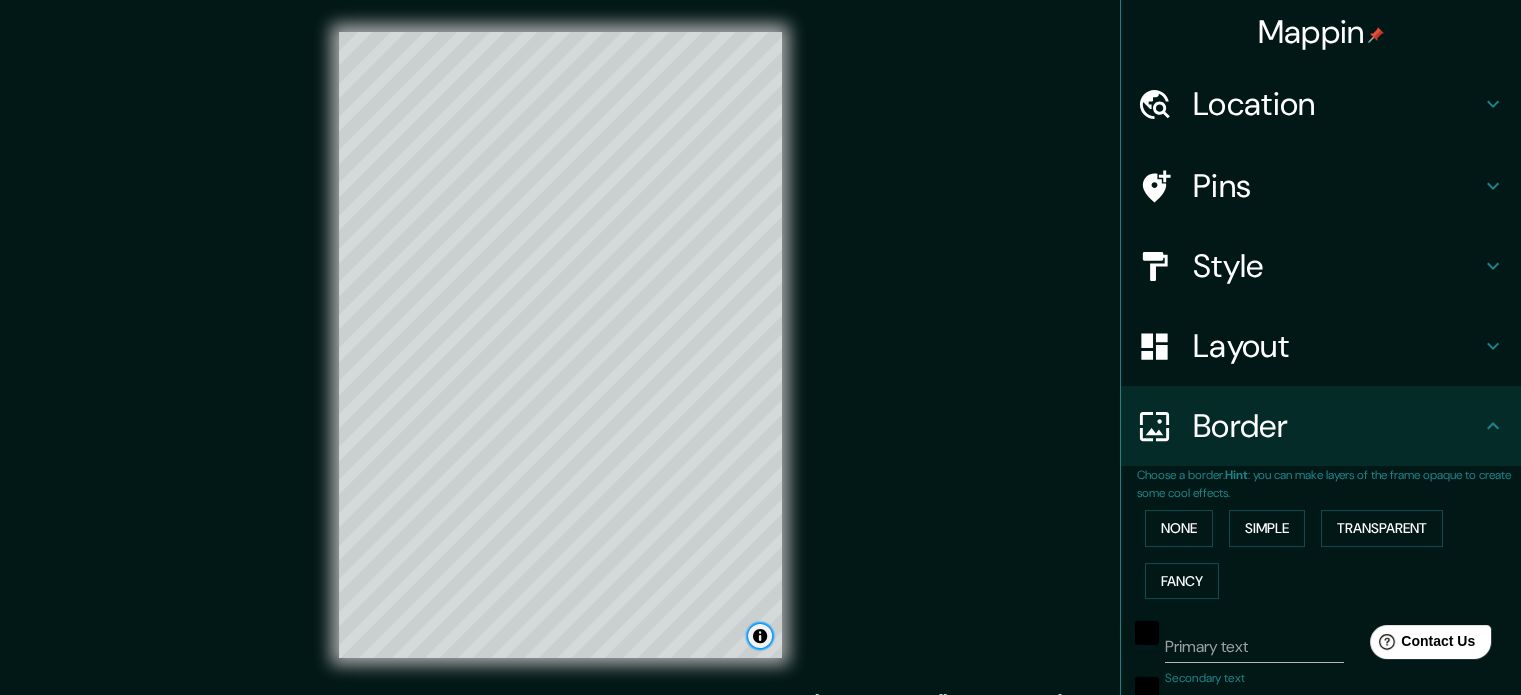 click at bounding box center (760, 636) 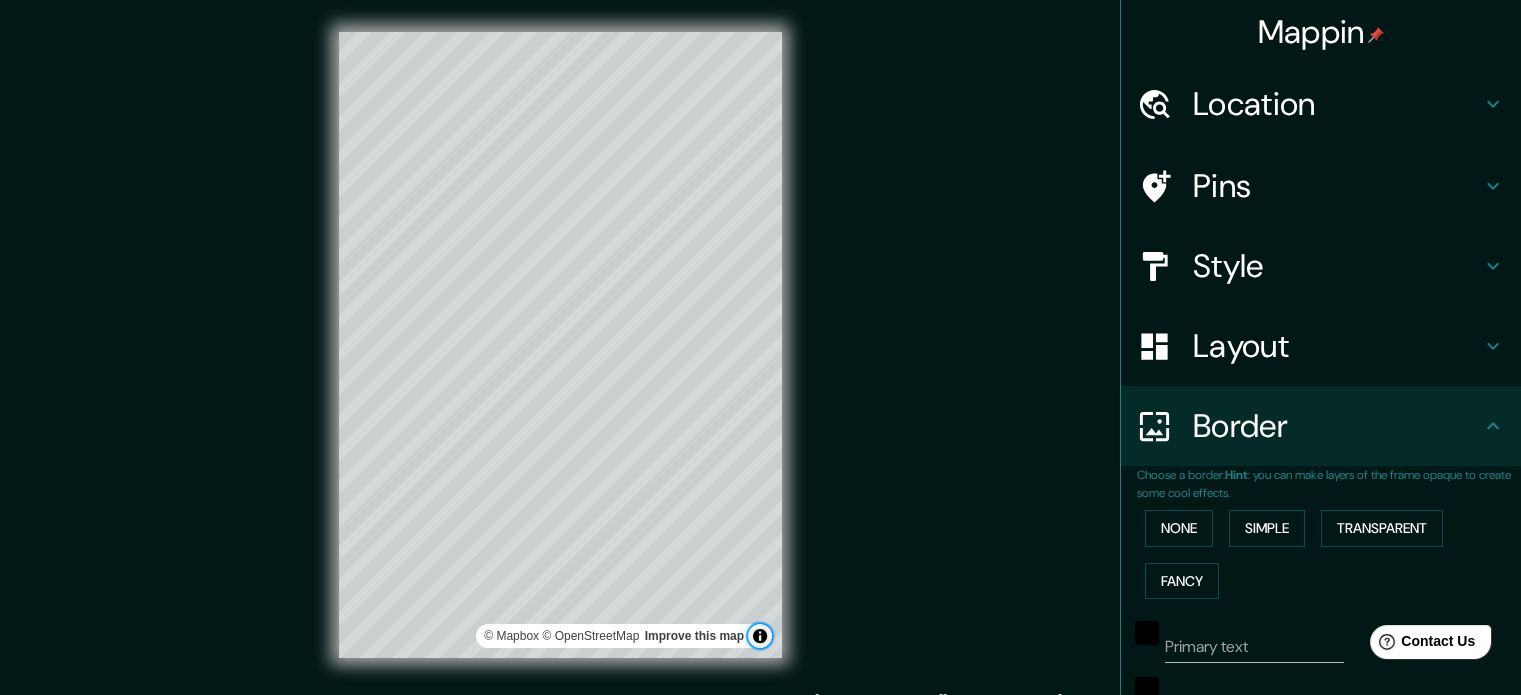 click at bounding box center (760, 636) 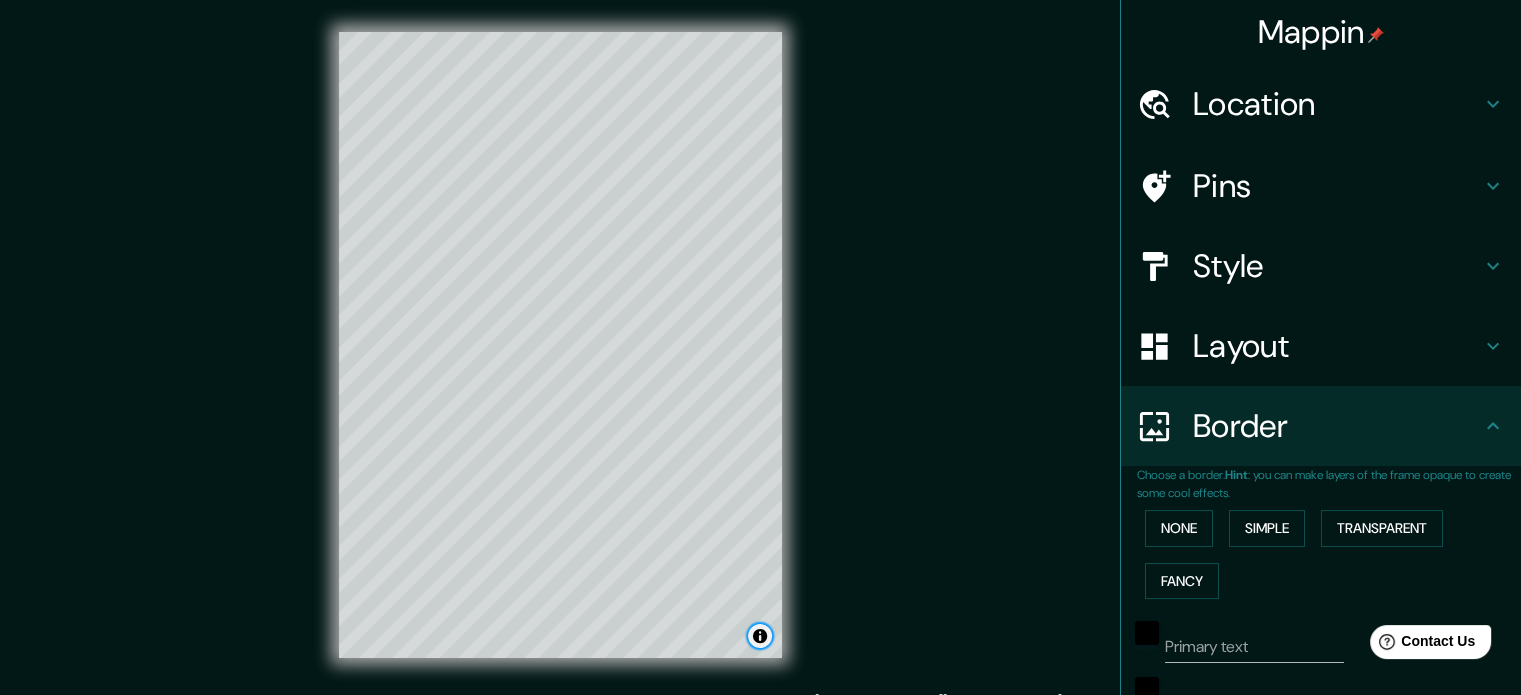 click at bounding box center (760, 636) 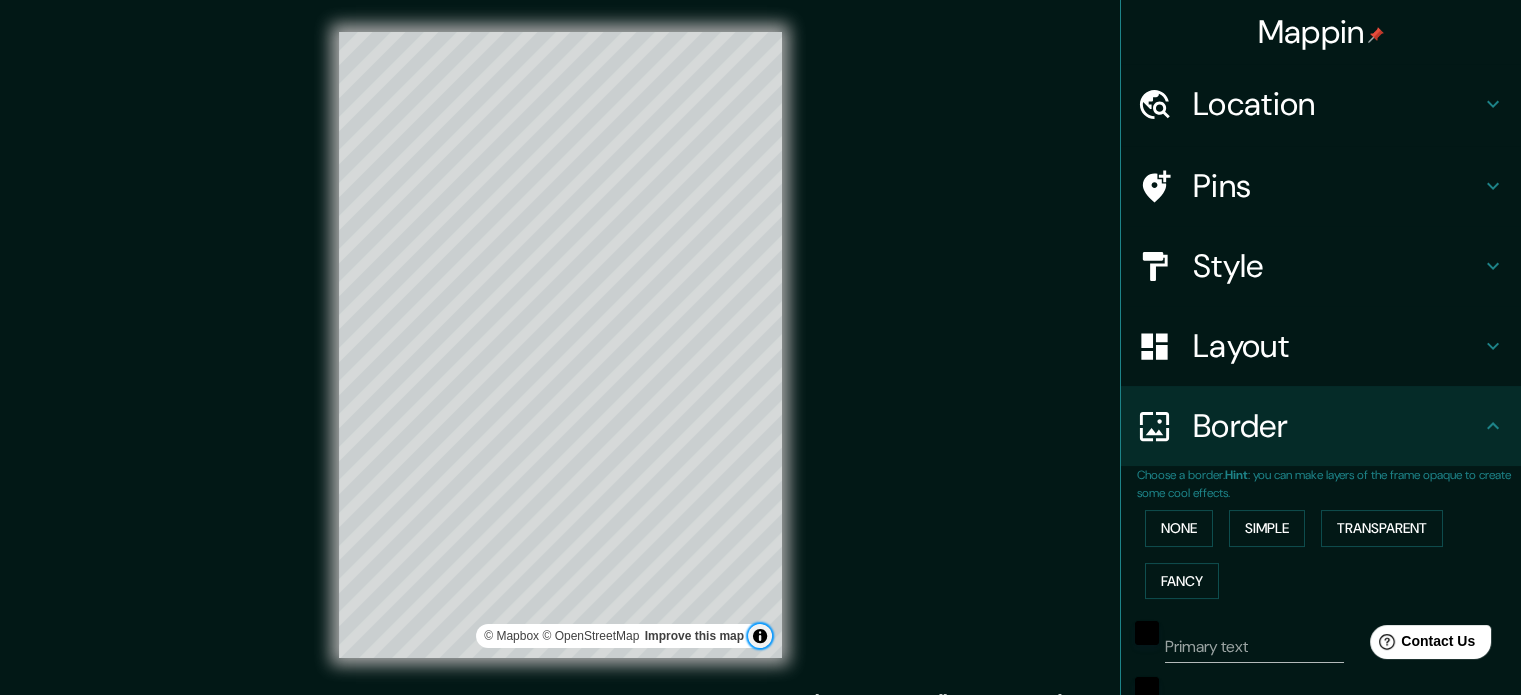 click at bounding box center (760, 636) 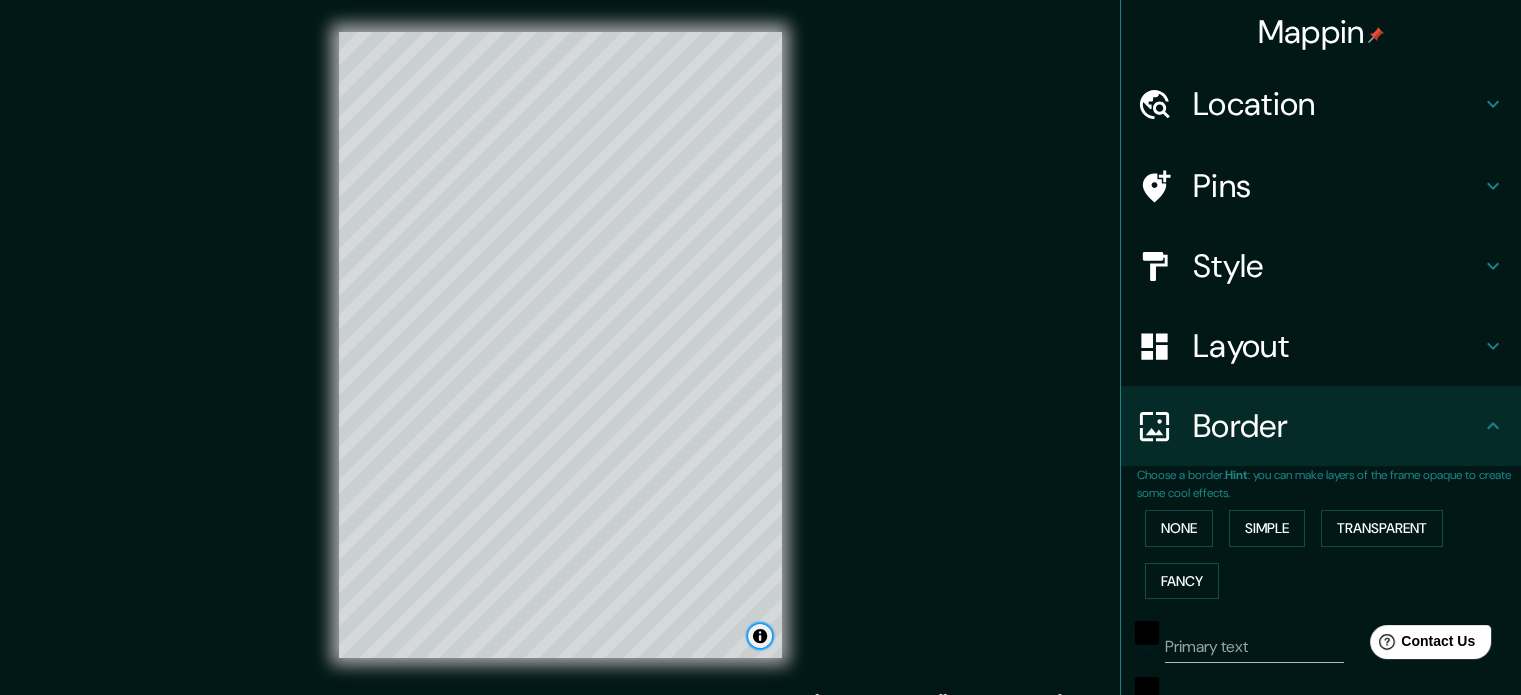 click at bounding box center (760, 636) 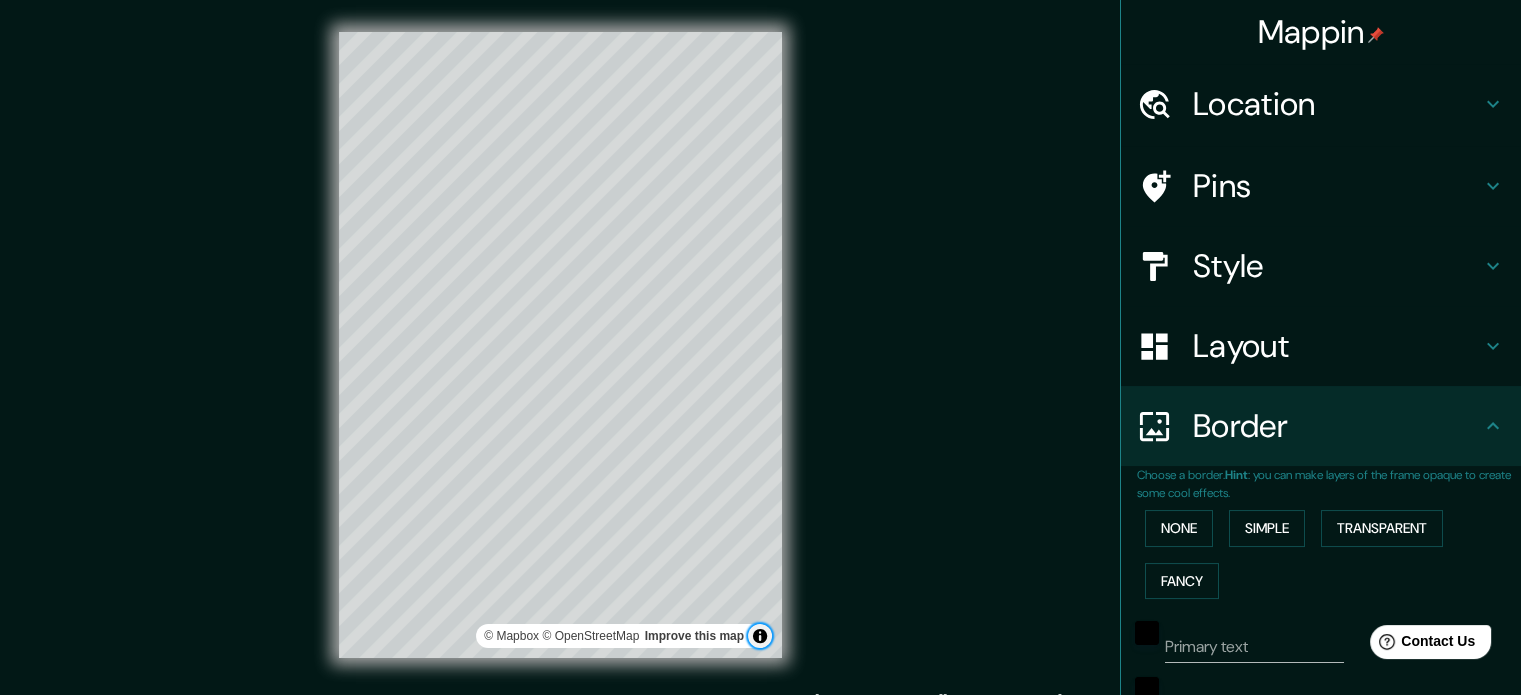 click at bounding box center [760, 636] 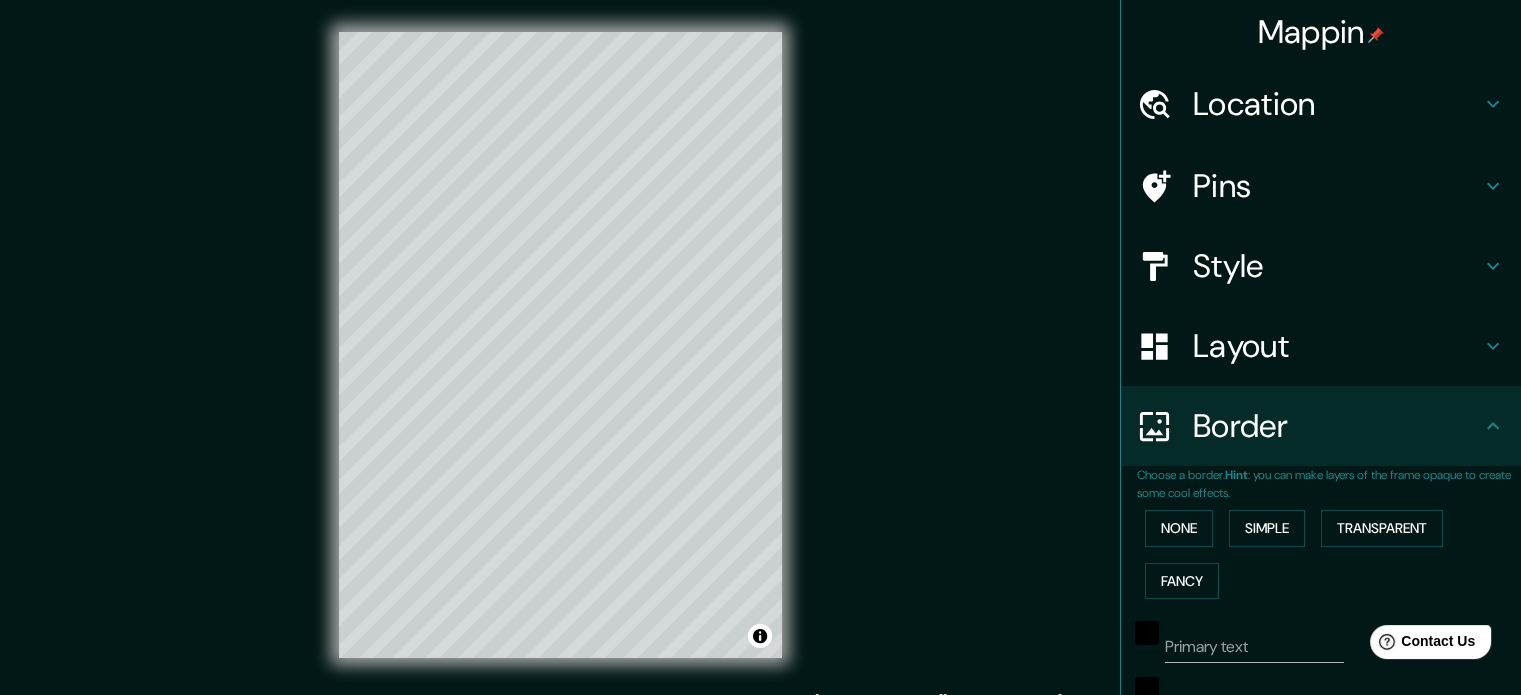 click on "Mappin Location San Sebastián, Gipuzkoa, Spain Pins Style Layout Border Choose a border.  Hint : you can make layers of the frame opaque to create some cool effects. None Simple Transparent Fancy Primary text Secondary text Subtitle Add frame layer Size A3 single Create your map © Mapbox   © OpenStreetMap   Improve this map Any problems, suggestions, or concerns please email    help@mappin.pro . . ." at bounding box center [760, 361] 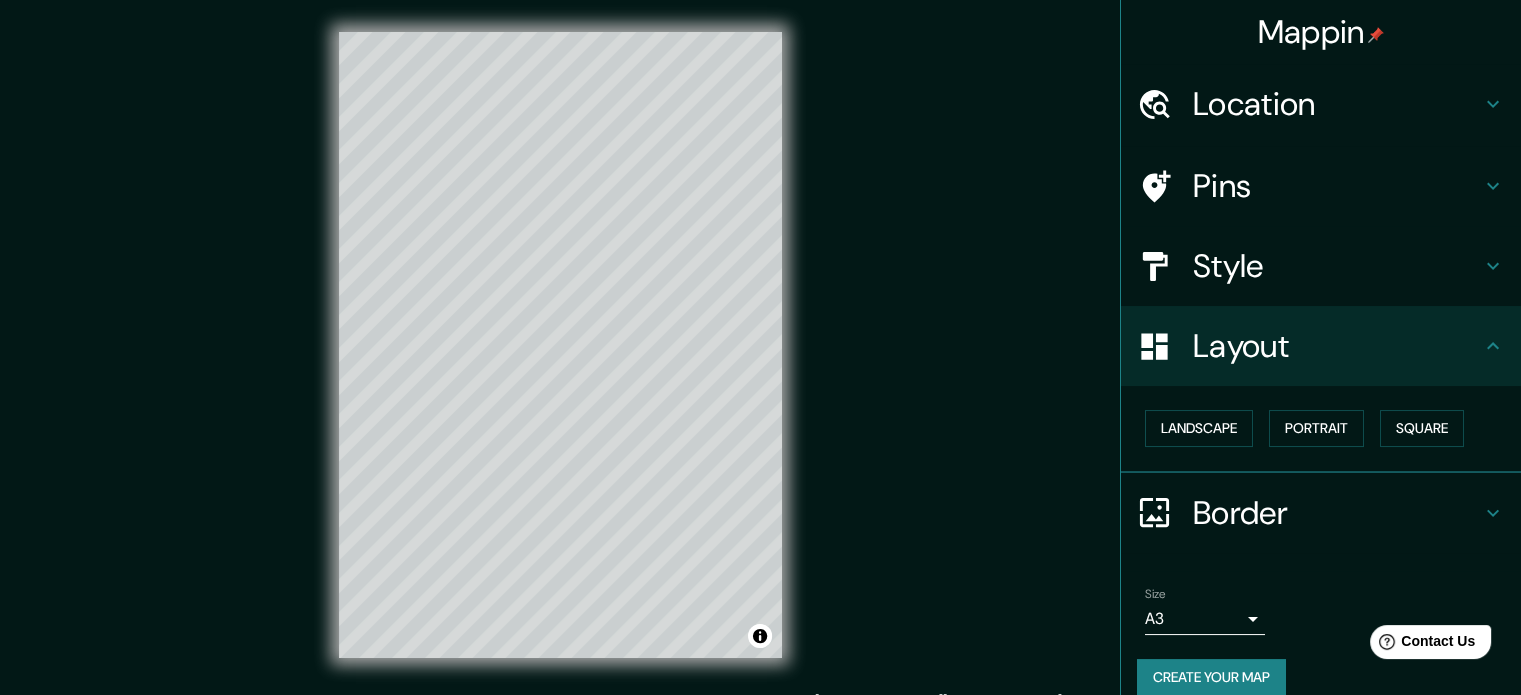 click on "Layout" at bounding box center [1337, 346] 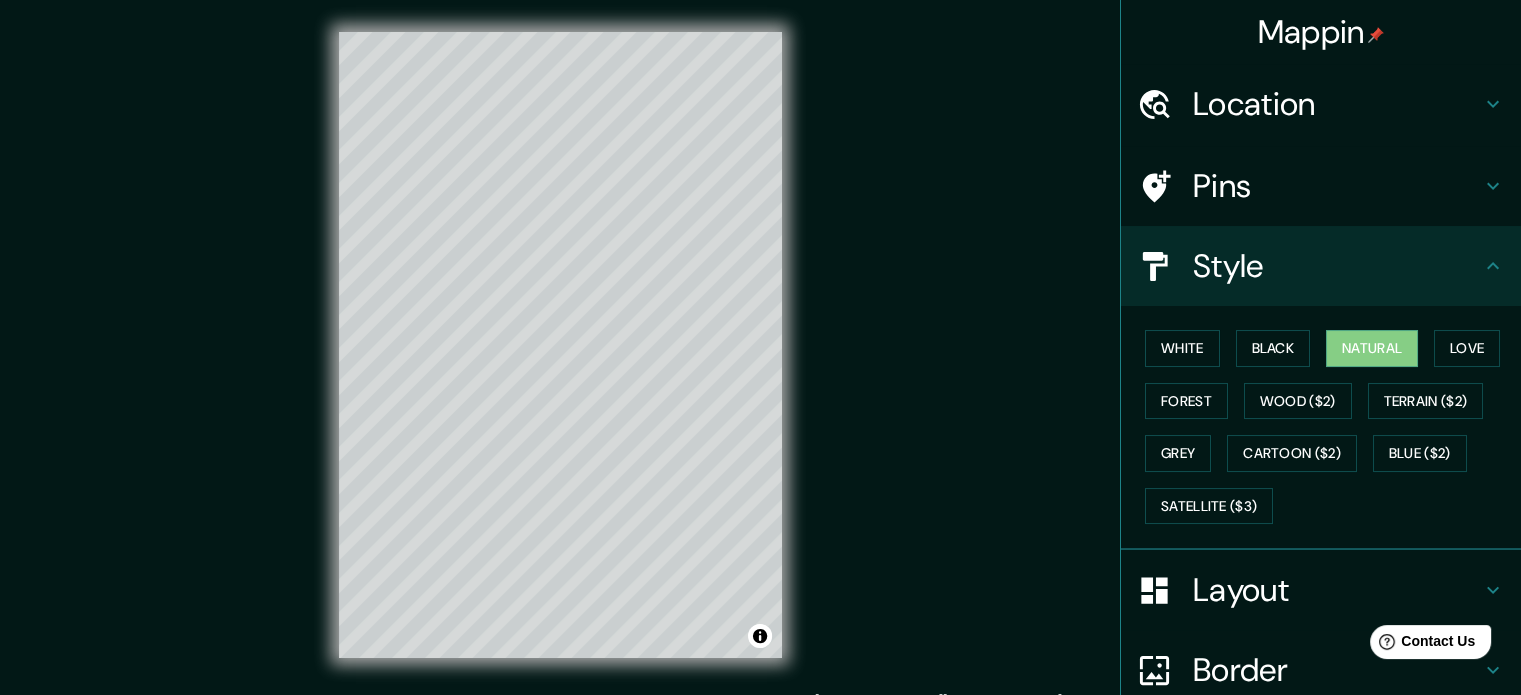 click on "Style" at bounding box center [1337, 266] 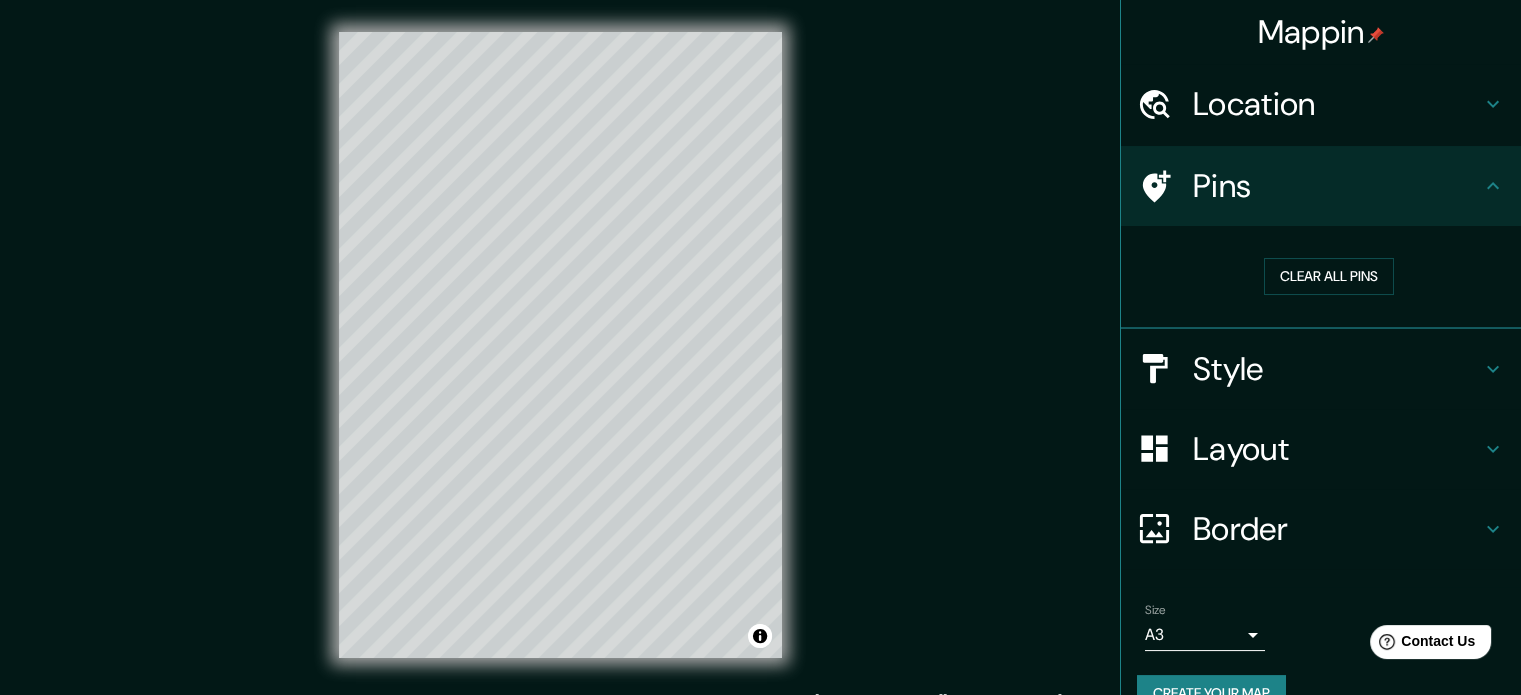 click on "Pins" at bounding box center (1337, 186) 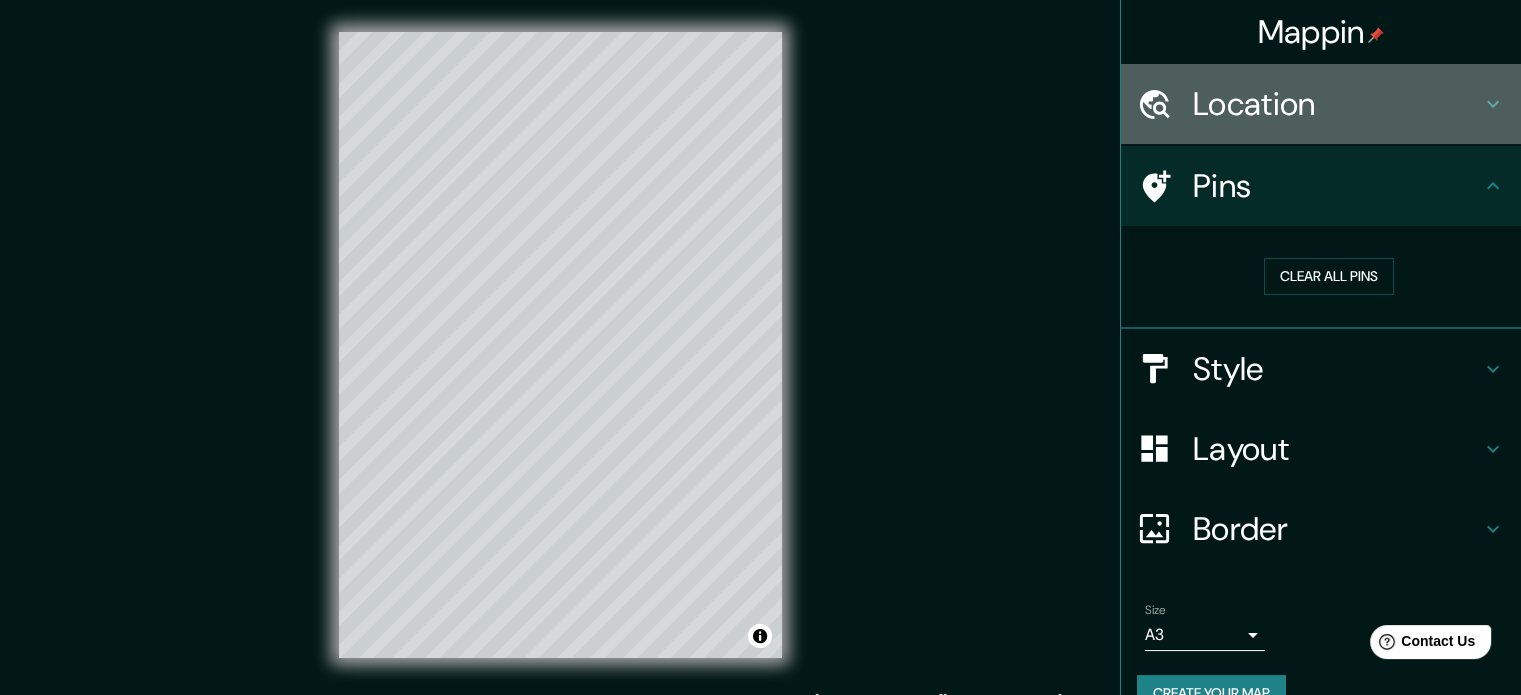 click on "Location" at bounding box center (1337, 104) 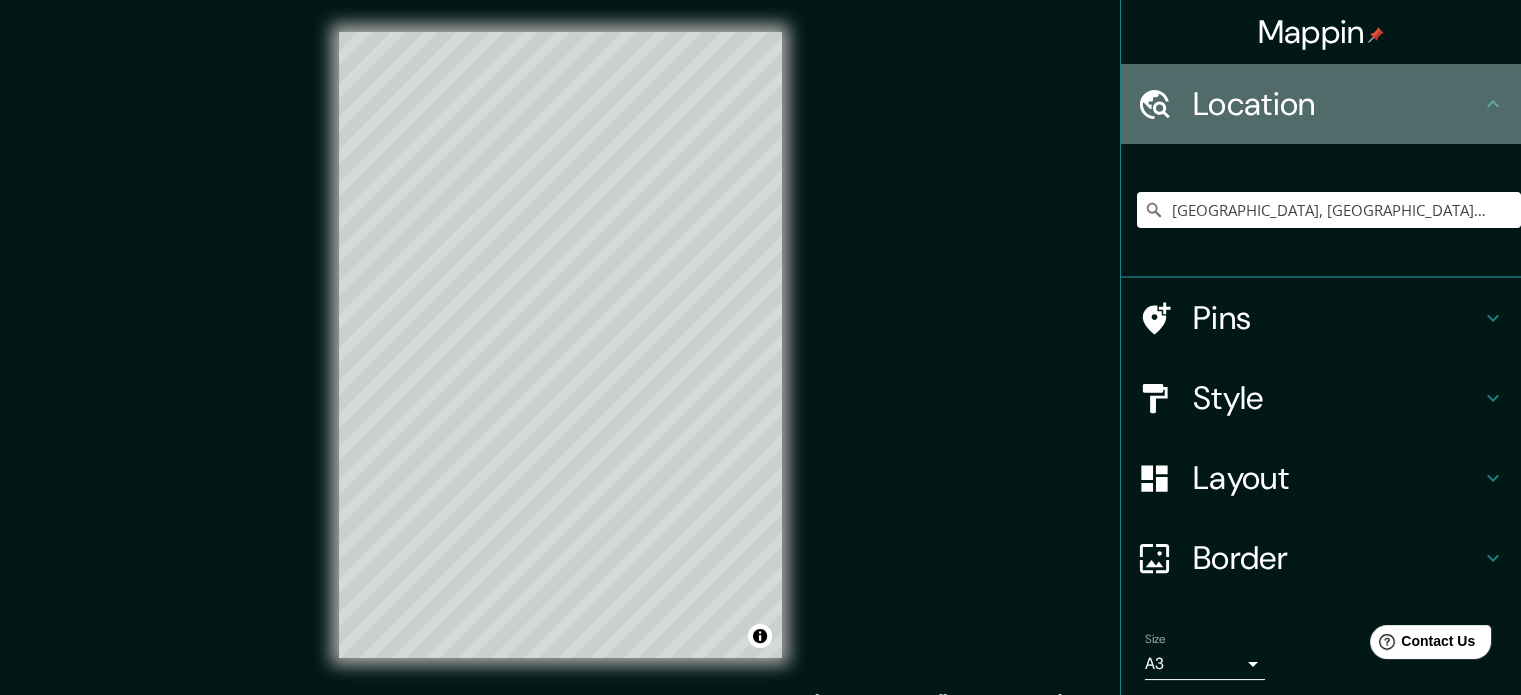 click on "Location" at bounding box center [1337, 104] 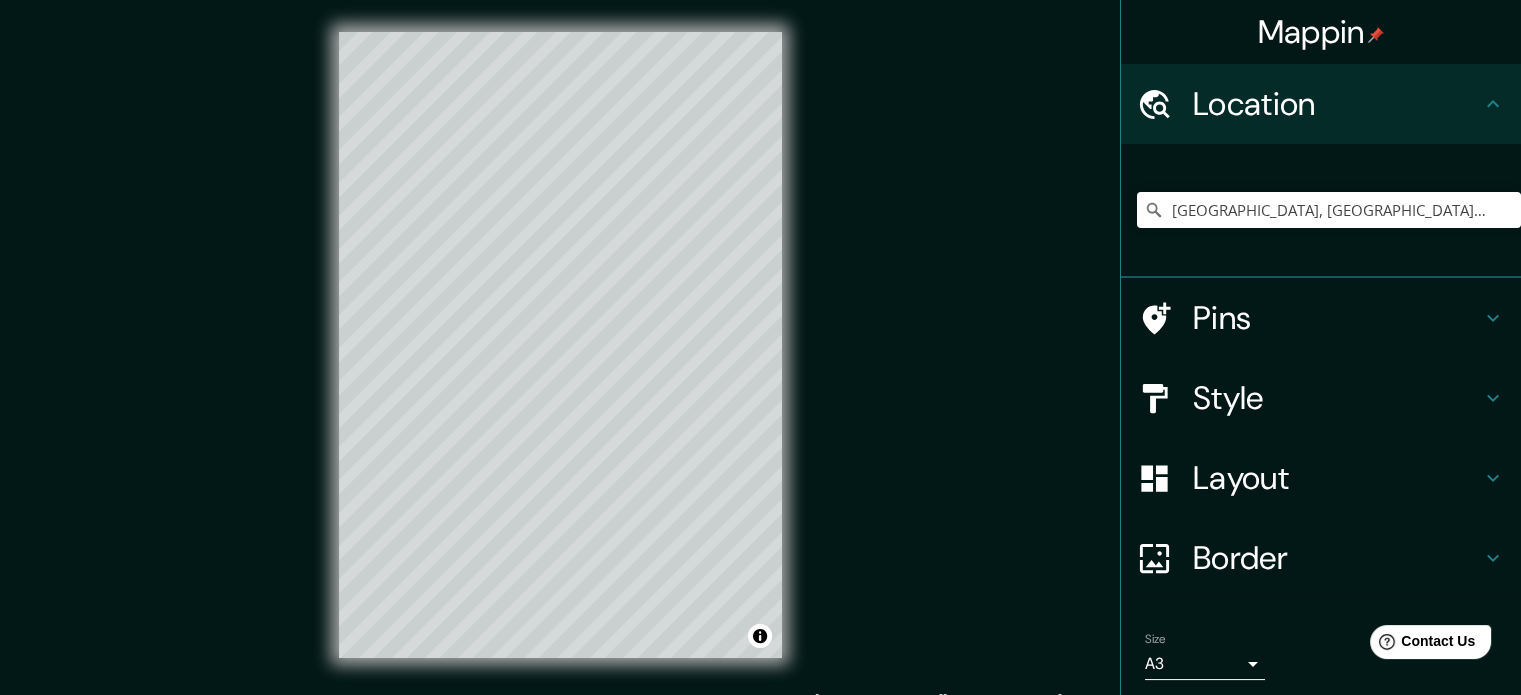 click 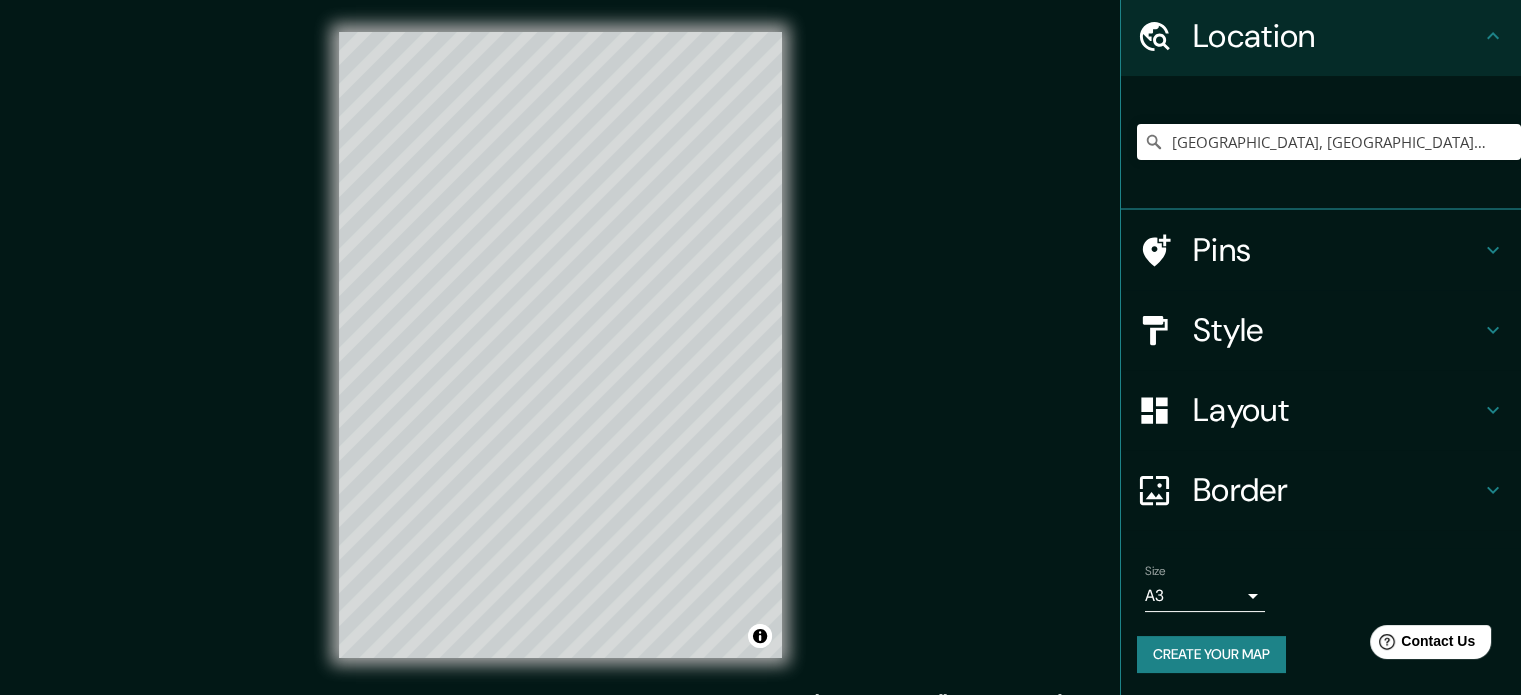 scroll, scrollTop: 68, scrollLeft: 0, axis: vertical 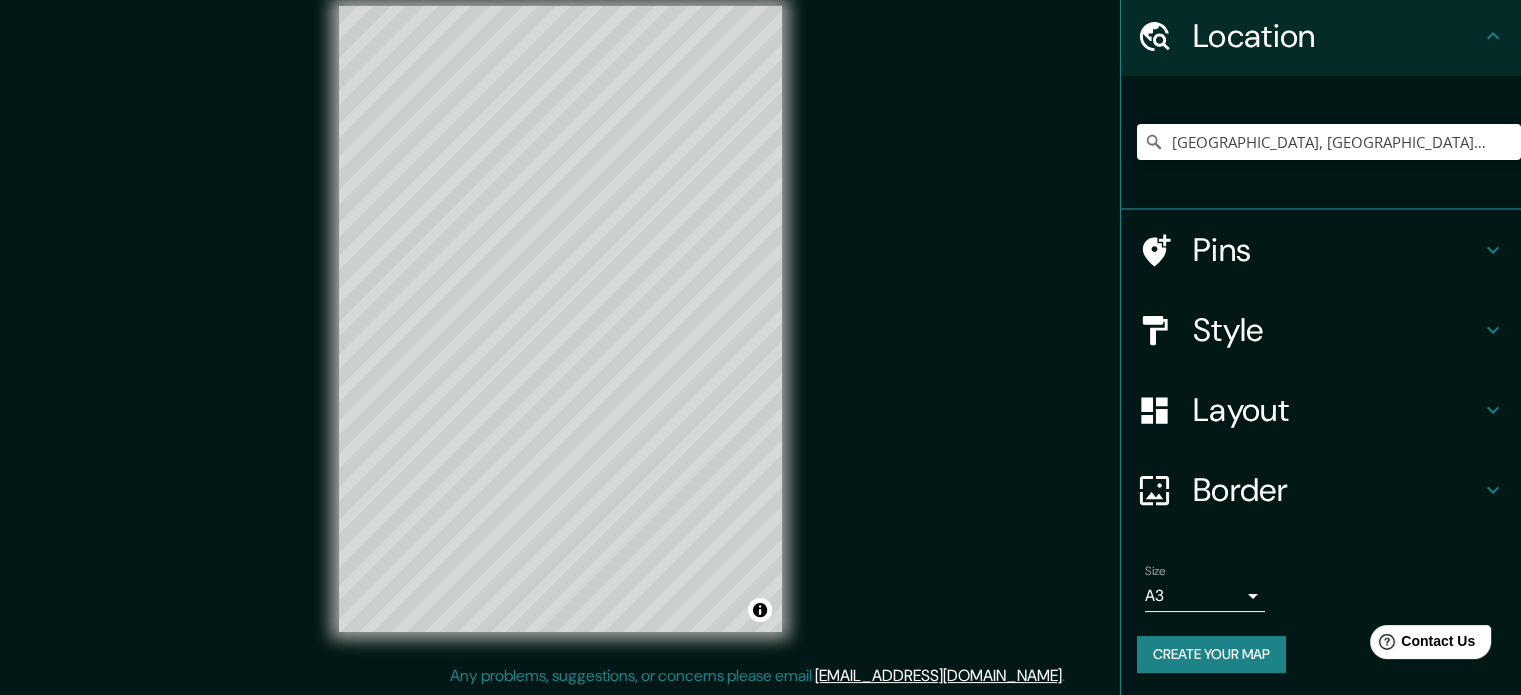 click on "Mappin Location San Sebastián, Gipuzkoa, Spain Pins Style Layout Border Choose a border.  Hint : you can make layers of the frame opaque to create some cool effects. None Simple Transparent Fancy Primary text Secondary text Subtitle Add frame layer Size A3 single Create your map © Mapbox   © OpenStreetMap   Improve this map Any problems, suggestions, or concerns please email    help@mappin.pro . . ." at bounding box center (760, 335) 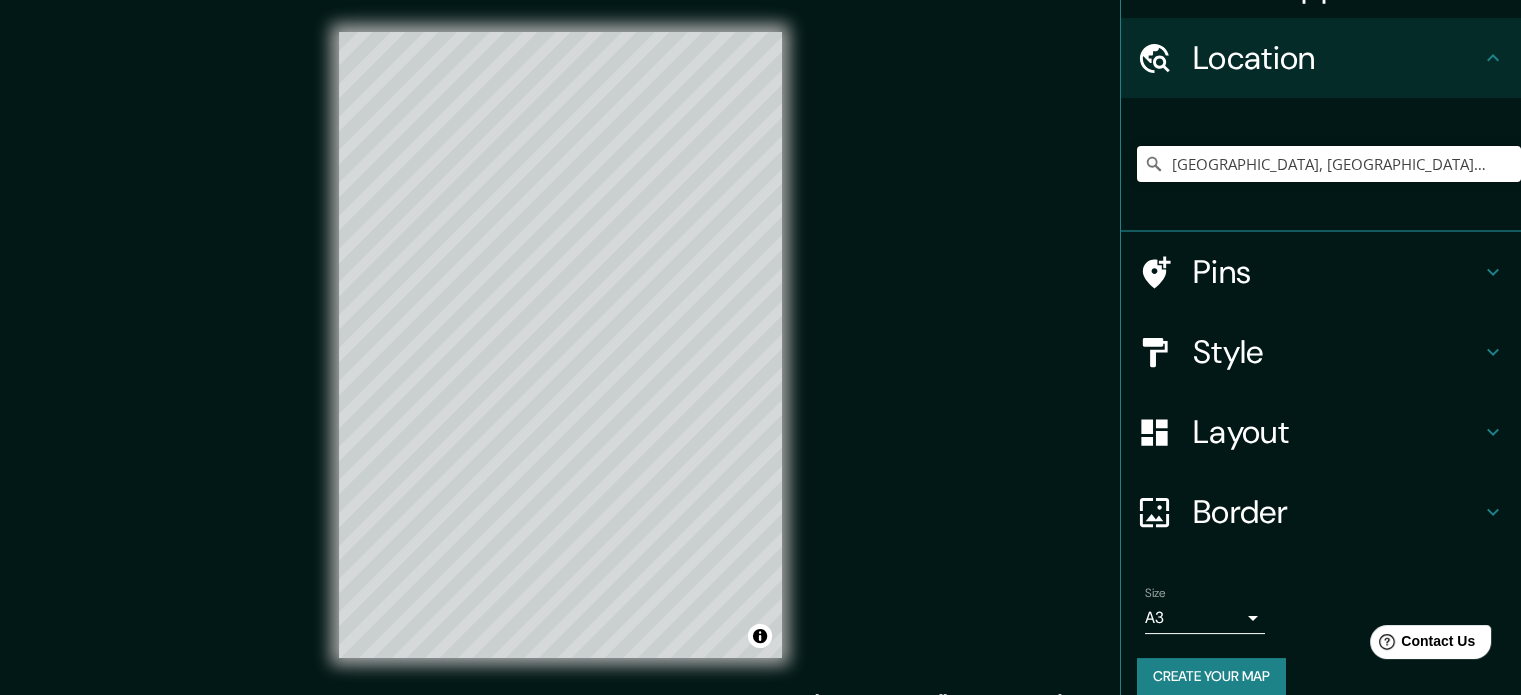 scroll, scrollTop: 68, scrollLeft: 0, axis: vertical 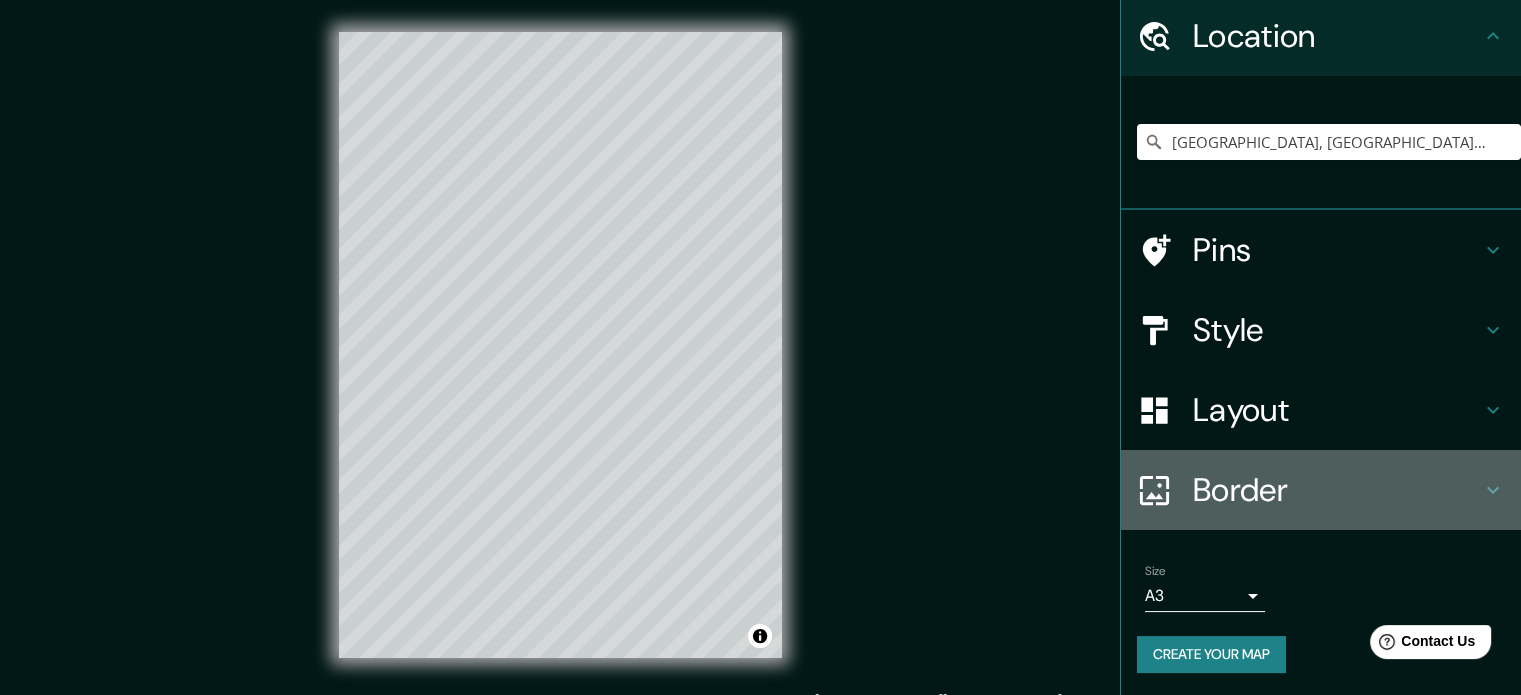 click on "Border" at bounding box center (1337, 490) 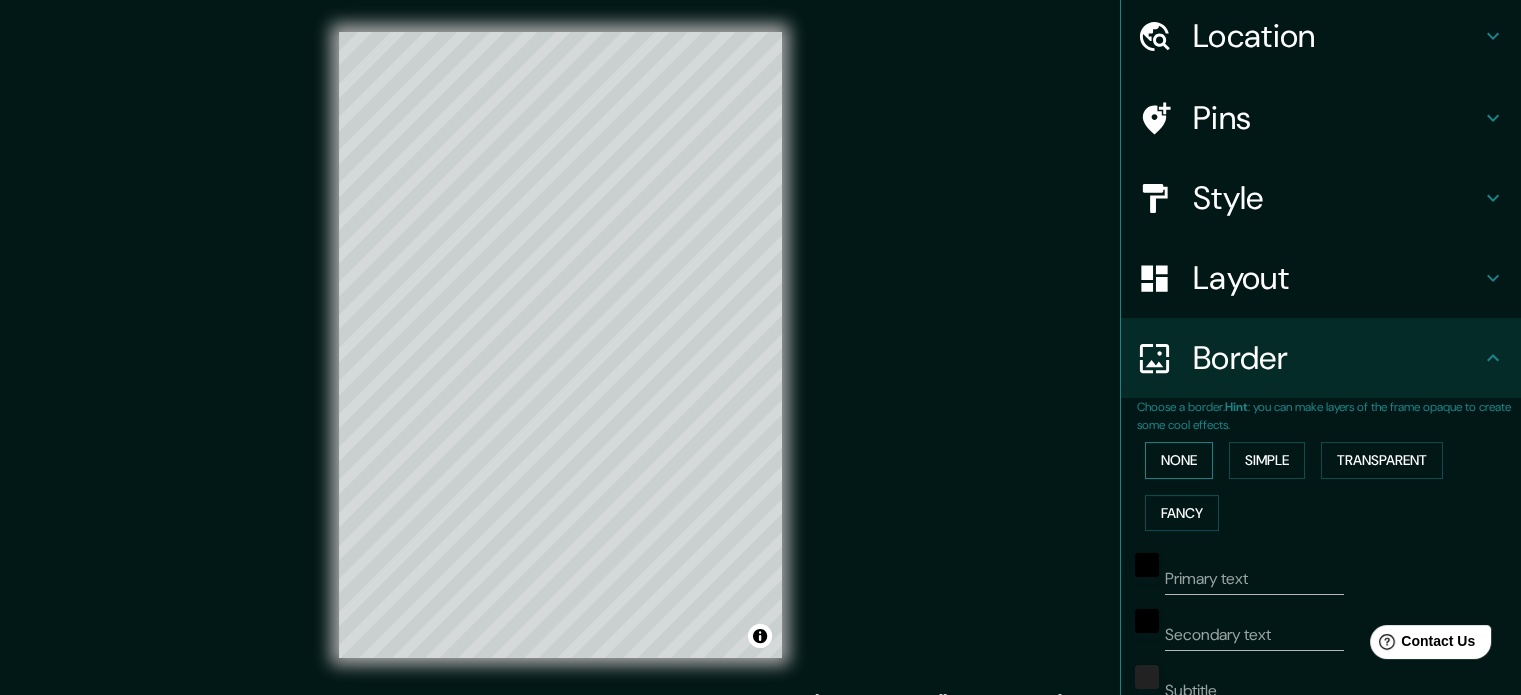 click on "None" at bounding box center (1179, 460) 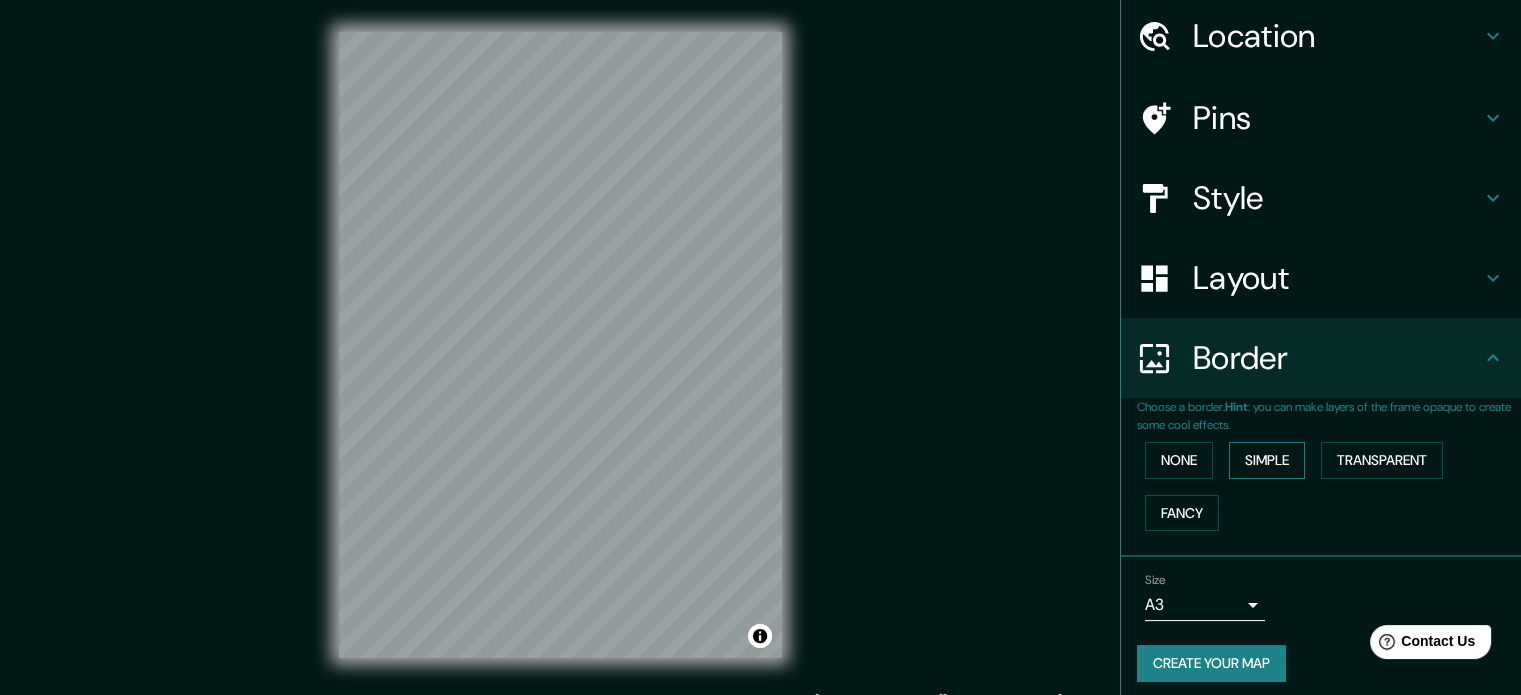 click on "Simple" at bounding box center [1267, 460] 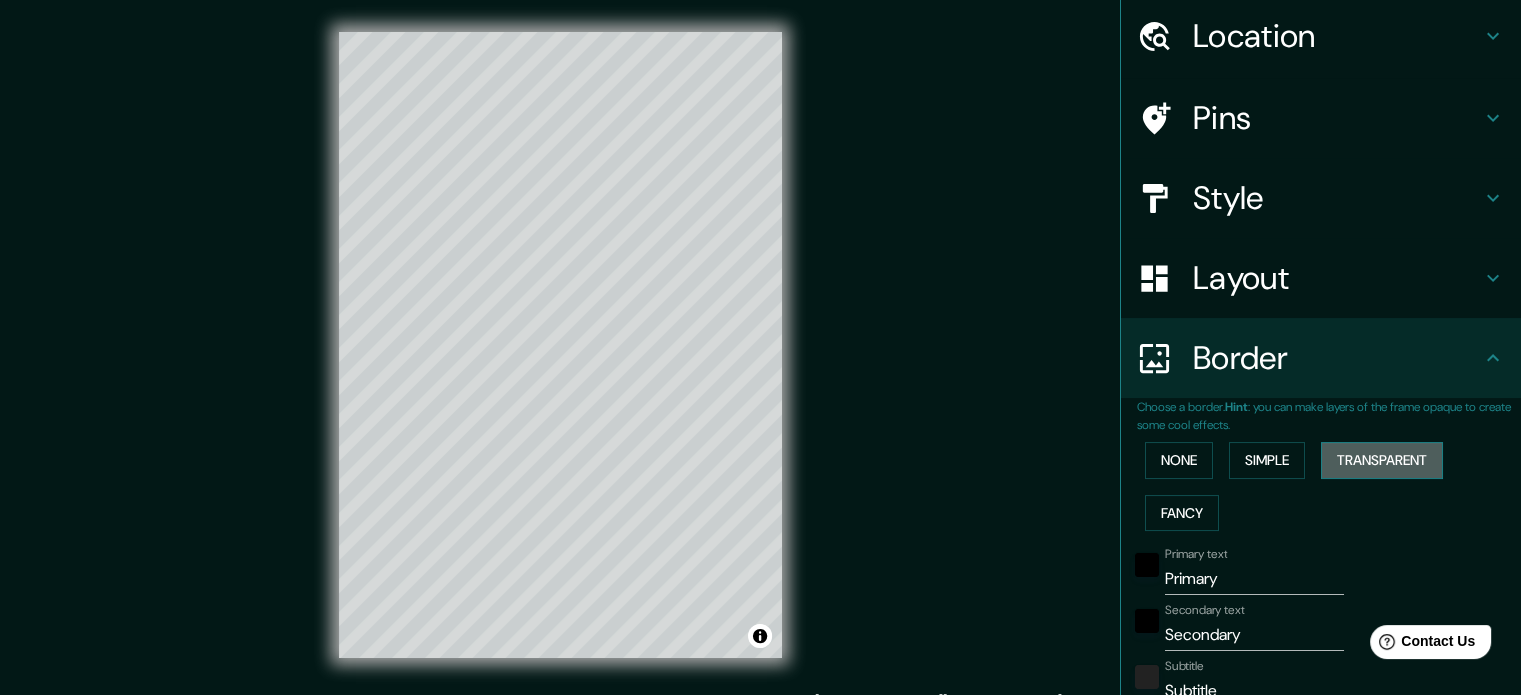 click on "Transparent" at bounding box center [1382, 460] 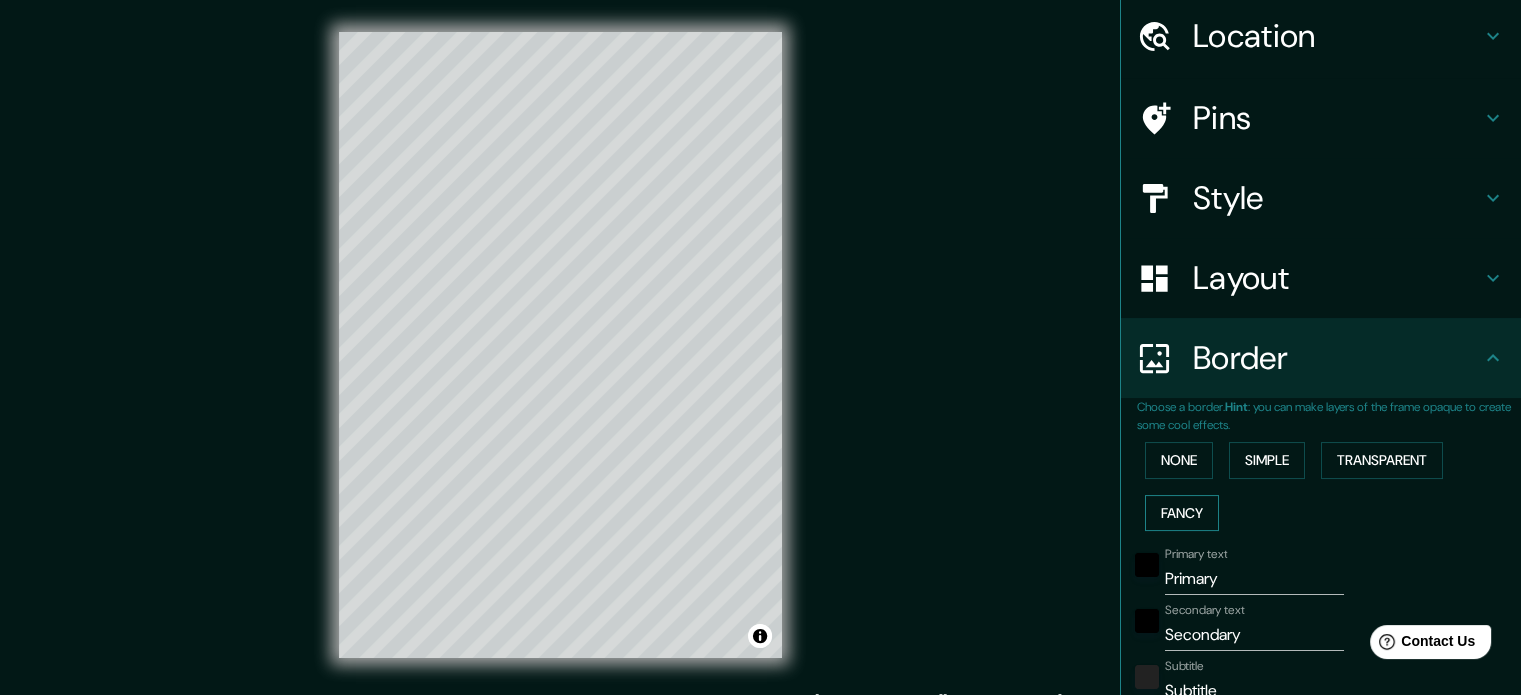 click on "Fancy" at bounding box center (1182, 513) 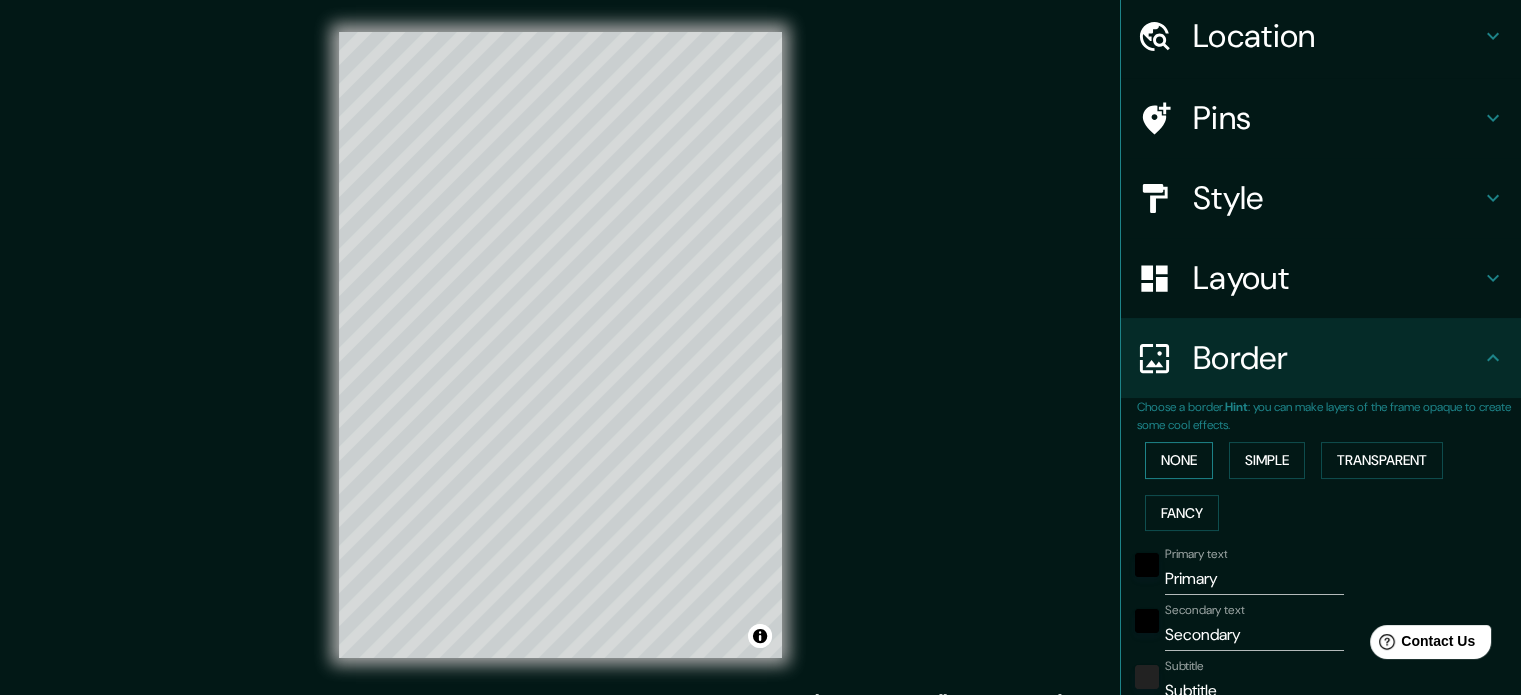 click on "None" at bounding box center [1179, 460] 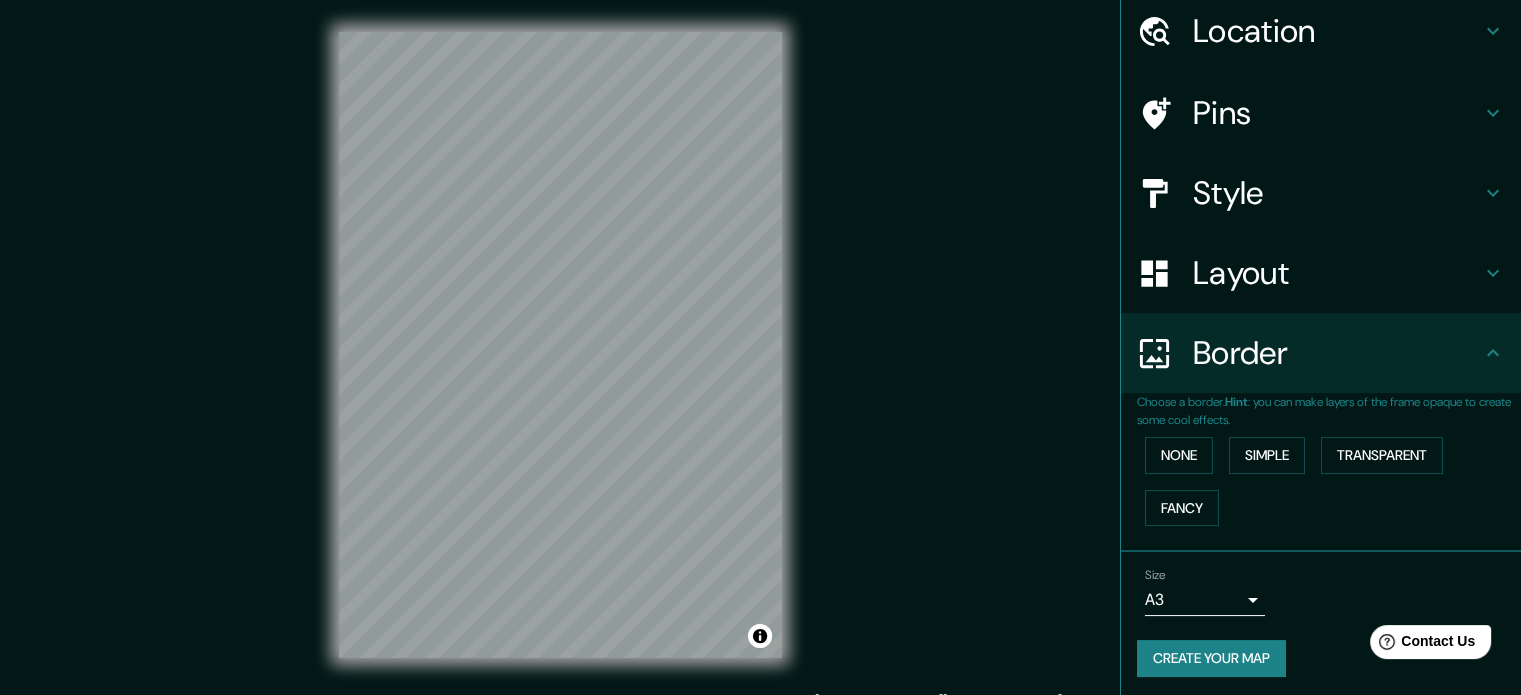 scroll, scrollTop: 76, scrollLeft: 0, axis: vertical 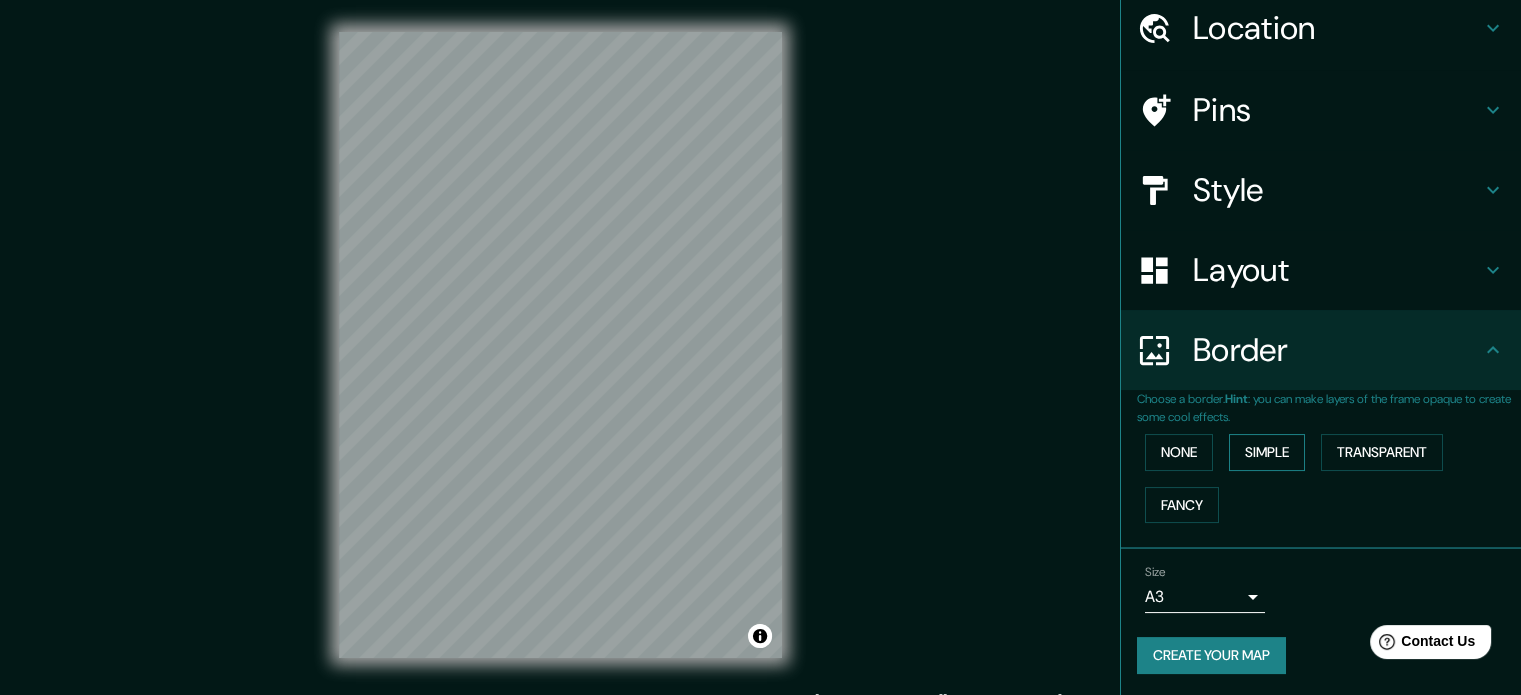 click on "Simple" at bounding box center [1267, 452] 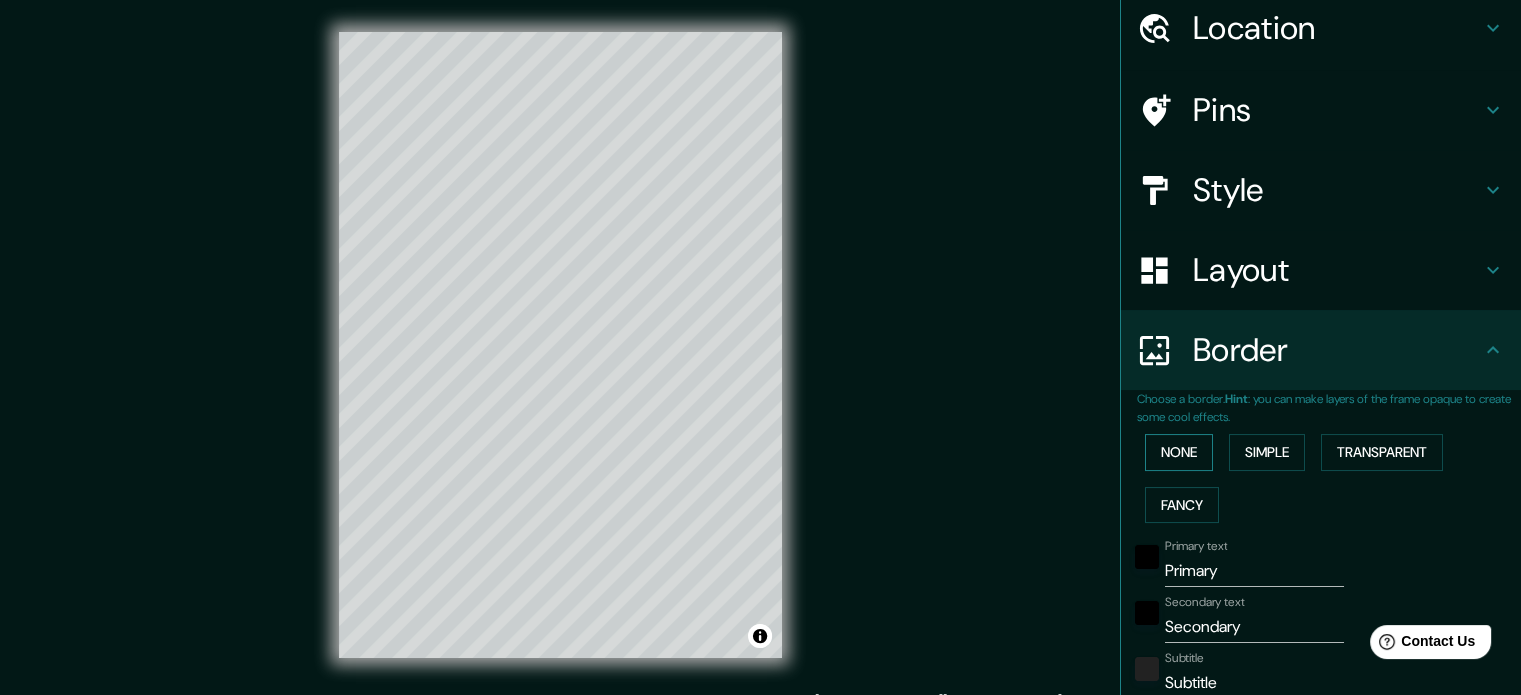click on "None" at bounding box center (1179, 452) 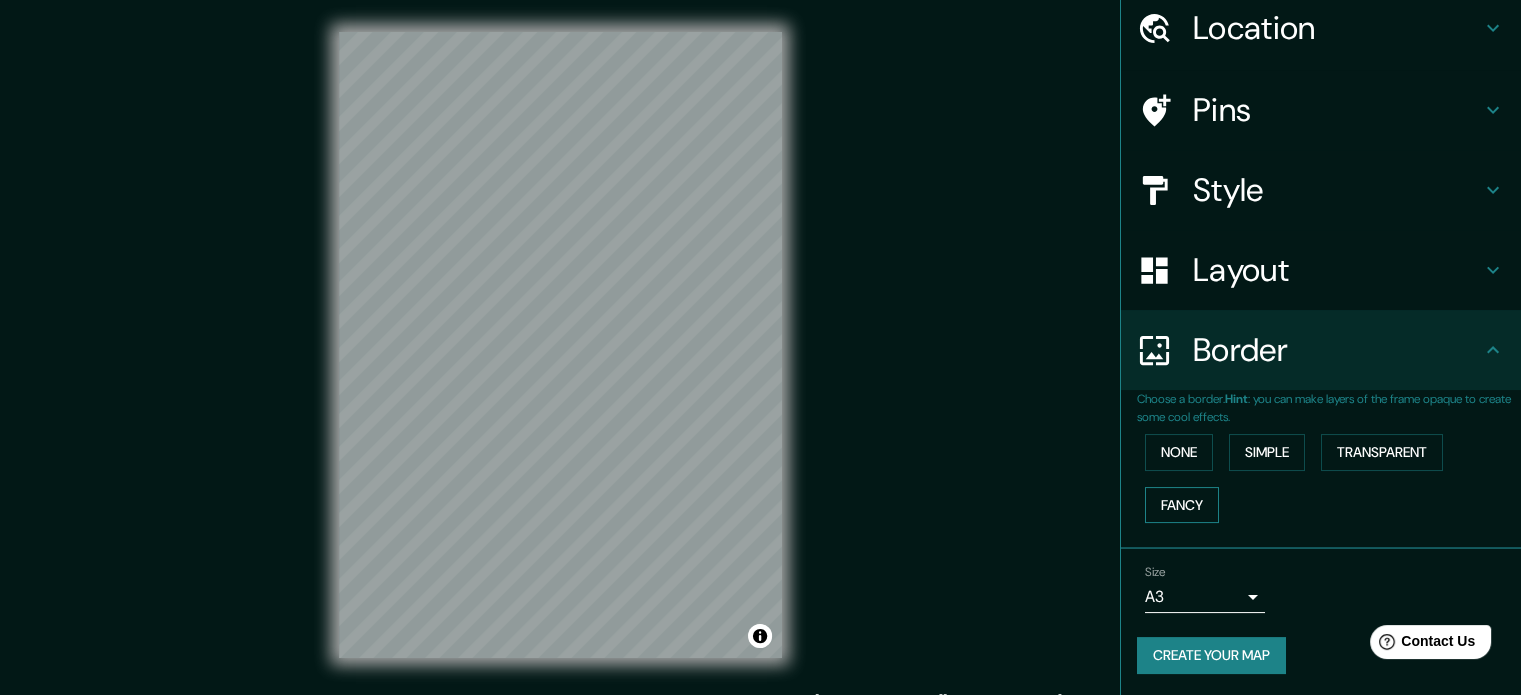 click on "Fancy" at bounding box center (1182, 505) 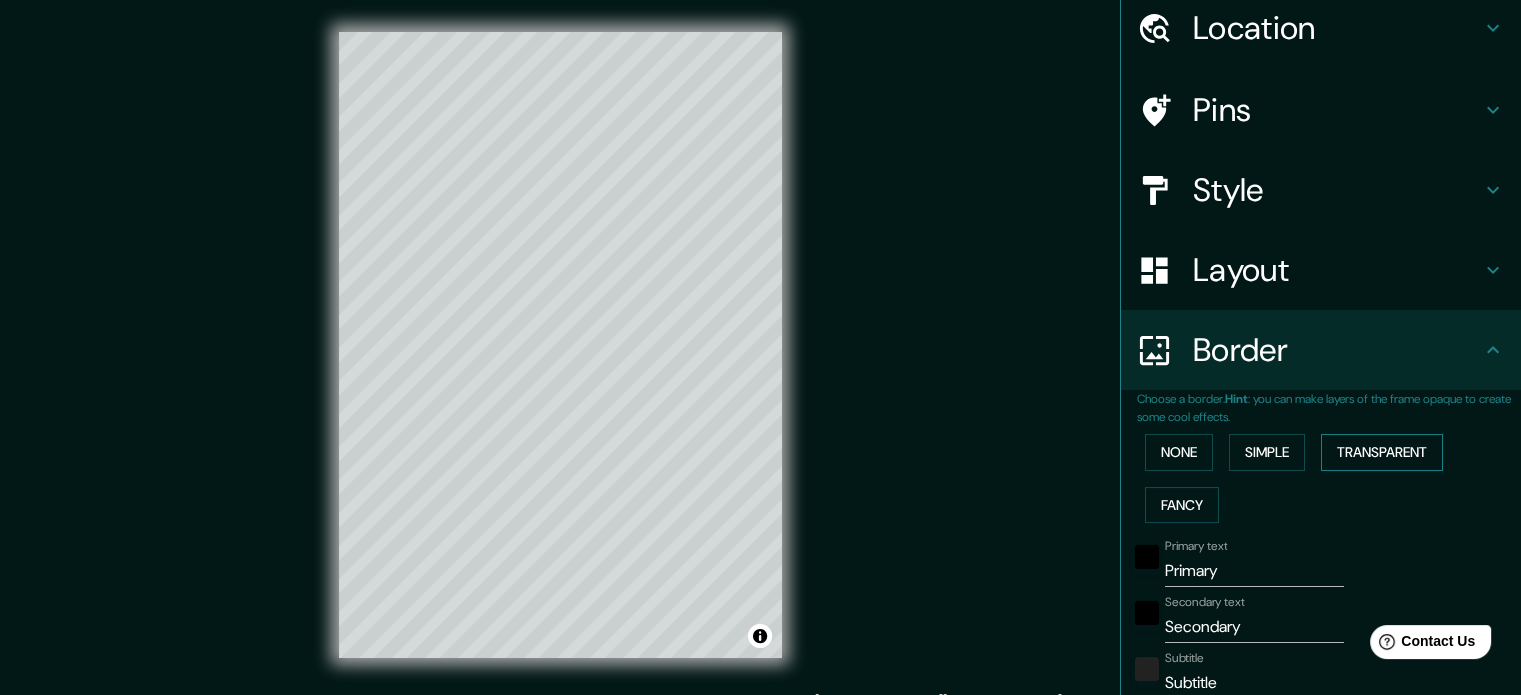 click on "Transparent" at bounding box center [1382, 452] 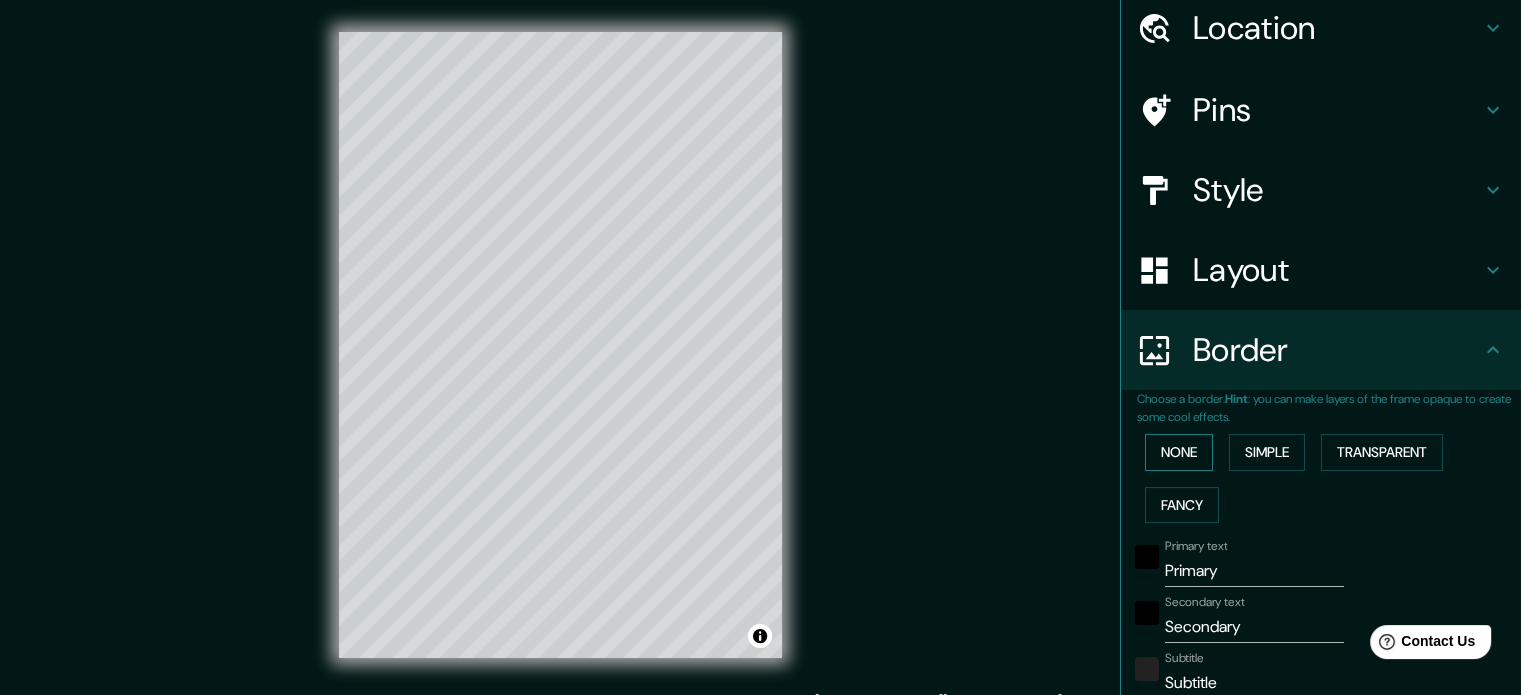 click on "None" at bounding box center [1179, 452] 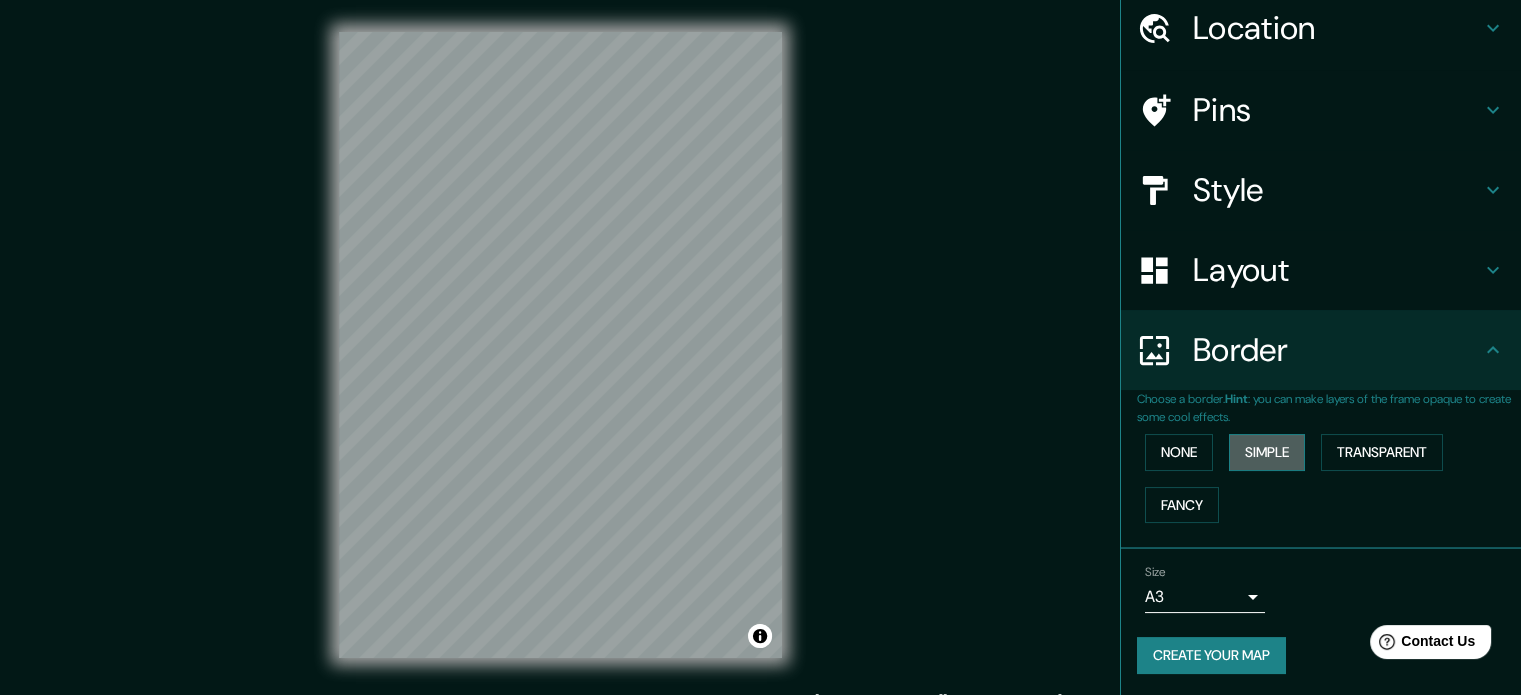 click on "Simple" at bounding box center (1267, 452) 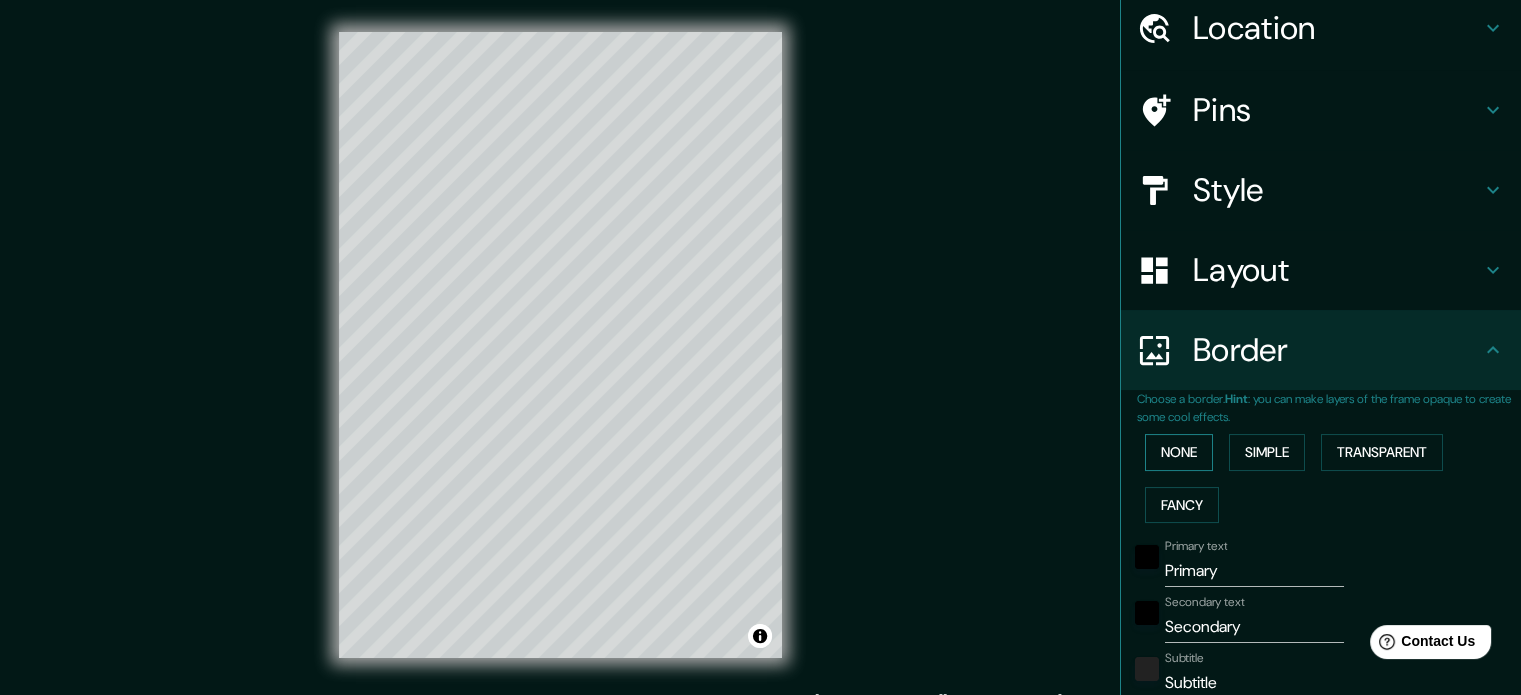 click on "None" at bounding box center [1179, 452] 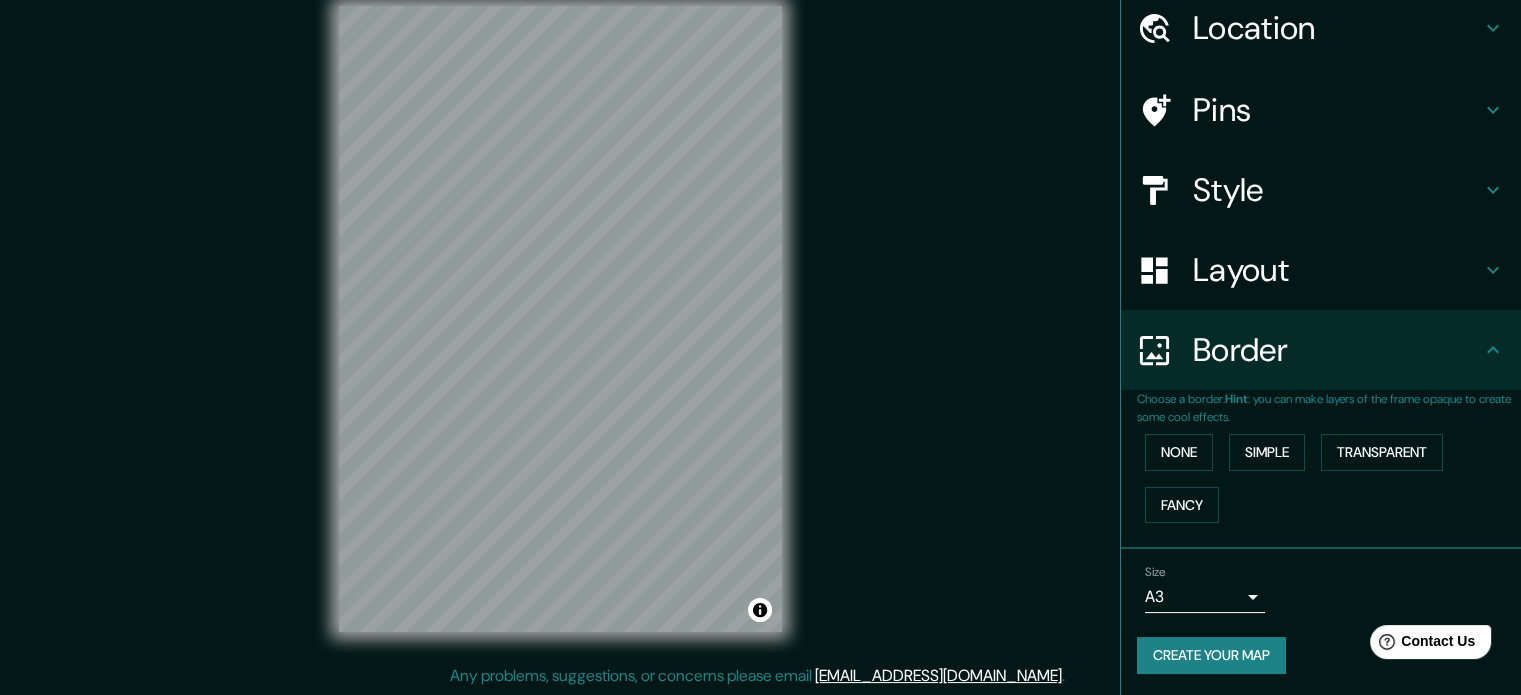 scroll, scrollTop: 0, scrollLeft: 0, axis: both 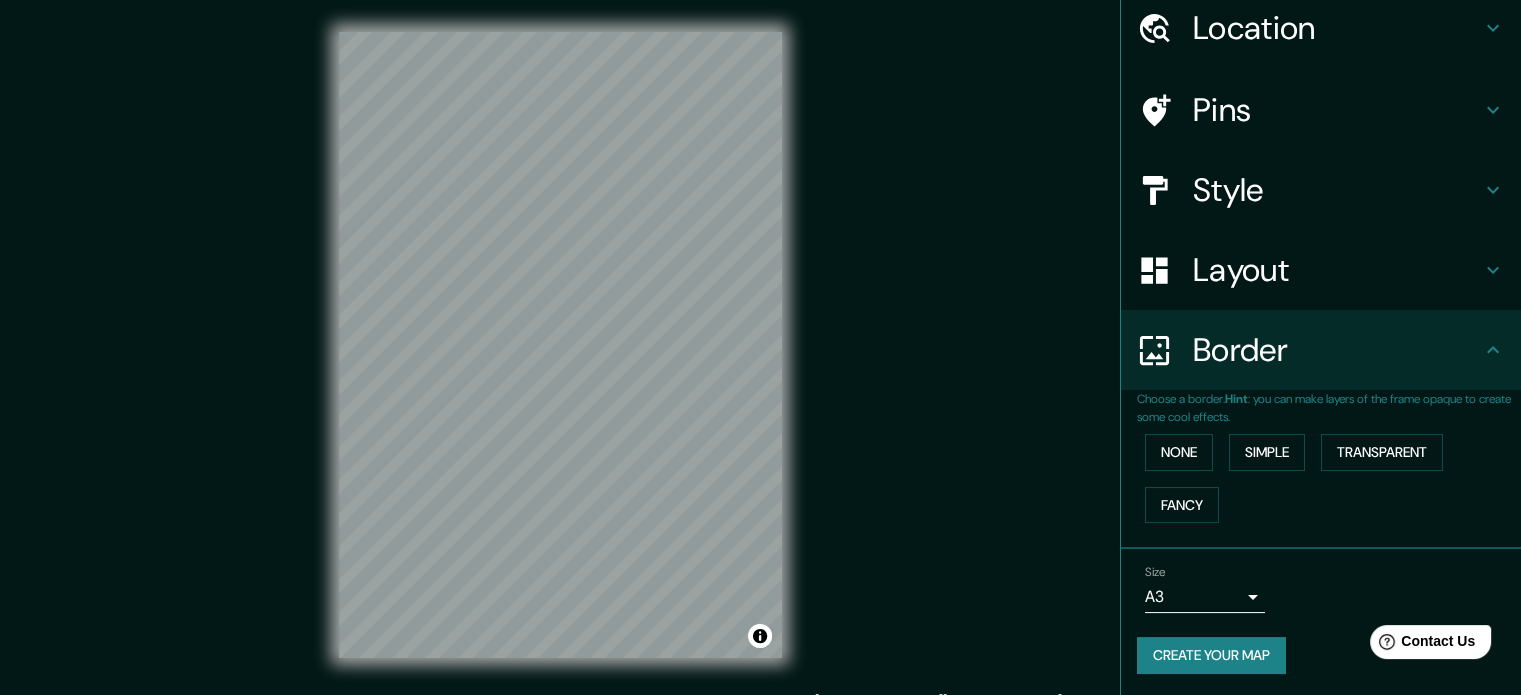 click on "Layout" at bounding box center (1337, 270) 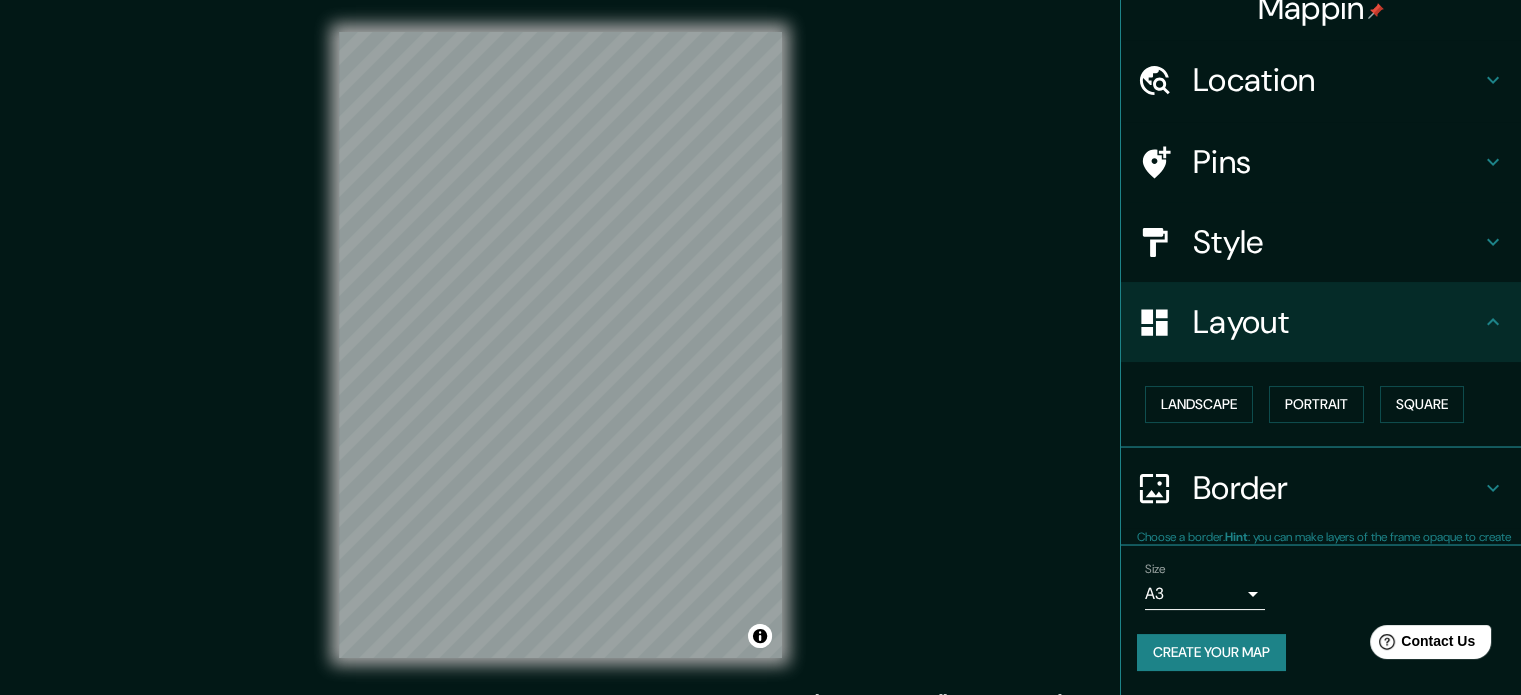 scroll, scrollTop: 22, scrollLeft: 0, axis: vertical 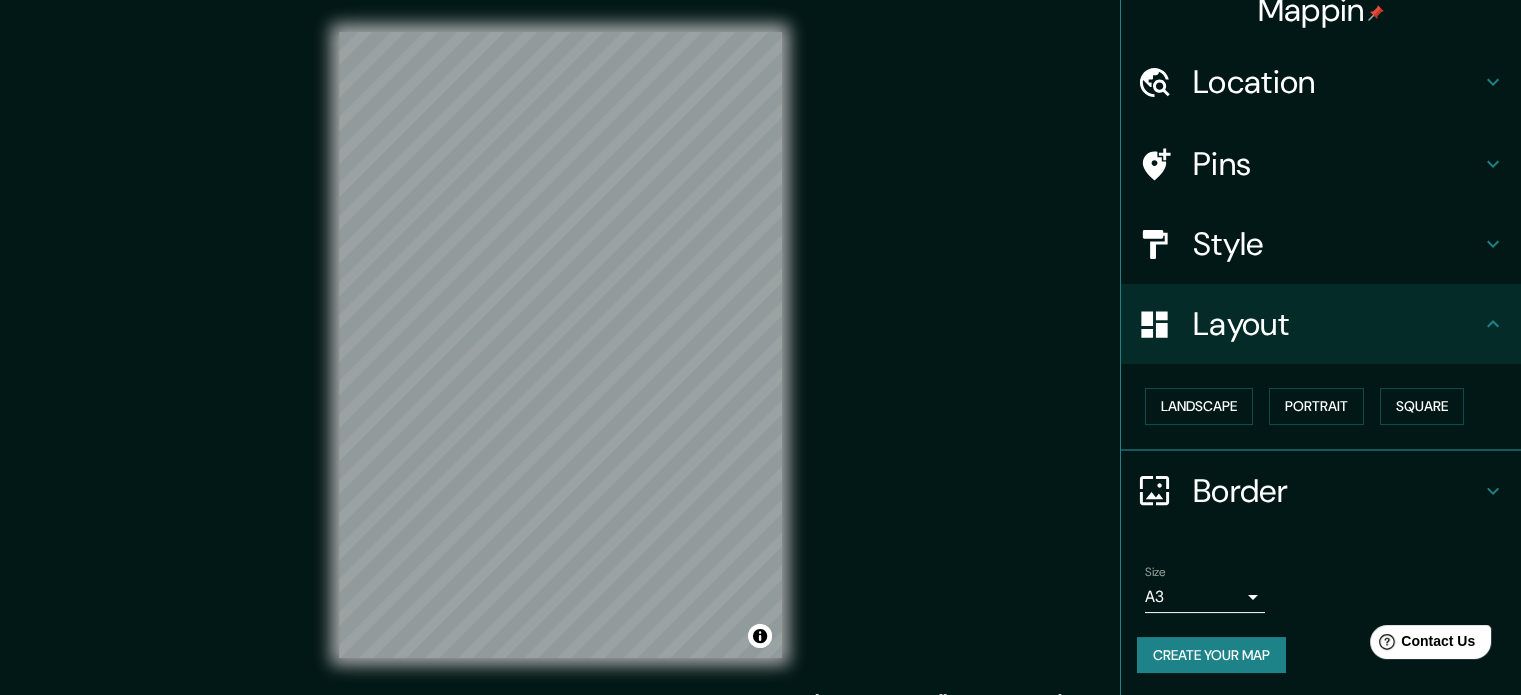 click on "Layout" at bounding box center (1337, 324) 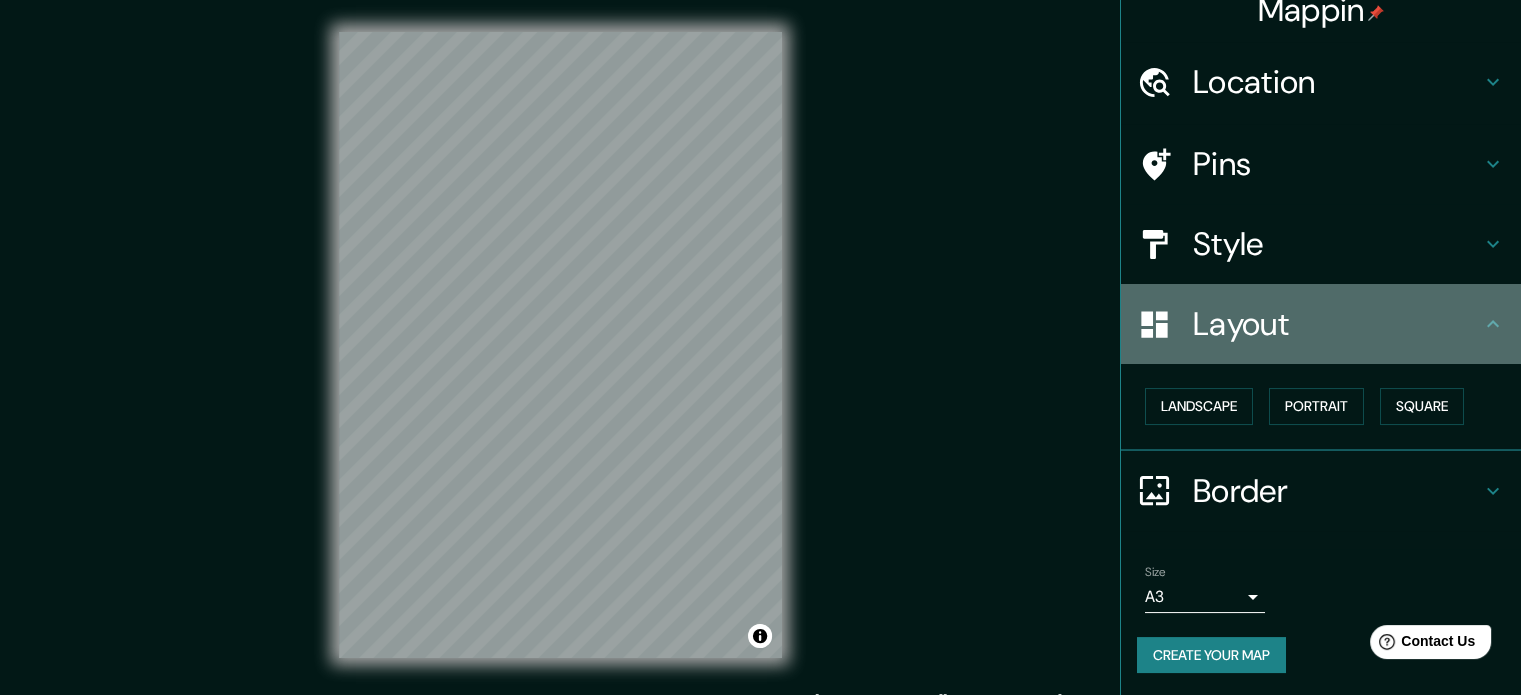 click on "Layout" at bounding box center [1337, 324] 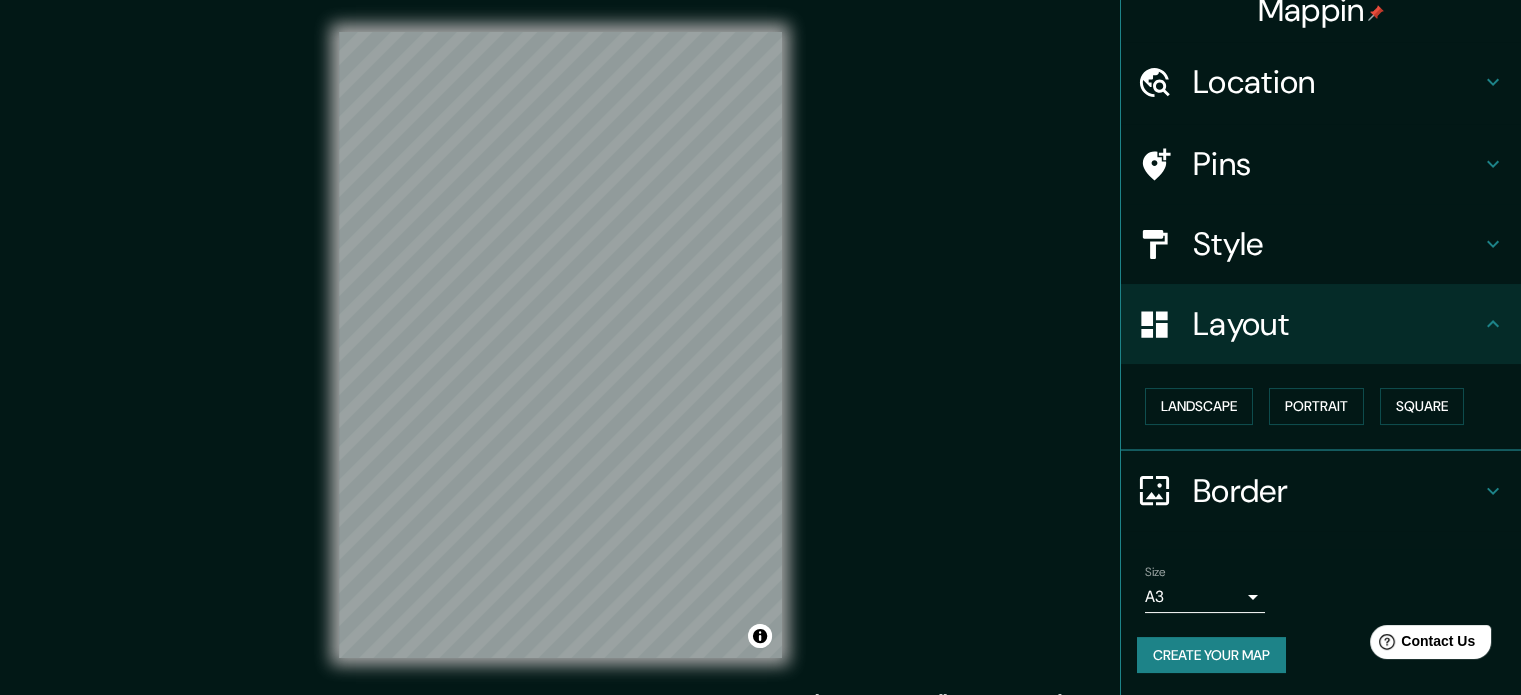 click 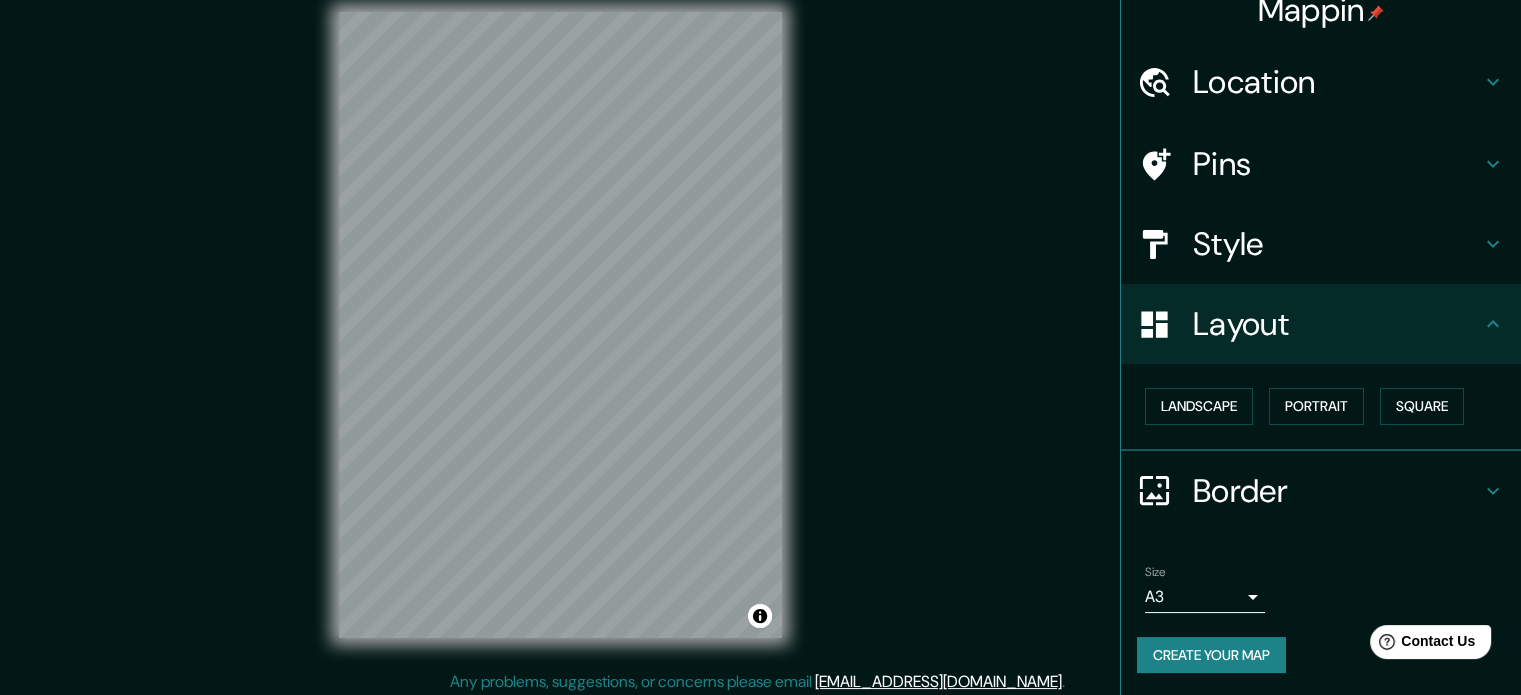scroll, scrollTop: 26, scrollLeft: 0, axis: vertical 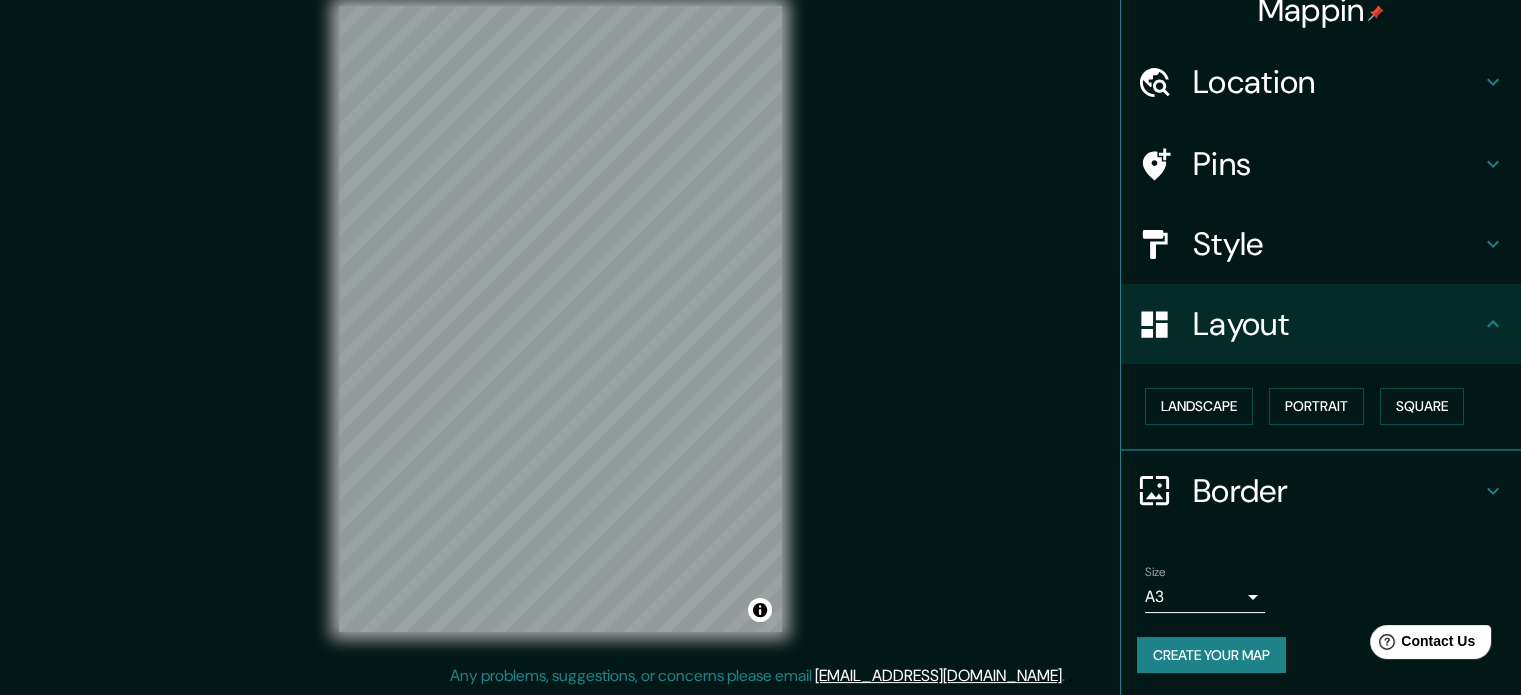 click on "Mappin Location San Sebastián, Gipuzkoa, Spain Pins Style Layout Landscape Portrait Square Border Choose a border.  Hint : you can make layers of the frame opaque to create some cool effects. None Simple Transparent Fancy Size A3 single Create your map © Mapbox   © OpenStreetMap   Improve this map Any problems, suggestions, or concerns please email    help@mappin.pro . . ." at bounding box center (760, 321) 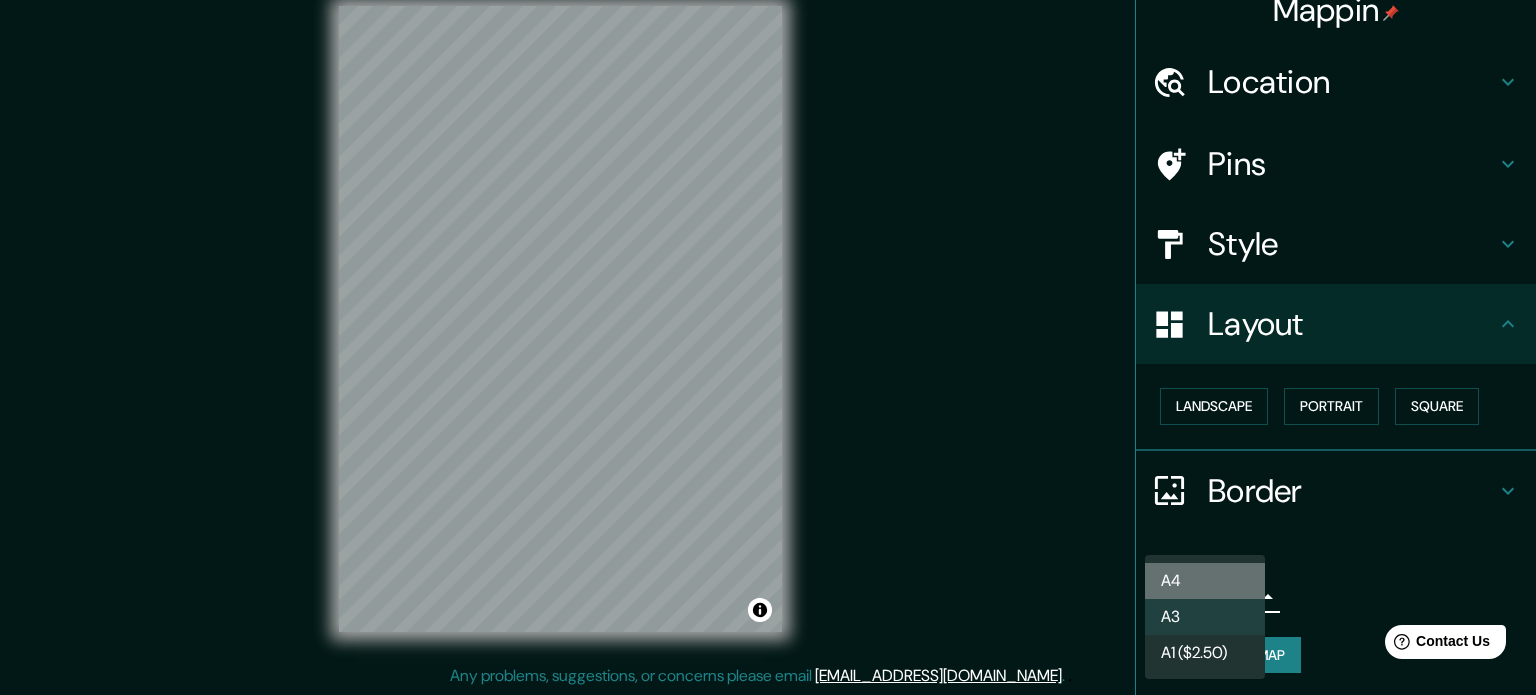 click on "A4" at bounding box center (1205, 581) 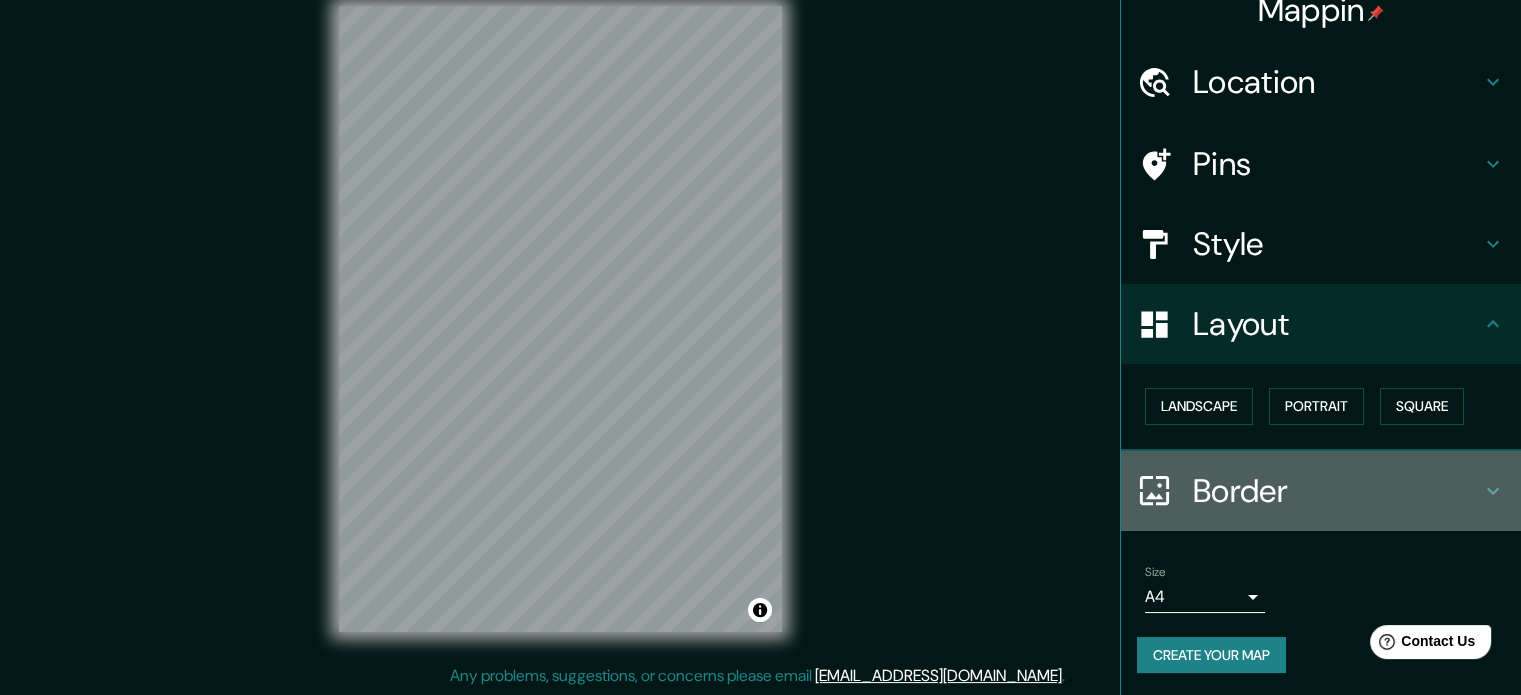 click 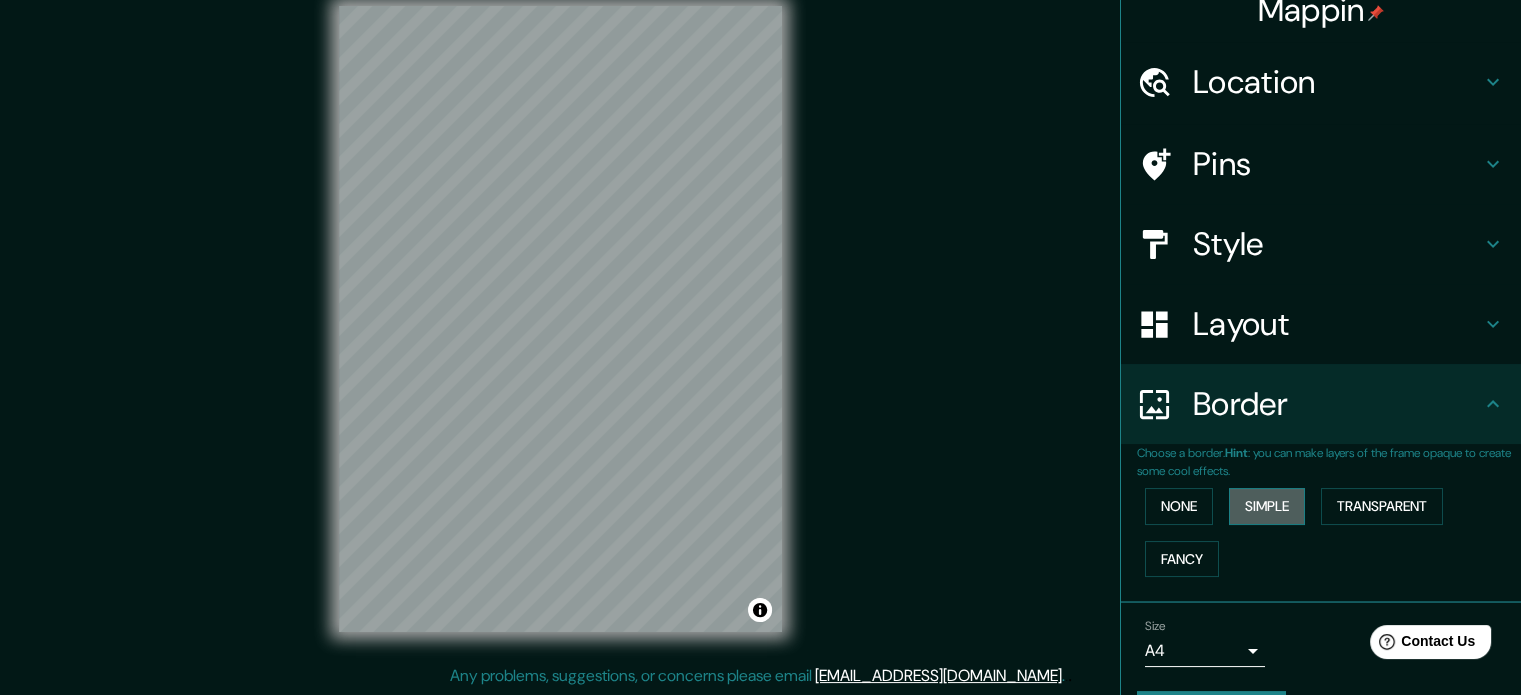 click on "Simple" at bounding box center (1267, 506) 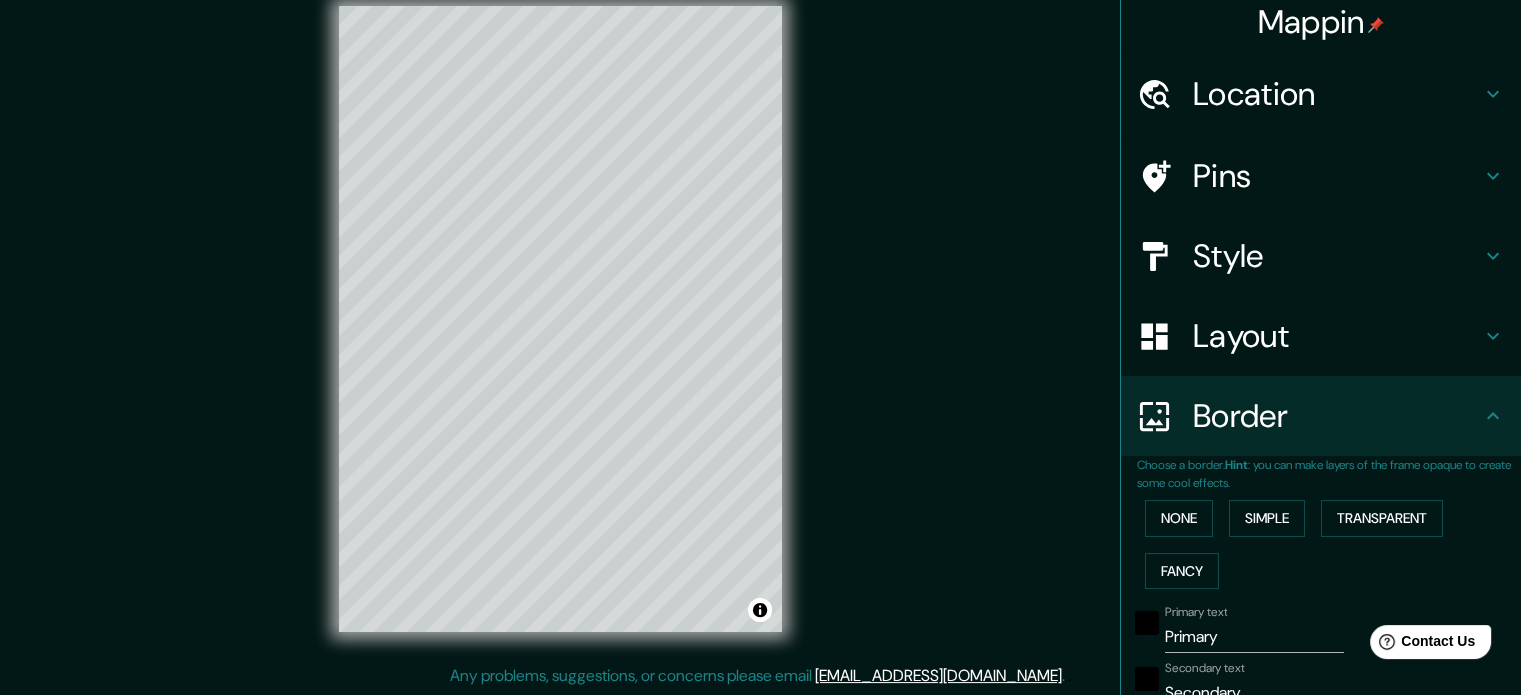 scroll, scrollTop: 0, scrollLeft: 0, axis: both 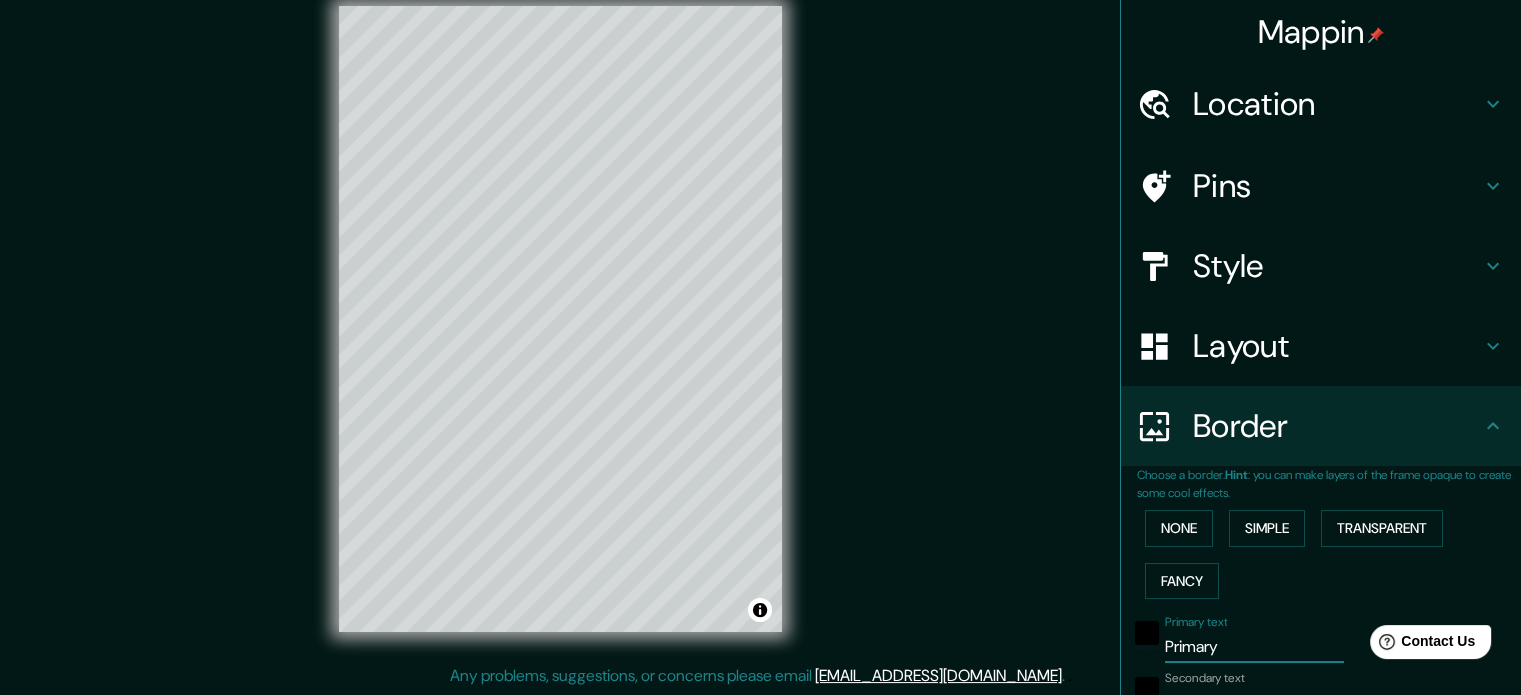 drag, startPoint x: 1240, startPoint y: 649, endPoint x: 1023, endPoint y: 685, distance: 219.96591 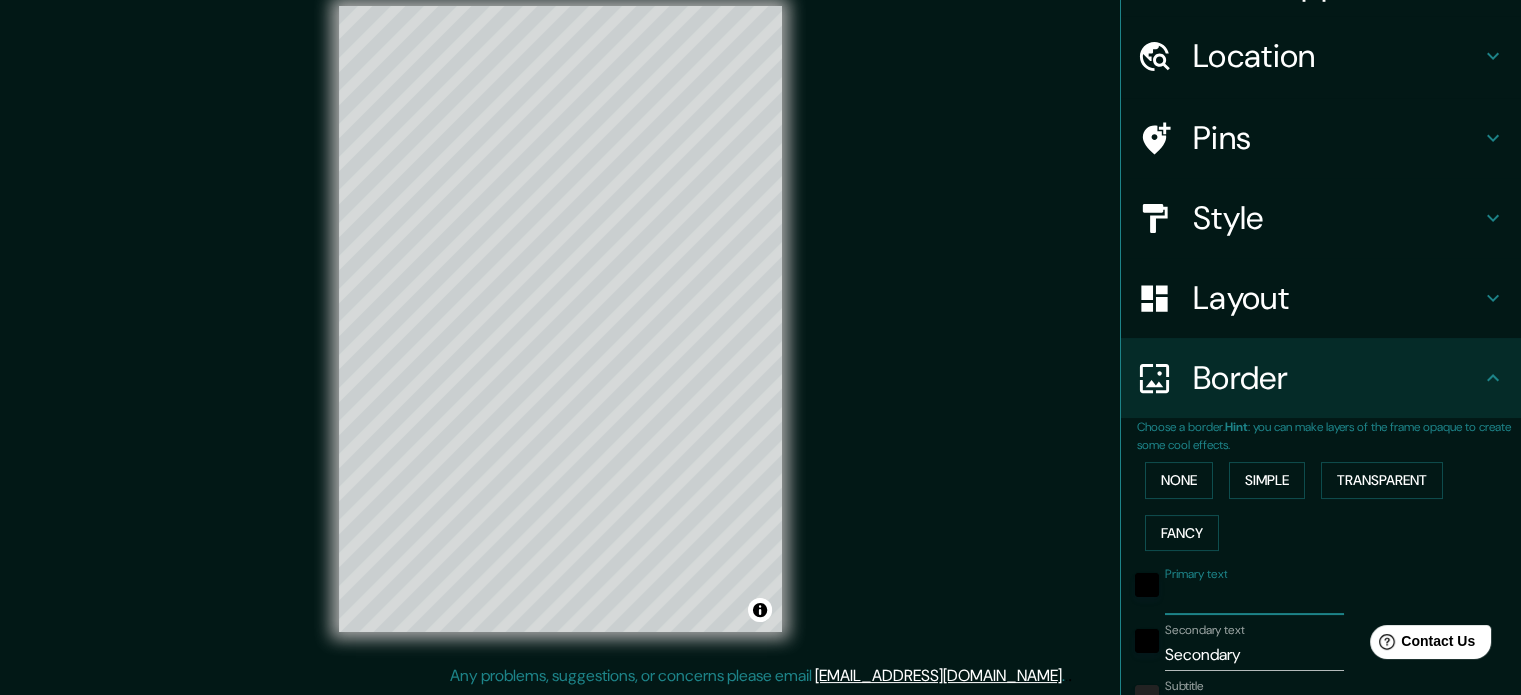 scroll, scrollTop: 112, scrollLeft: 0, axis: vertical 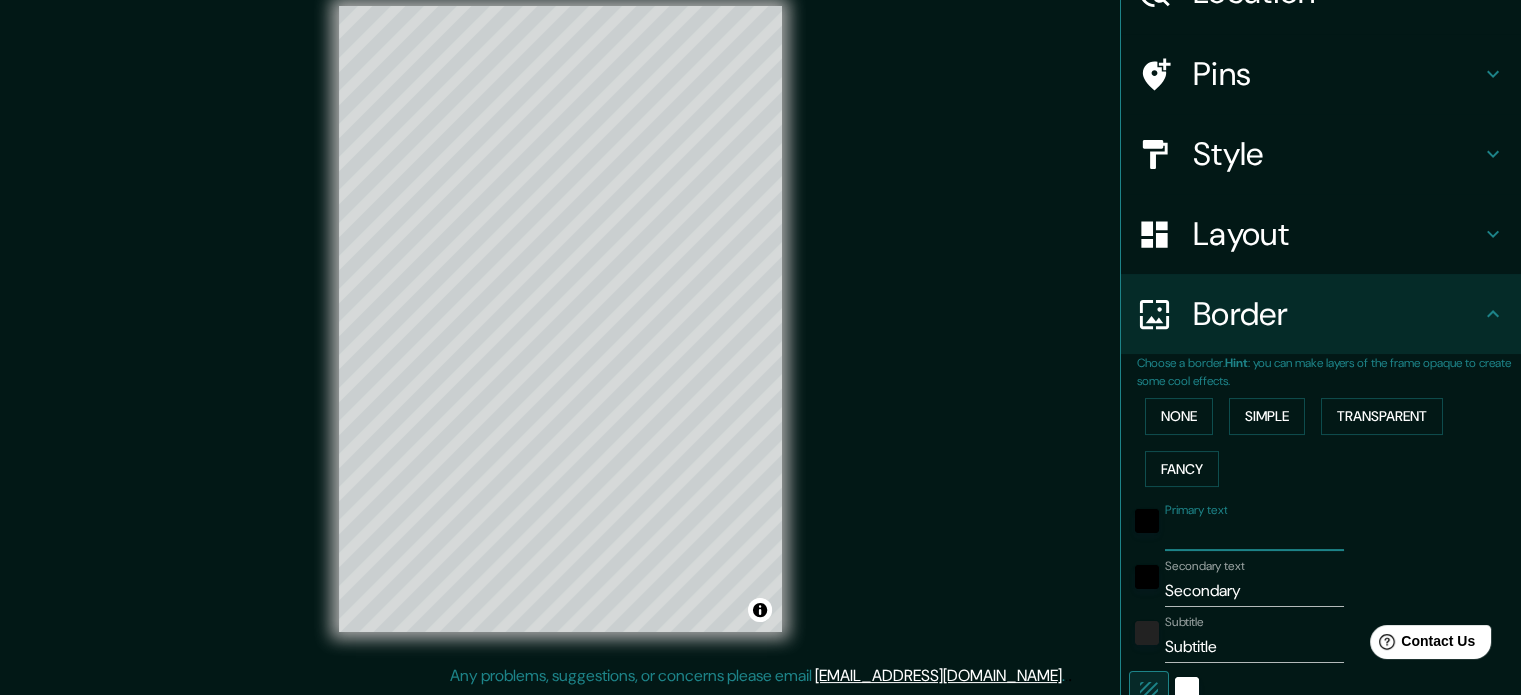 type 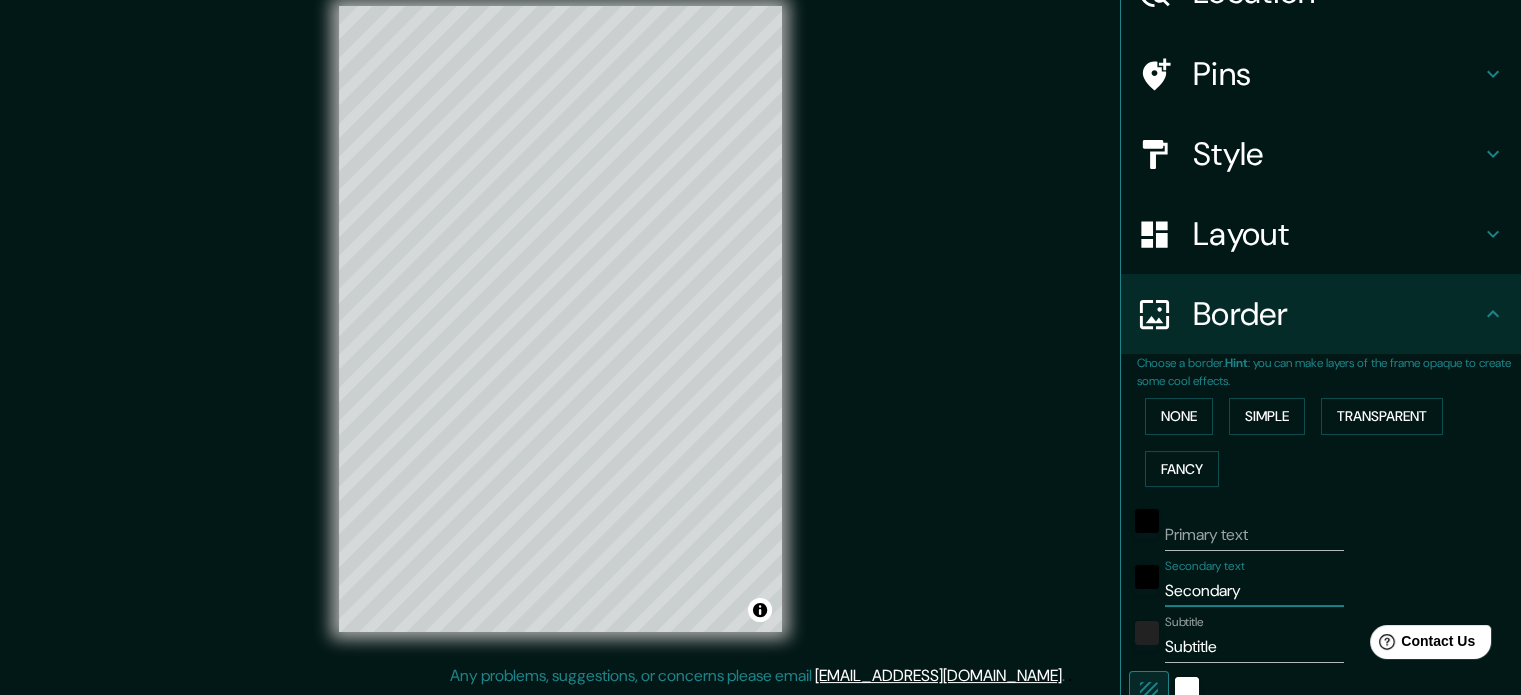drag, startPoint x: 1237, startPoint y: 595, endPoint x: 1101, endPoint y: 599, distance: 136.0588 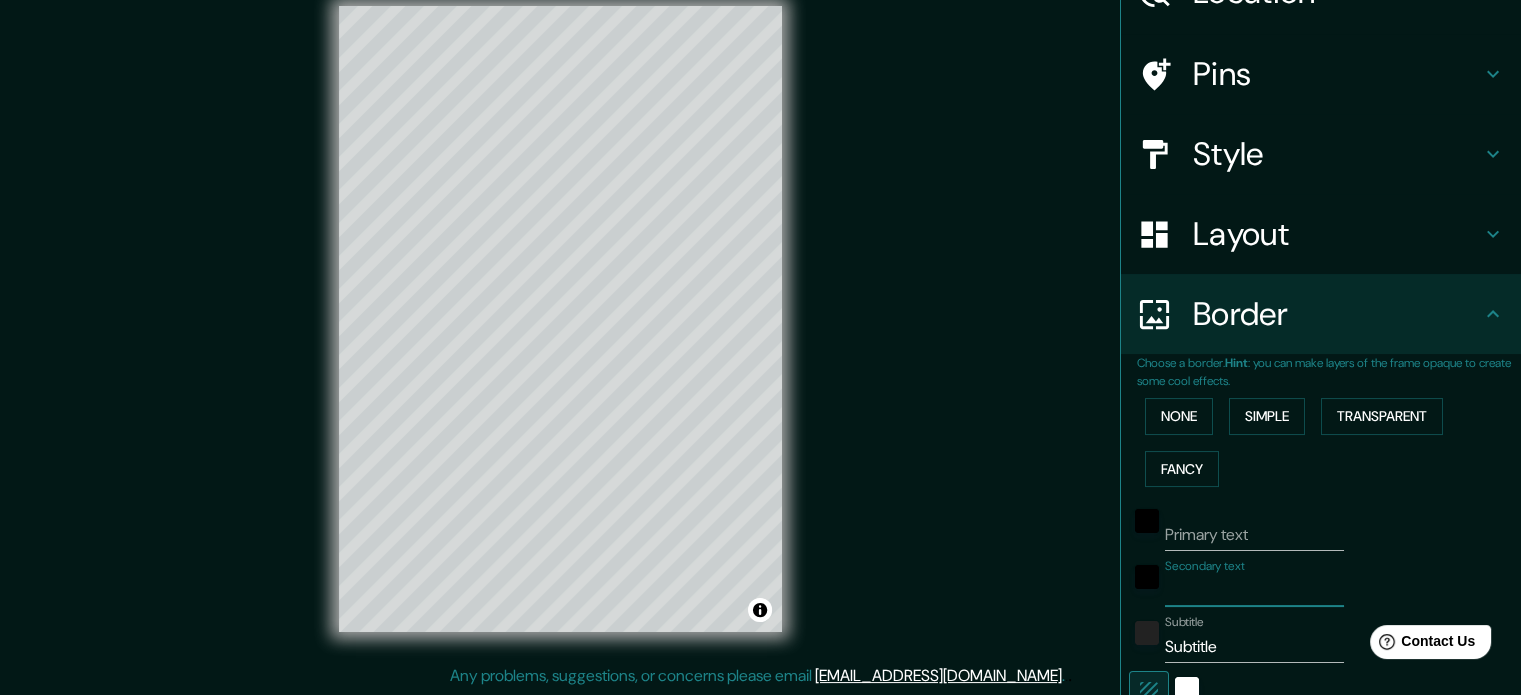 type 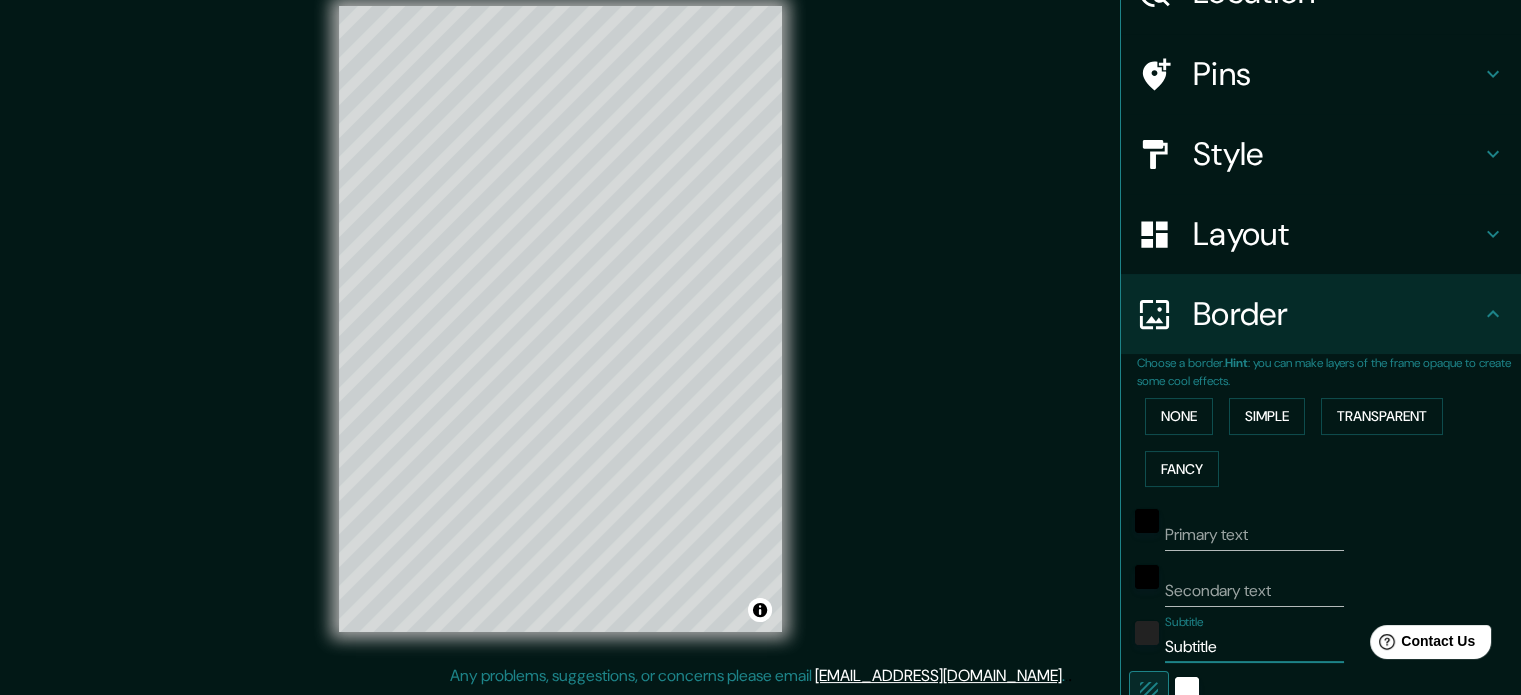 drag, startPoint x: 1229, startPoint y: 653, endPoint x: 1120, endPoint y: 653, distance: 109 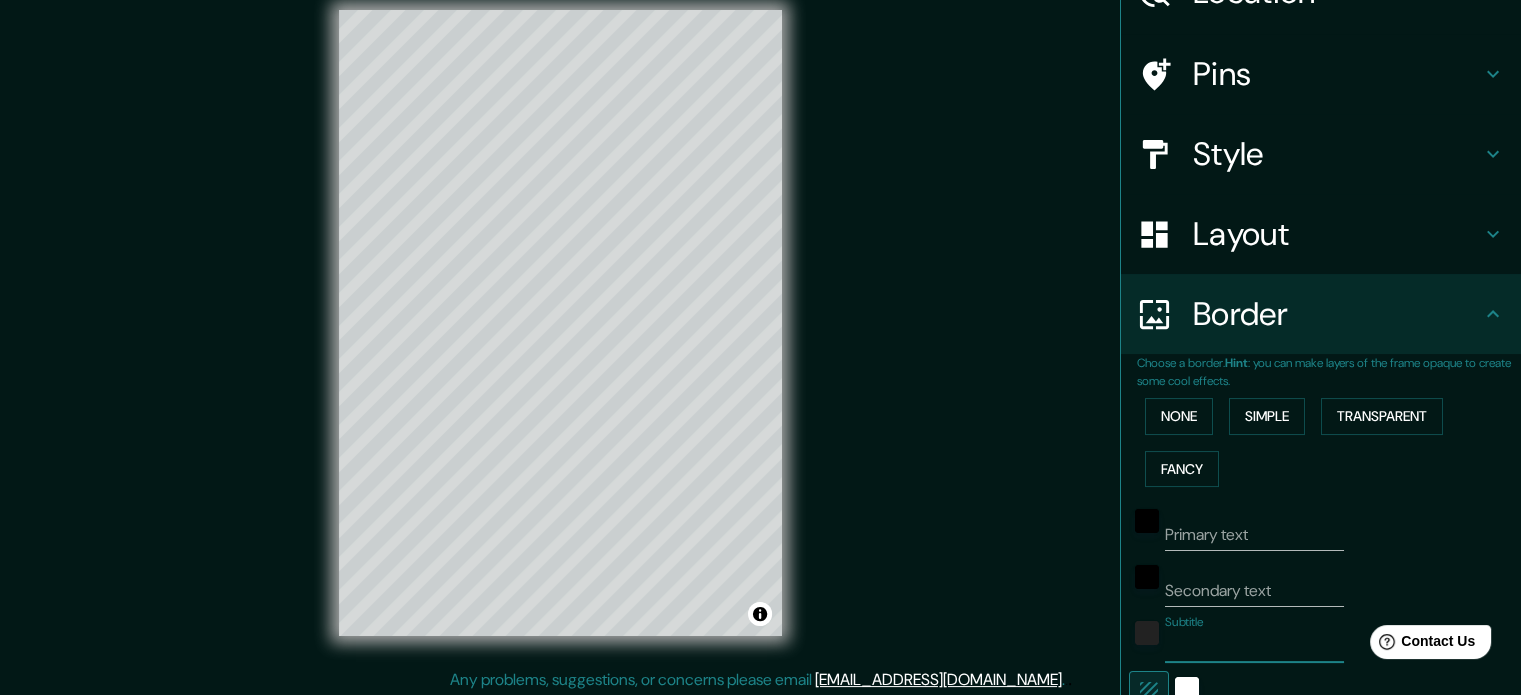 scroll, scrollTop: 26, scrollLeft: 0, axis: vertical 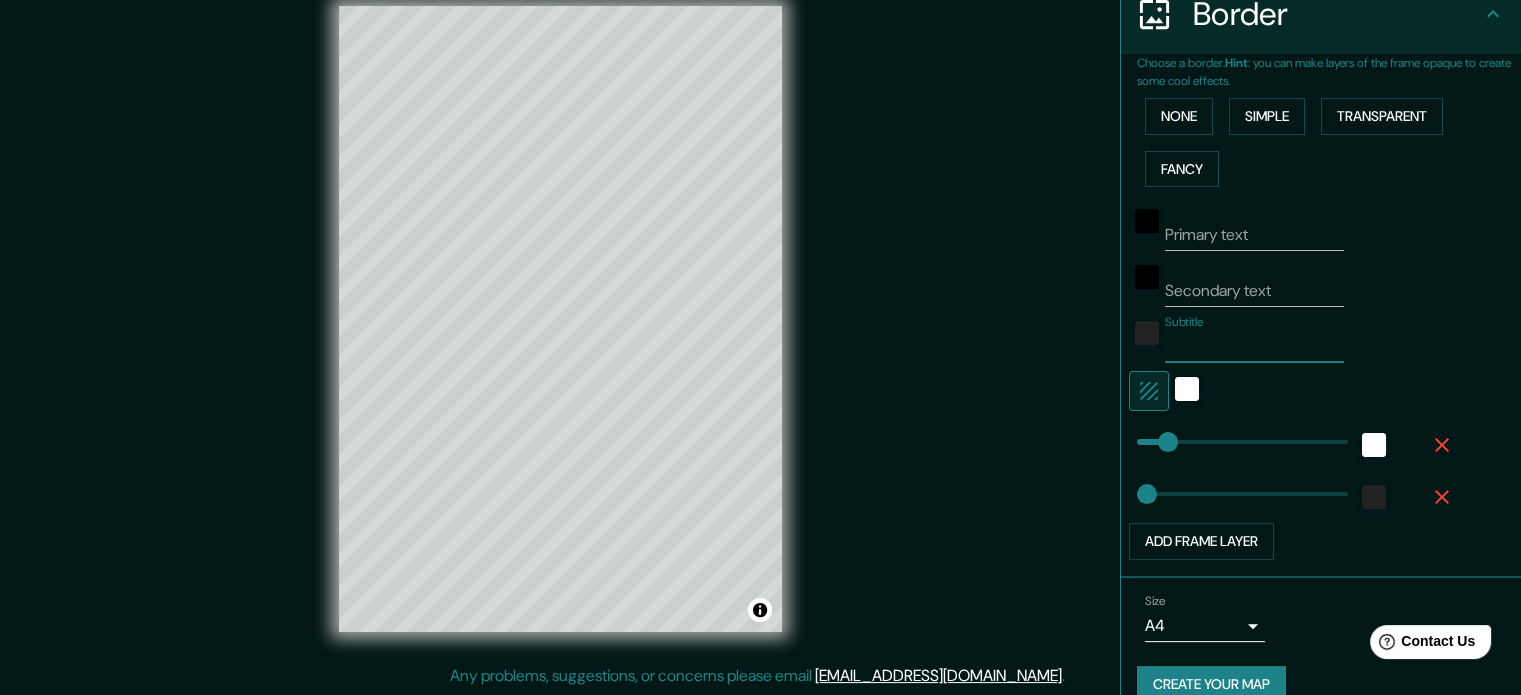 type 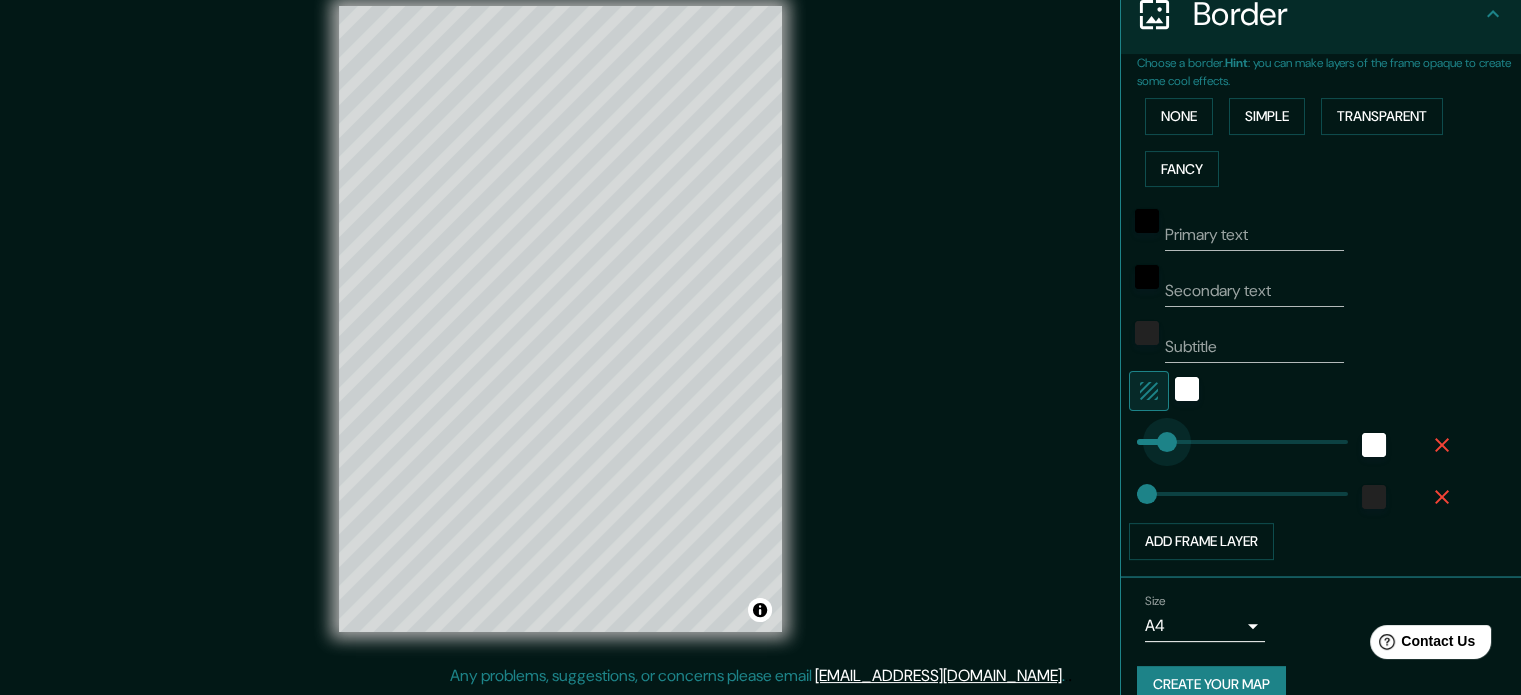 type on "272" 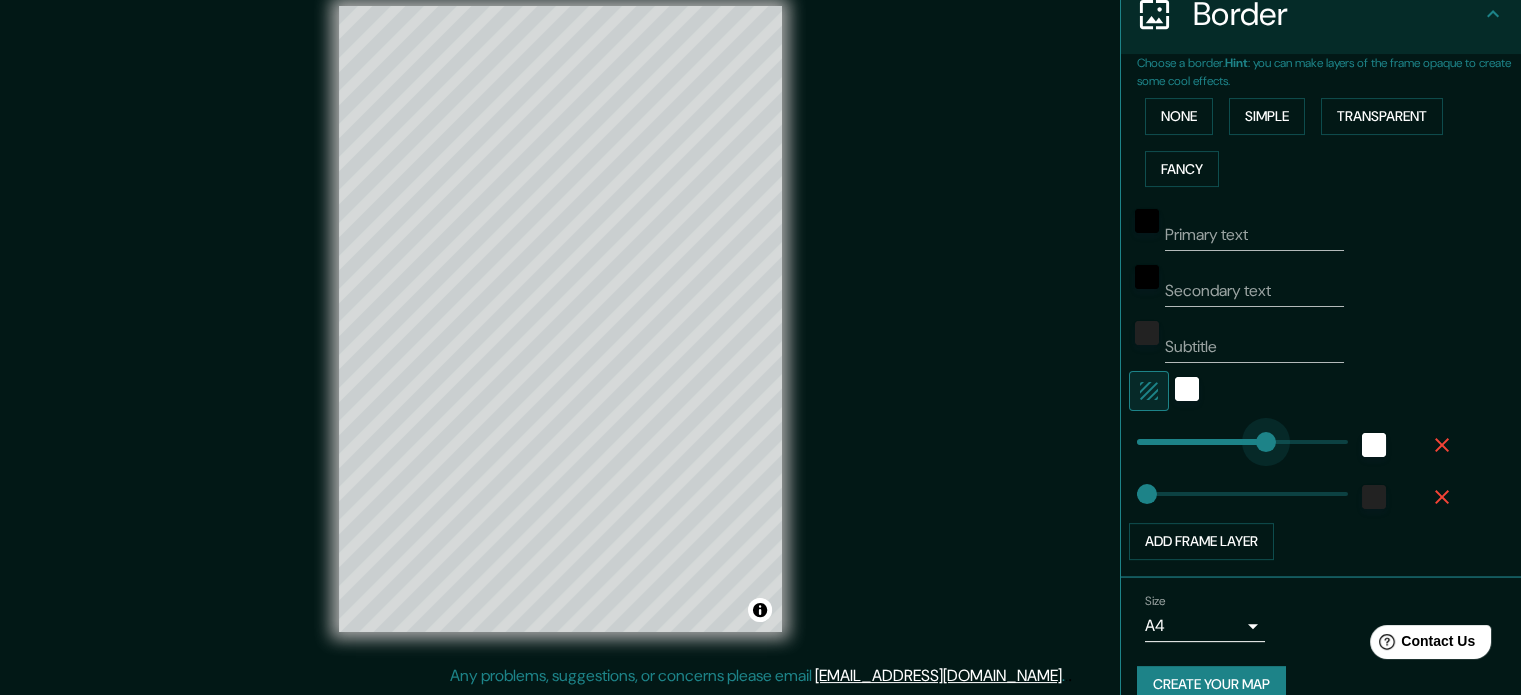 drag, startPoint x: 1150, startPoint y: 443, endPoint x: 1251, endPoint y: 440, distance: 101.04455 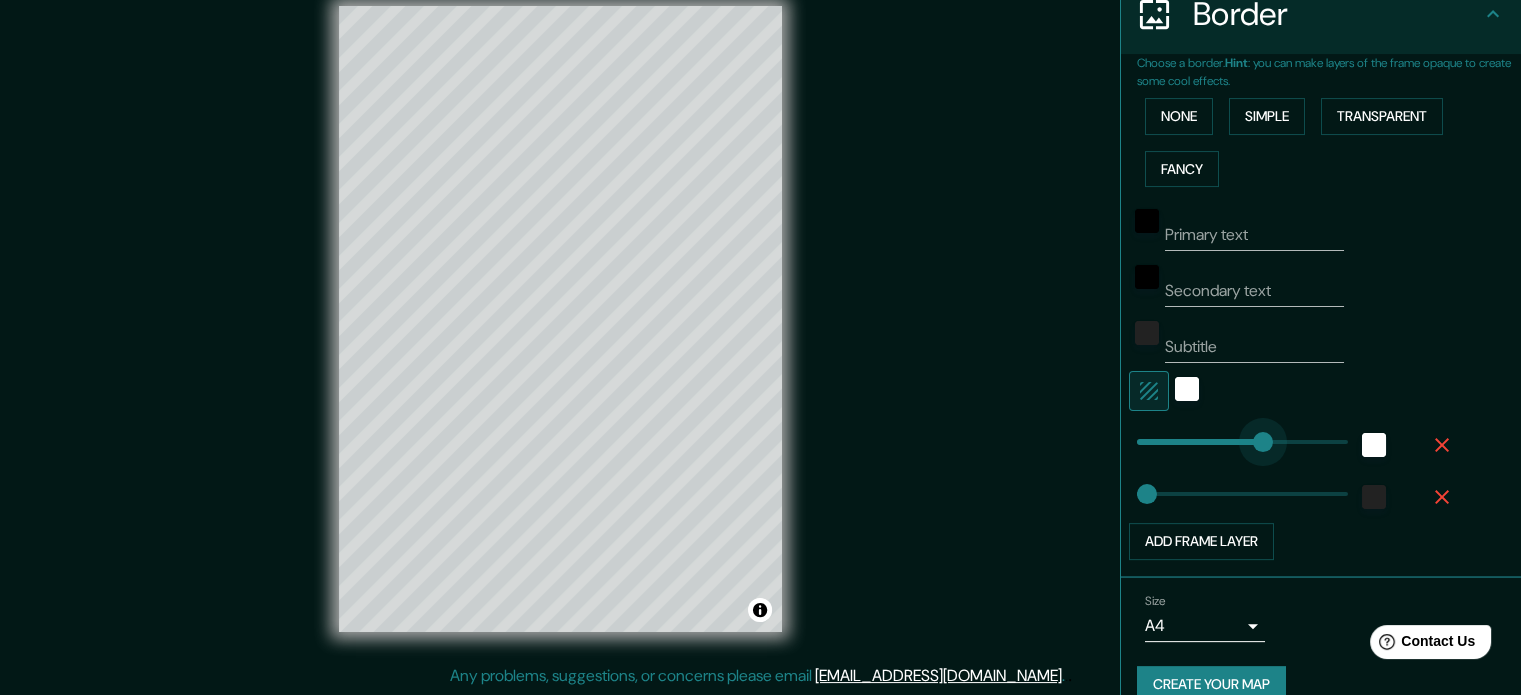 type on "16" 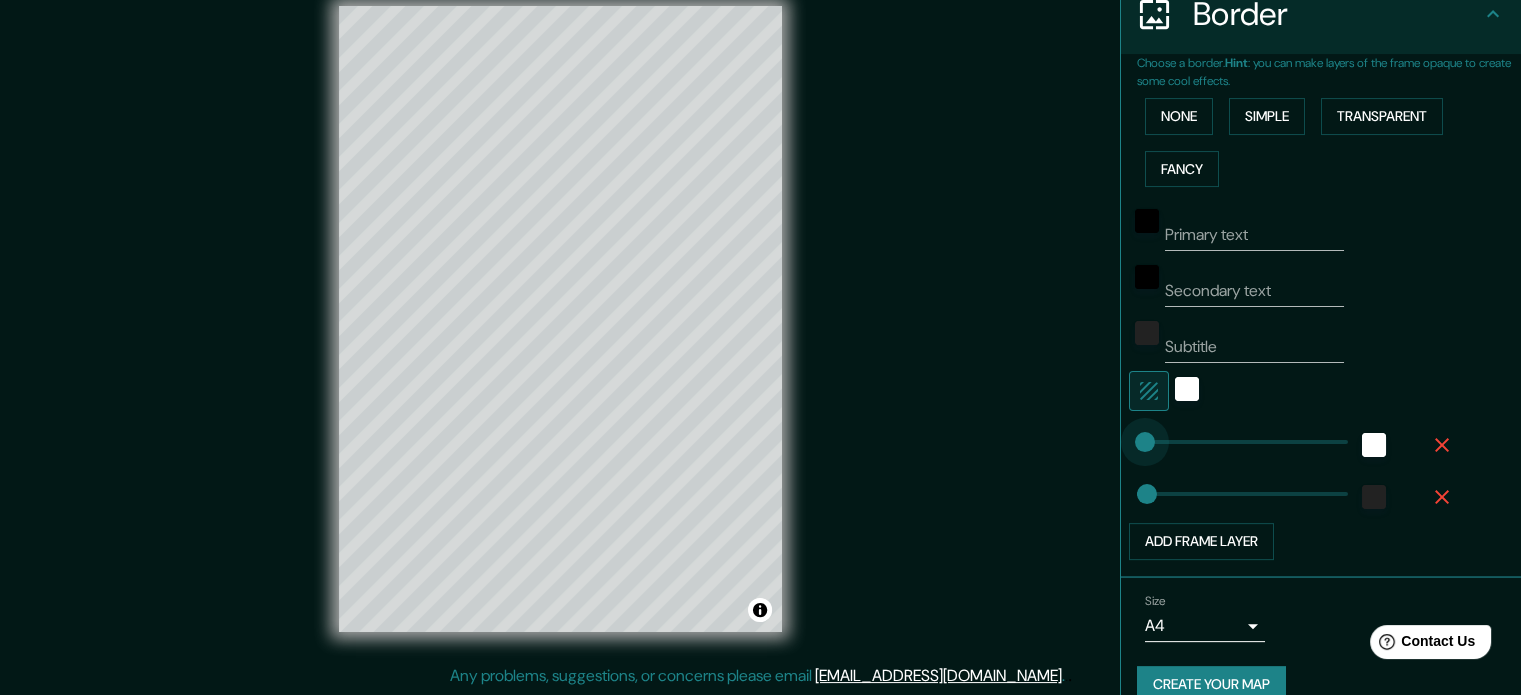 drag, startPoint x: 1251, startPoint y: 440, endPoint x: 1129, endPoint y: 443, distance: 122.03688 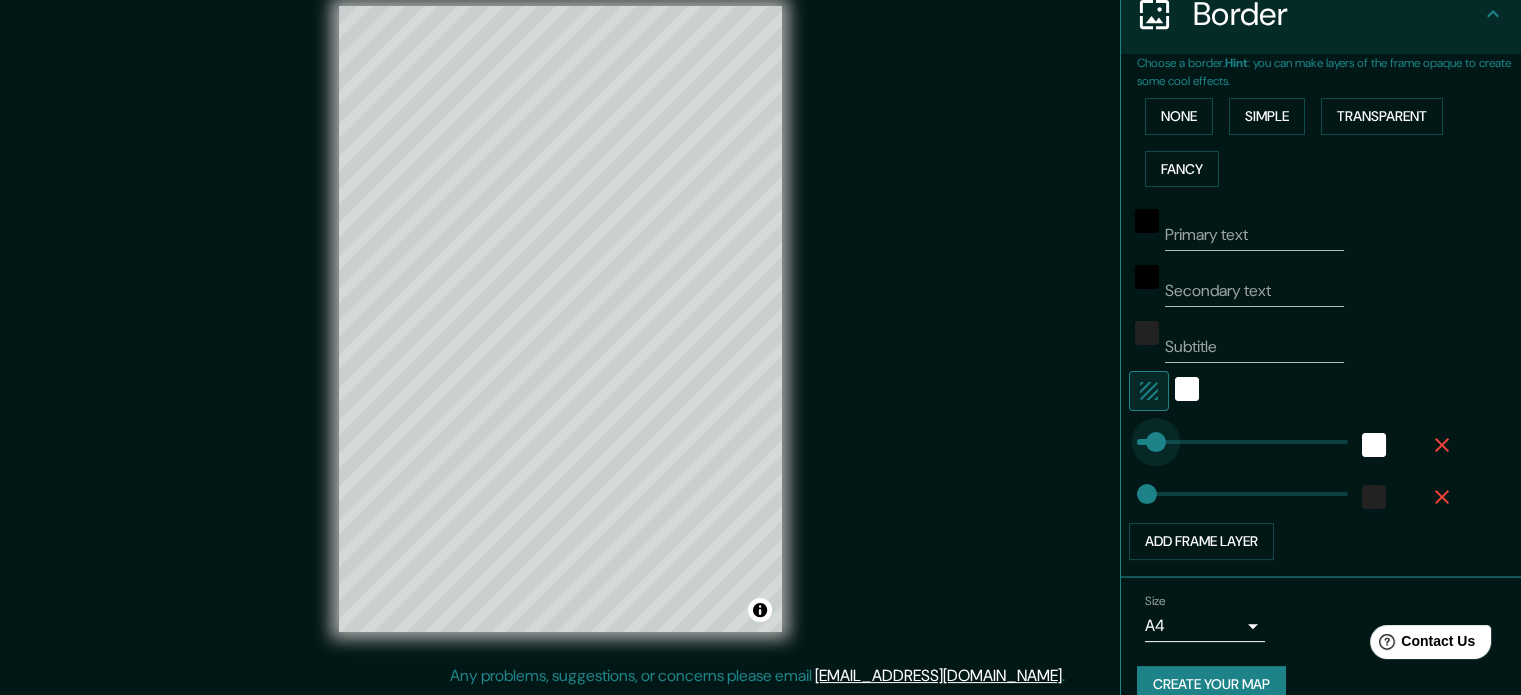 type on "41" 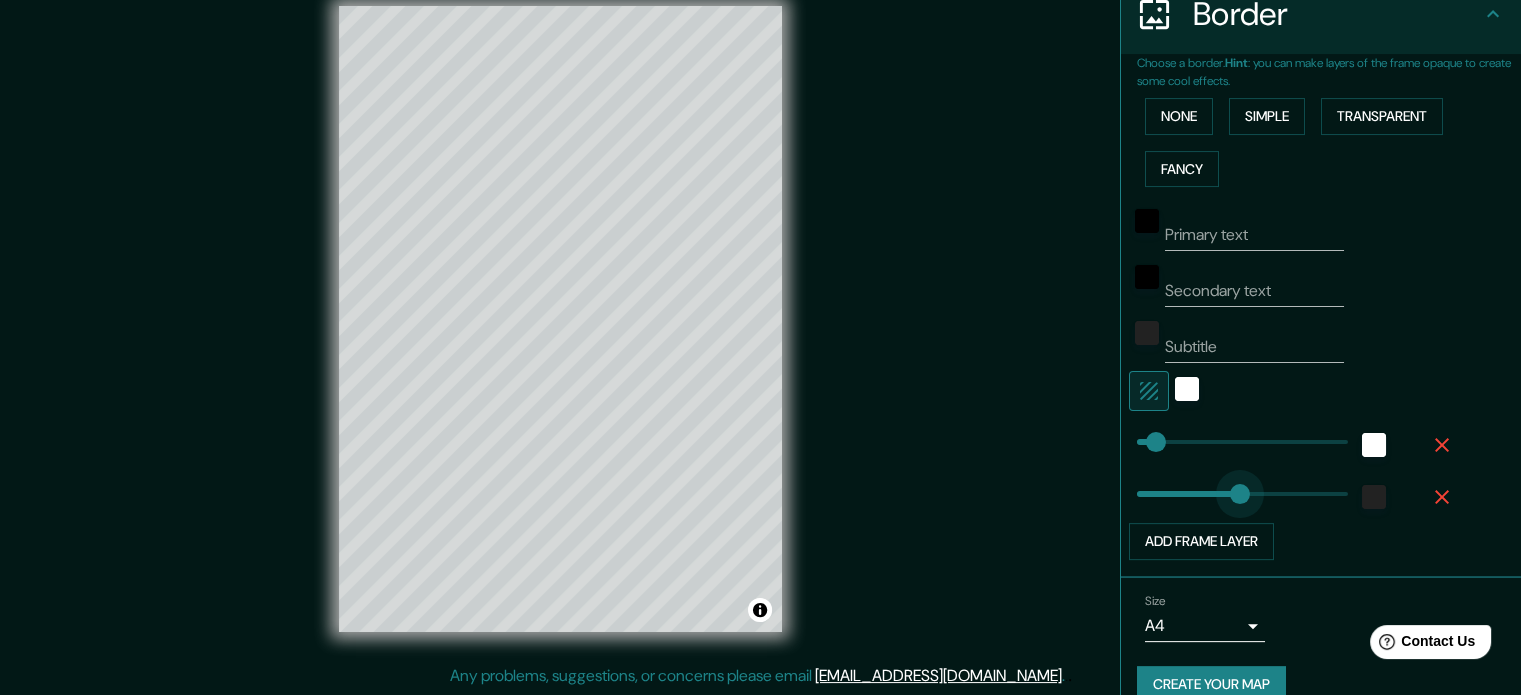 type on "224" 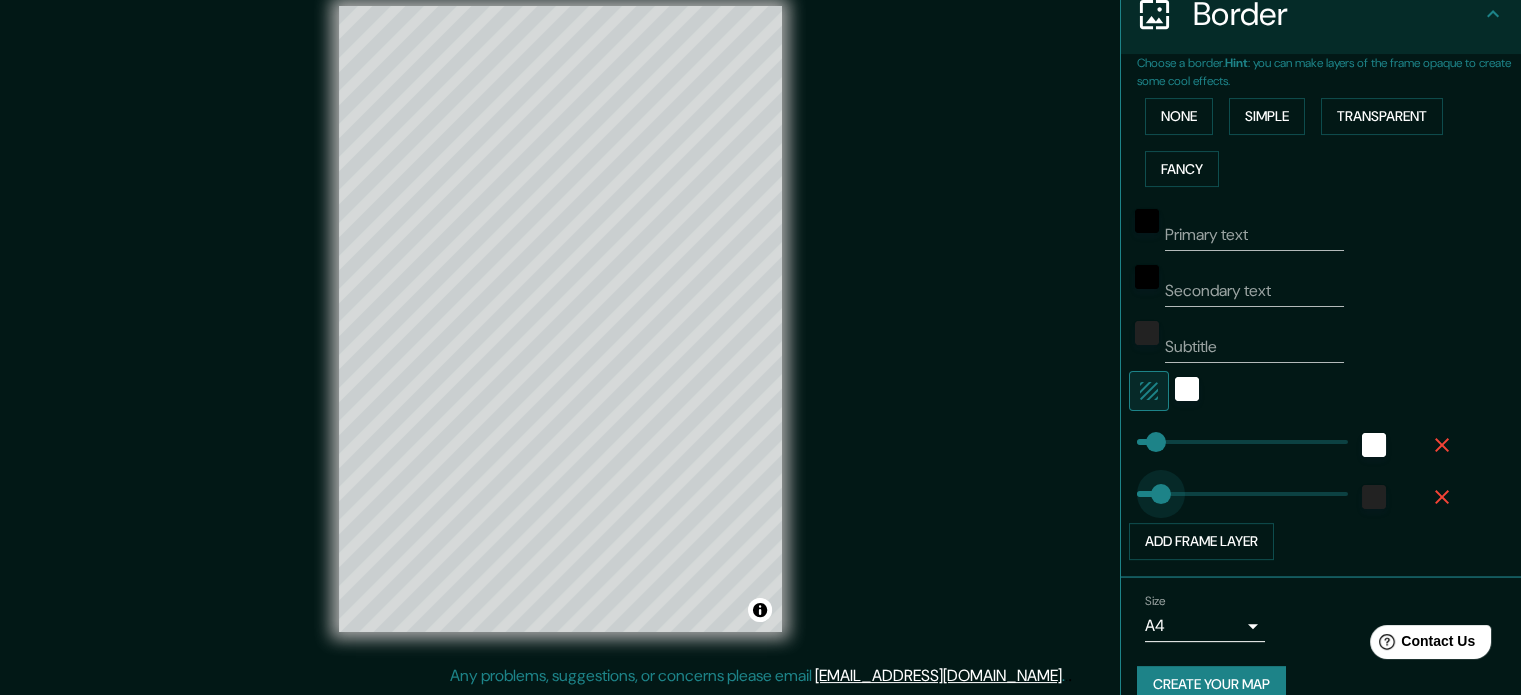 type on "5" 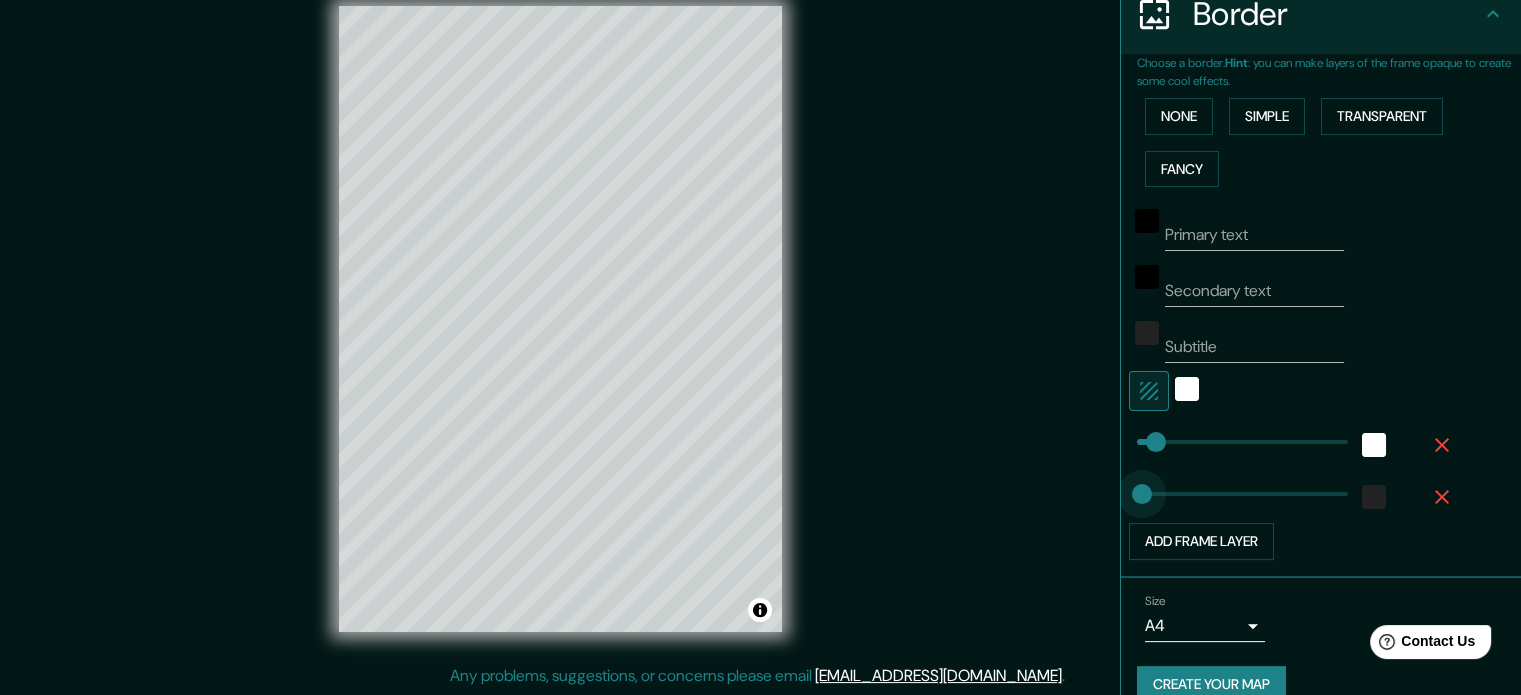 type on "28" 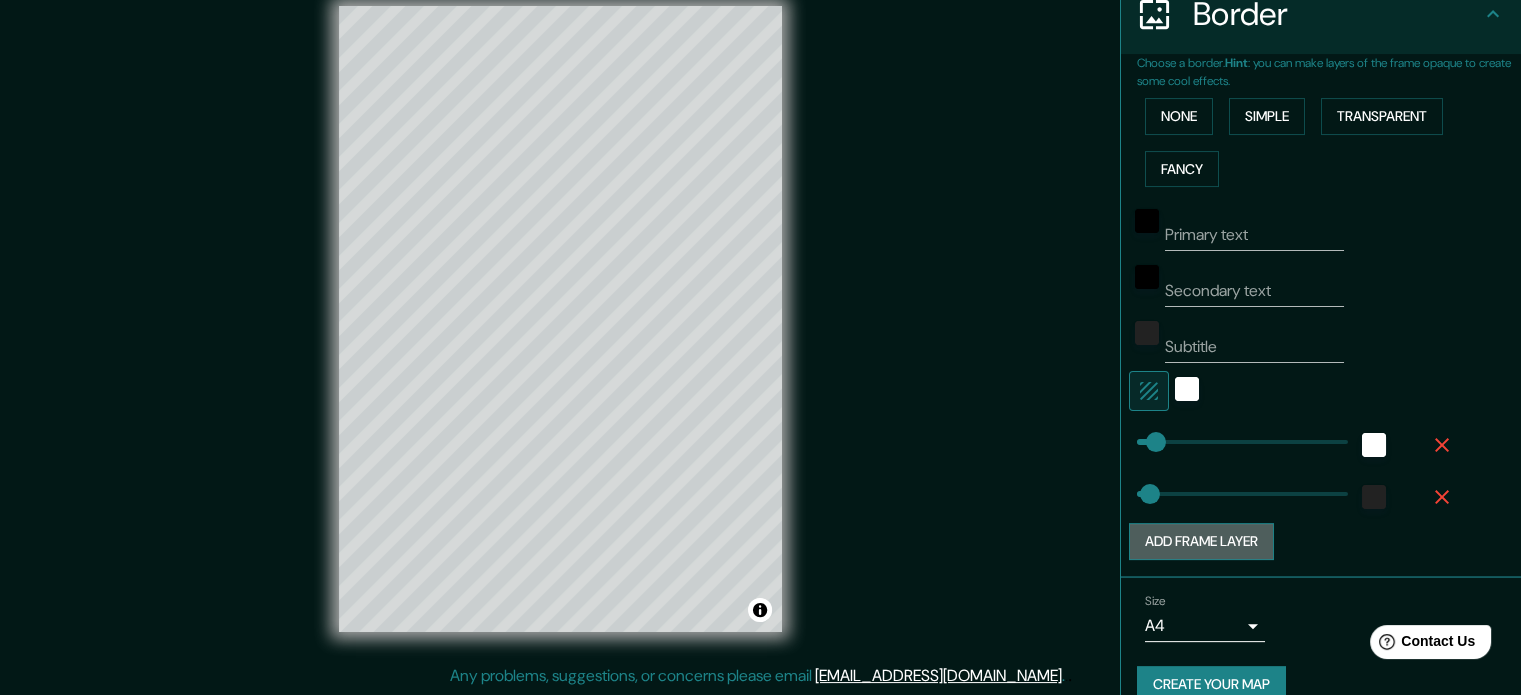 click on "Add frame layer" at bounding box center [1201, 541] 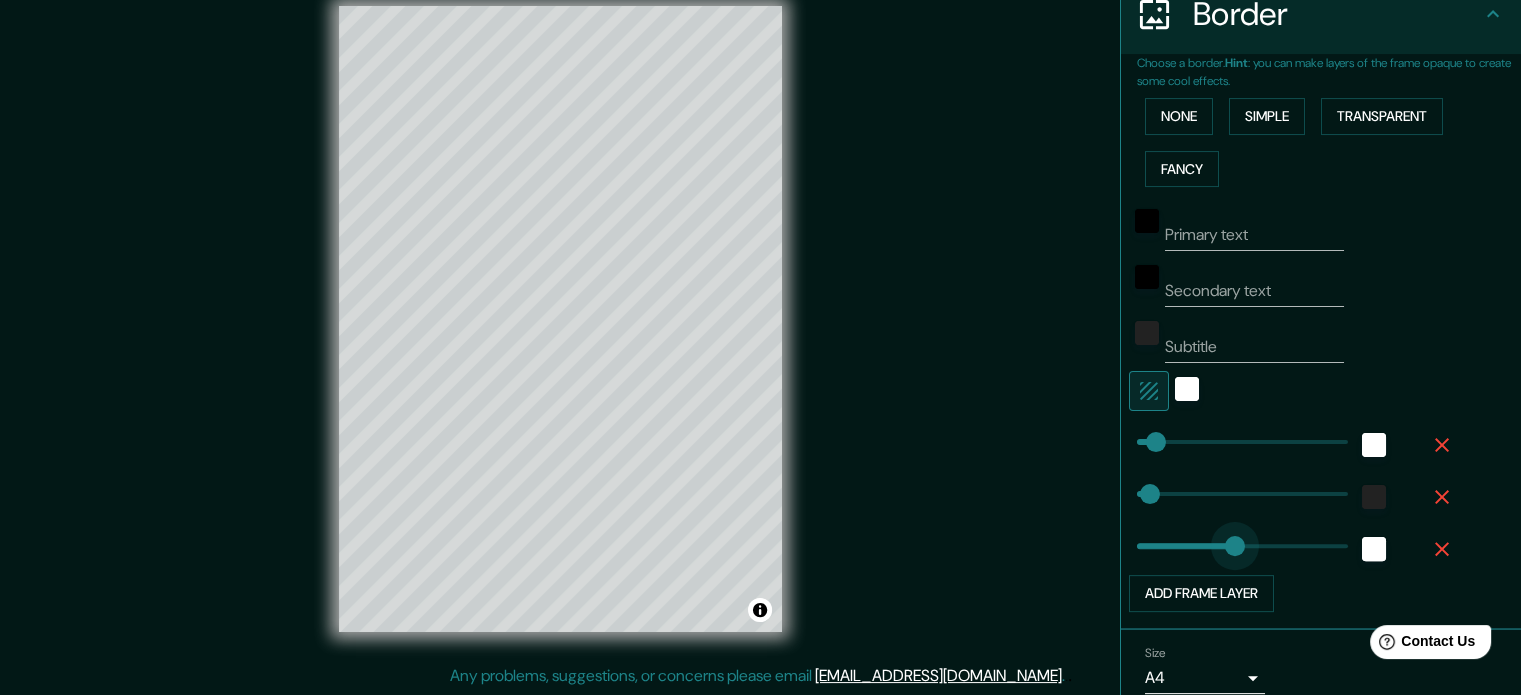 type on "411" 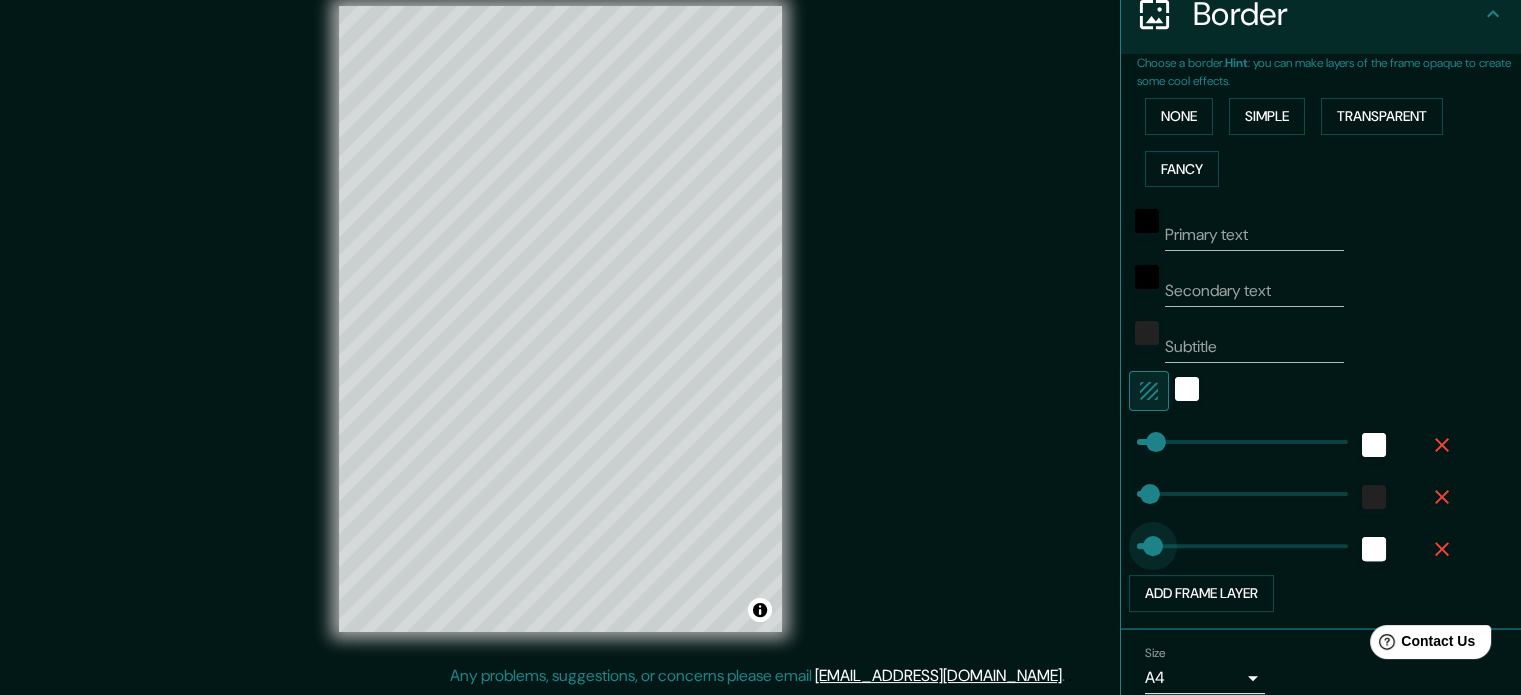 type on "32" 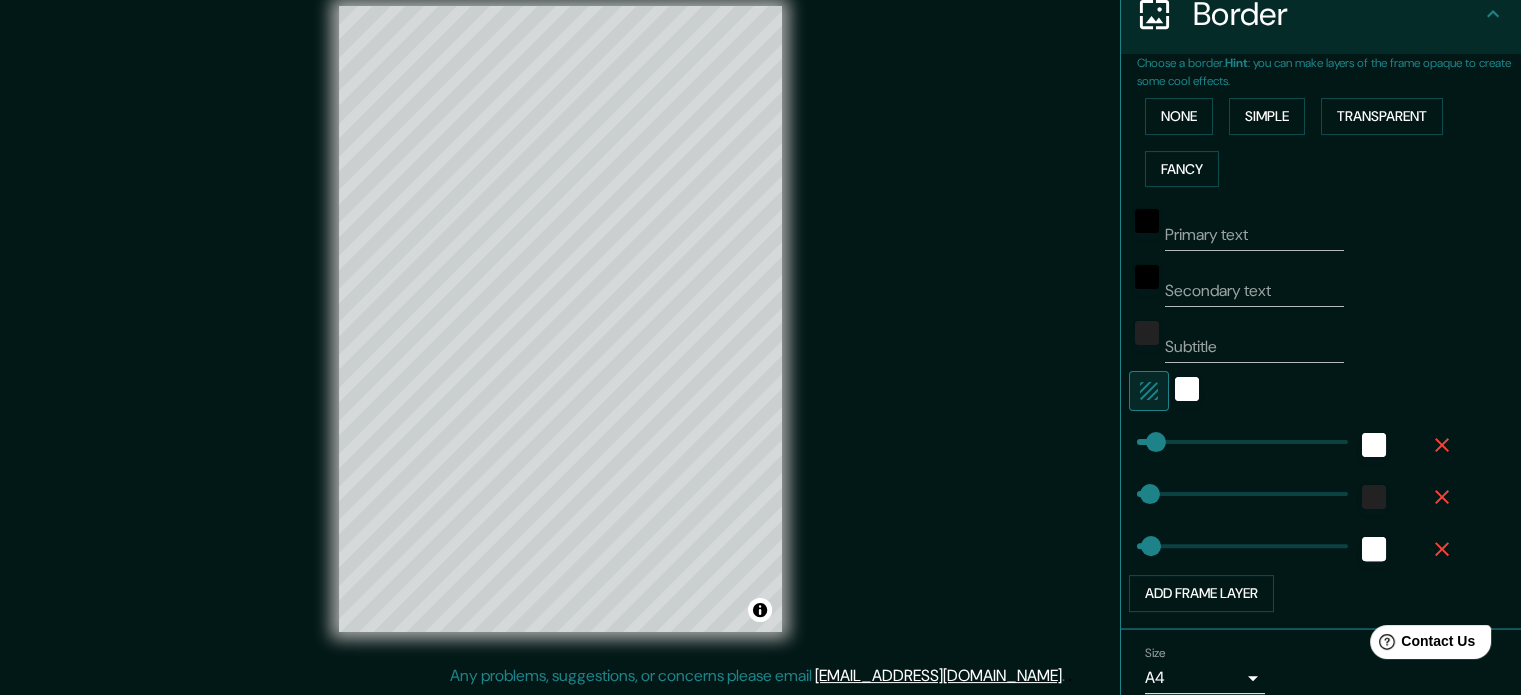 type on "30" 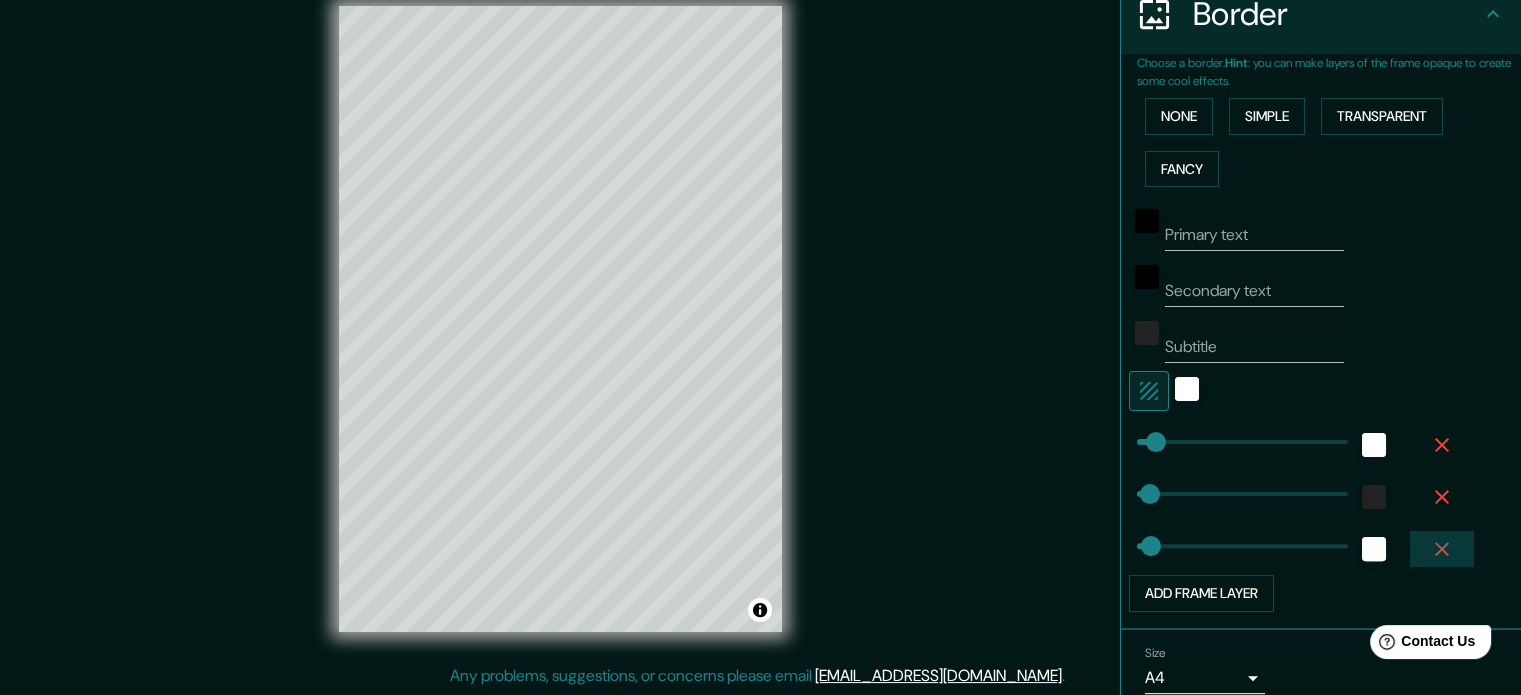 click 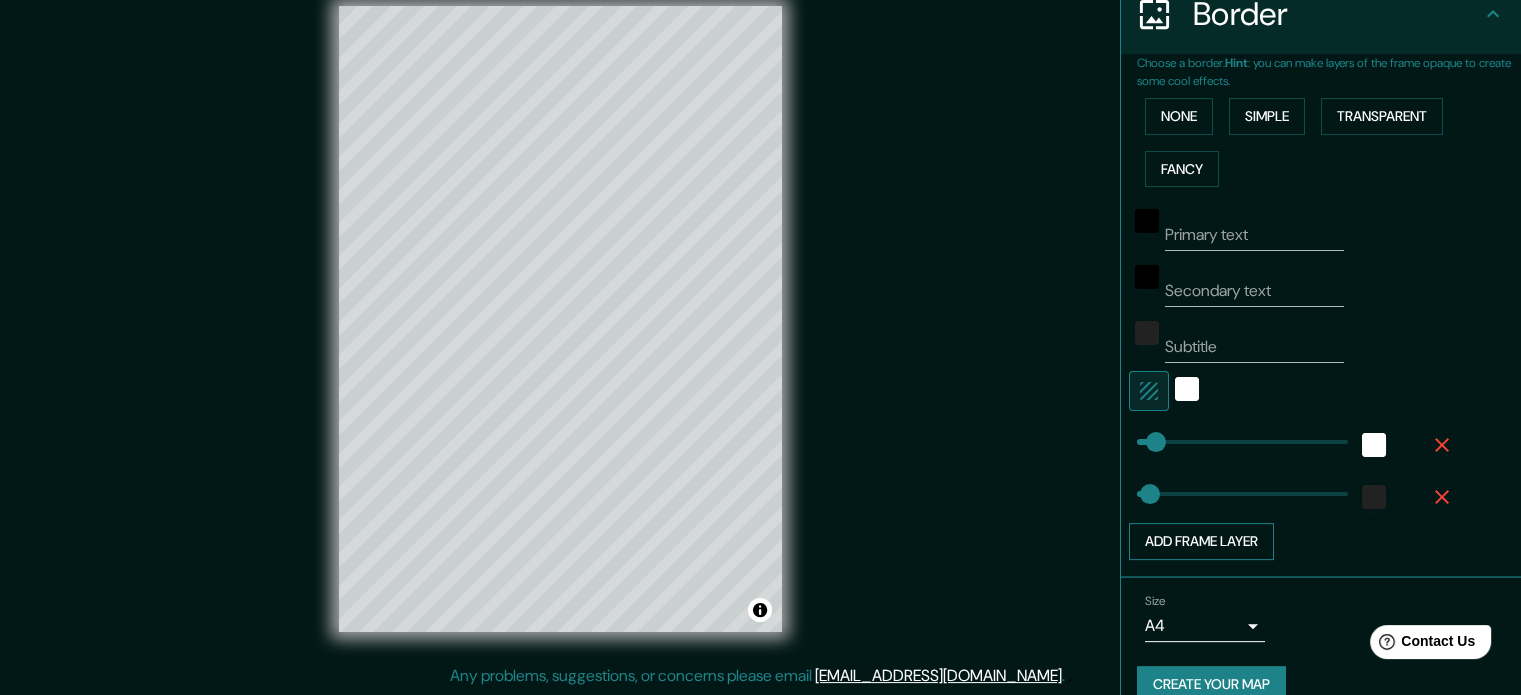 click on "Add frame layer" at bounding box center (1201, 541) 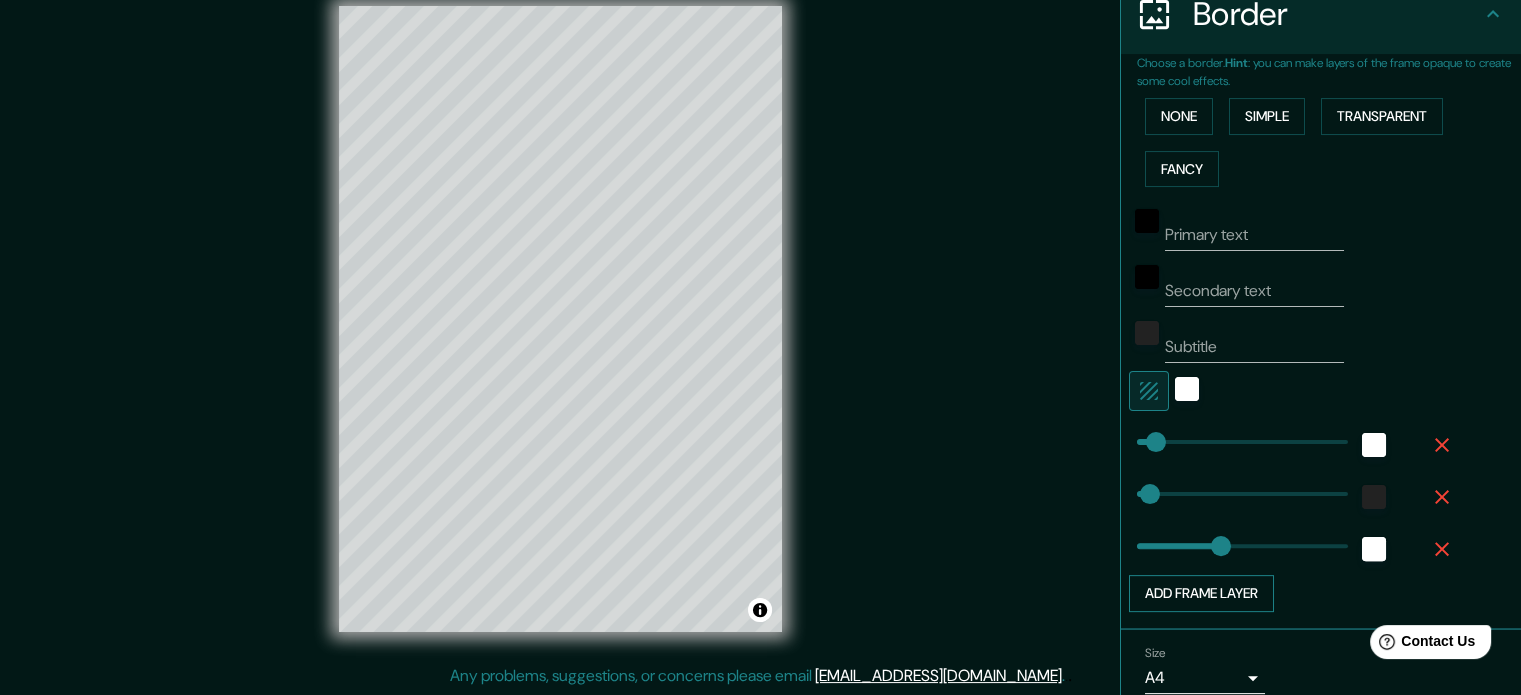 click on "Add frame layer" at bounding box center [1201, 593] 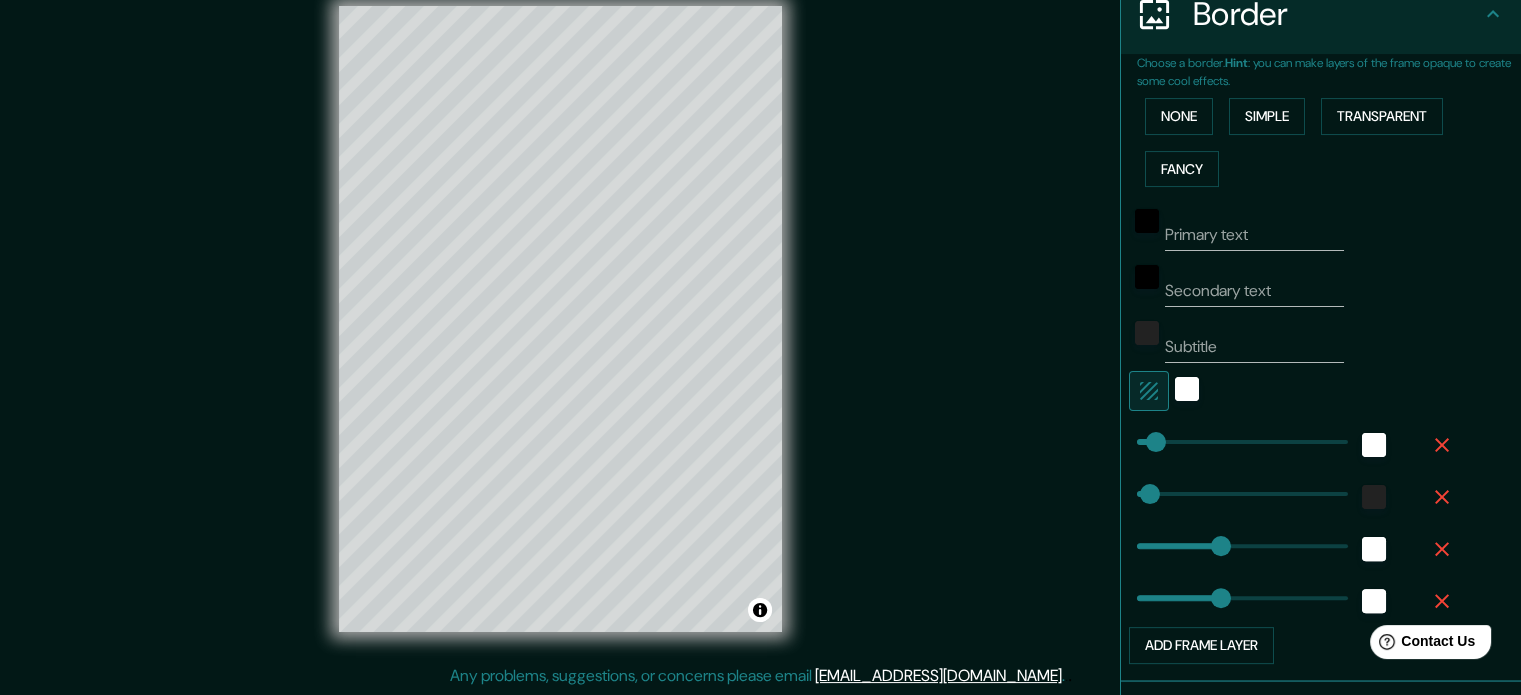 type on "177" 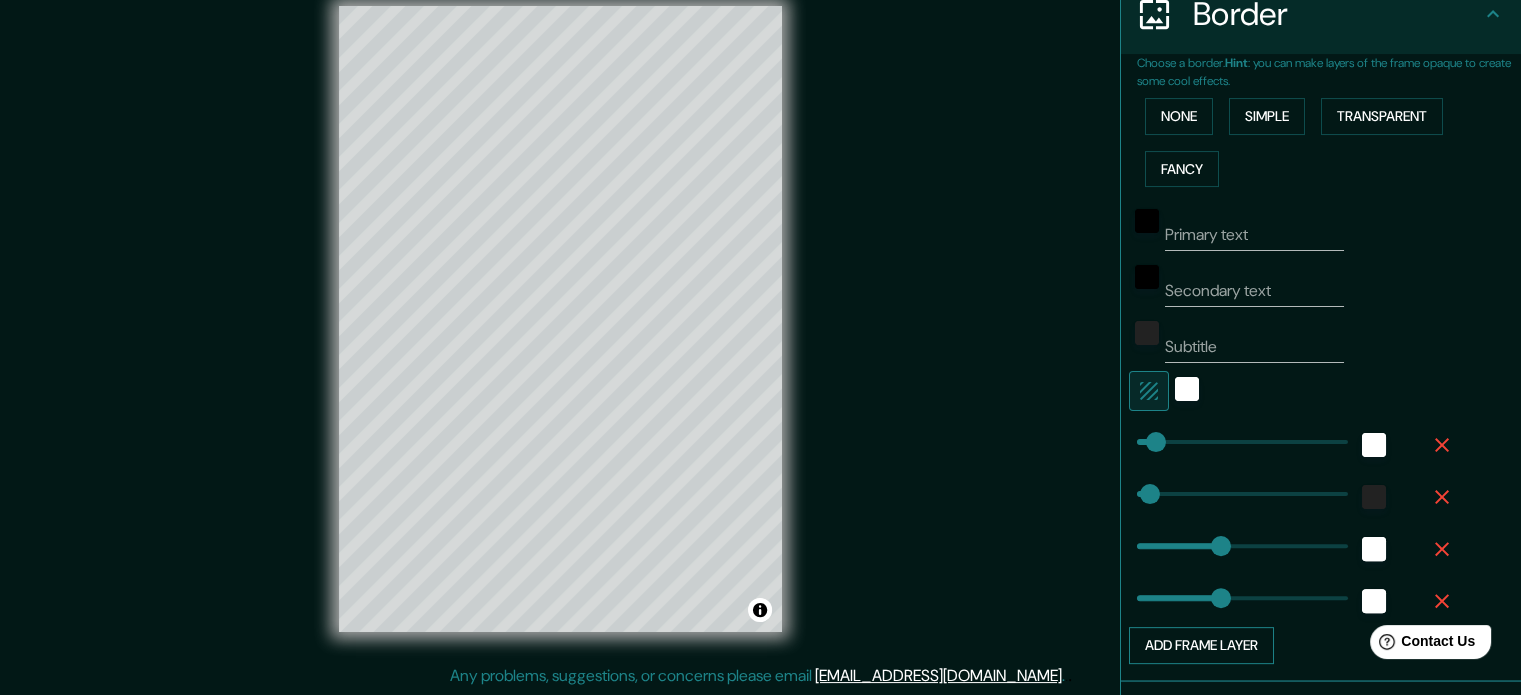 click on "Add frame layer" at bounding box center (1201, 645) 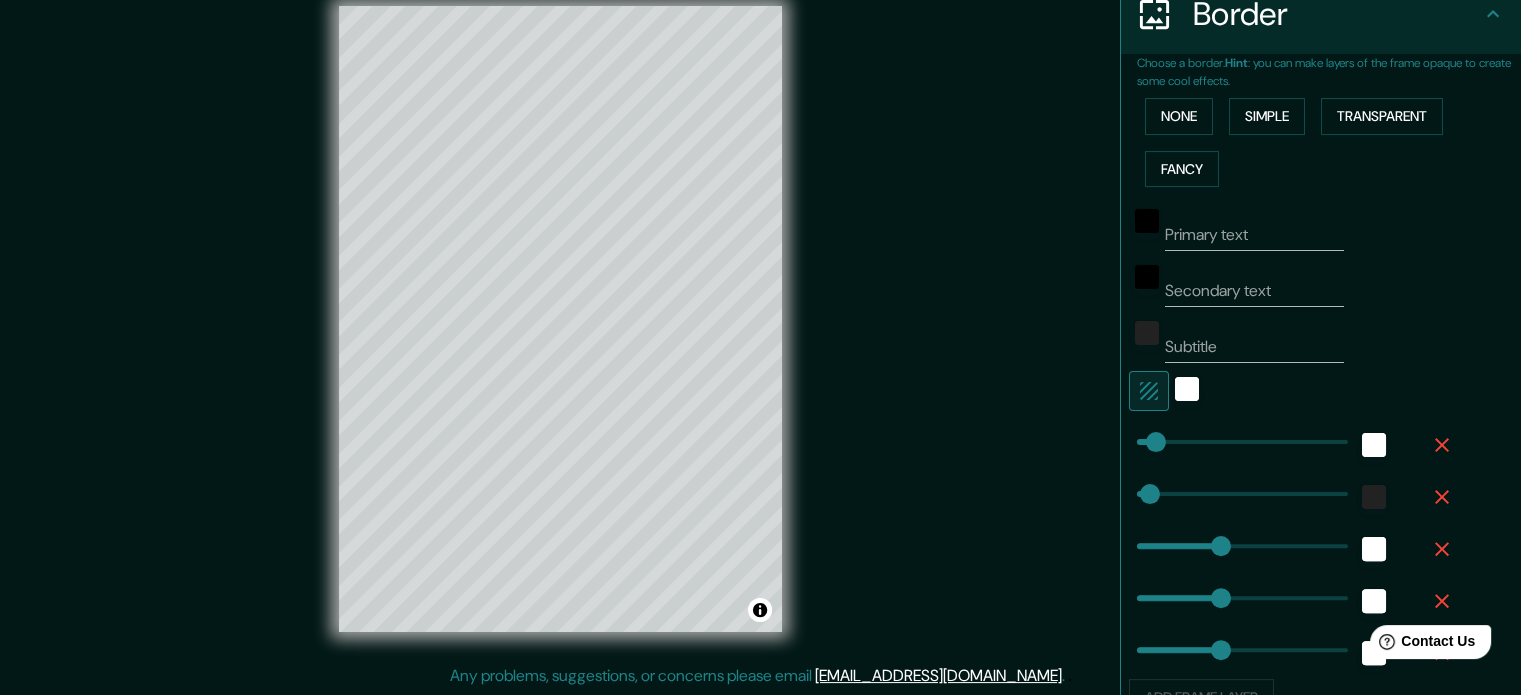 type on "177" 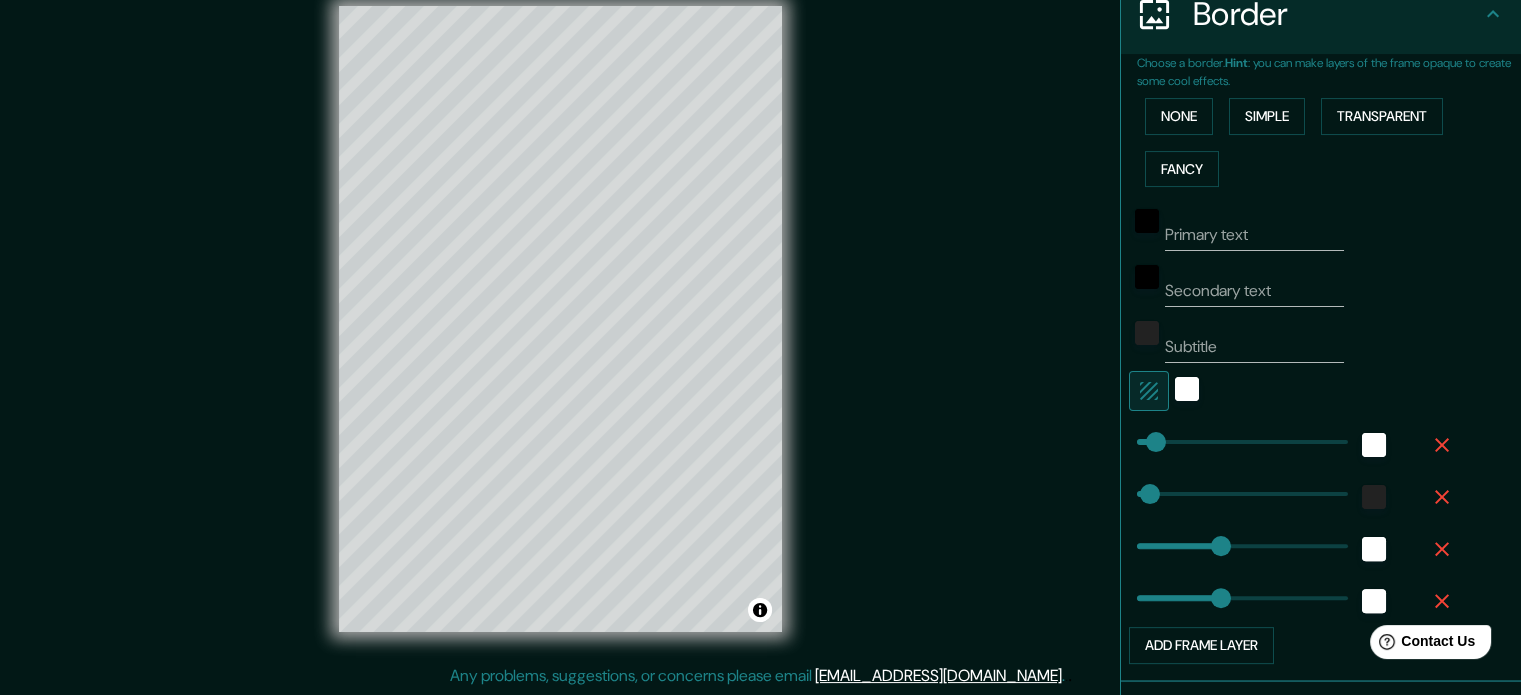 click 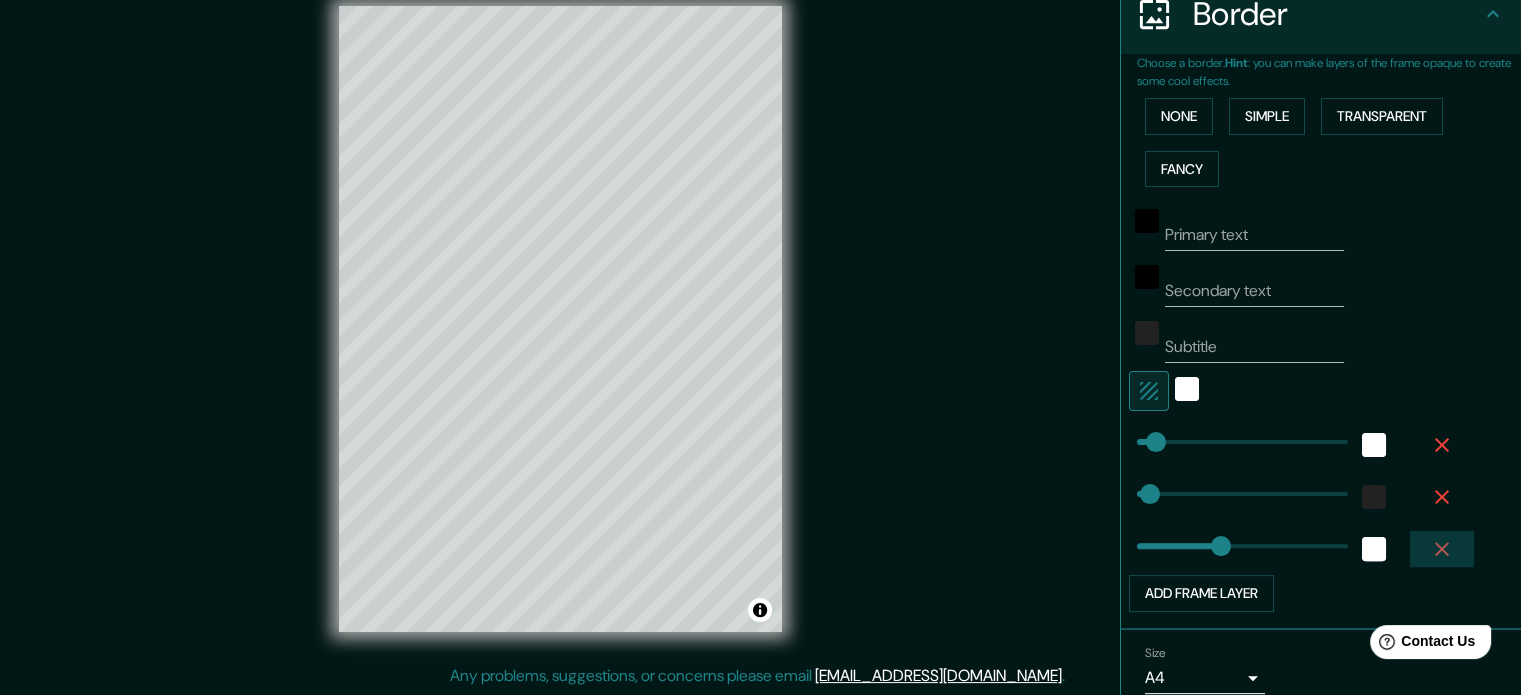 click 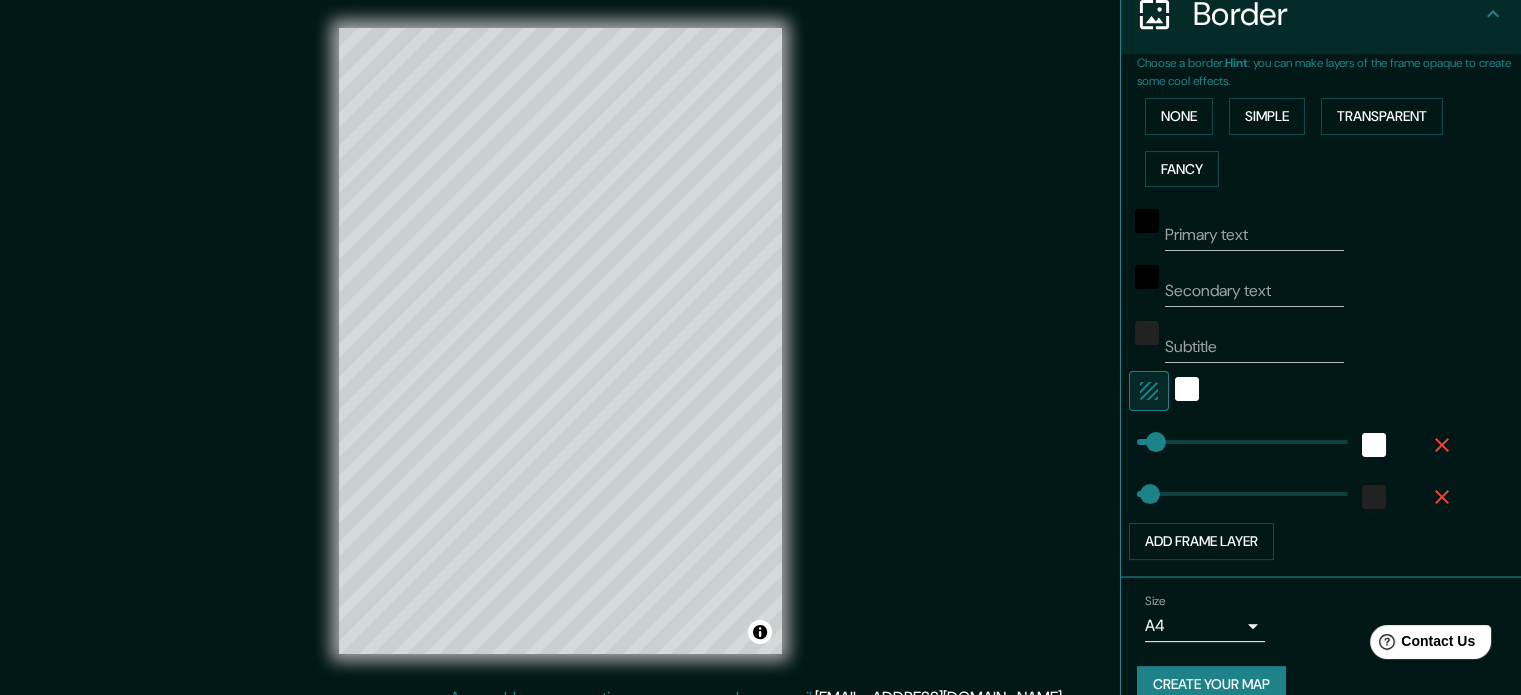 scroll, scrollTop: 0, scrollLeft: 0, axis: both 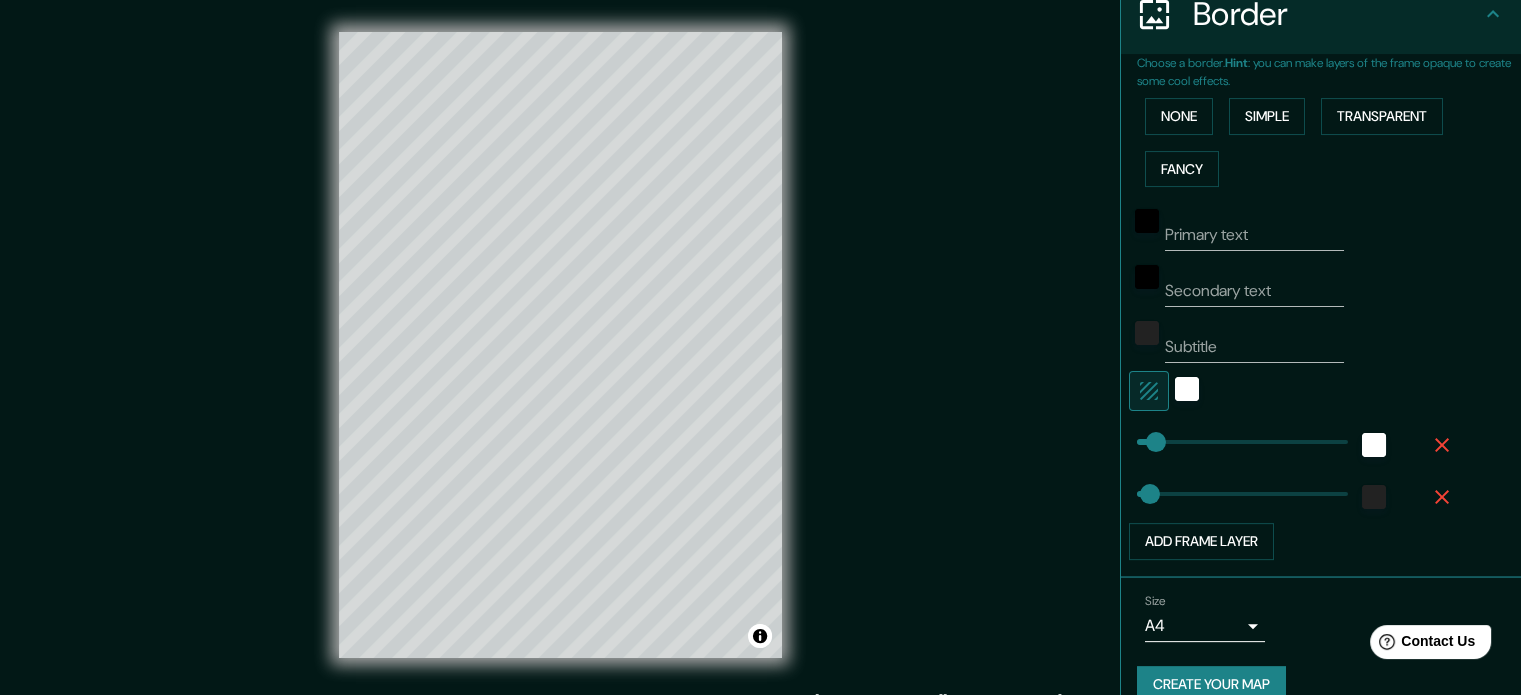 click 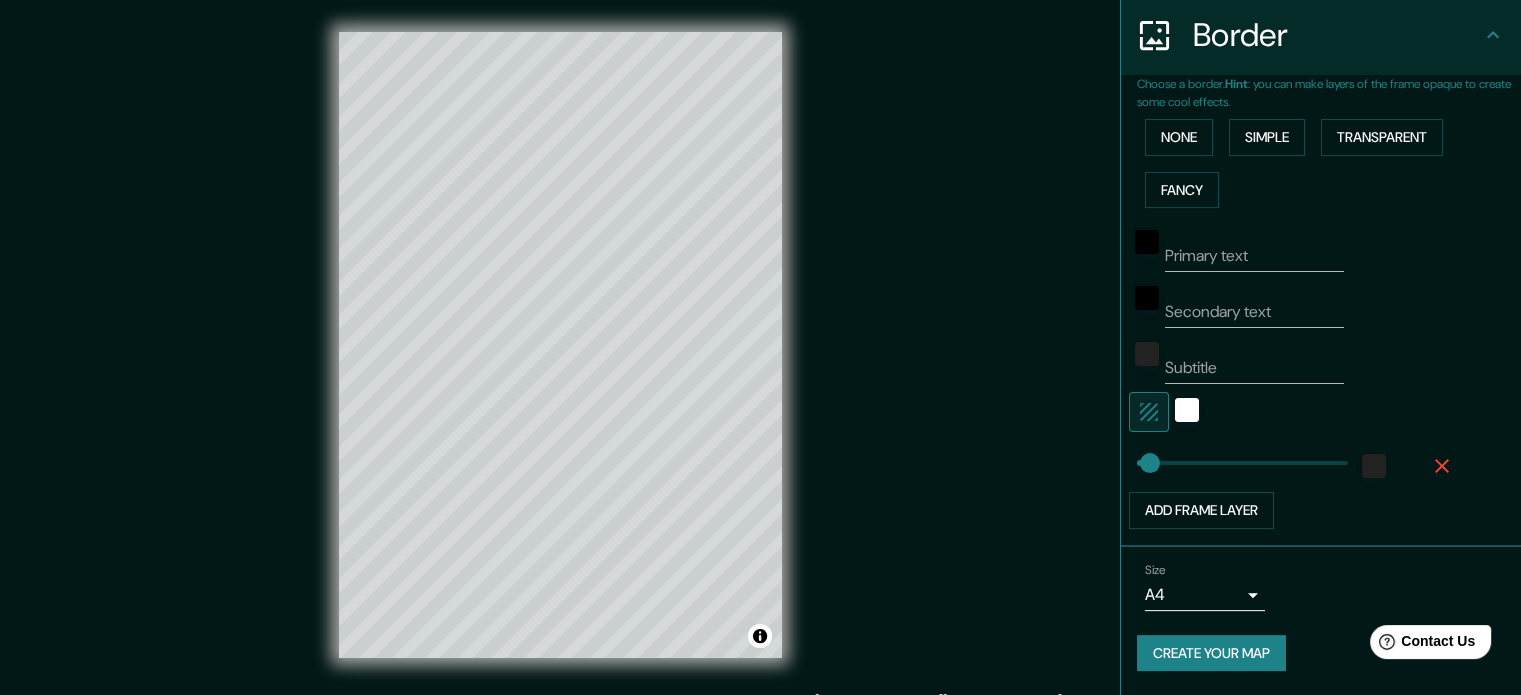 scroll, scrollTop: 388, scrollLeft: 0, axis: vertical 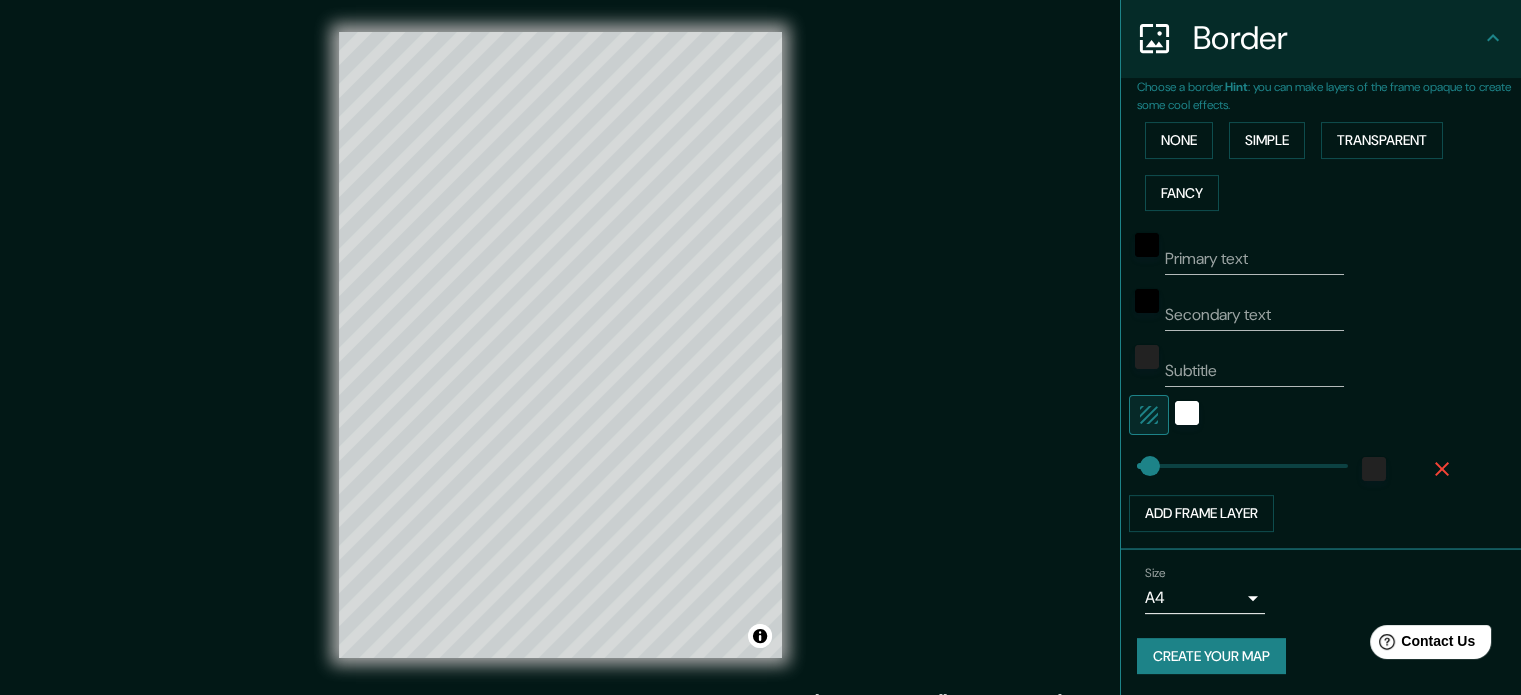 click 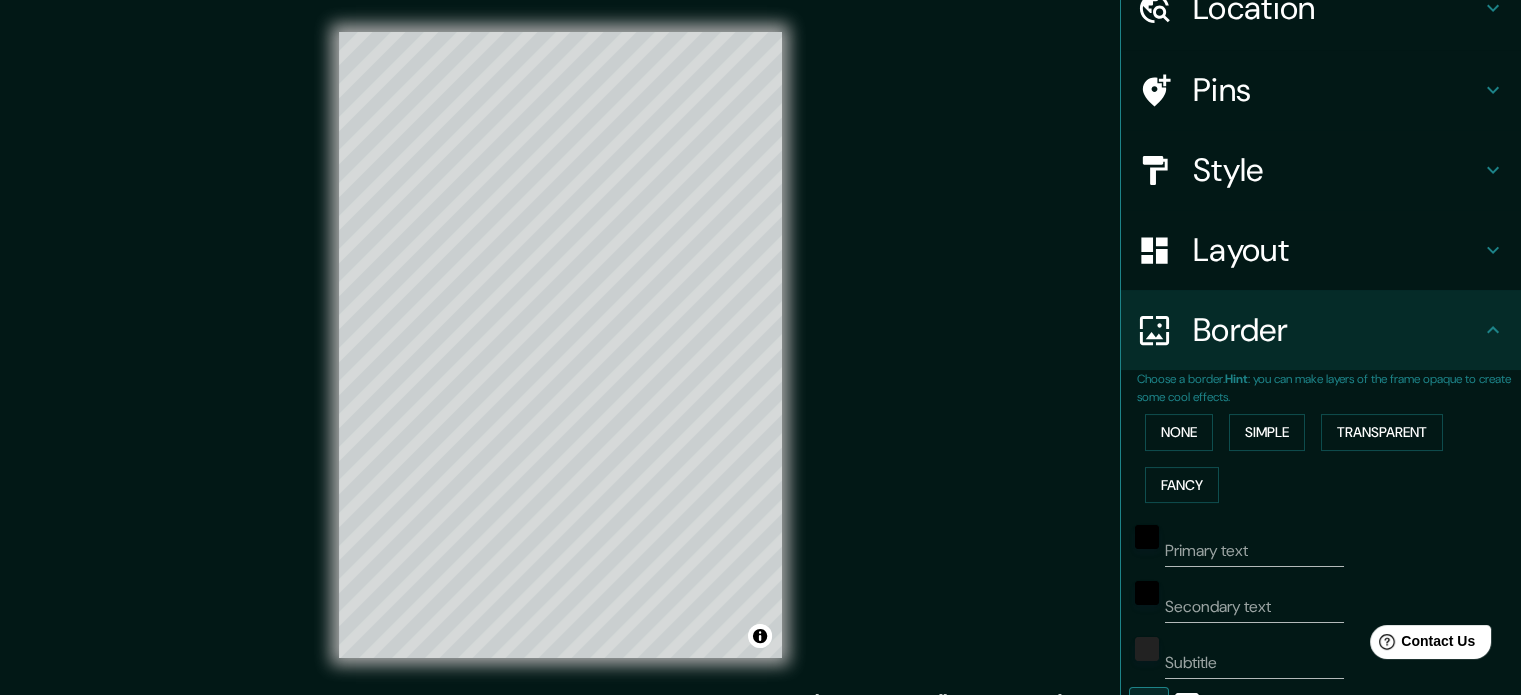 scroll, scrollTop: 36, scrollLeft: 0, axis: vertical 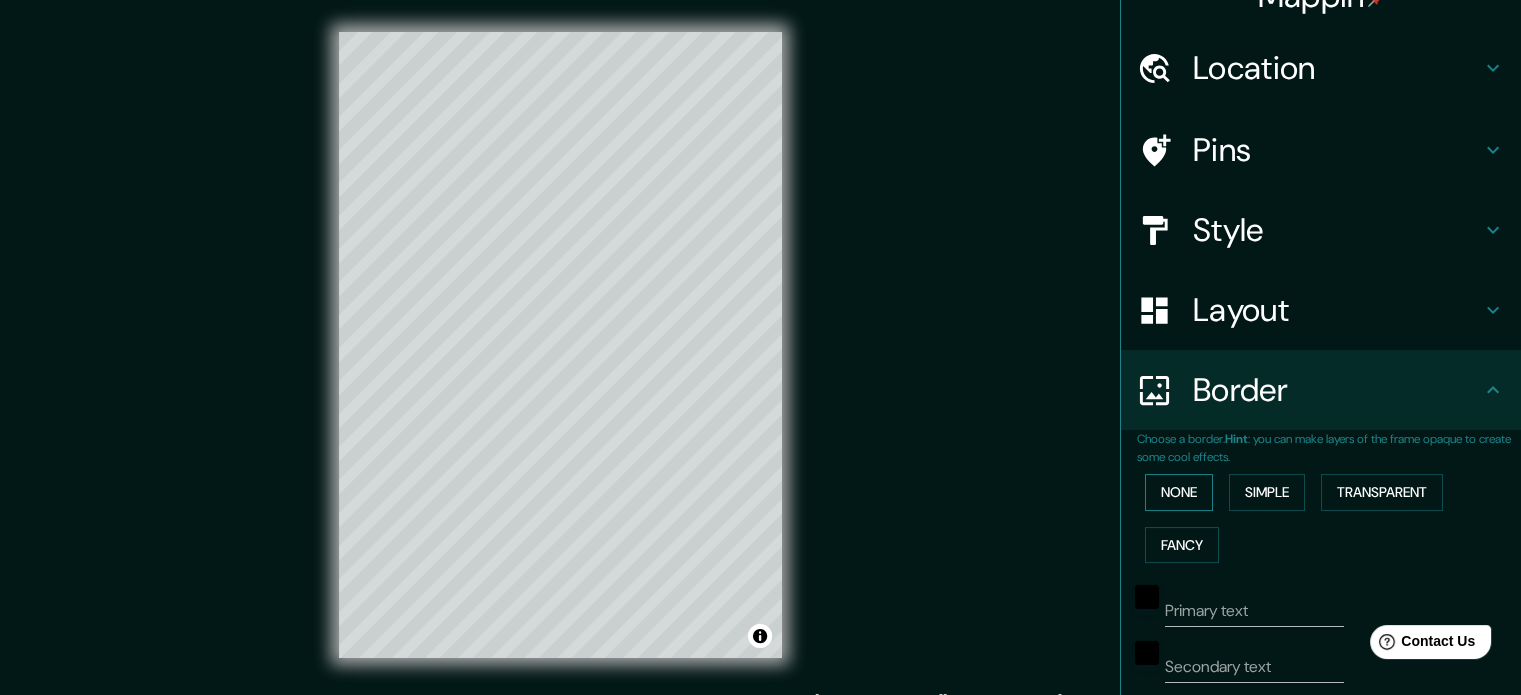 click on "None" at bounding box center (1179, 492) 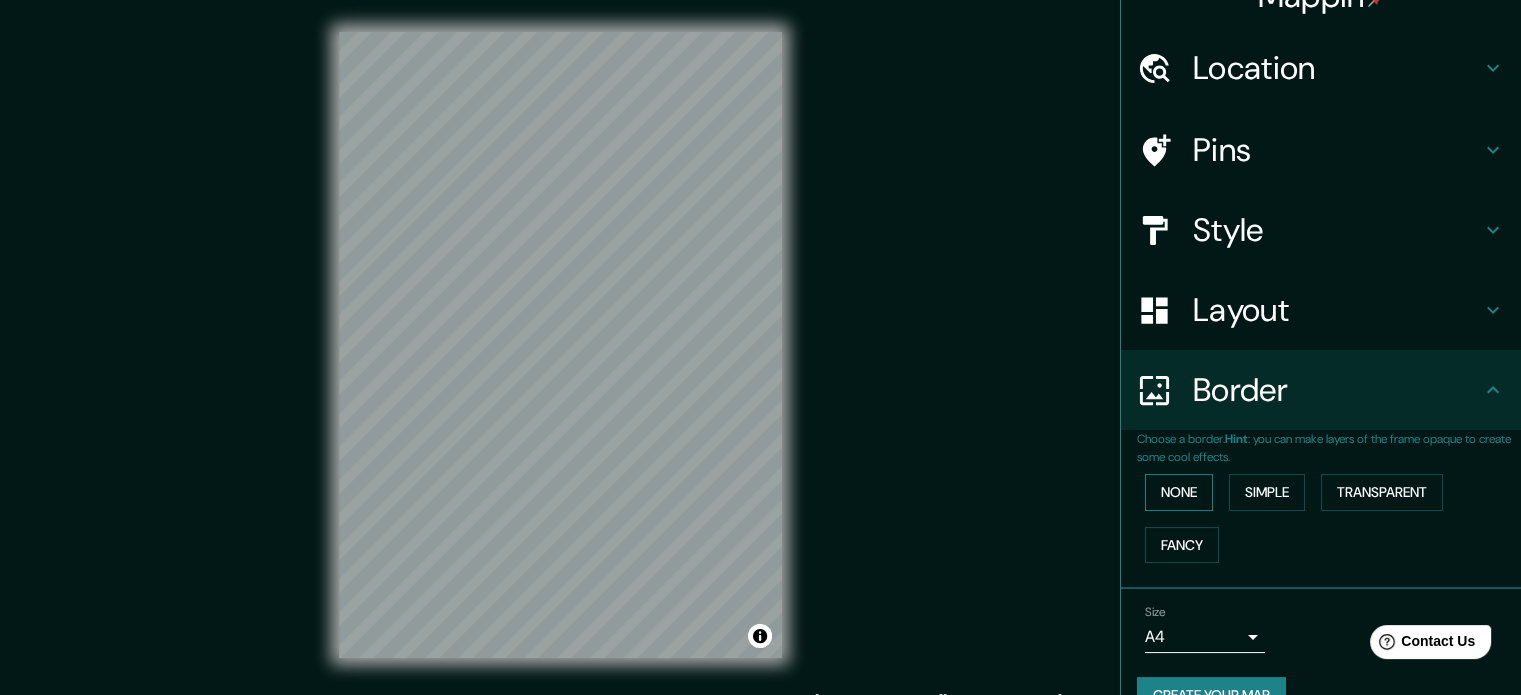 scroll, scrollTop: 76, scrollLeft: 0, axis: vertical 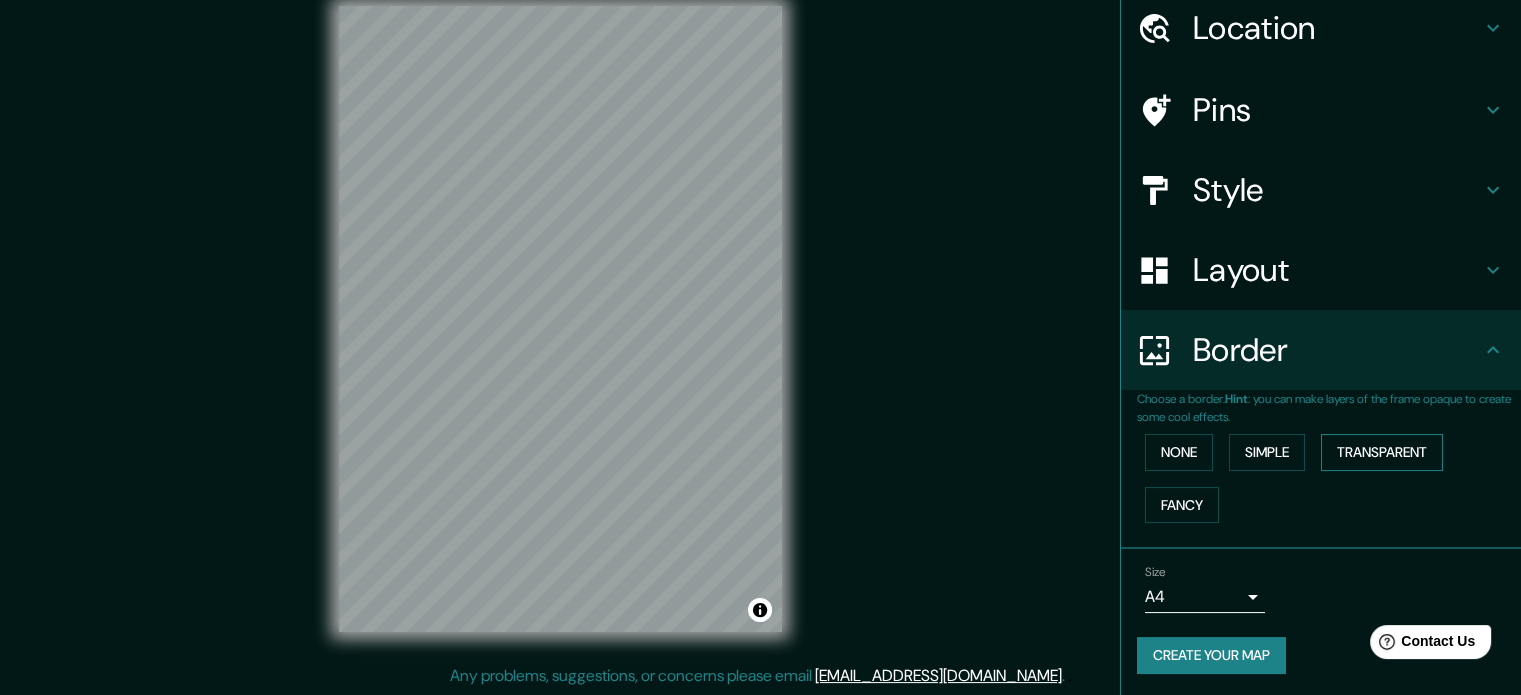 click on "Transparent" at bounding box center (1382, 452) 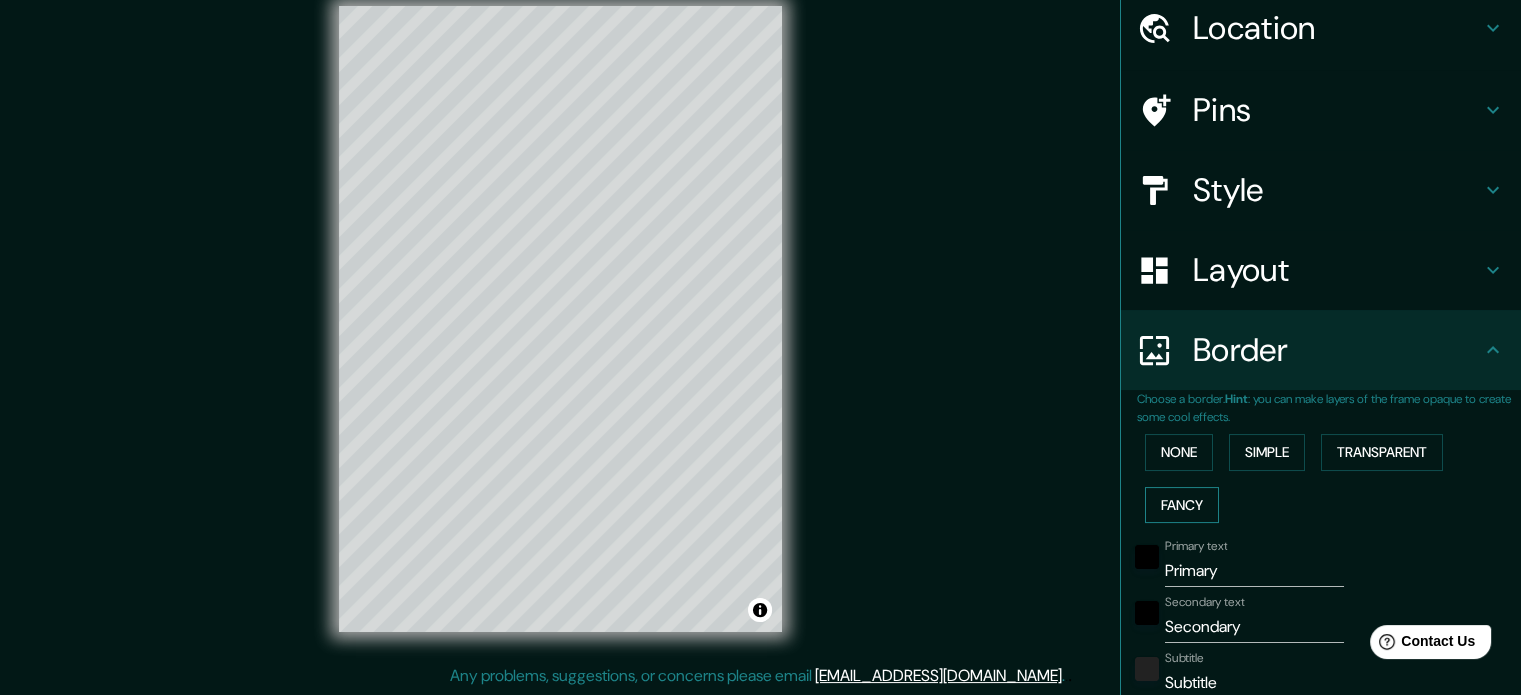 click on "Fancy" at bounding box center (1182, 505) 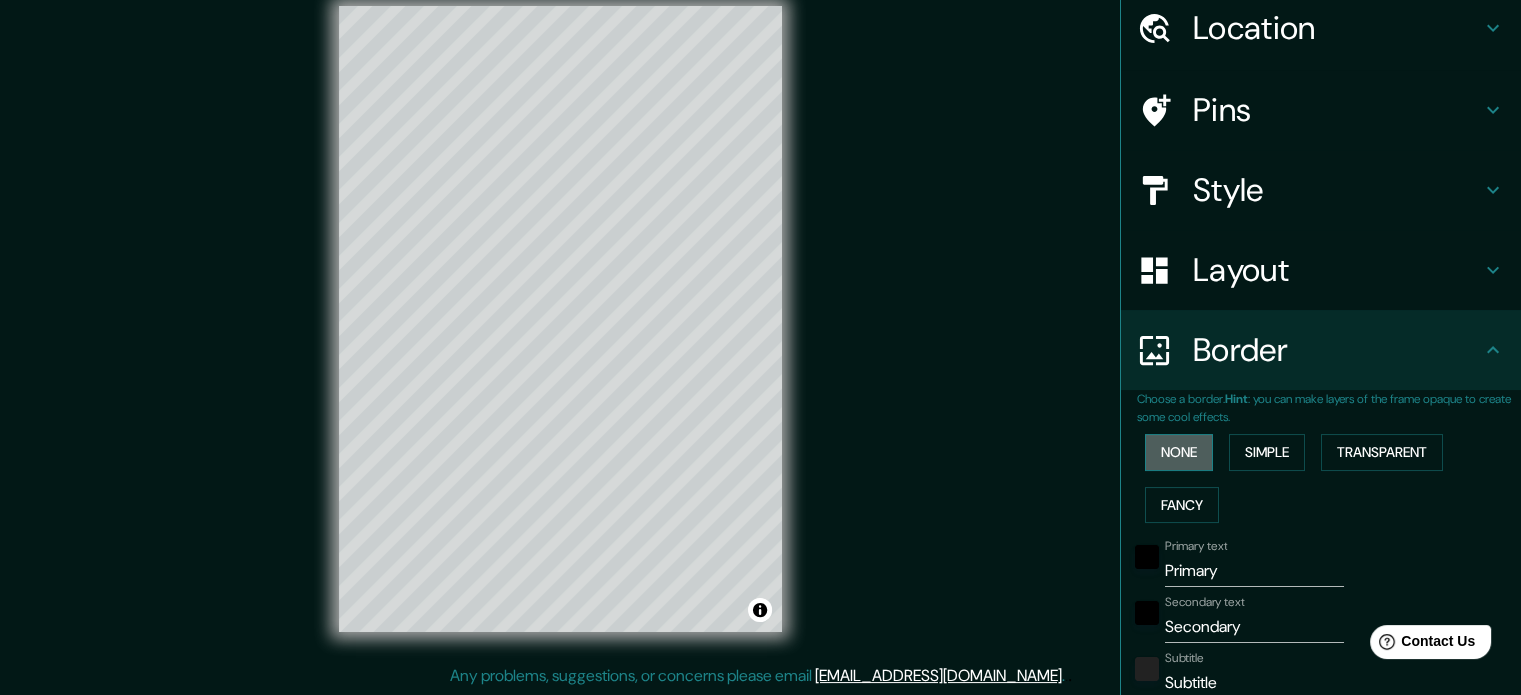 click on "None" at bounding box center [1179, 452] 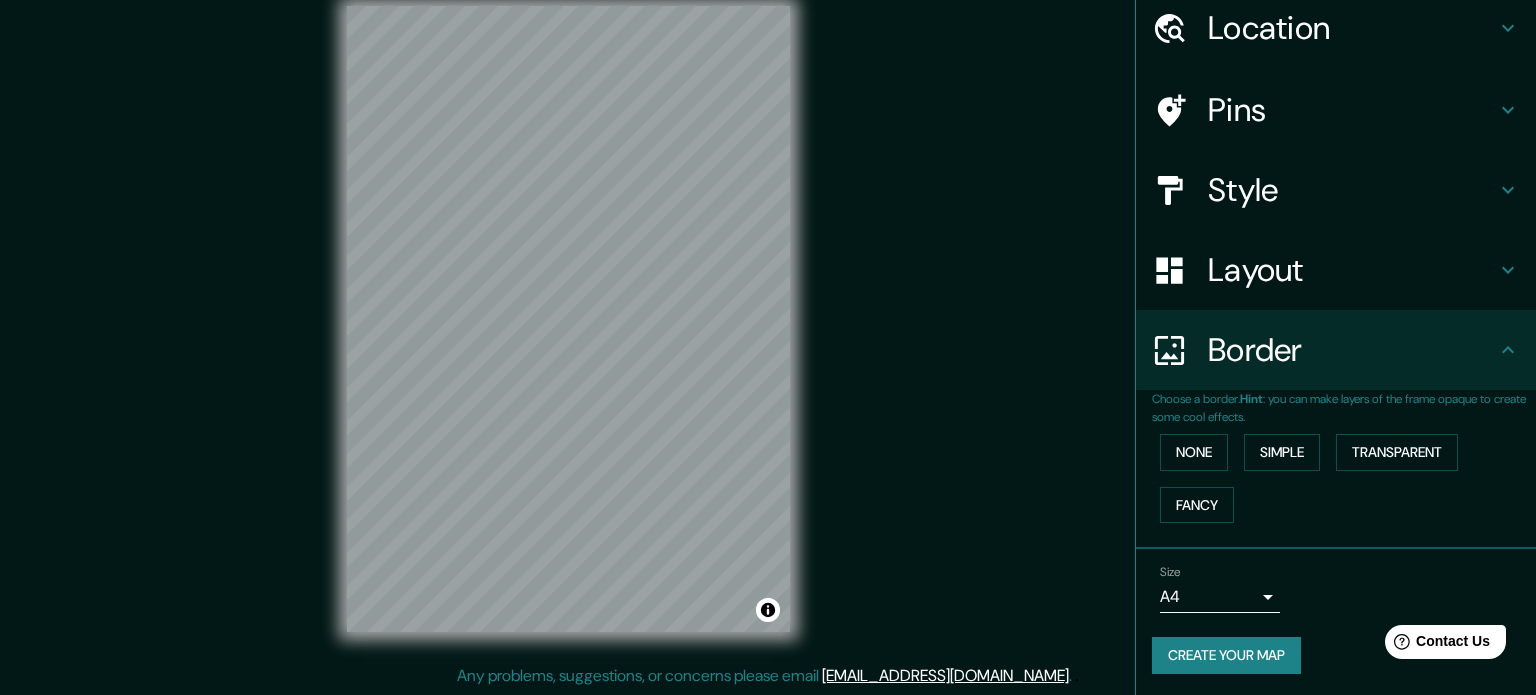 click on "Mappin Location San Sebastián, Gipuzkoa, Spain Pins Style Layout Border Choose a border.  Hint : you can make layers of the frame opaque to create some cool effects. None Simple Transparent Fancy Size A4 single Create your map © Mapbox   © OpenStreetMap   Improve this map Any problems, suggestions, or concerns please email    help@mappin.pro . . ." at bounding box center (768, 321) 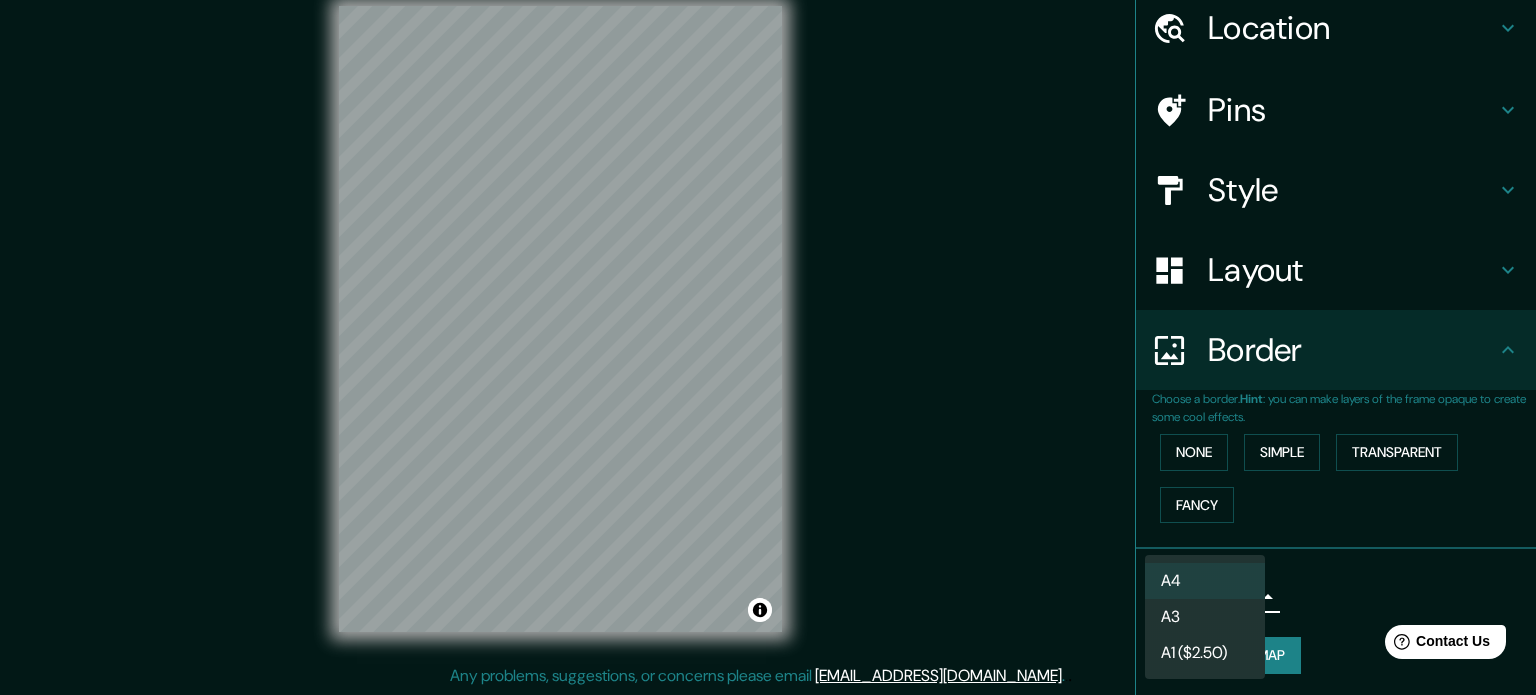 click on "A3" at bounding box center (1205, 617) 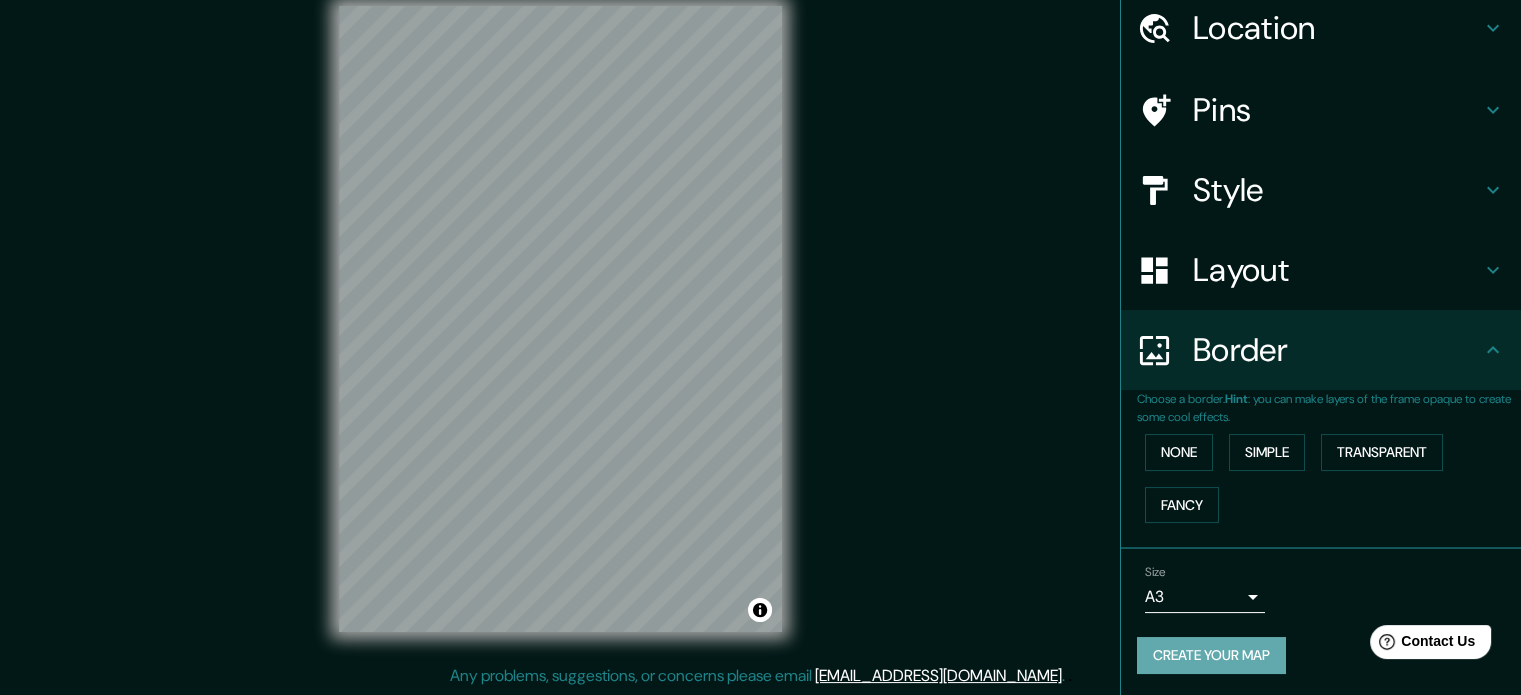 click on "Create your map" at bounding box center [1211, 655] 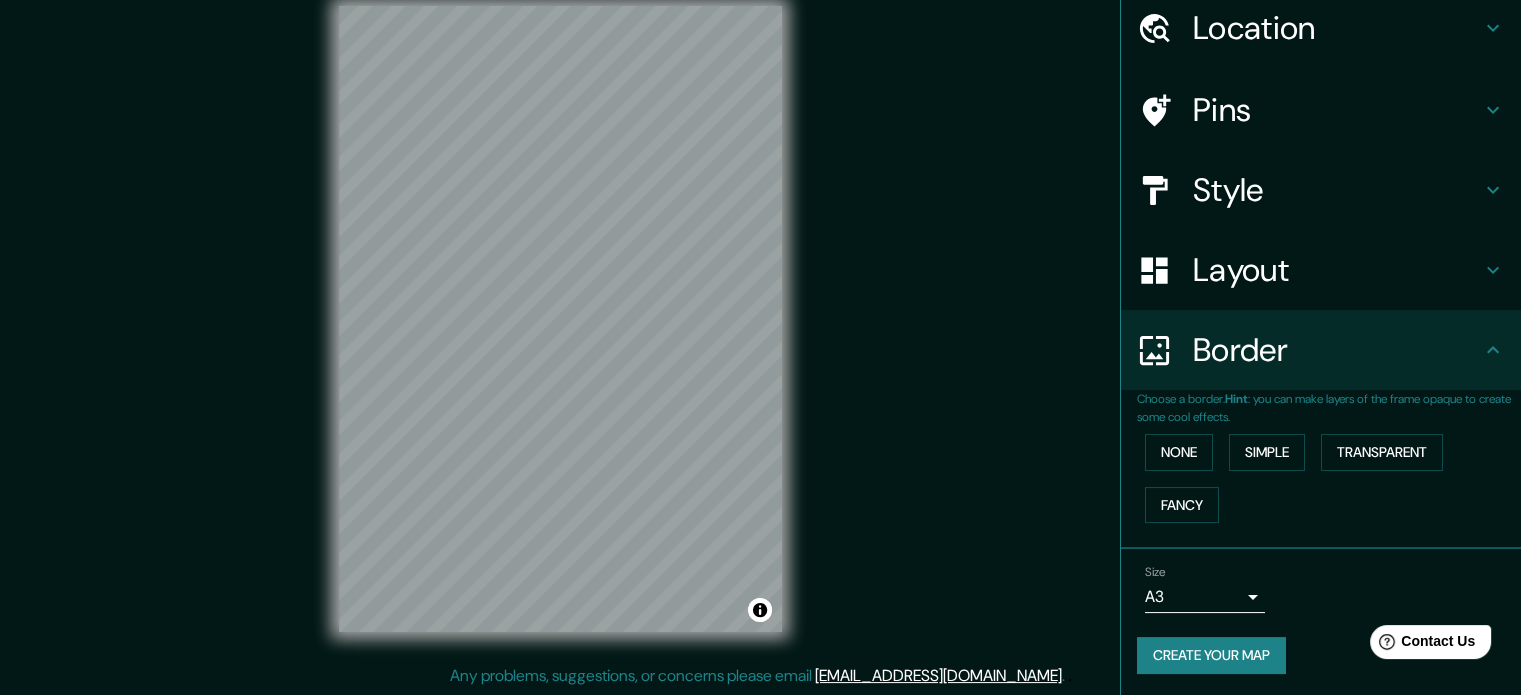 click on "Create your map" at bounding box center [1211, 655] 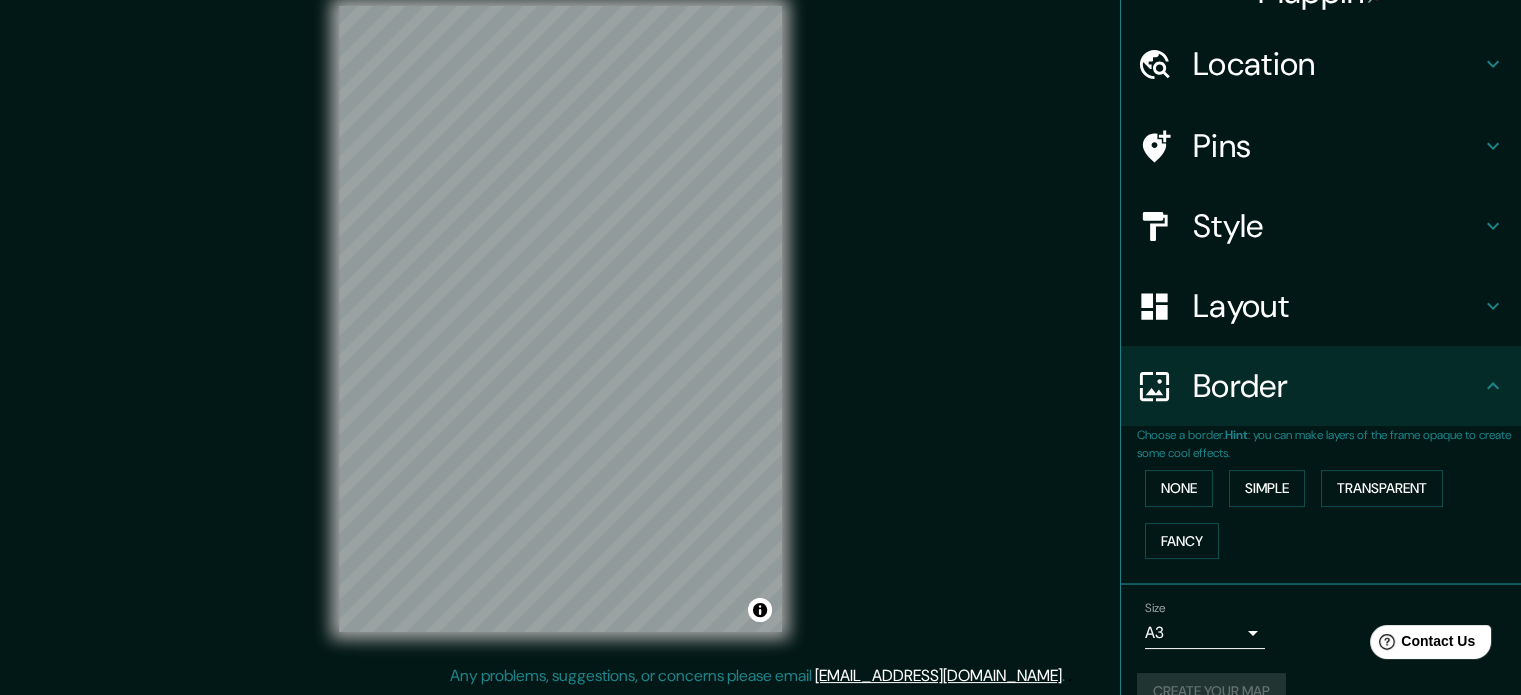 scroll, scrollTop: 76, scrollLeft: 0, axis: vertical 